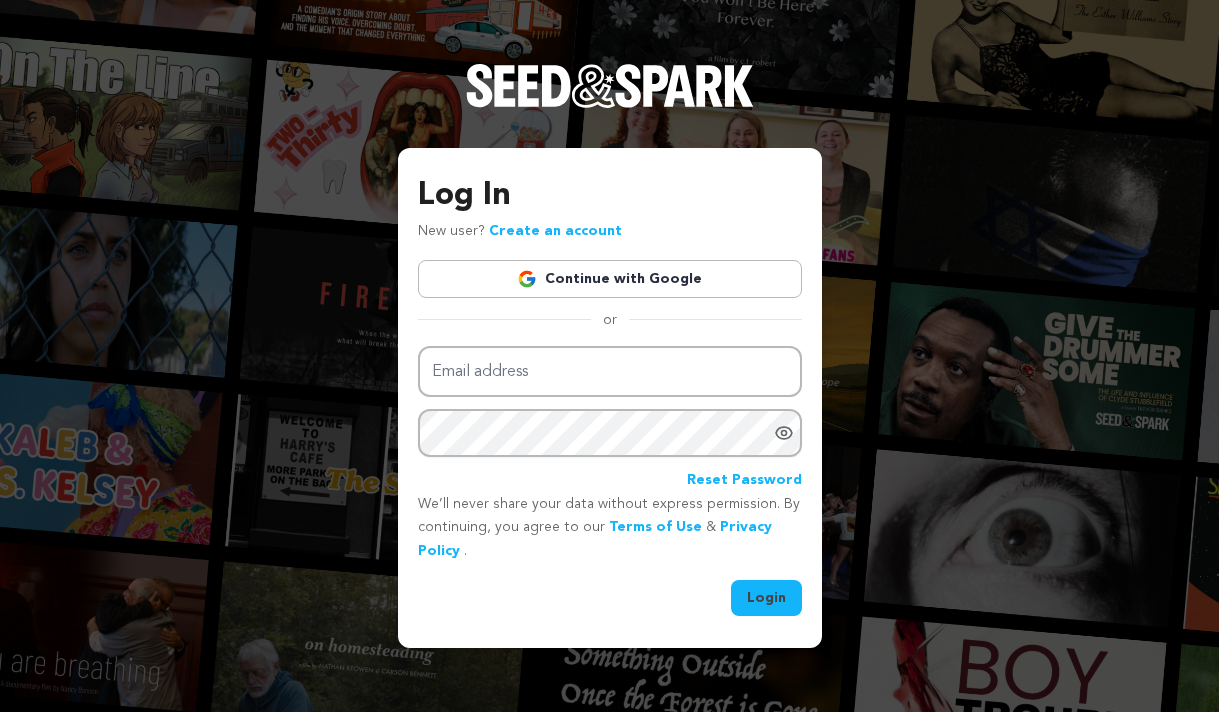 scroll, scrollTop: 0, scrollLeft: 0, axis: both 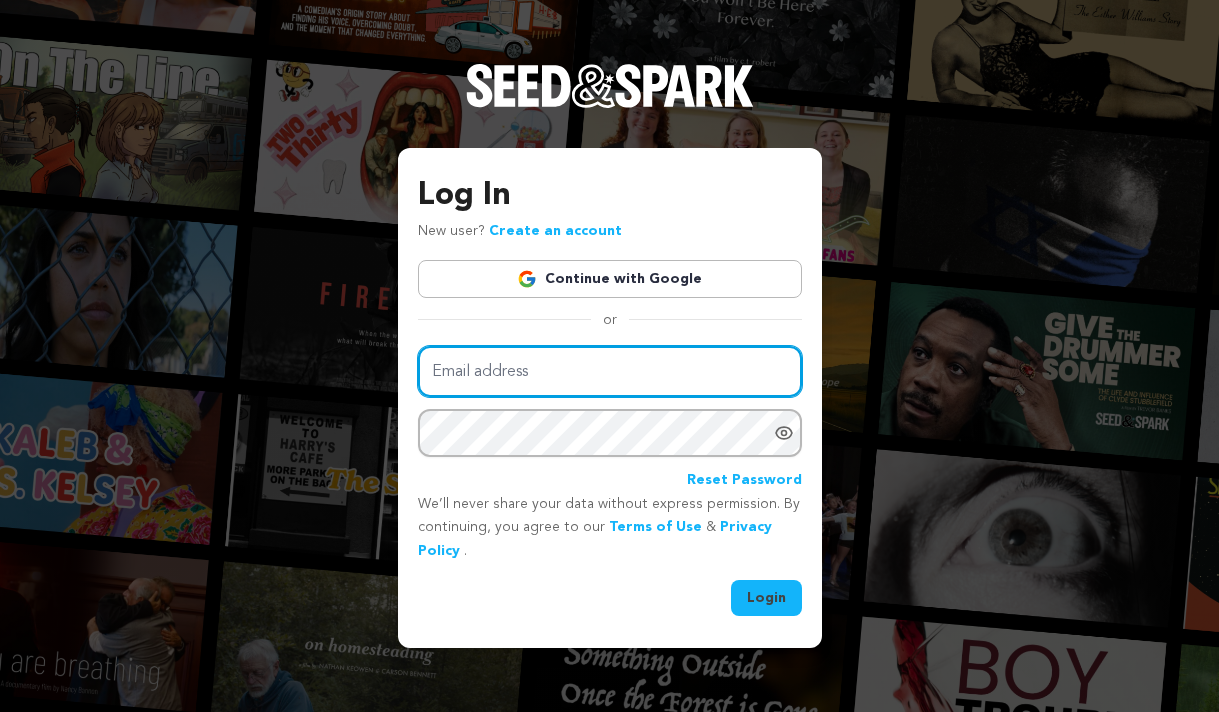 type on "[EMAIL_ADDRESS][DOMAIN_NAME]" 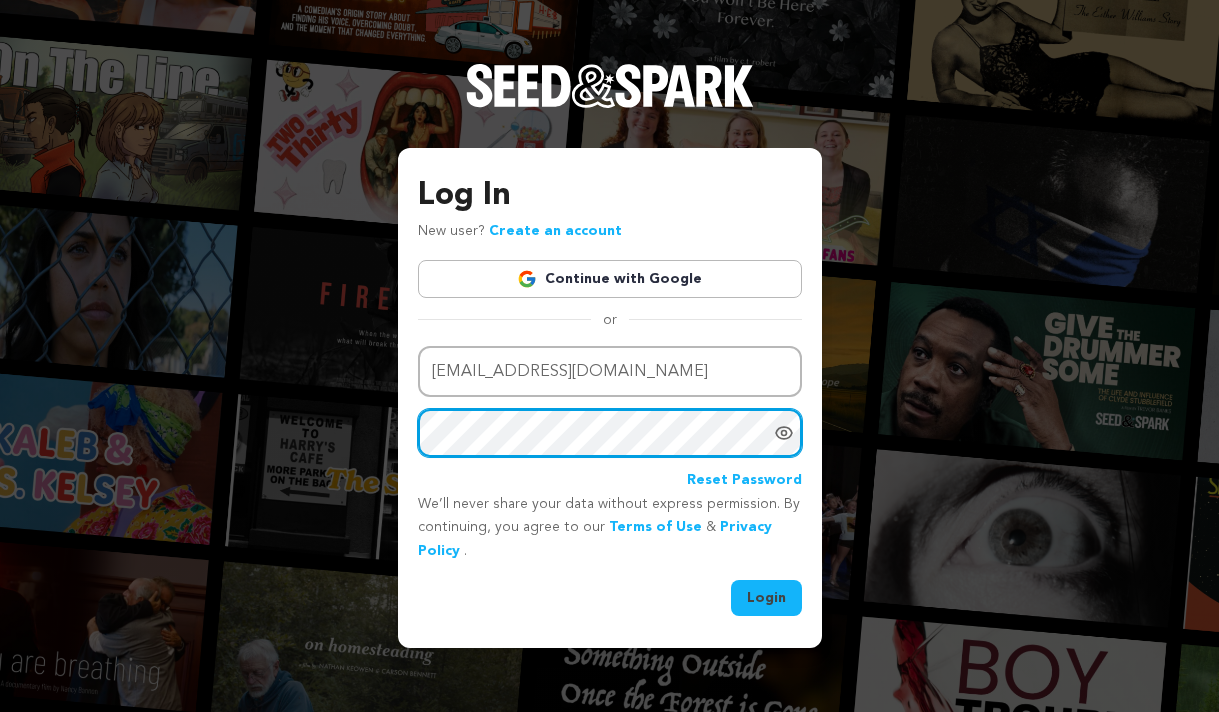 click on "Login" at bounding box center (766, 598) 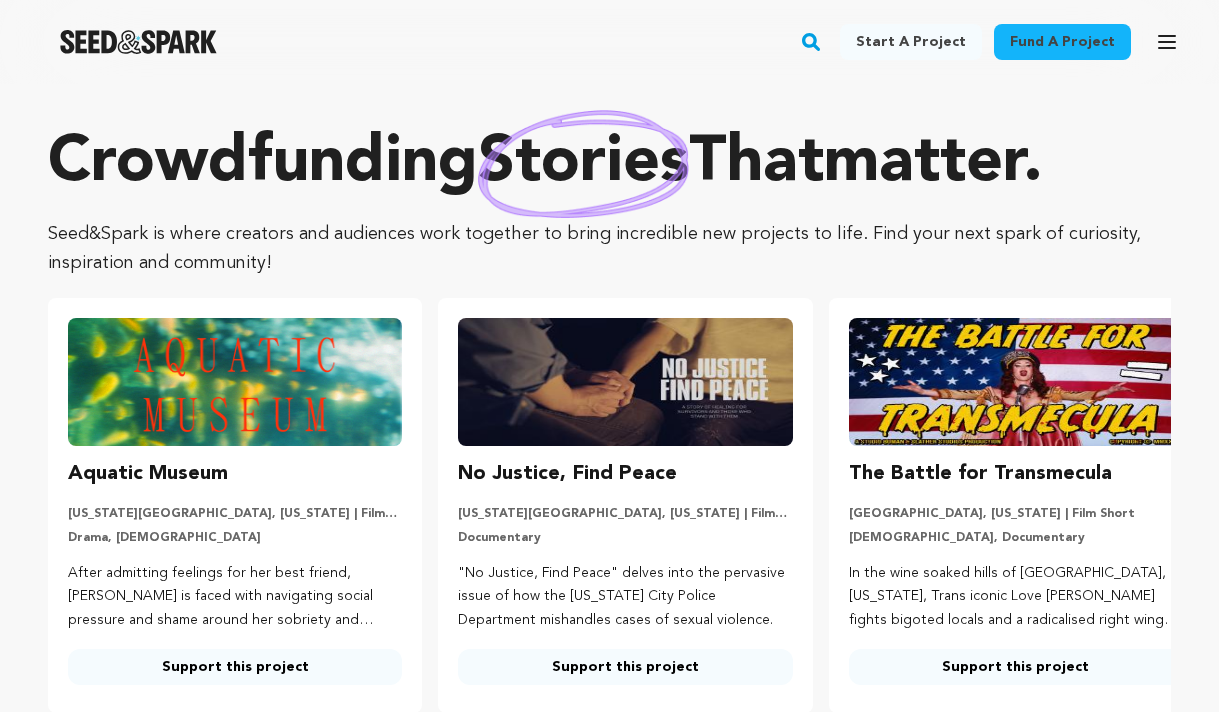 scroll, scrollTop: 0, scrollLeft: 0, axis: both 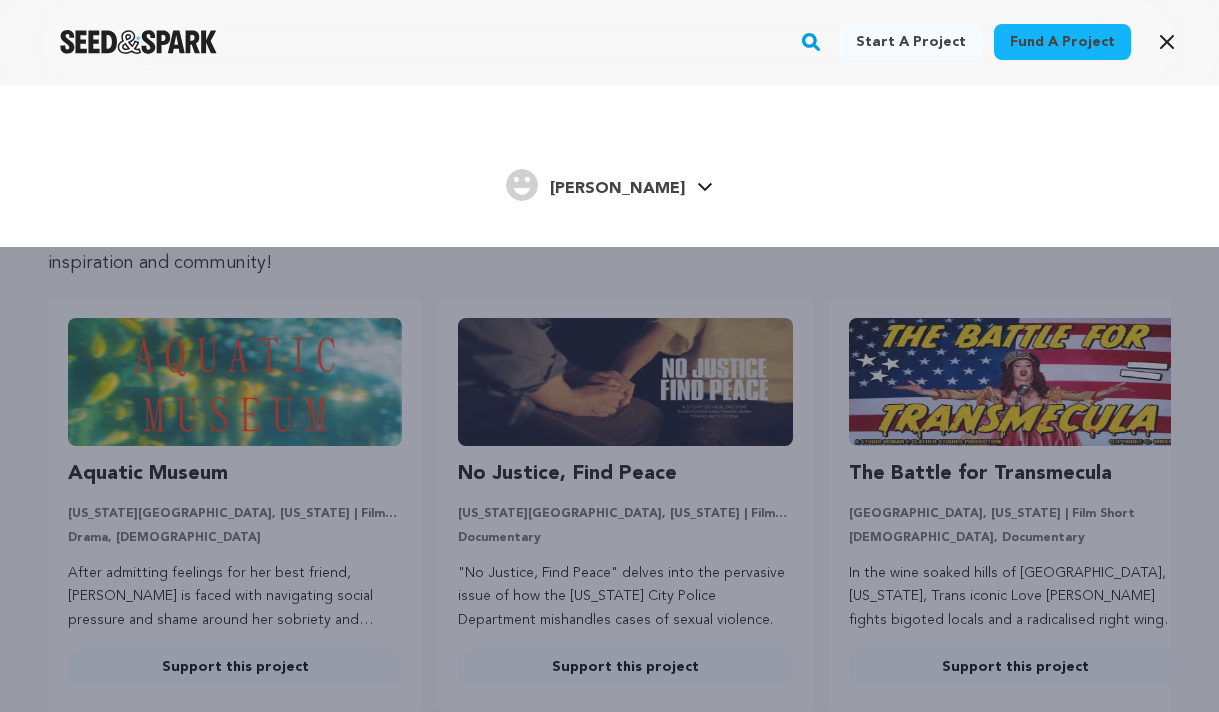 click on "Julian" at bounding box center [617, 189] 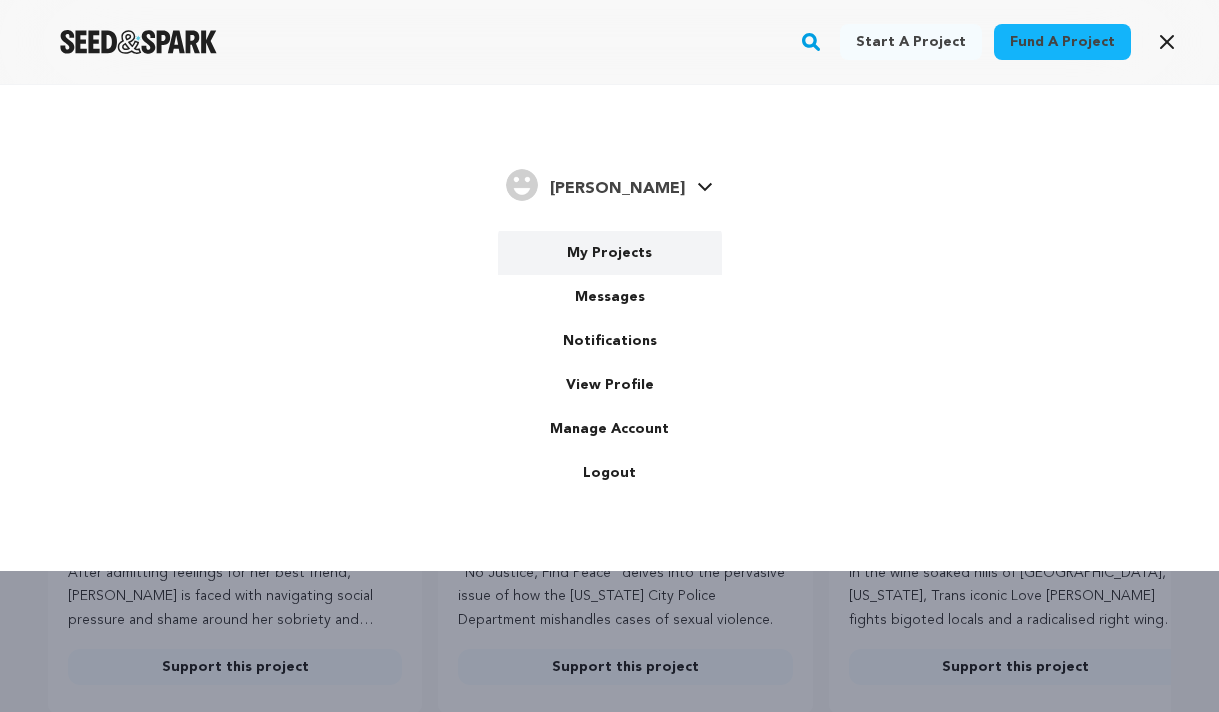 click on "My Projects" at bounding box center (610, 253) 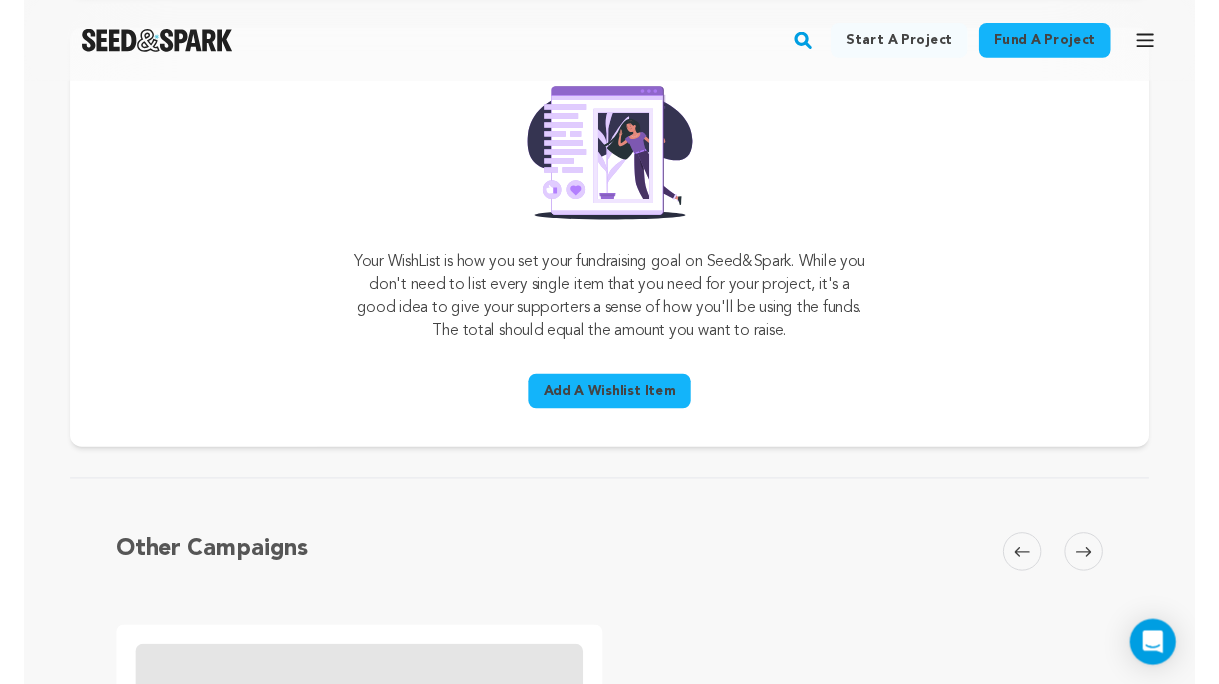 scroll, scrollTop: 213, scrollLeft: 0, axis: vertical 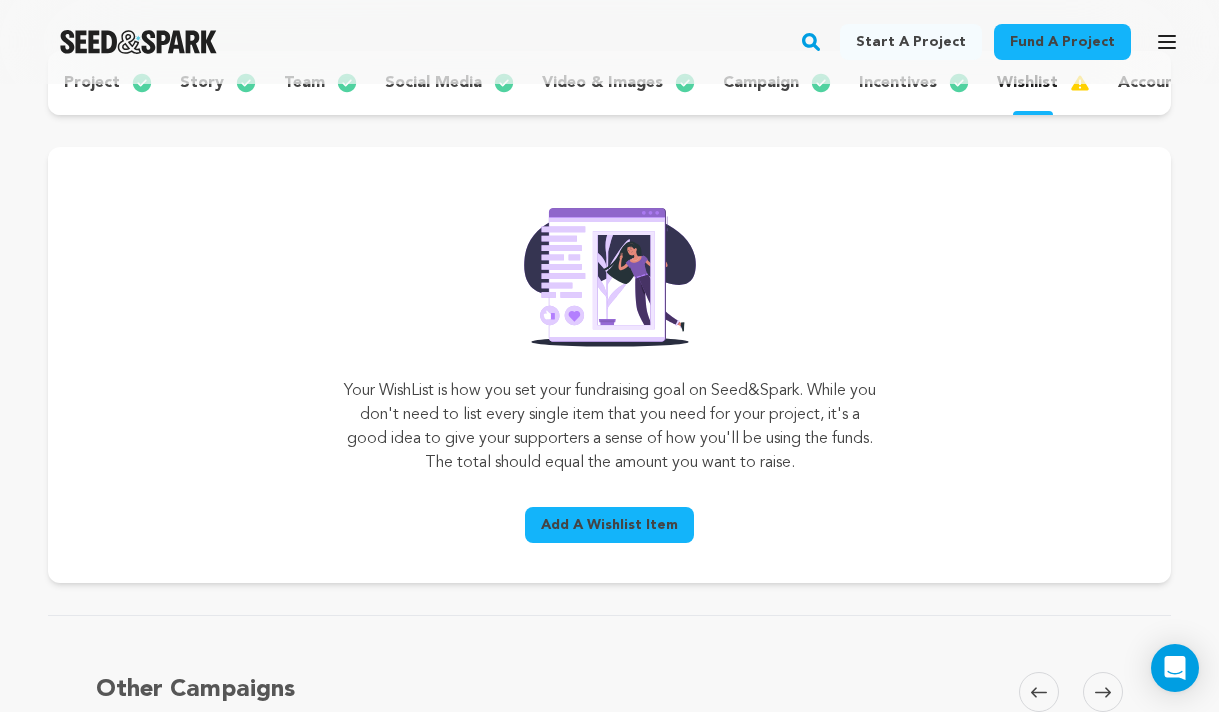 click on "Add A Wishlist Item" at bounding box center (609, 525) 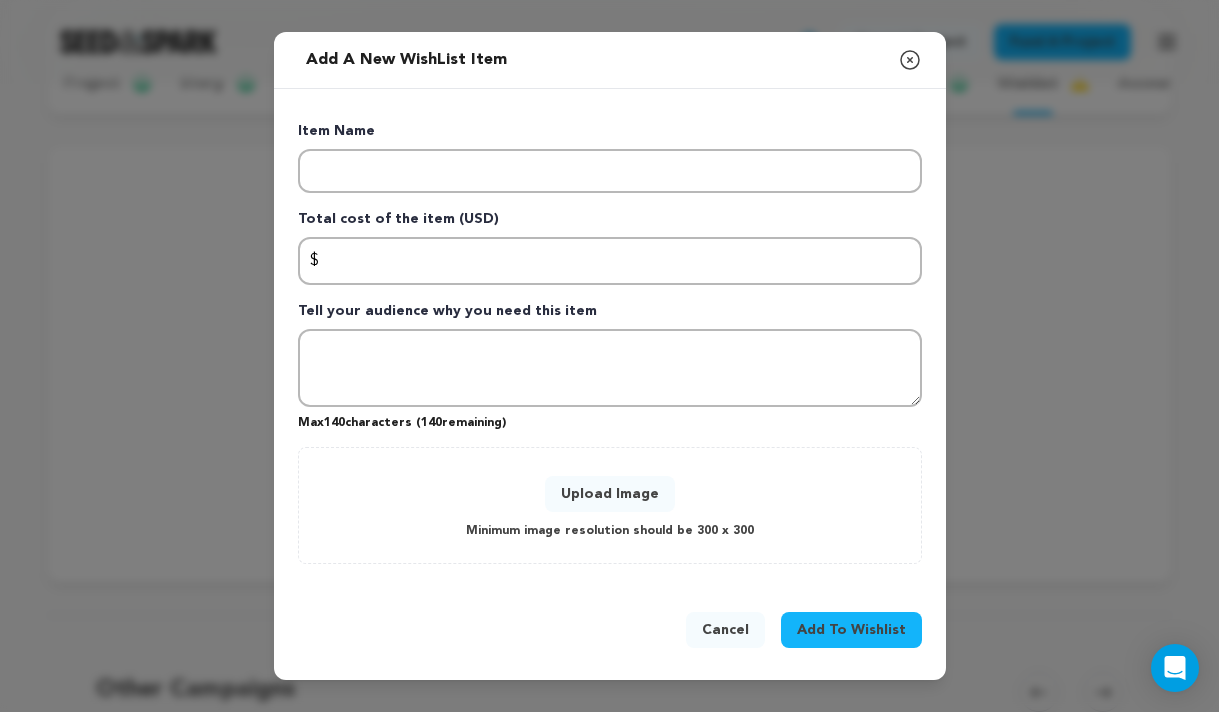 click on "Upload Image" at bounding box center (610, 494) 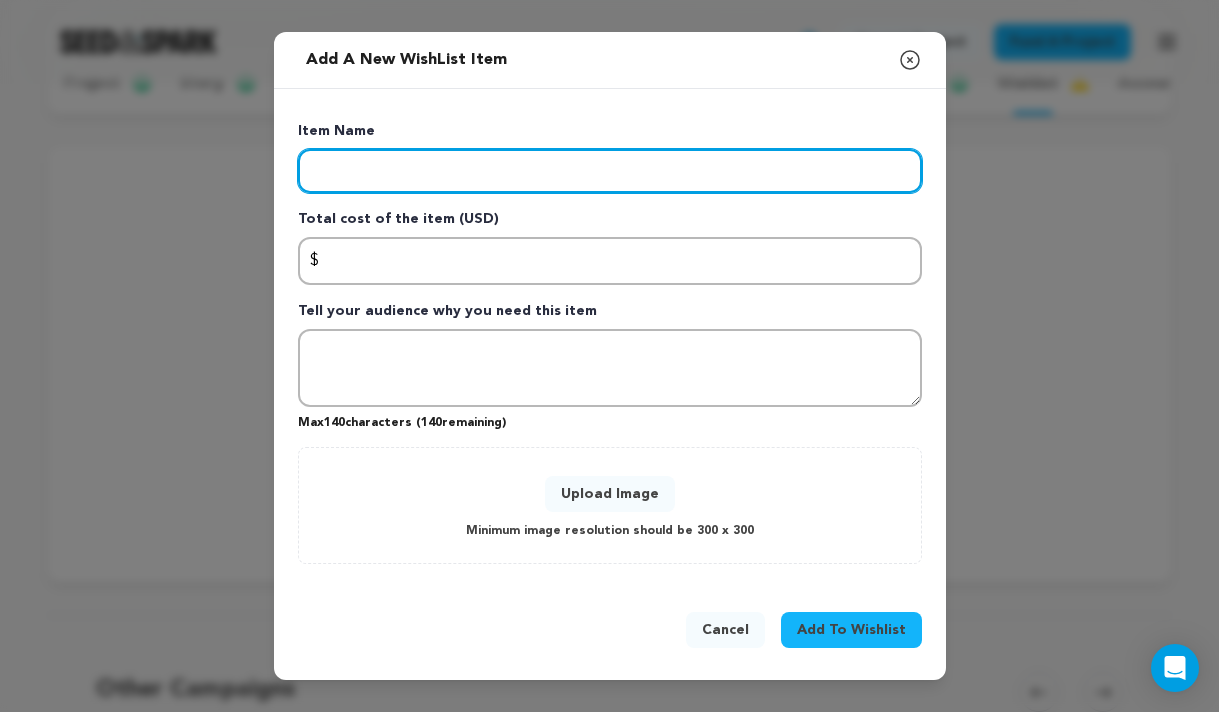 click at bounding box center (610, 171) 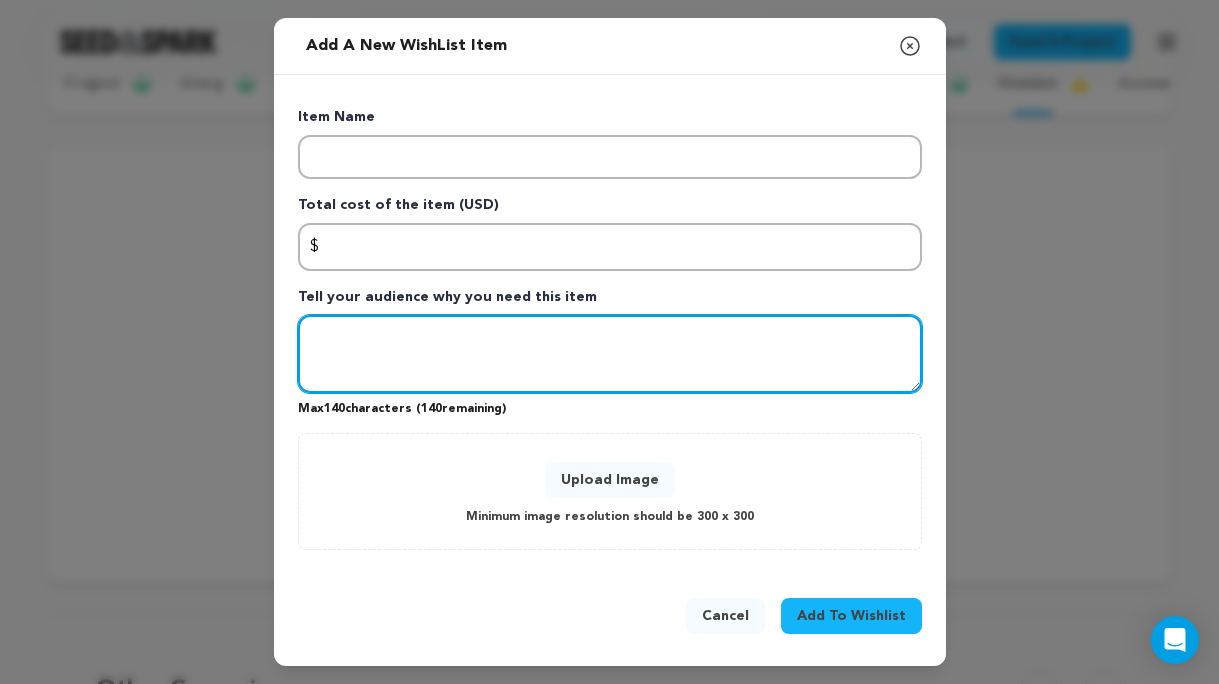 click at bounding box center [610, 354] 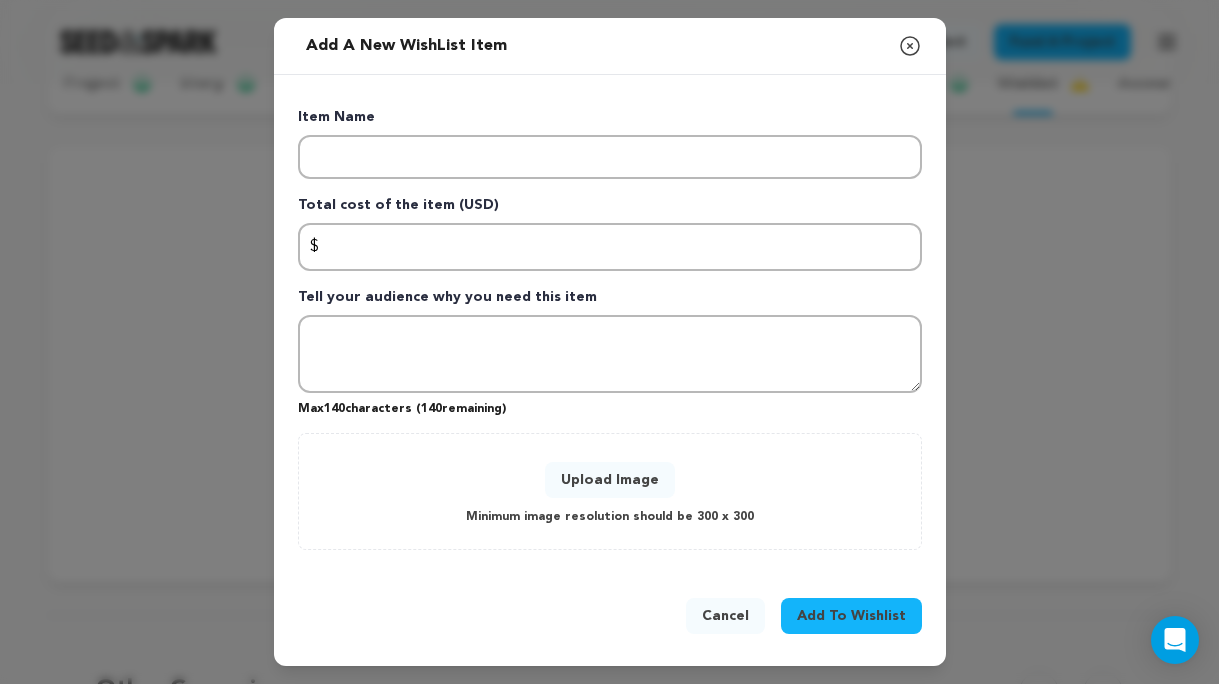 click on "Upload Image" at bounding box center (610, 480) 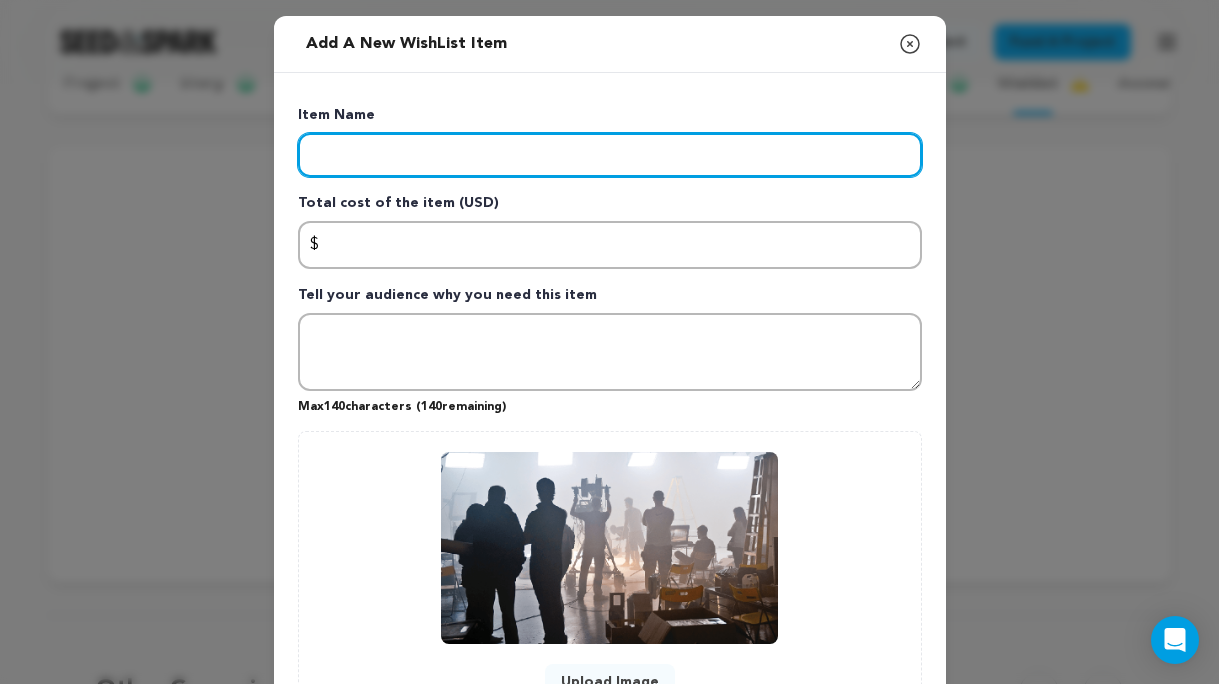 click at bounding box center (610, 155) 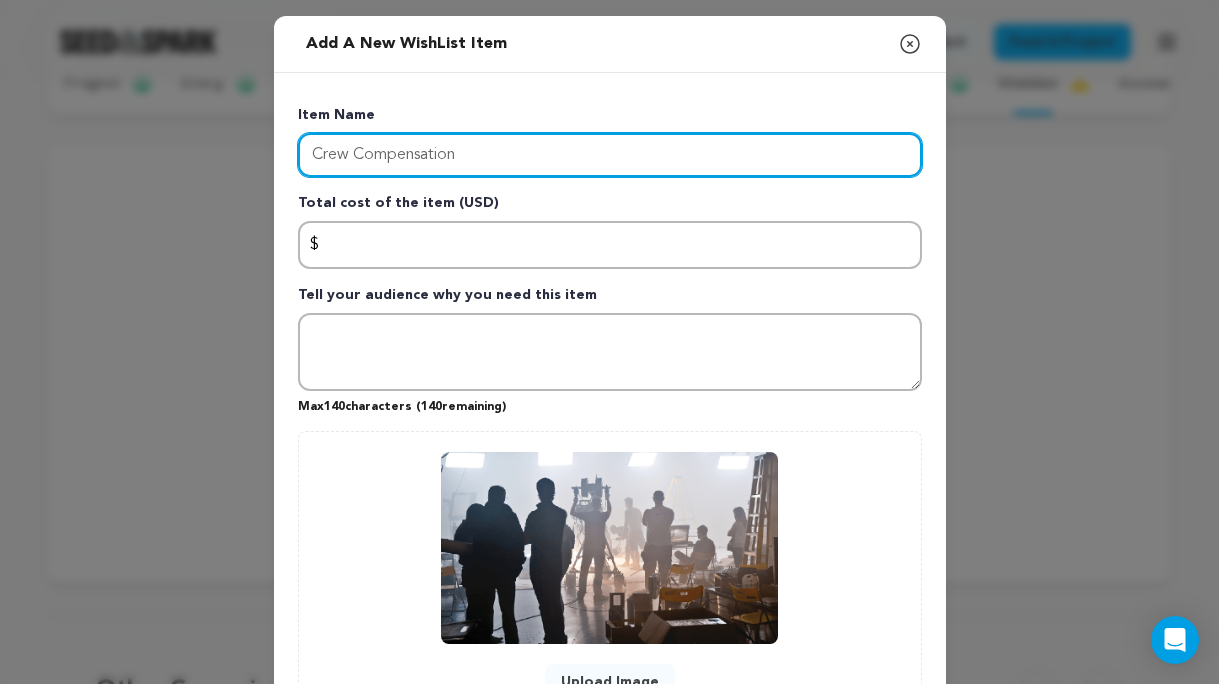 type on "Crew Compensation" 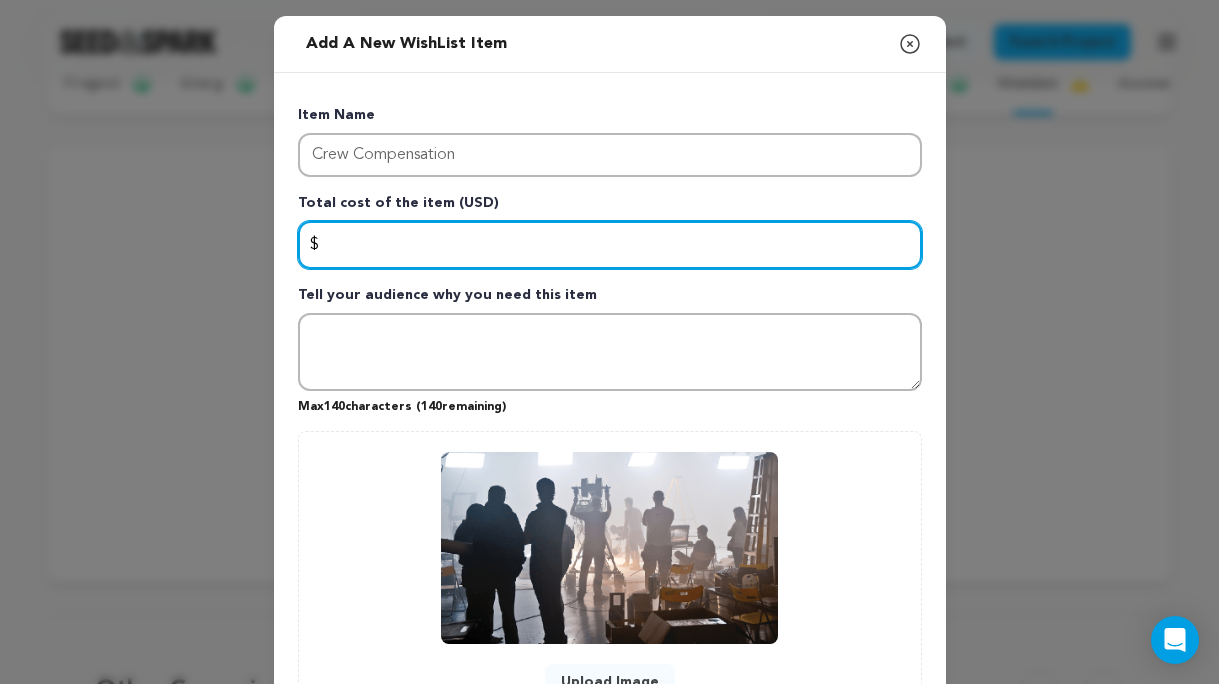 click at bounding box center (610, 245) 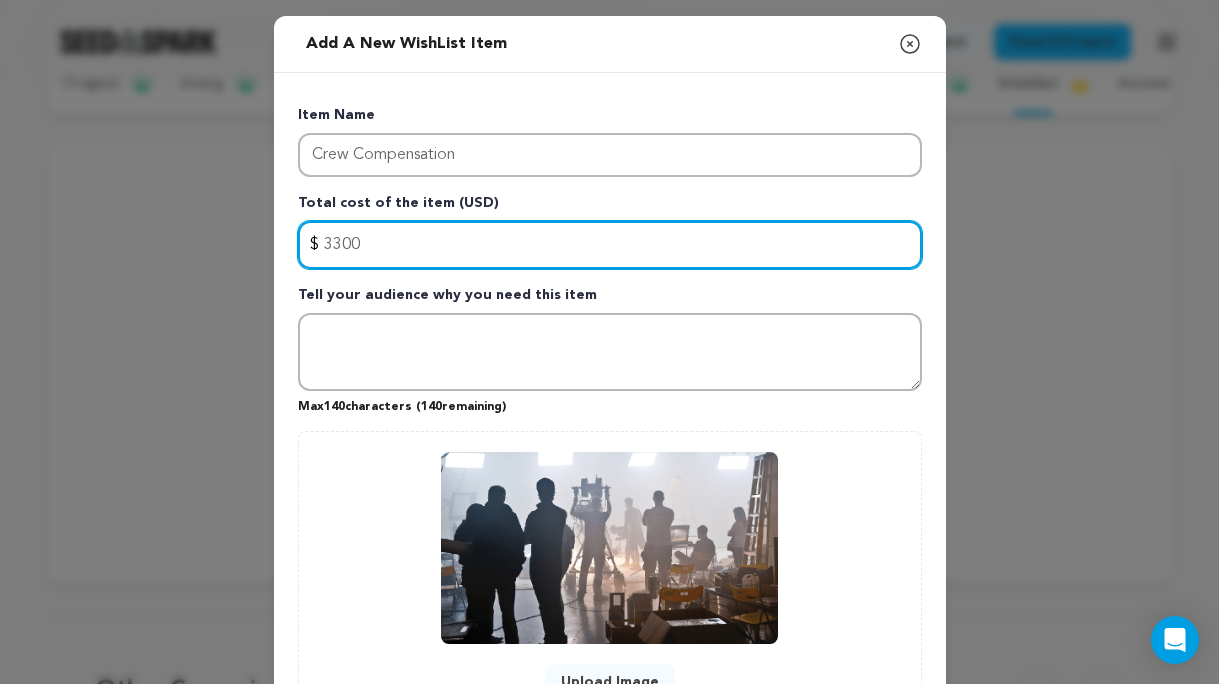 type on "3300" 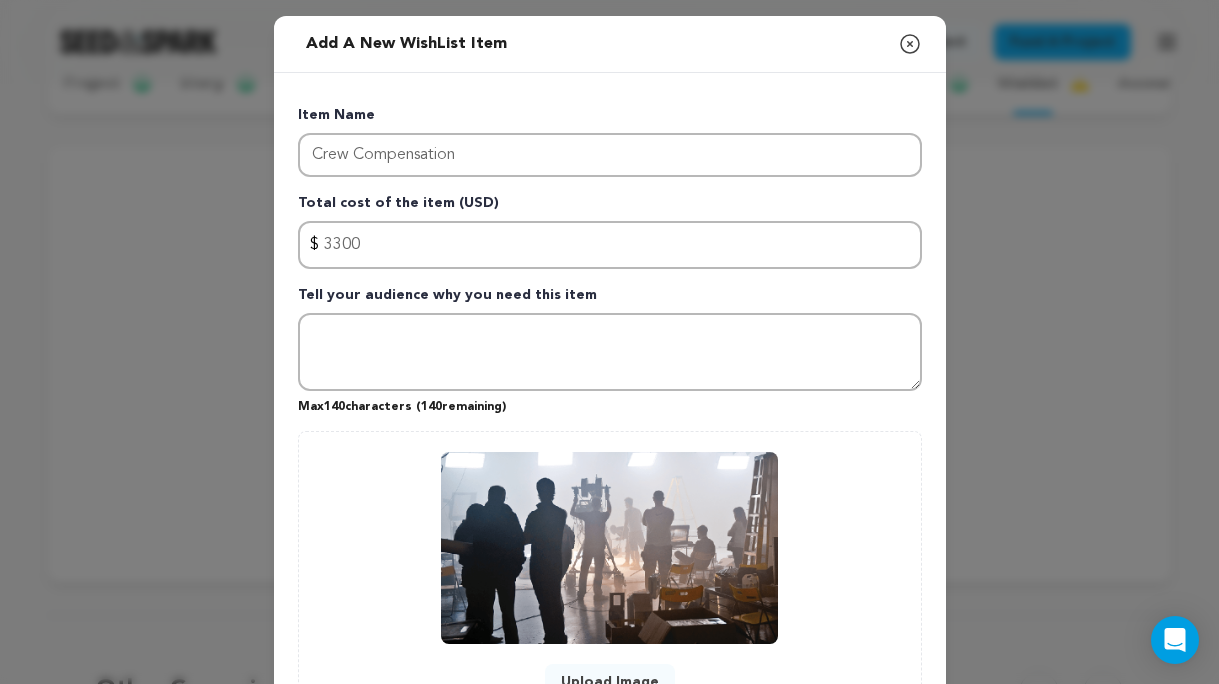 click on "Max  140  characters
( 140  remaining)" at bounding box center (610, 403) 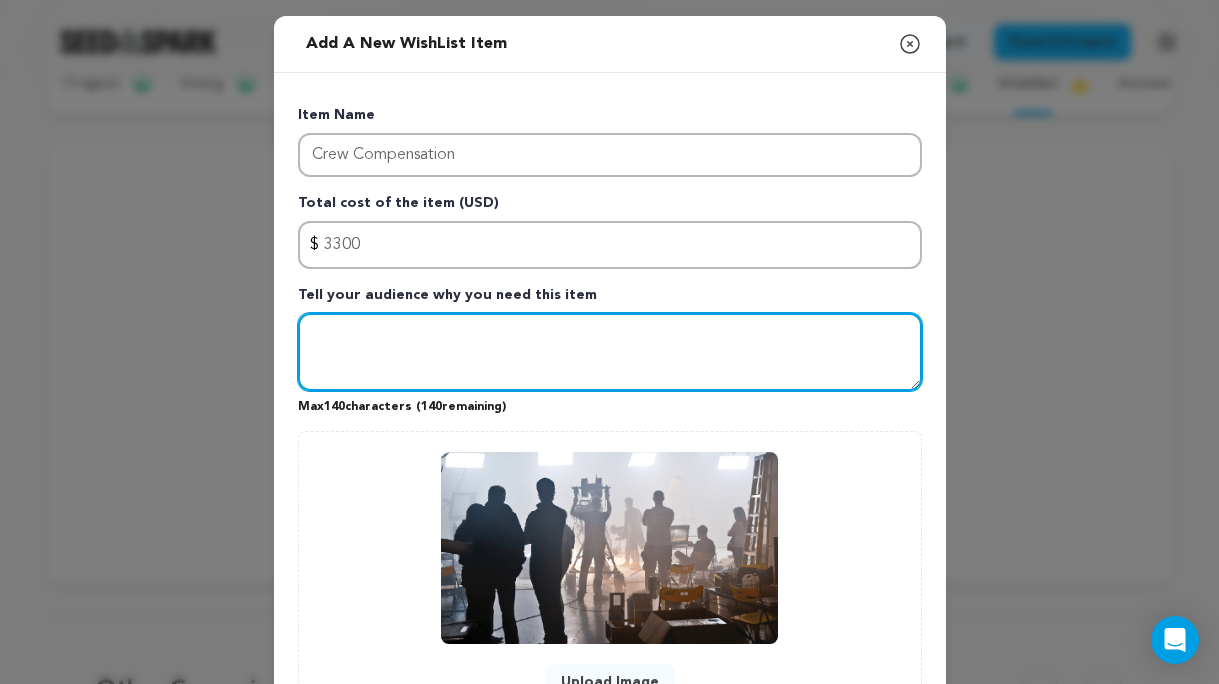 click at bounding box center [610, 352] 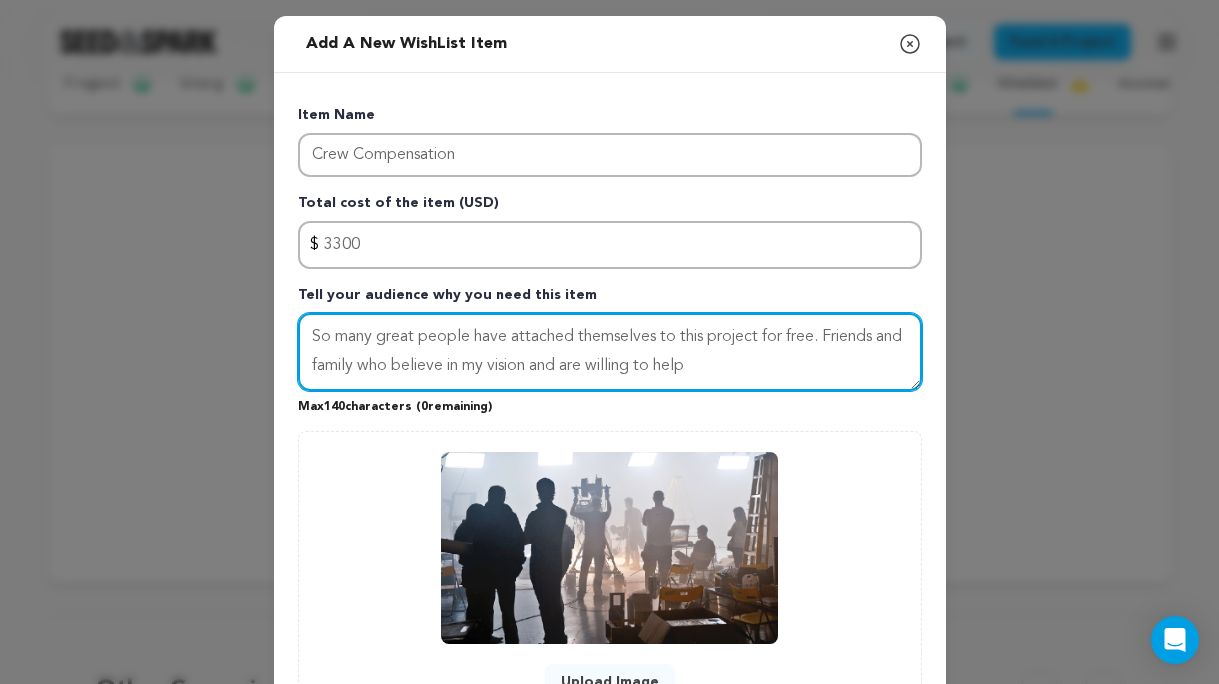 drag, startPoint x: 779, startPoint y: 367, endPoint x: 820, endPoint y: 338, distance: 50.219517 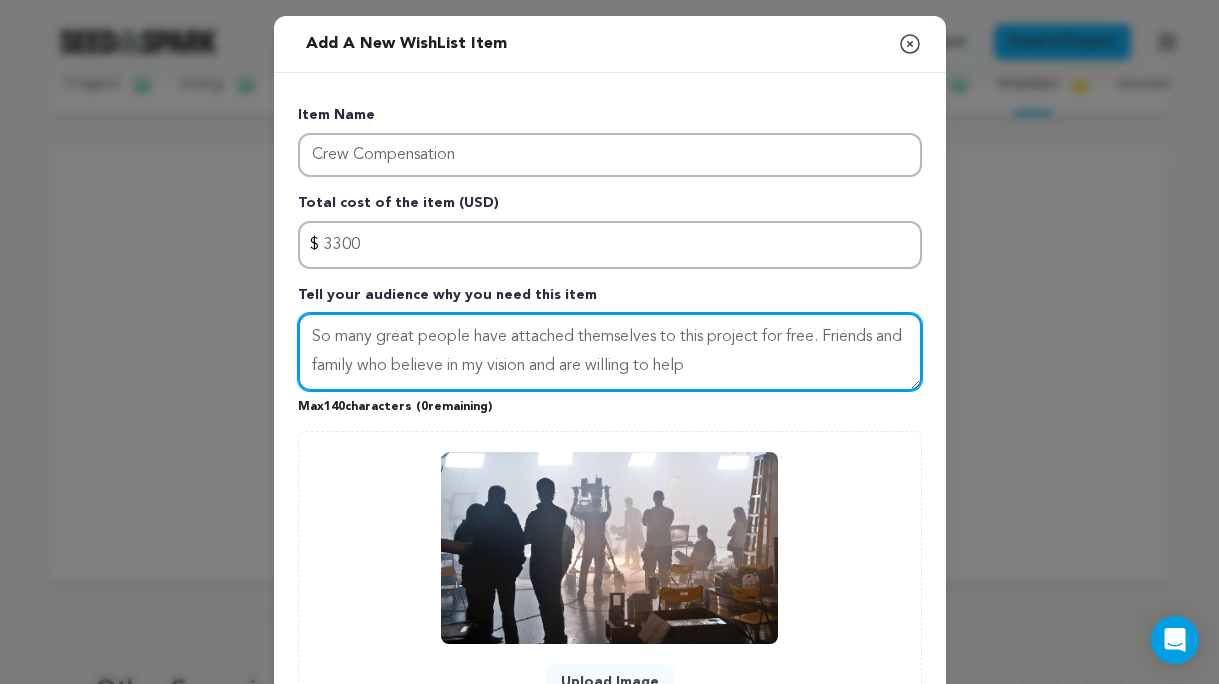 click on "So many great people have attached themselves to this project for free. Friends and family who believe in my vision and are willing to help" at bounding box center (610, 352) 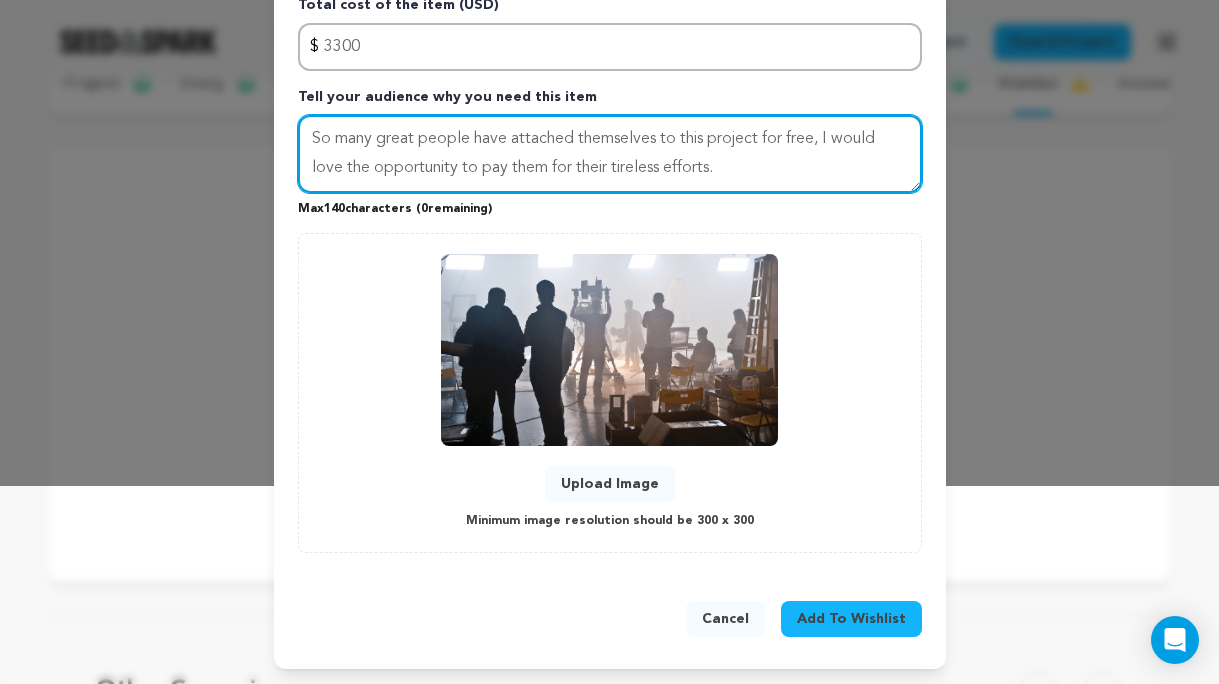 scroll, scrollTop: 197, scrollLeft: 0, axis: vertical 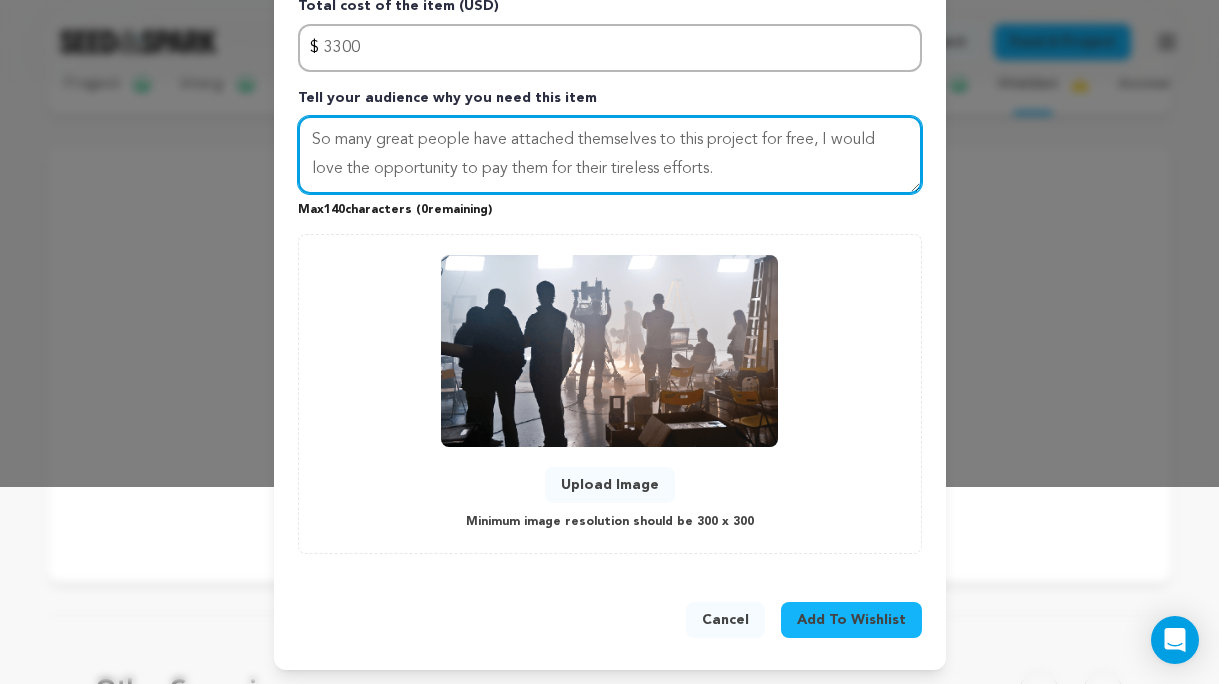 type on "So many great people have attached themselves to this project for free, I would love the opportunity to pay them for their tireless efforts." 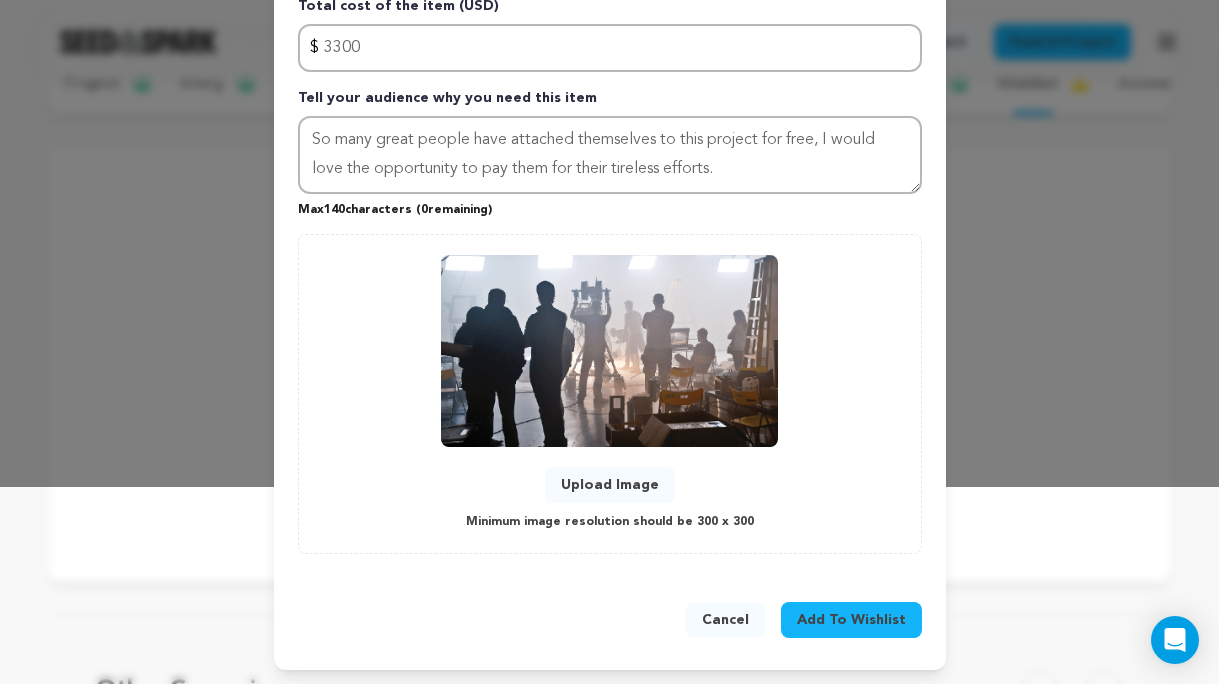 click on "Add To Wishlist" at bounding box center (851, 620) 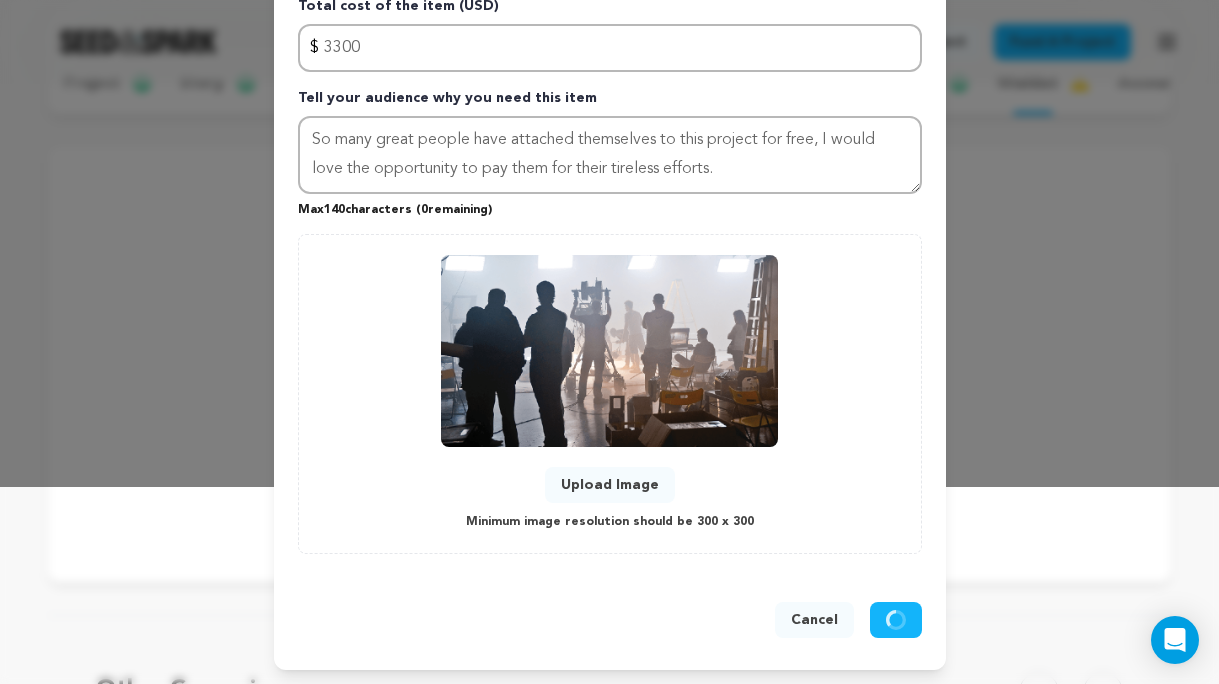 type 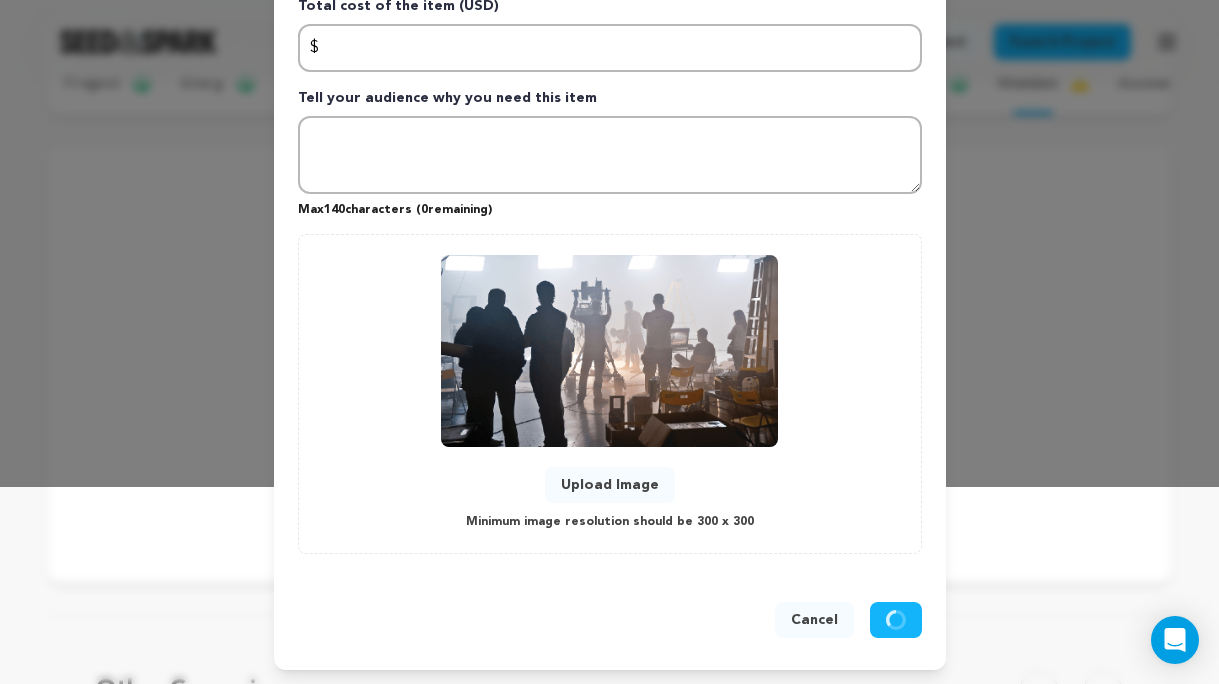 scroll, scrollTop: 0, scrollLeft: 0, axis: both 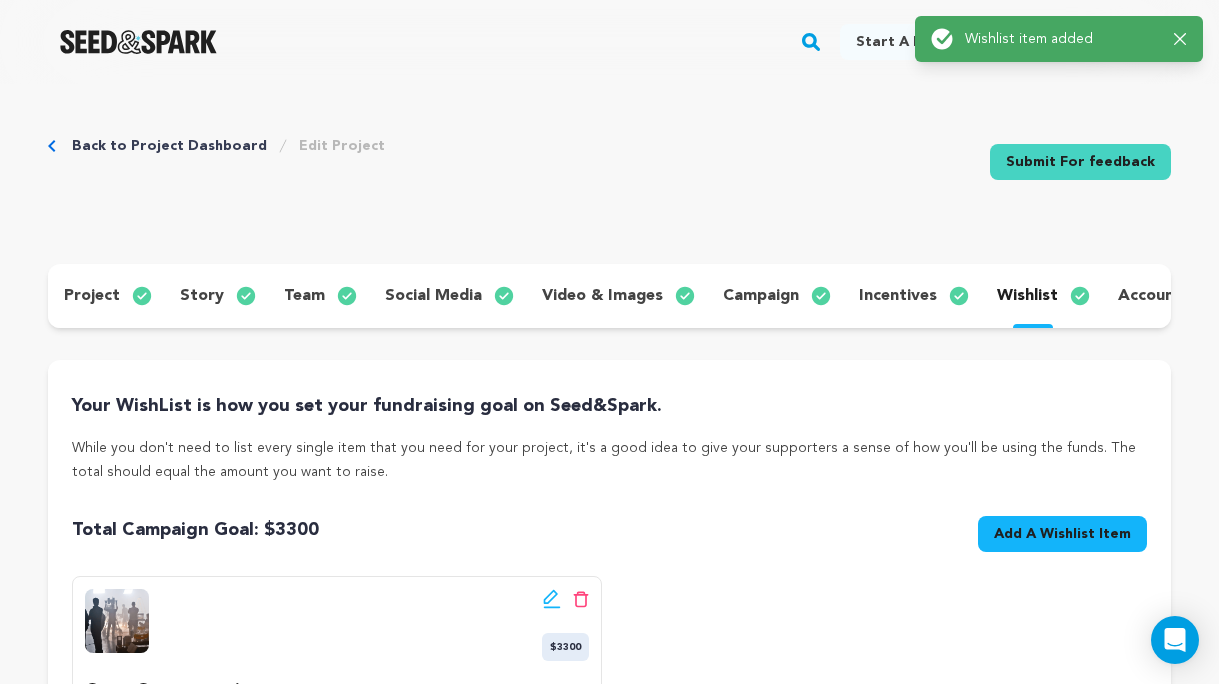 click on "While you don't need to list every single item that you need for your project, it's a good idea to give
your supporters a sense of how you'll be using the funds. The total should equal the amount you want to
raise." at bounding box center (609, 460) 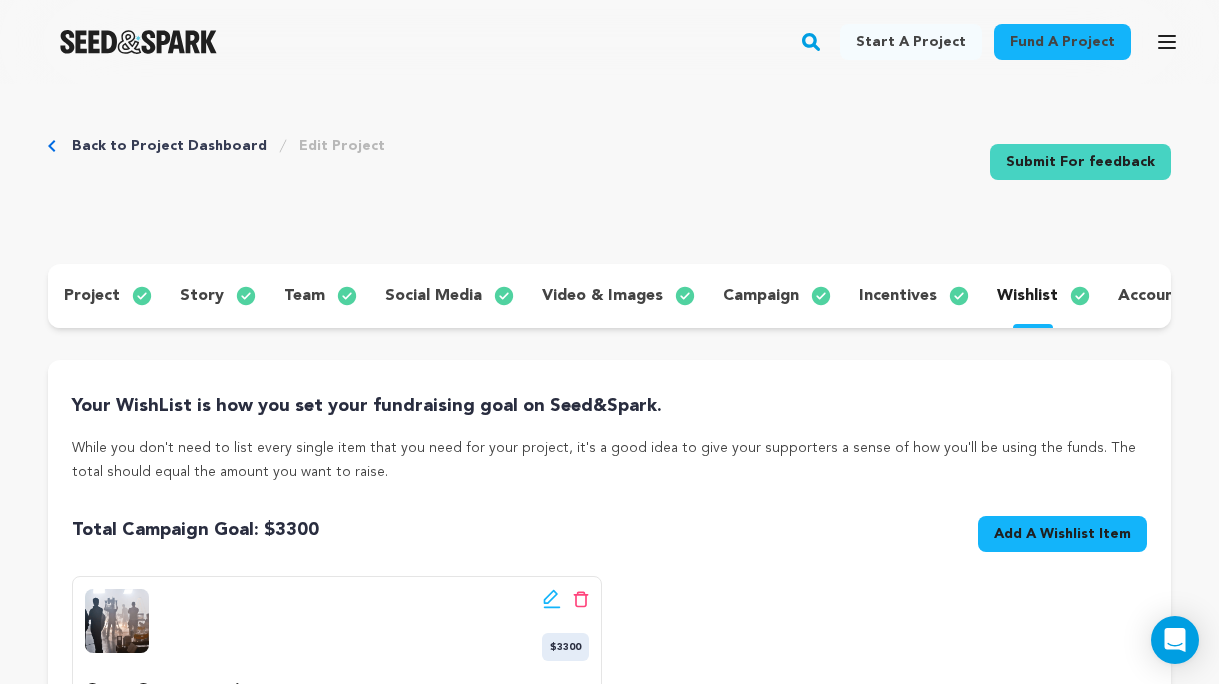 click on "Add A Wishlist Item" at bounding box center [1062, 534] 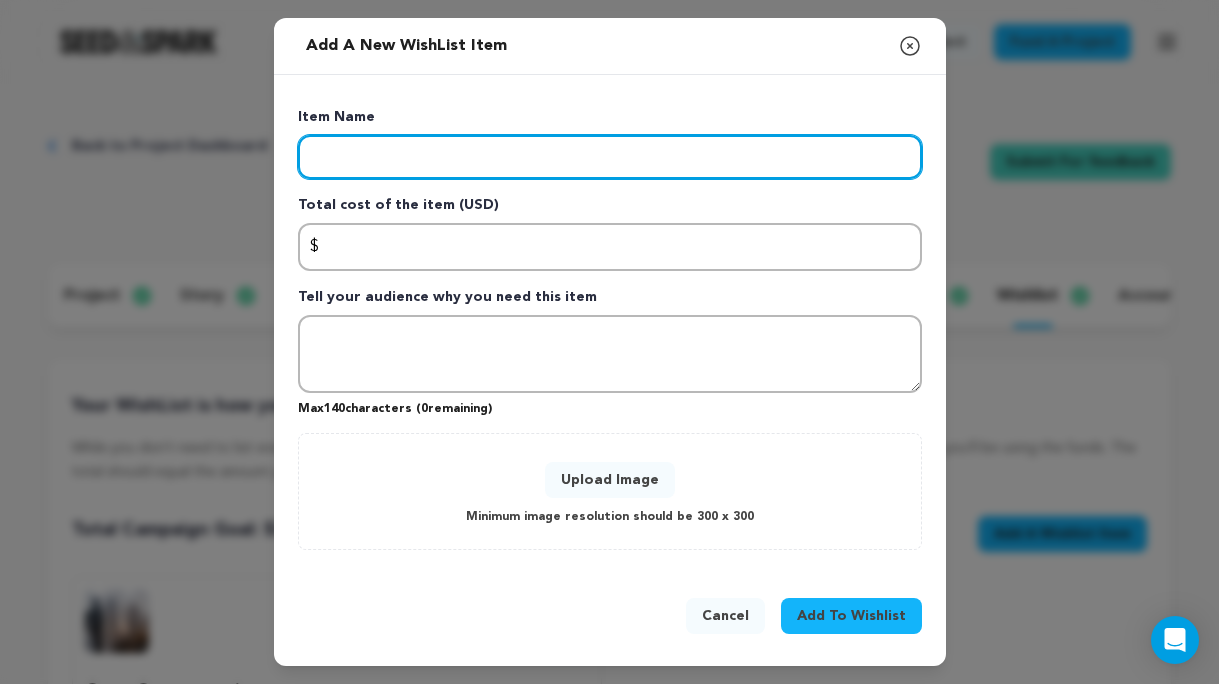 click at bounding box center [610, 157] 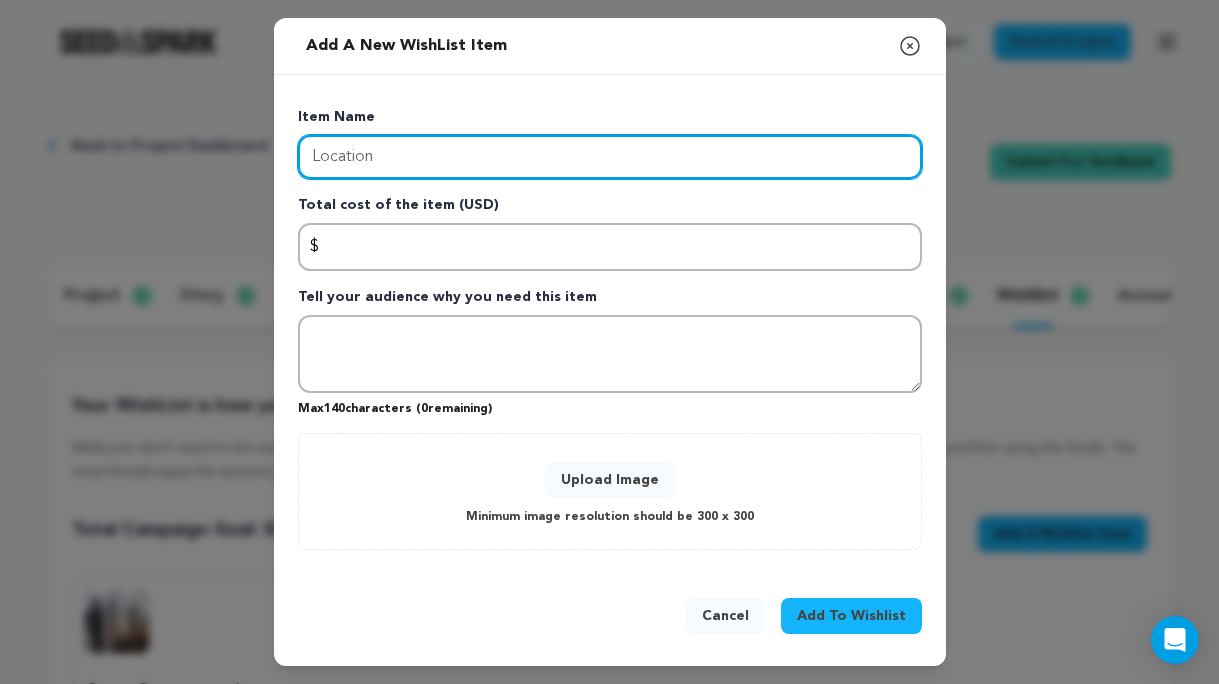 type on "Location" 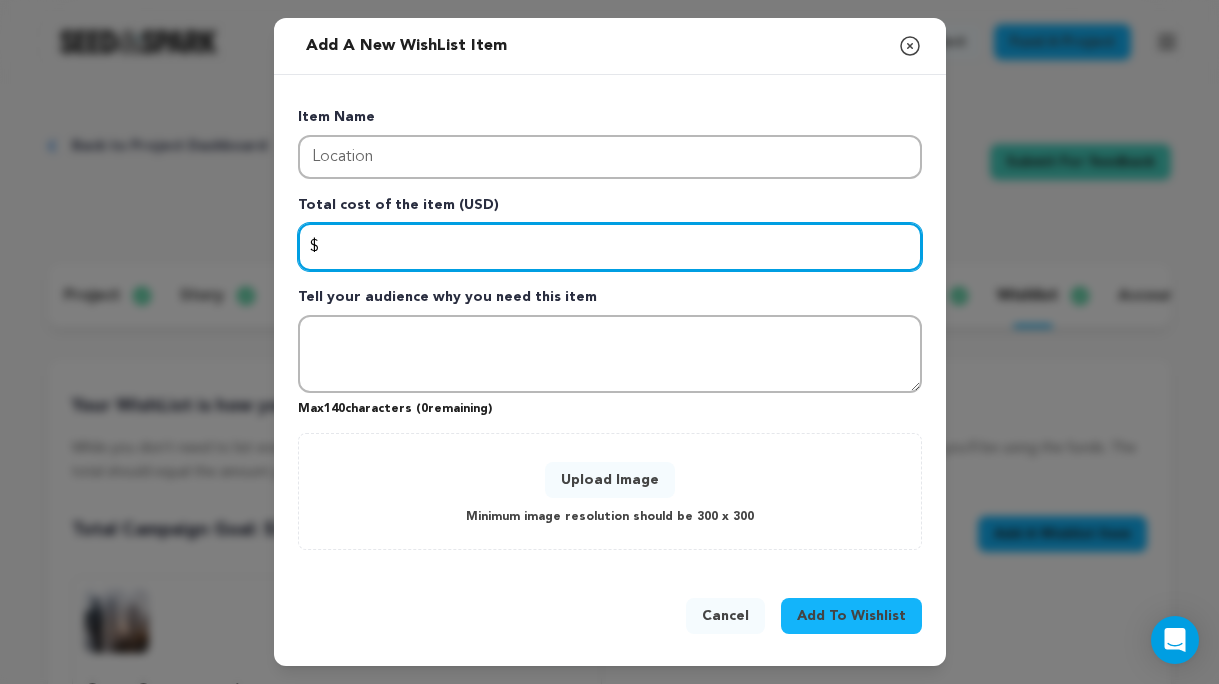 click at bounding box center (610, 247) 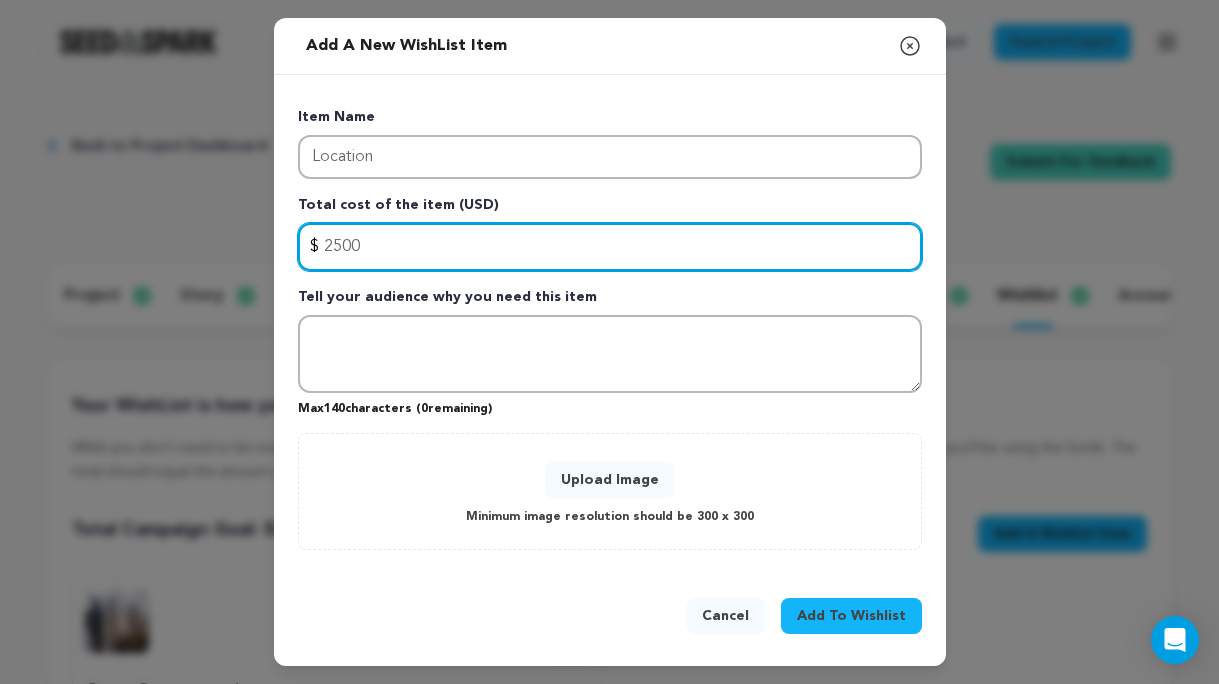 type on "2500" 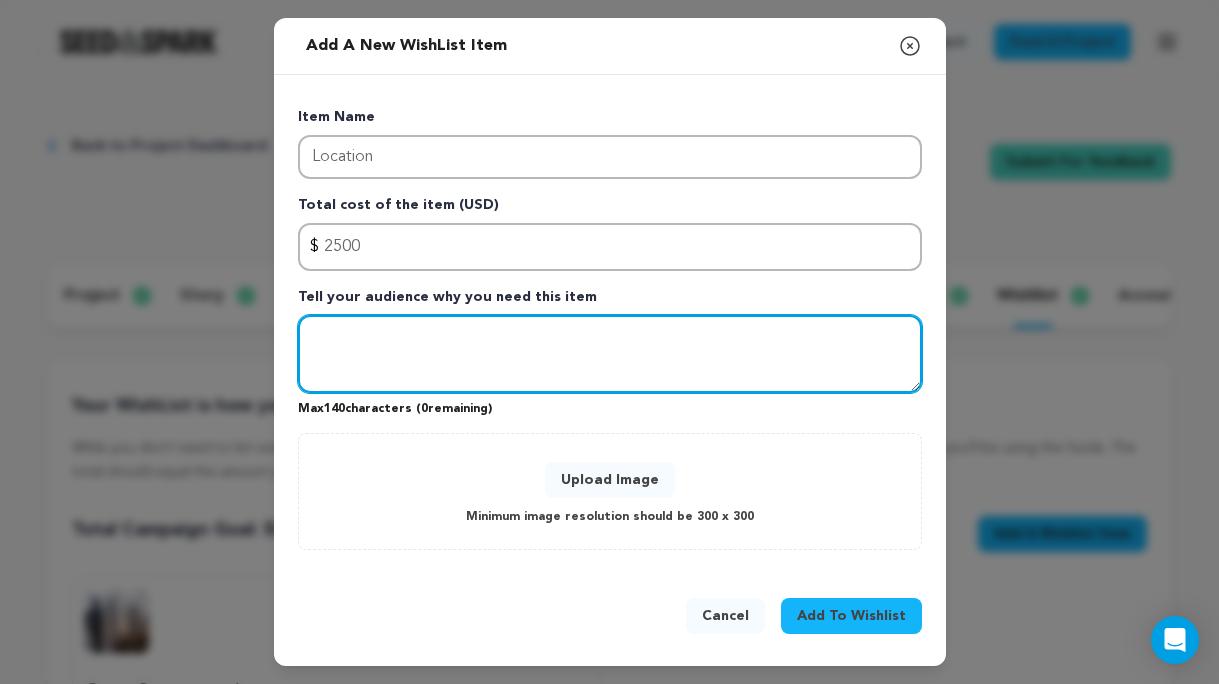 click at bounding box center (610, 354) 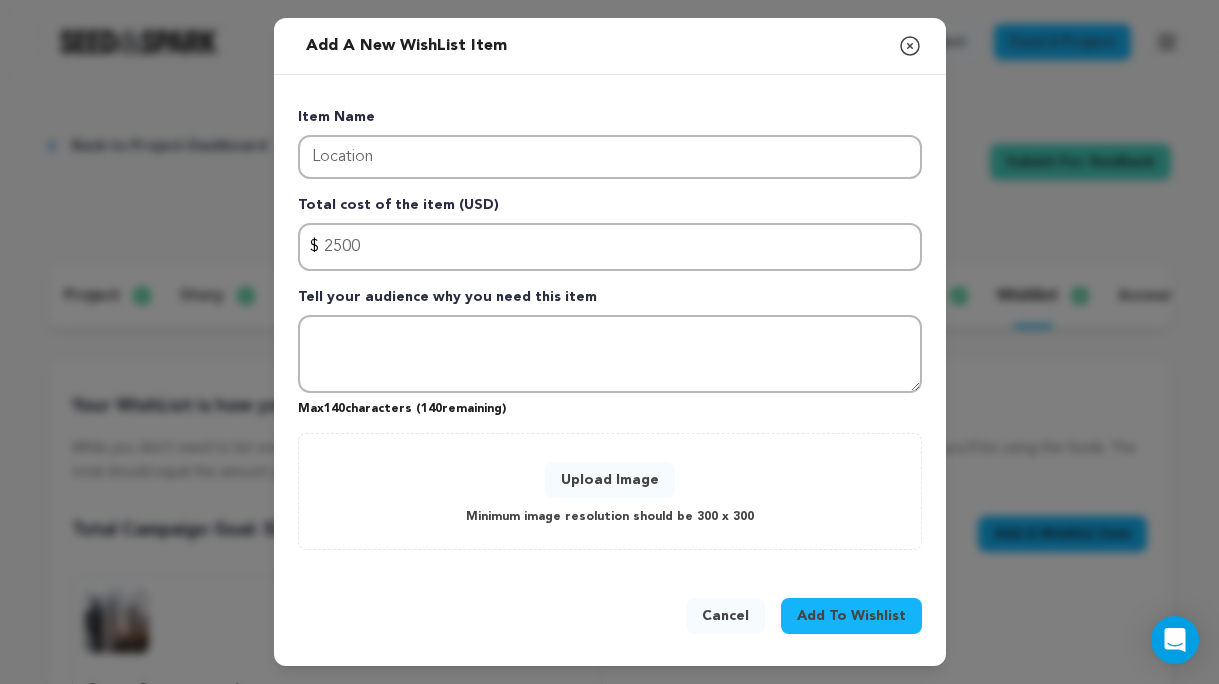 click on "Upload Image" at bounding box center [610, 480] 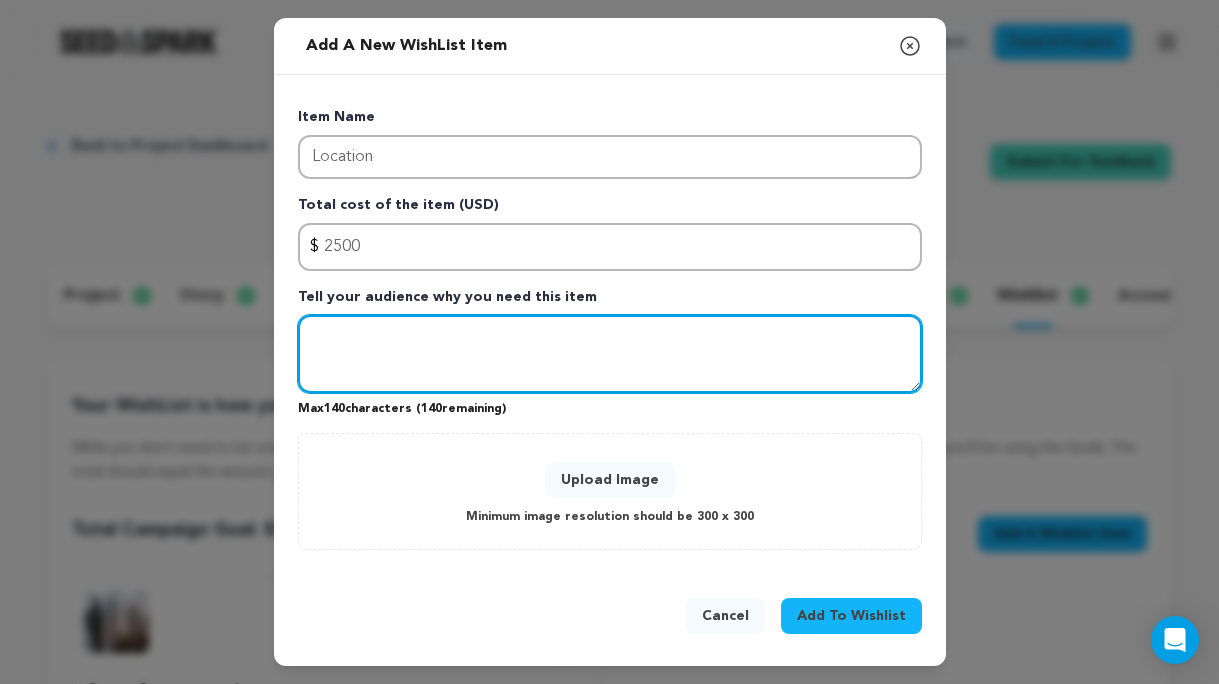 click at bounding box center [610, 354] 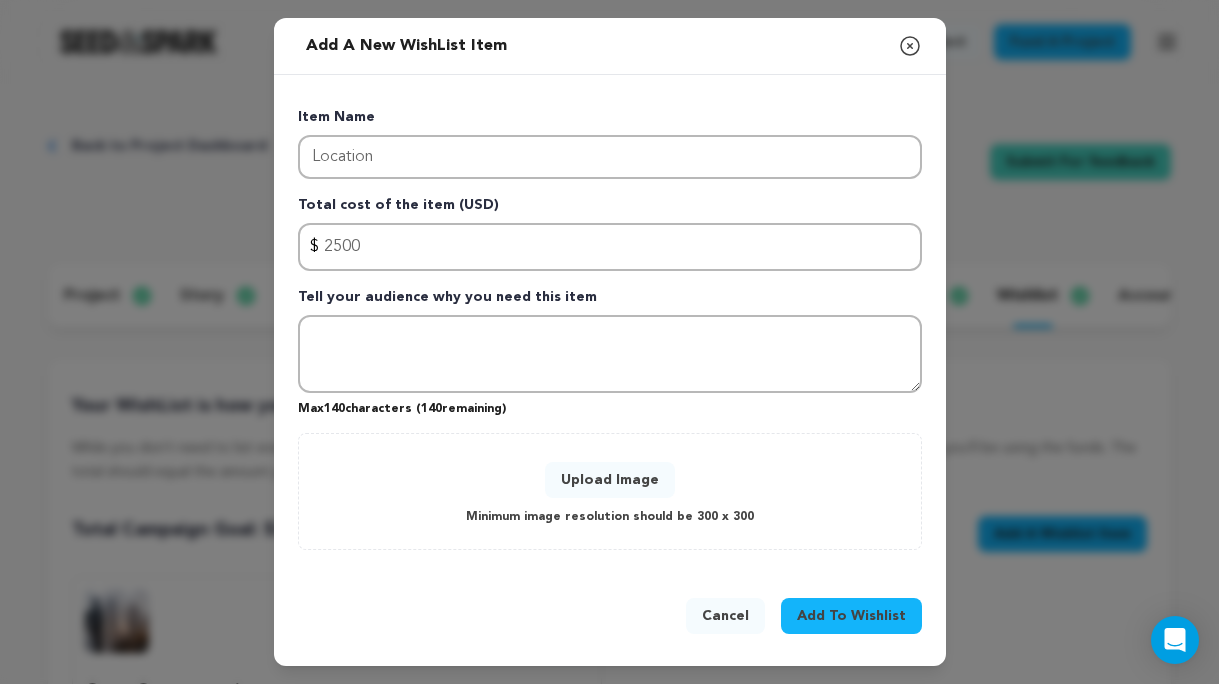 click on "Upload Image" at bounding box center (610, 480) 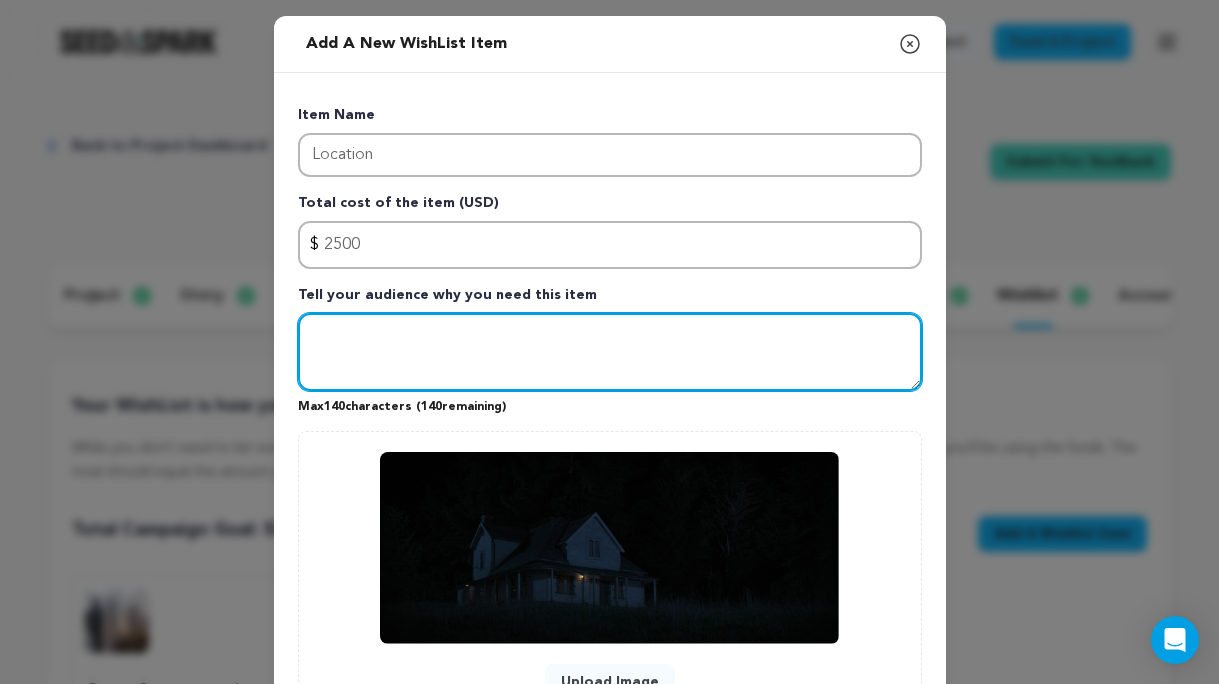 click at bounding box center (610, 352) 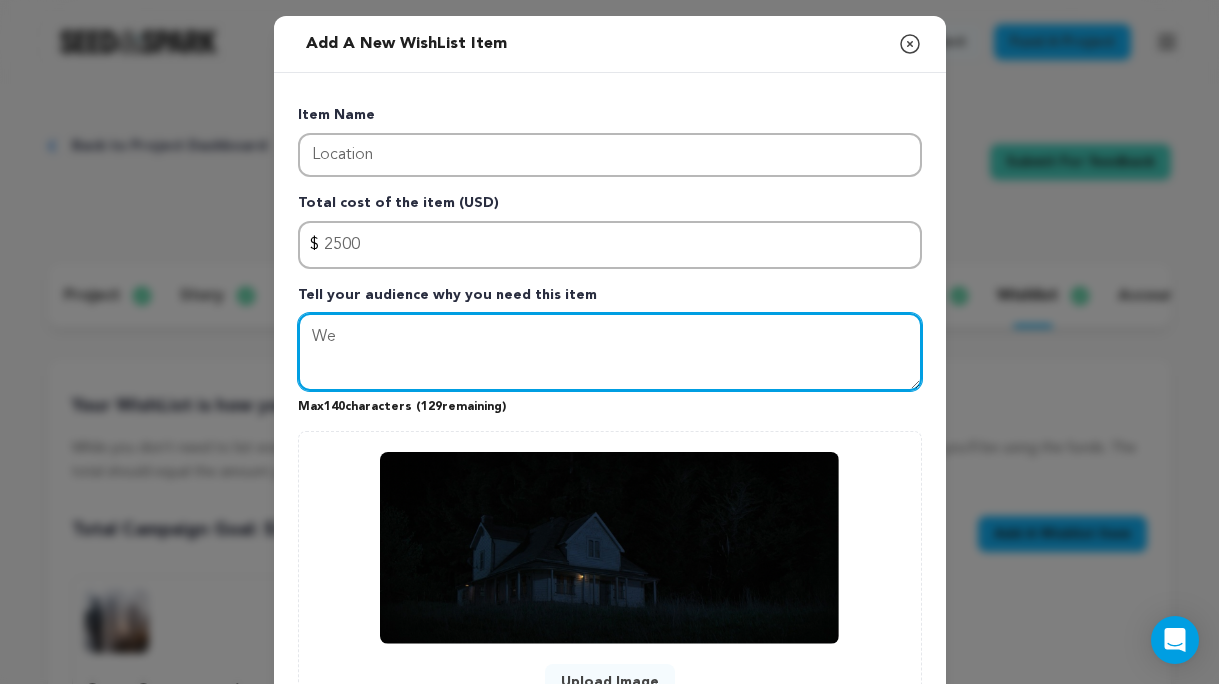 type on "W" 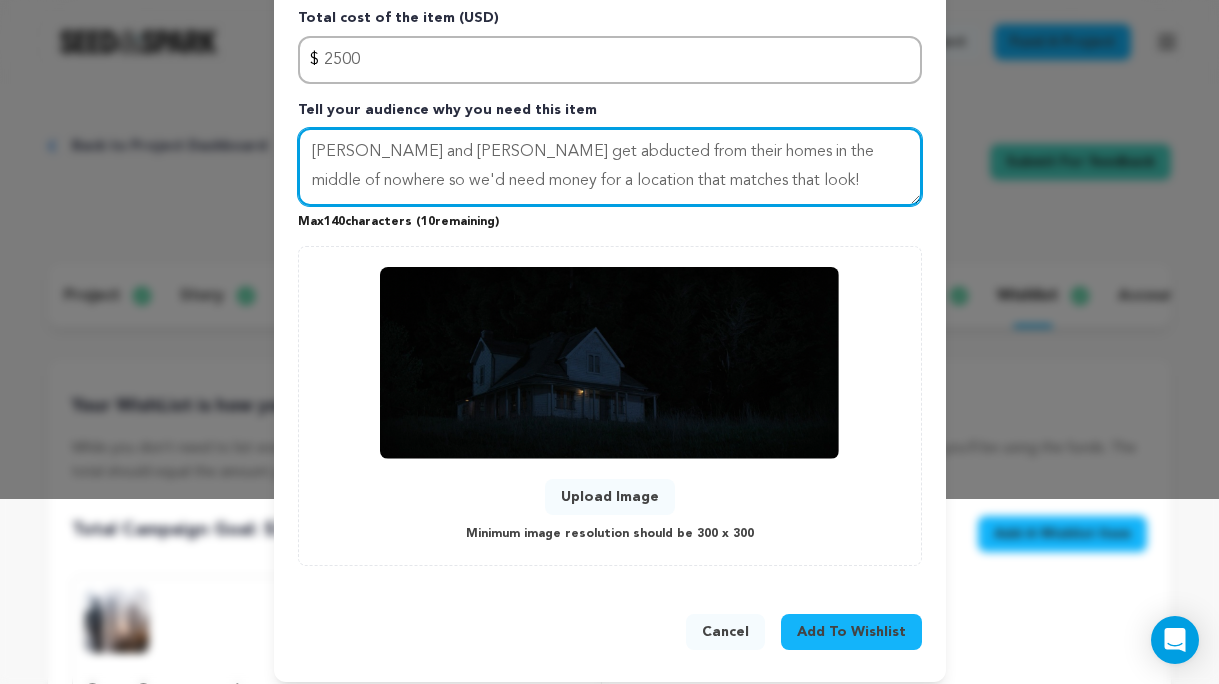 scroll, scrollTop: 197, scrollLeft: 0, axis: vertical 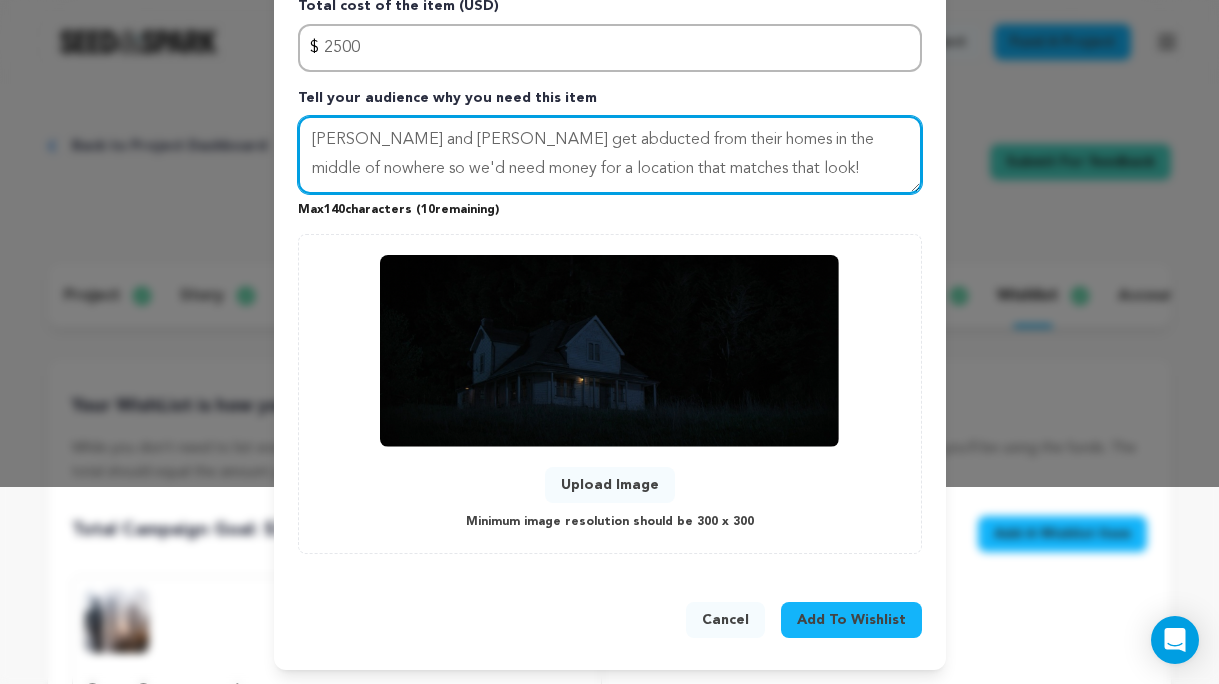 type on "Todd and Phineas get abducted from their homes in the middle of nowhere so we'd need money for a location that matches that look!" 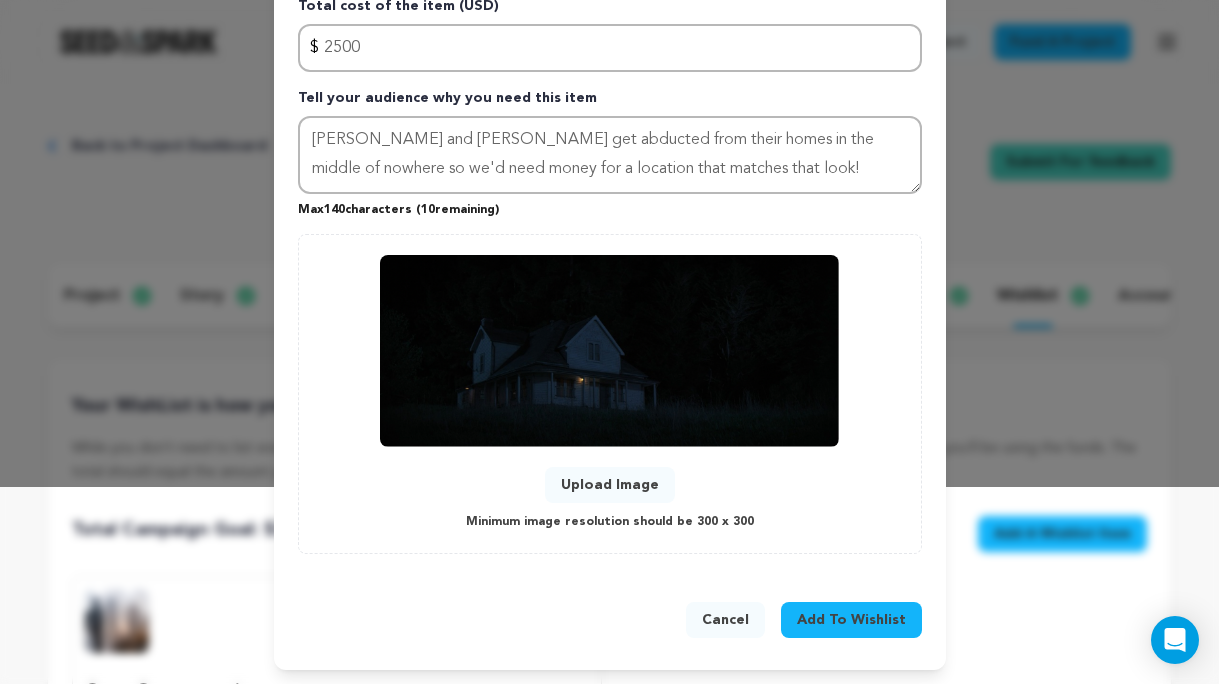 click on "Add To Wishlist" at bounding box center (851, 620) 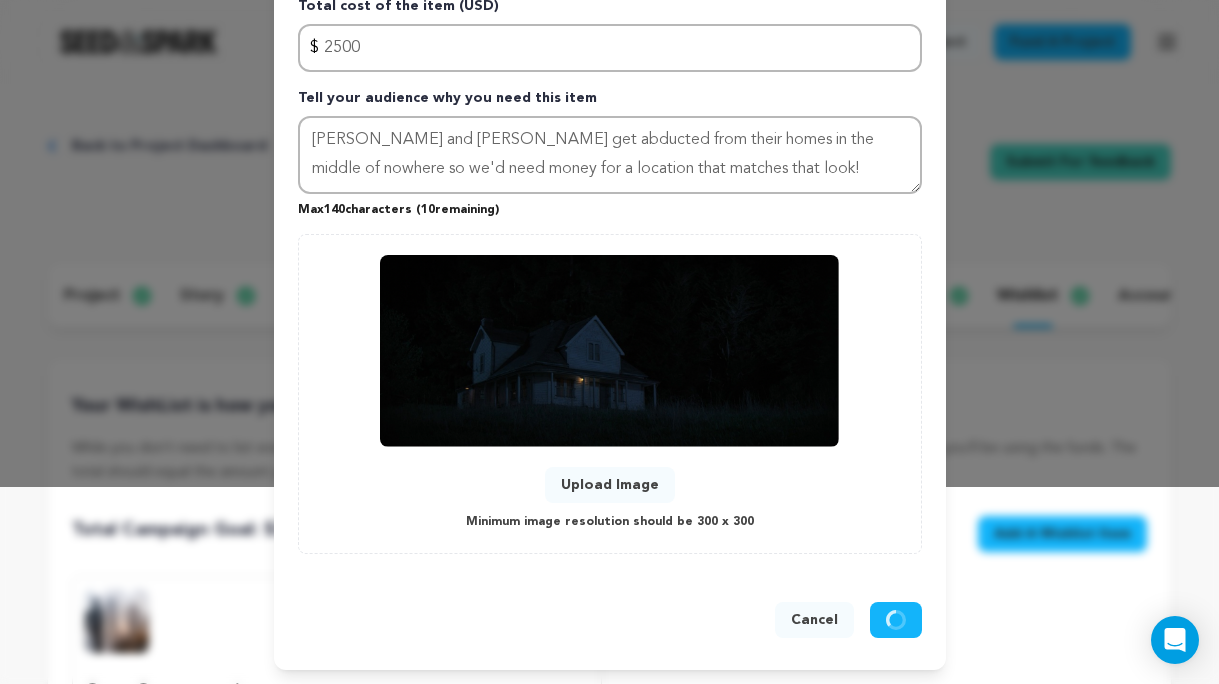 type 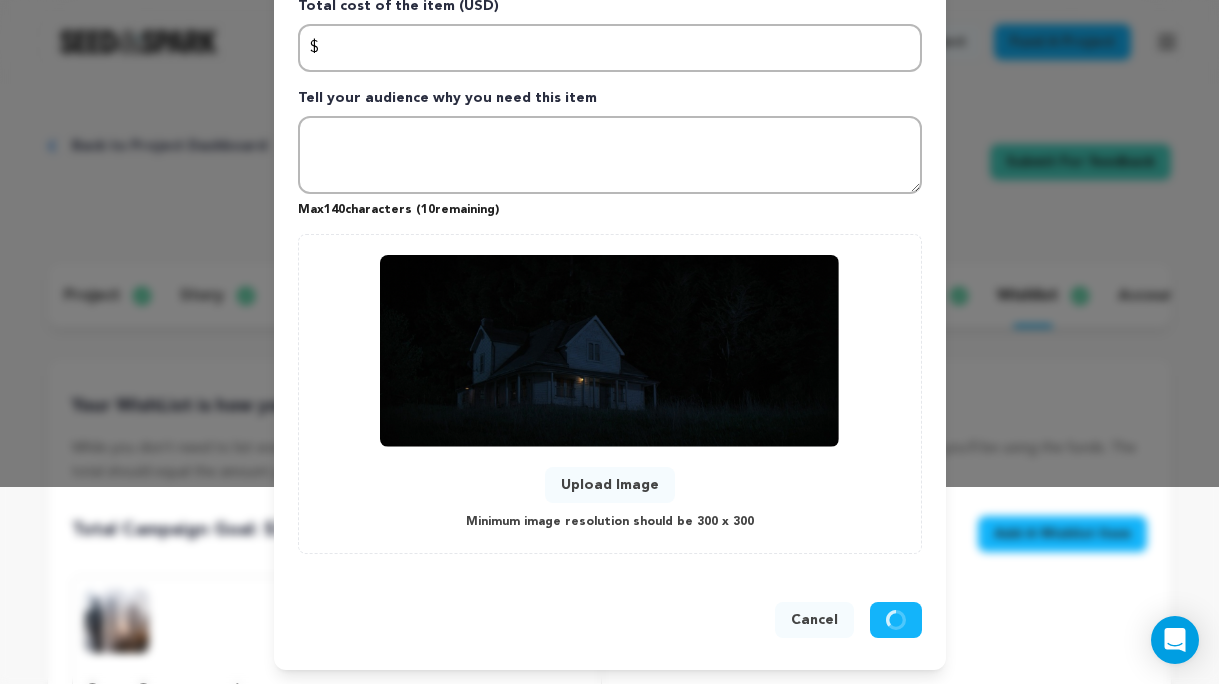 scroll, scrollTop: 0, scrollLeft: 0, axis: both 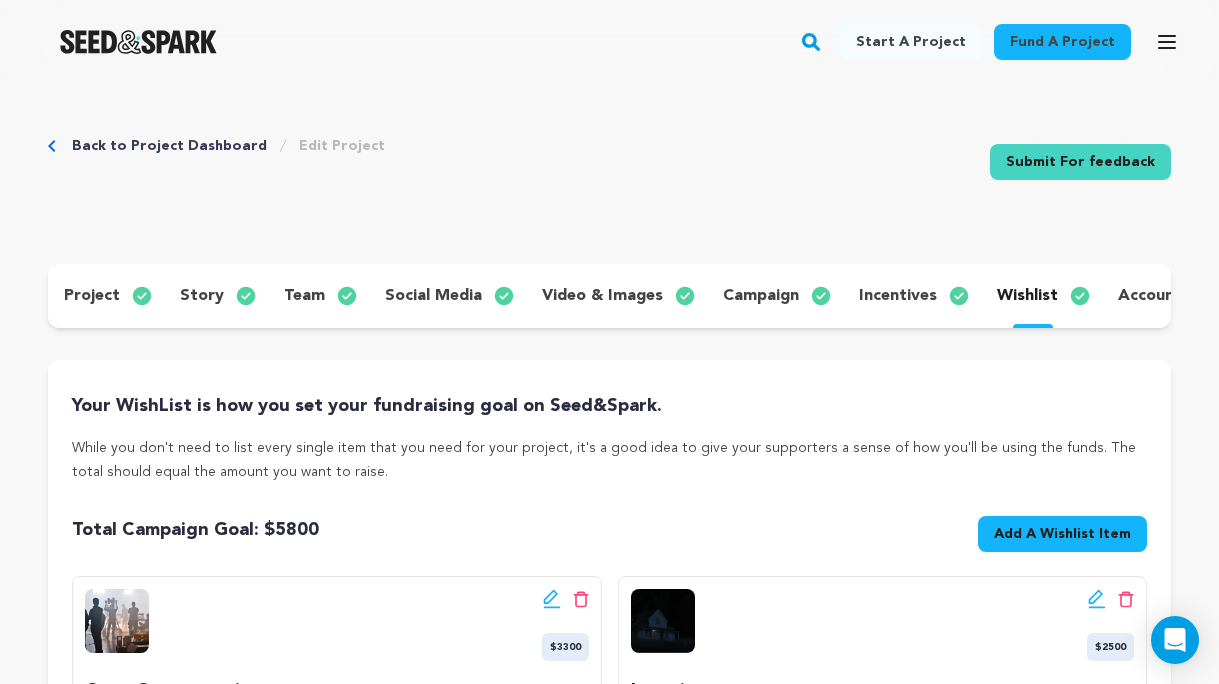 click on "Add A Wishlist Item" at bounding box center [1062, 534] 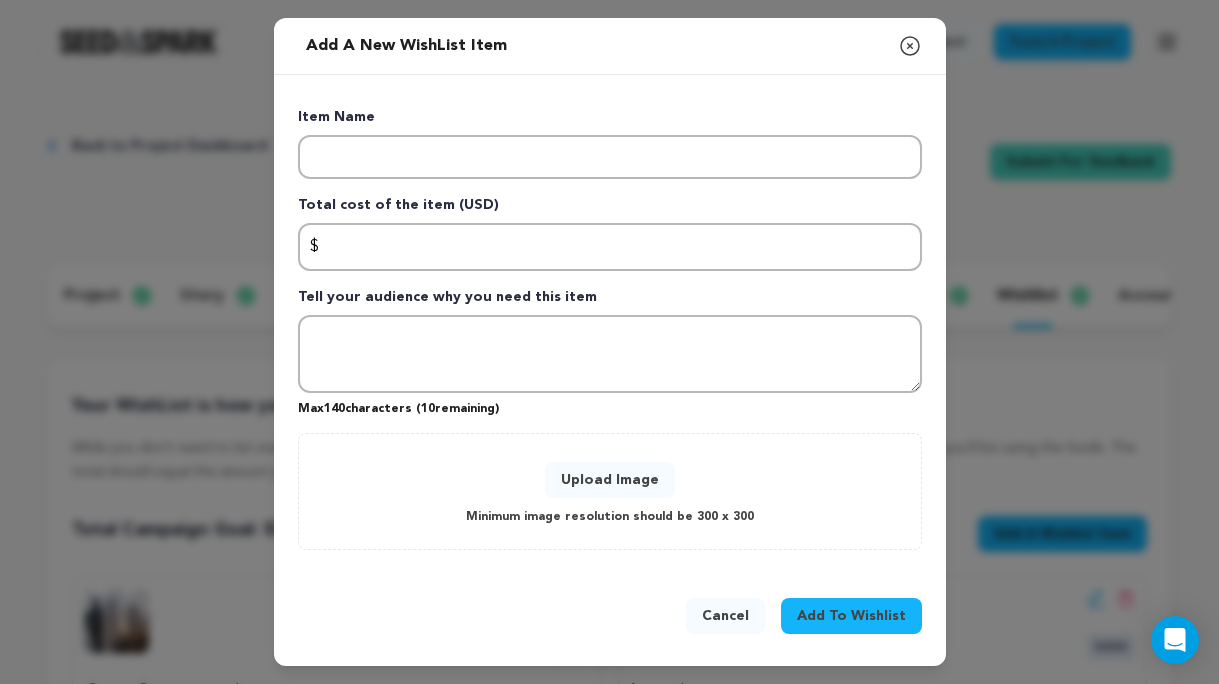 click on "Add a new WishList item
Close modal
Item Name
Total cost of the item (USD)
$
Amount
Tell your audience why you need this item
Max  140  characters
( 10  remaining)
0 0" at bounding box center [609, 342] 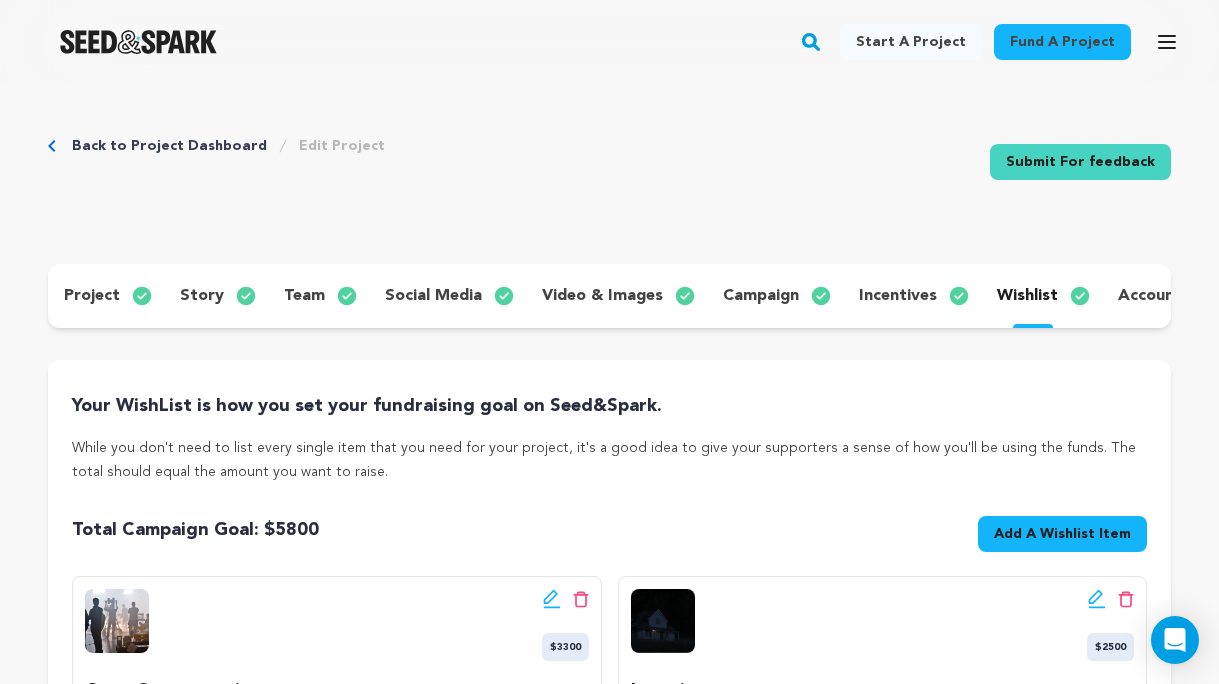 click on "Add A Wishlist Item
New Wishlist Item" at bounding box center [1062, 534] 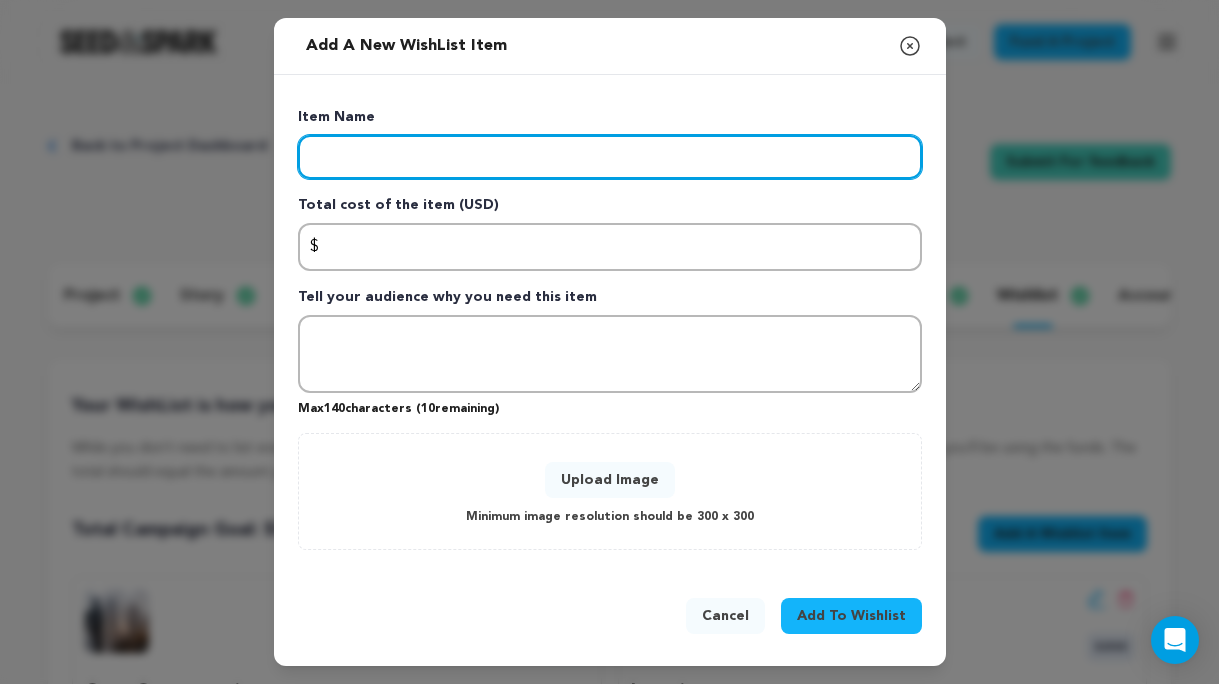 click at bounding box center [610, 157] 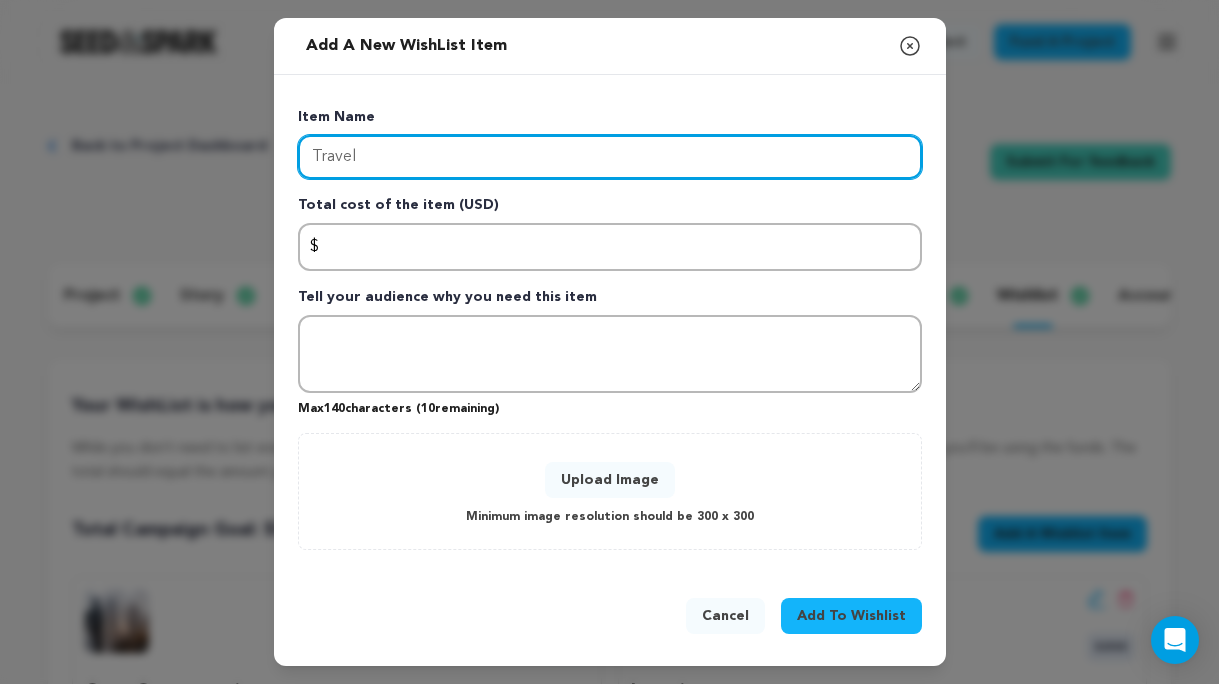type on "Travel" 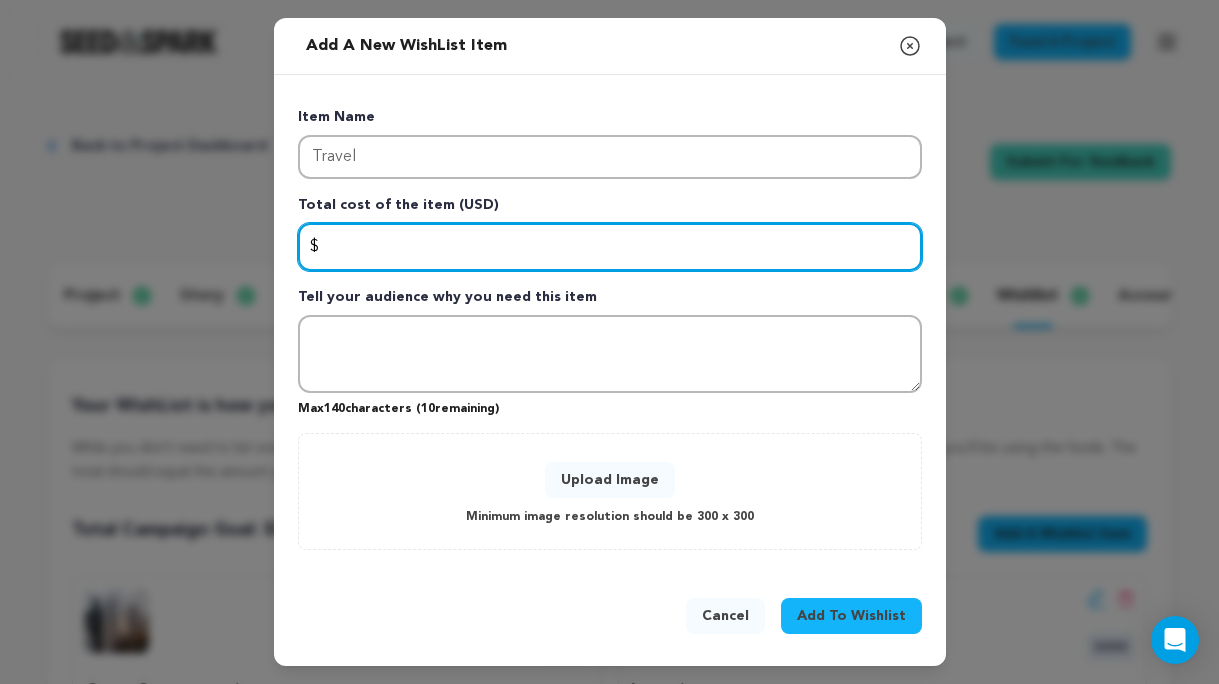 click at bounding box center [610, 247] 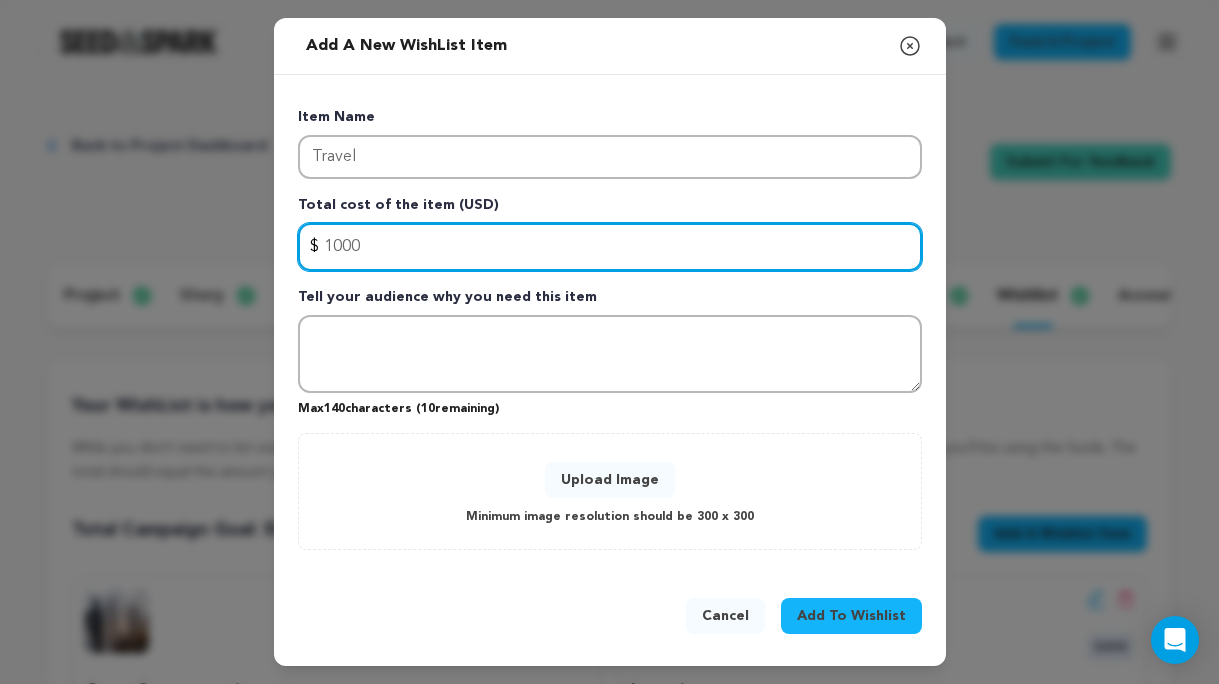 type on "1000" 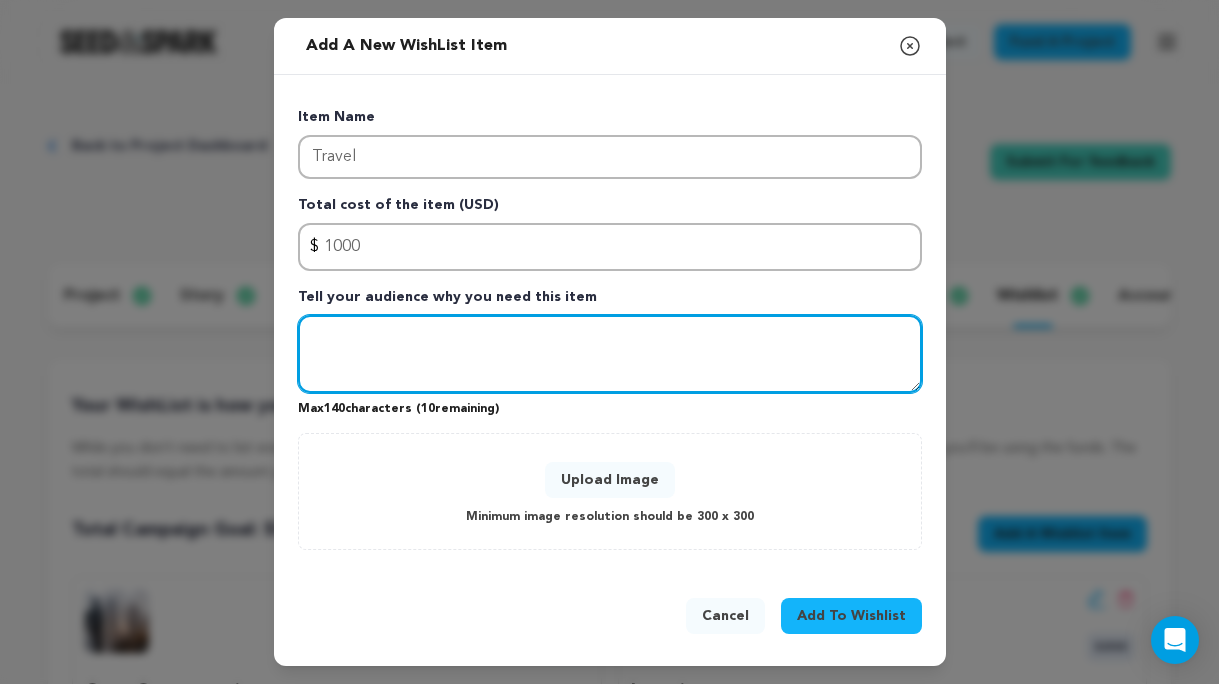 click at bounding box center [610, 354] 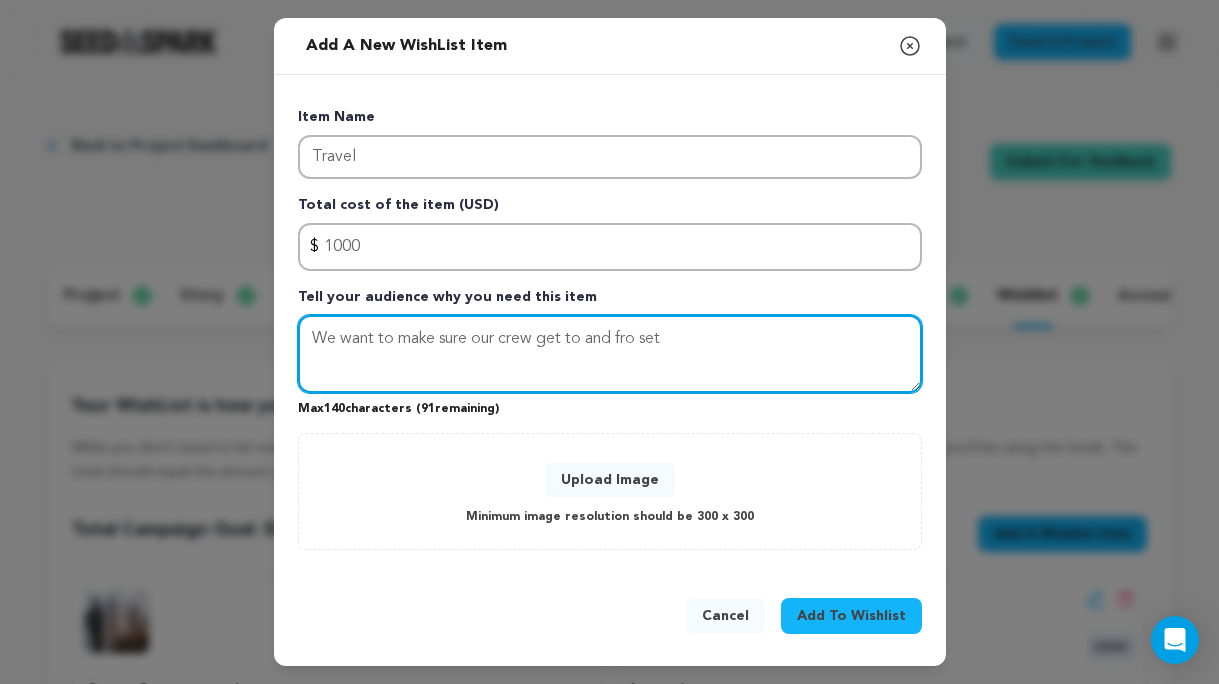 click on "We want to make sure our crew get to and fro set" at bounding box center (610, 354) 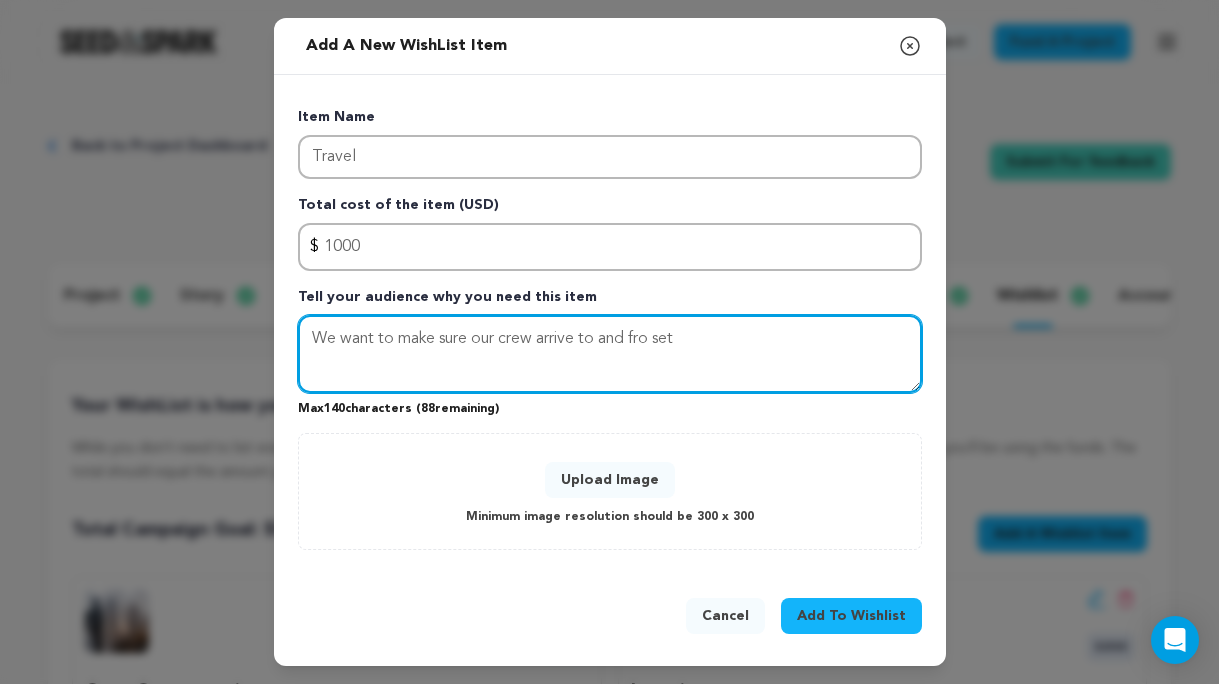 click on "We want to make sure our crew arrive to and fro set" at bounding box center (610, 354) 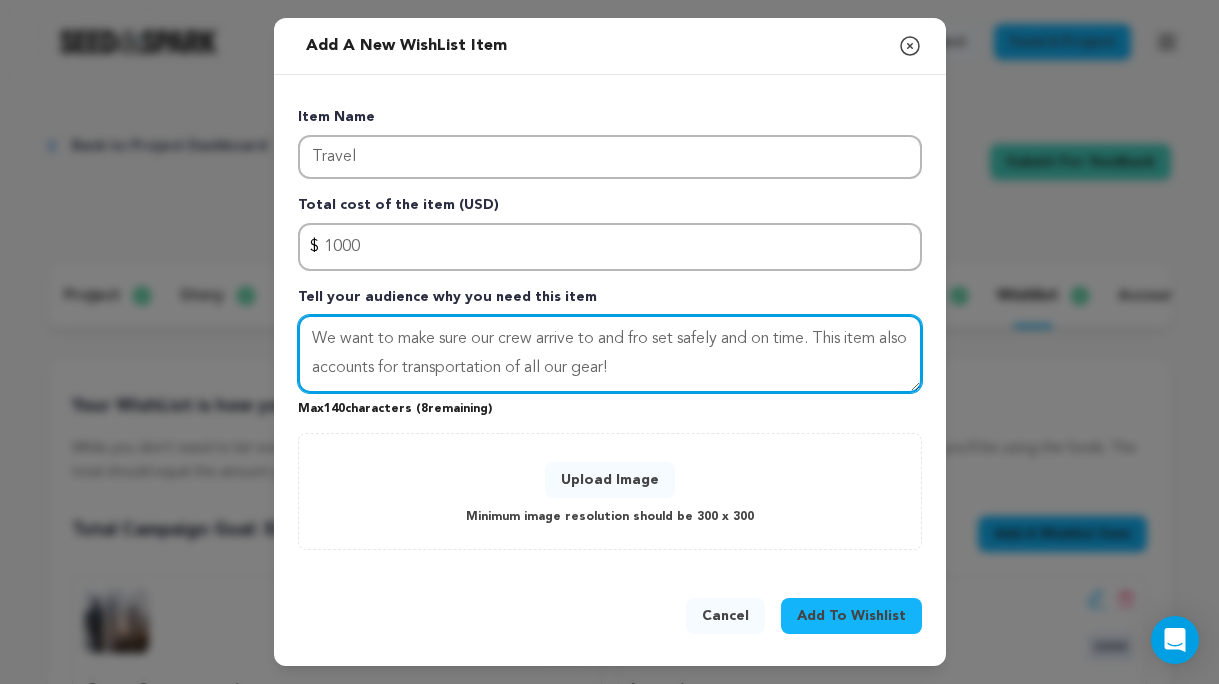 click on "We want to make sure our crew arrive to and fro set safely and on time. This item also accounts for transportation of all our gear!" at bounding box center [610, 354] 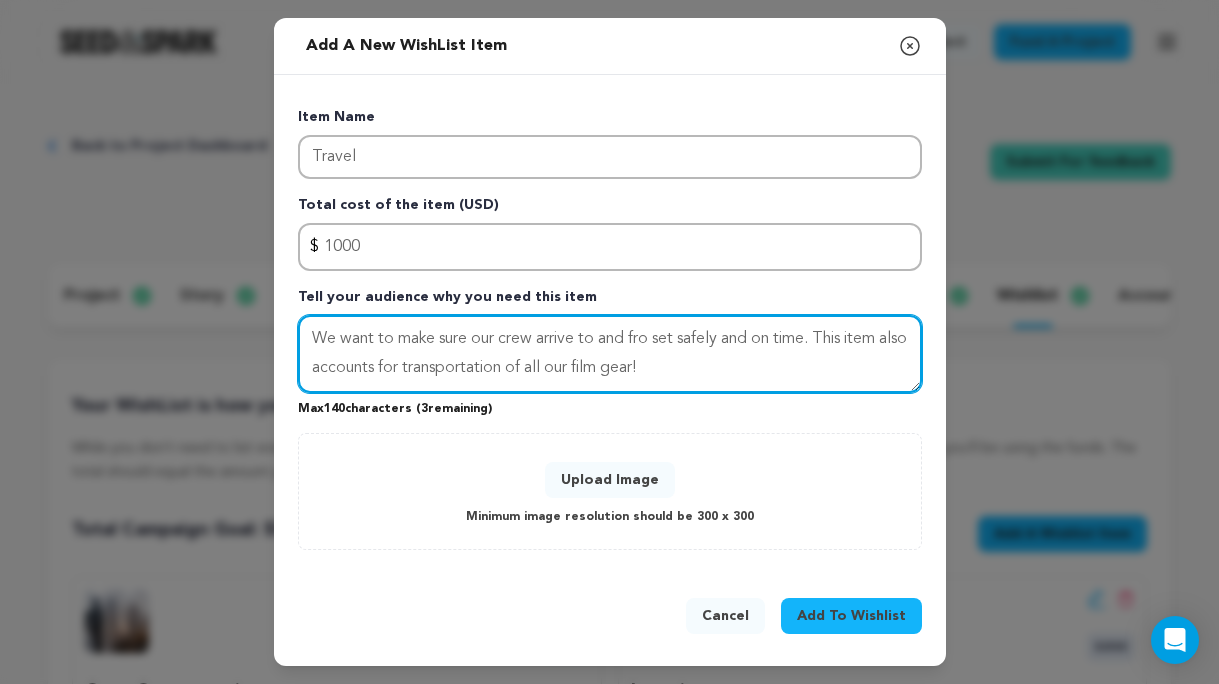 click on "We want to make sure our crew arrive to and fro set safely and on time. This item also accounts for transportation of all our film gear!" at bounding box center (610, 354) 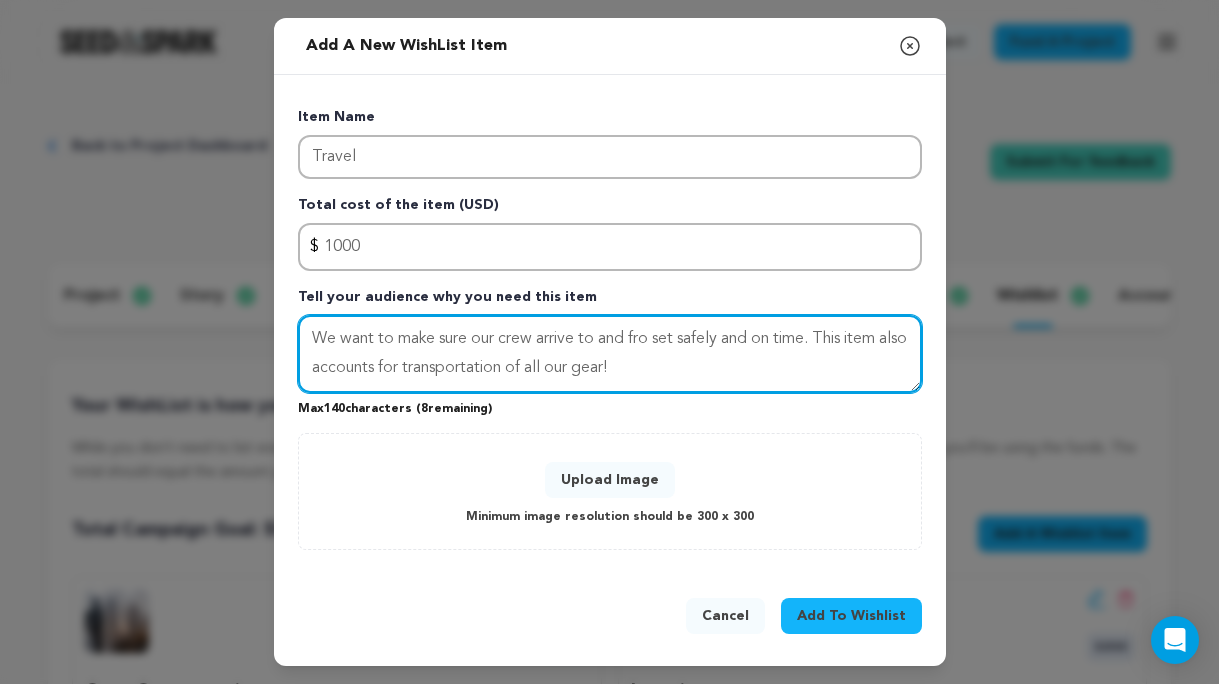 click on "We want to make sure our crew arrive to and fro set safely and on time. This item also accounts for transportation of all our gear!" at bounding box center (610, 354) 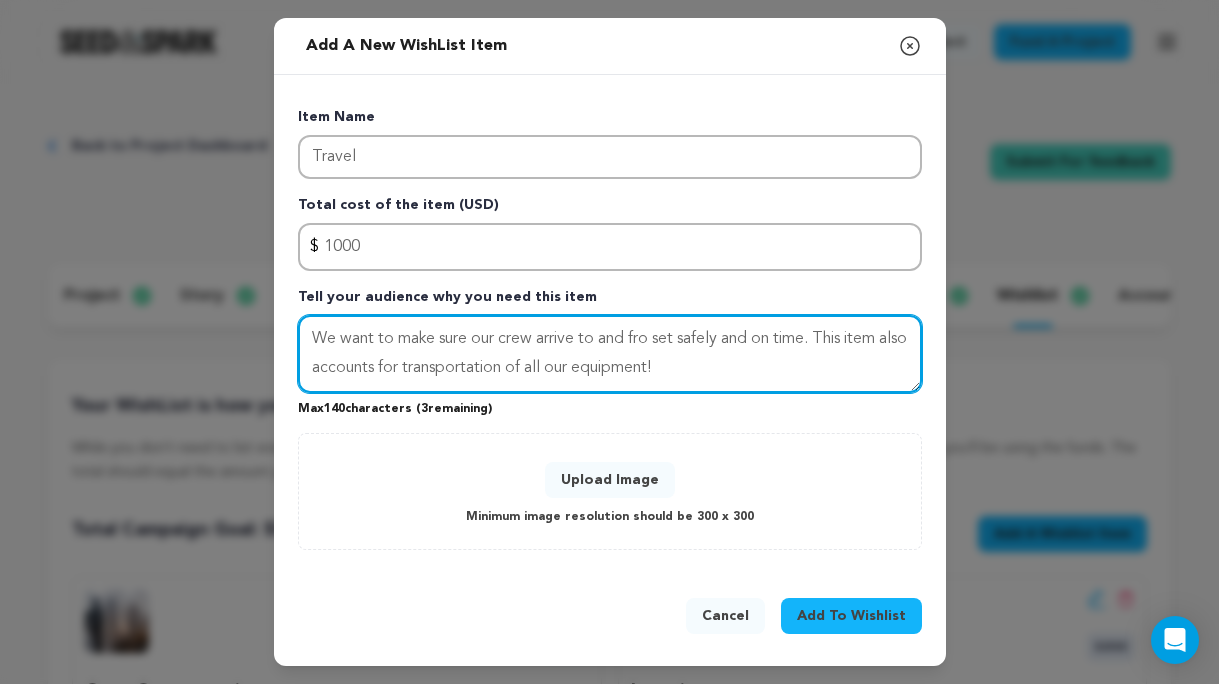 type on "We want to make sure our crew arrive to and fro set safely and on time. This item also accounts for transportation of all our equipment!" 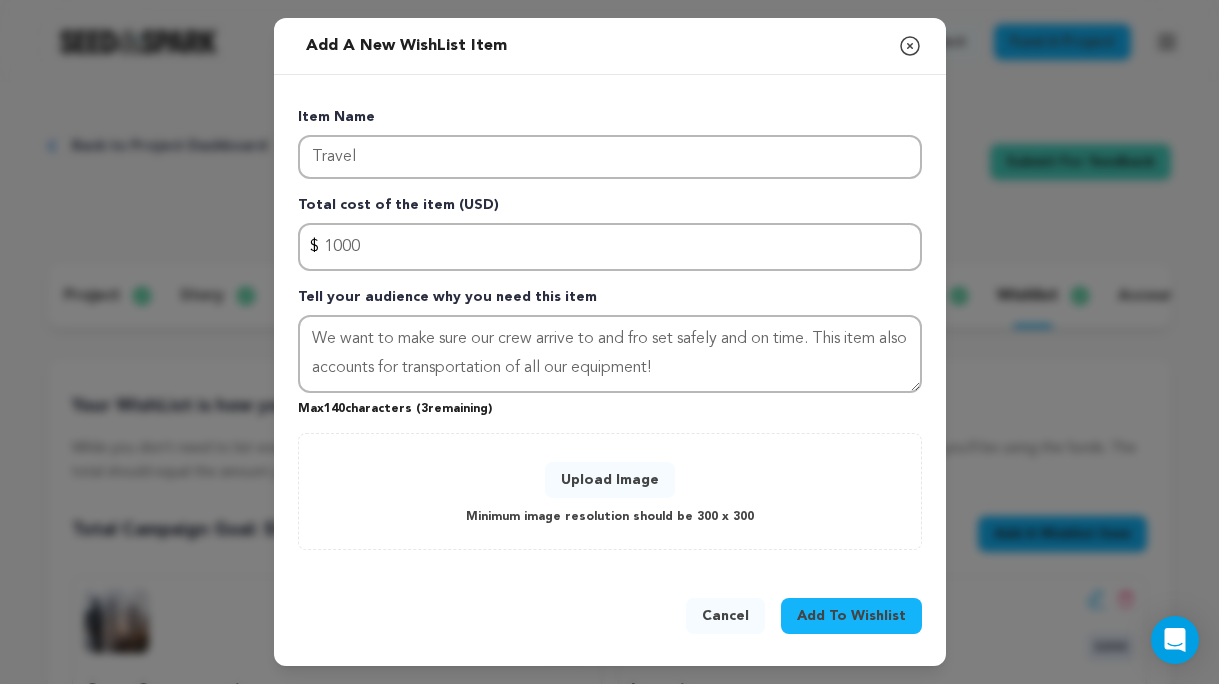 click on "Upload Image" at bounding box center (610, 480) 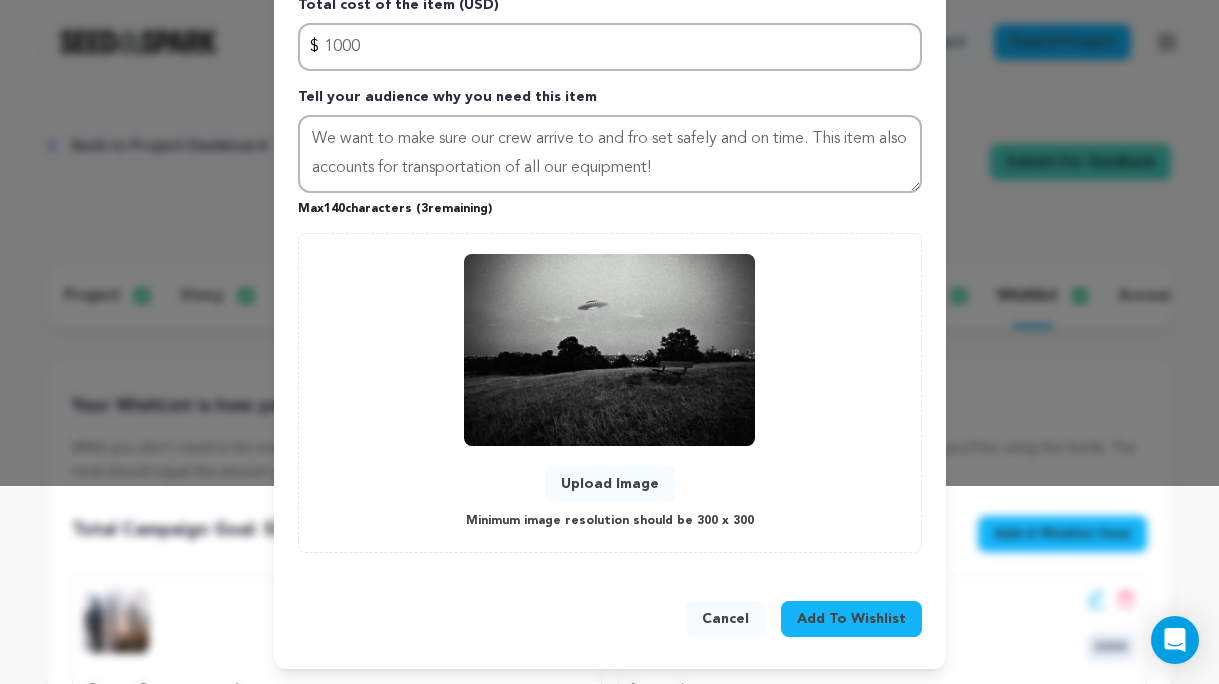 scroll, scrollTop: 197, scrollLeft: 0, axis: vertical 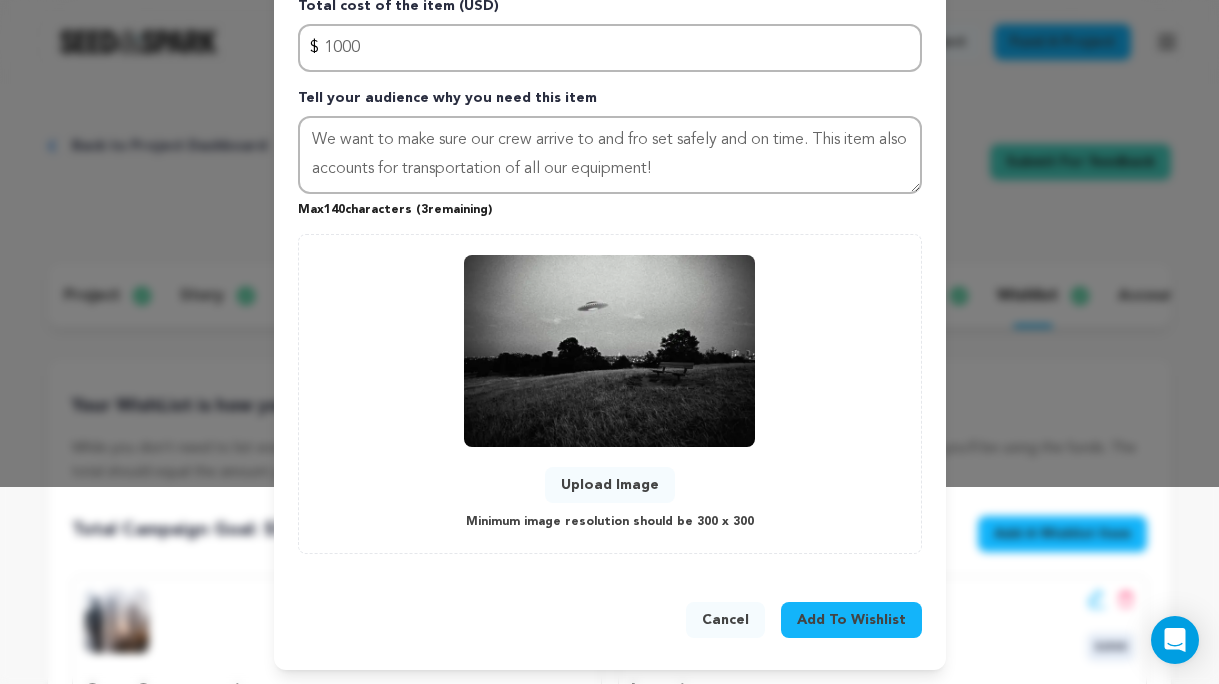 click on "Add To Wishlist" at bounding box center (851, 620) 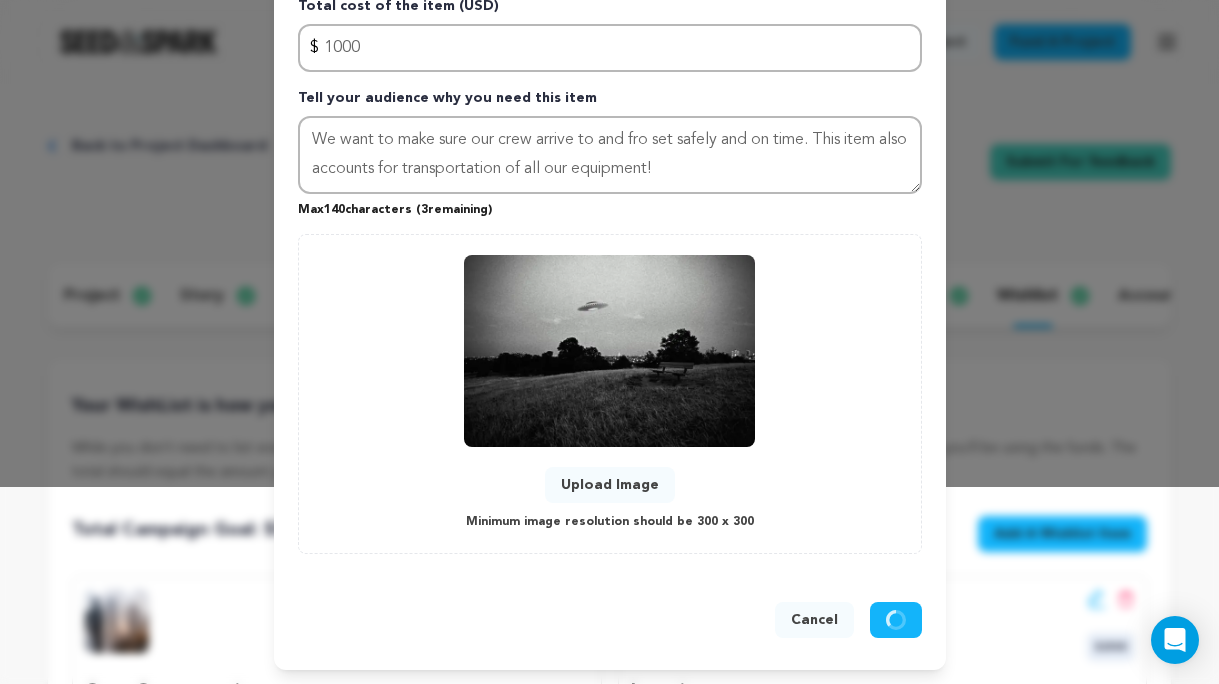 type 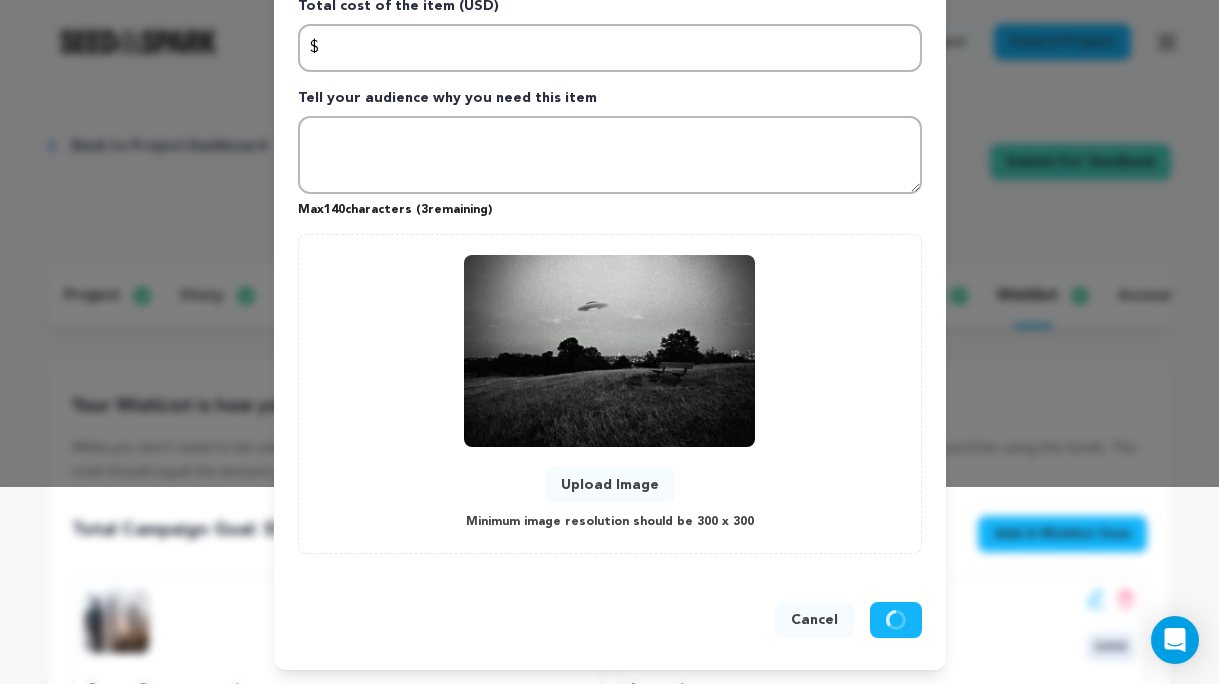 scroll, scrollTop: 0, scrollLeft: 0, axis: both 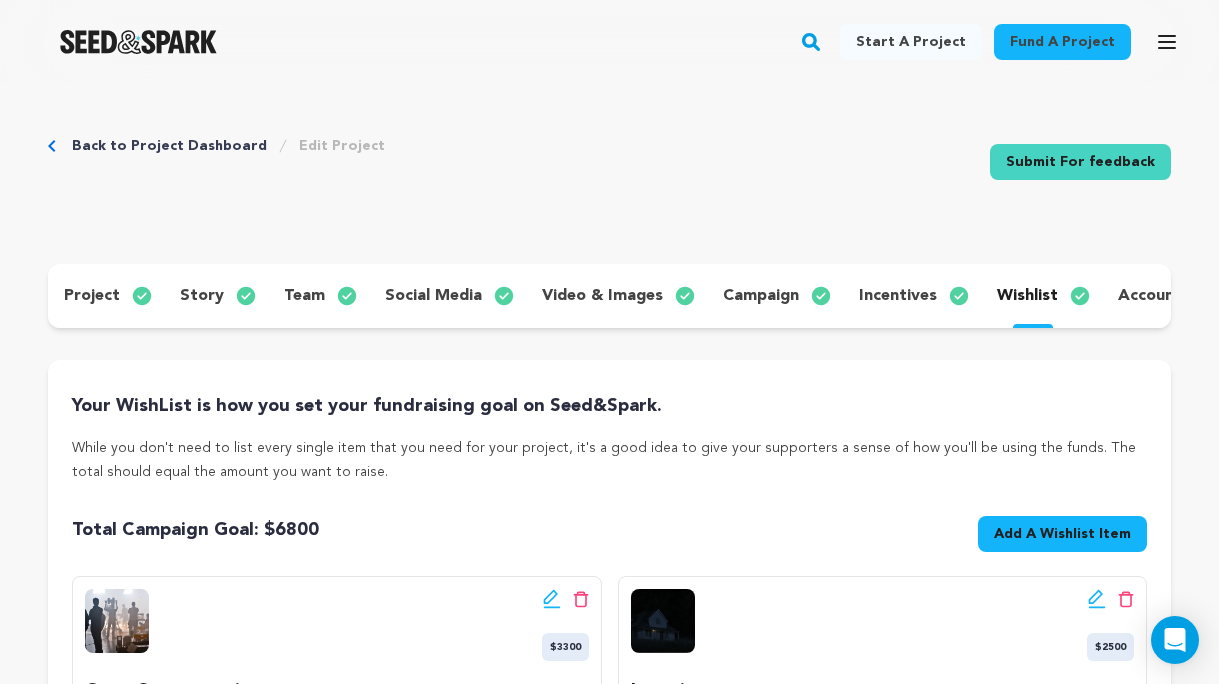 click on "incentives" at bounding box center [898, 296] 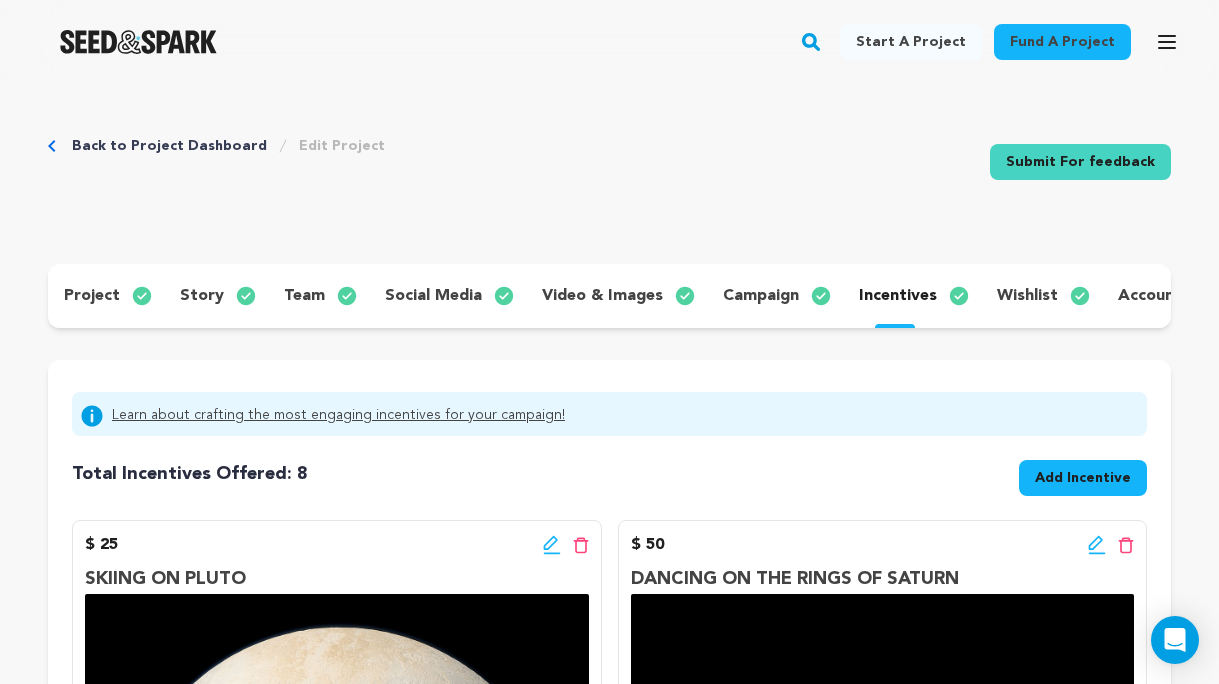 click on "wishlist" at bounding box center [1027, 296] 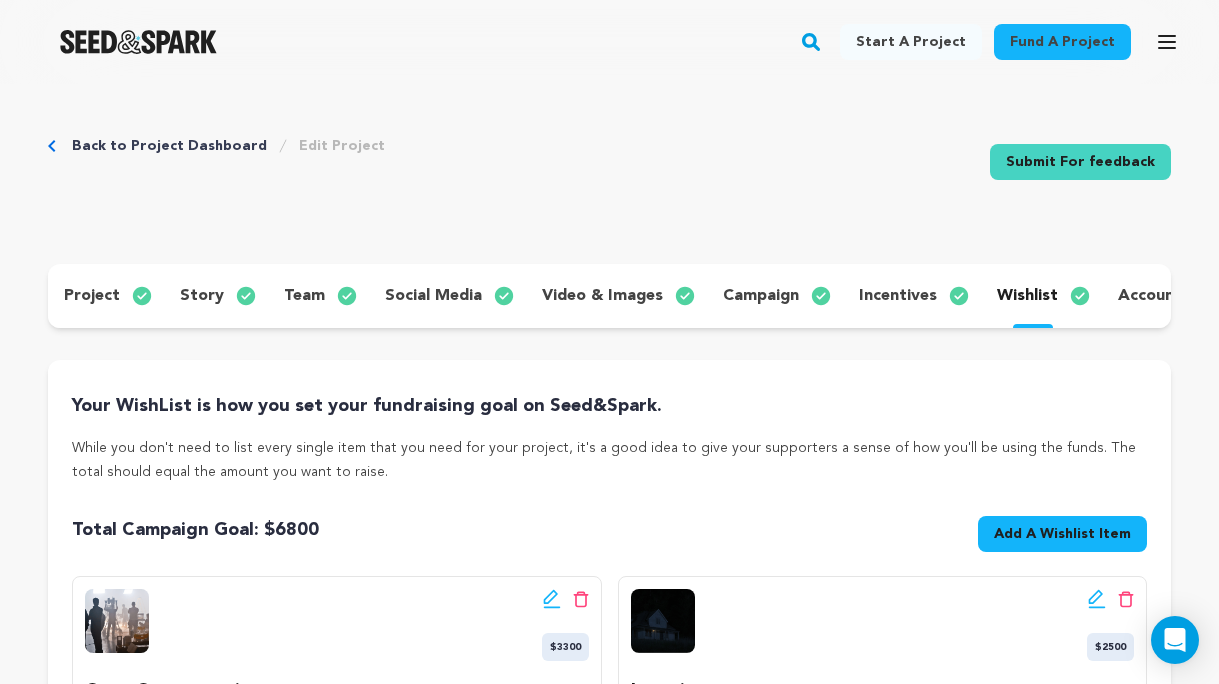 click on "Add A Wishlist Item
New Wishlist Item" at bounding box center [1062, 534] 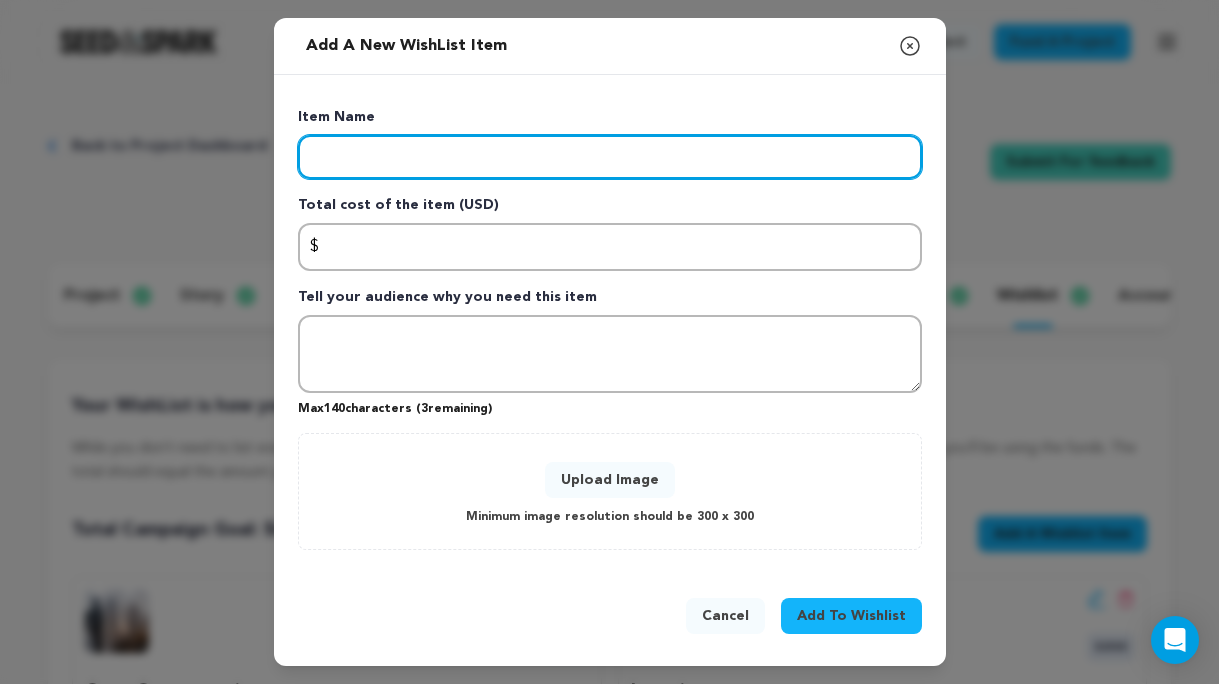 click at bounding box center [610, 157] 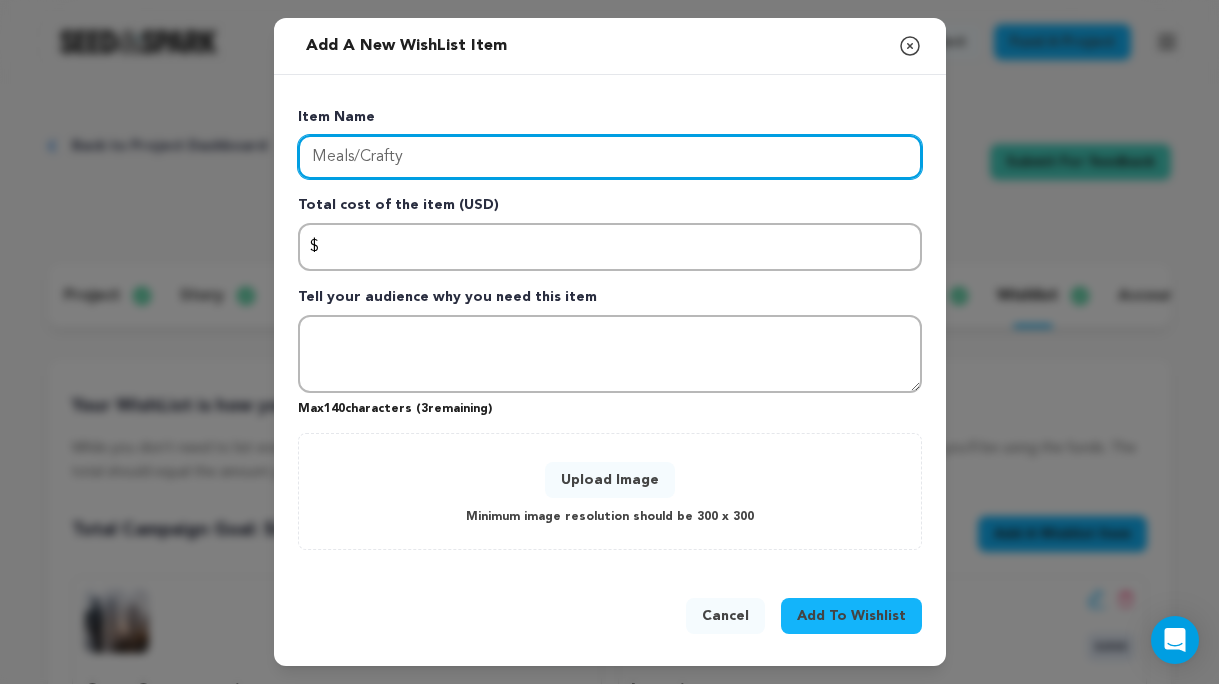 type on "Meals/Crafty" 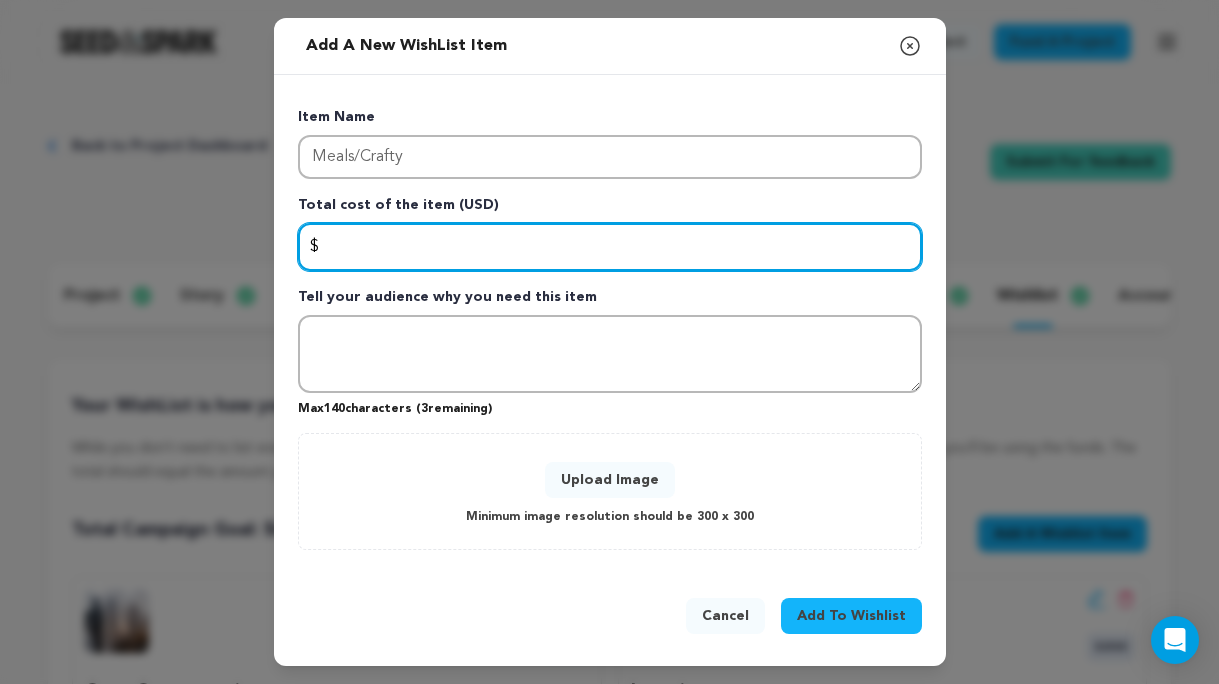 click at bounding box center (610, 247) 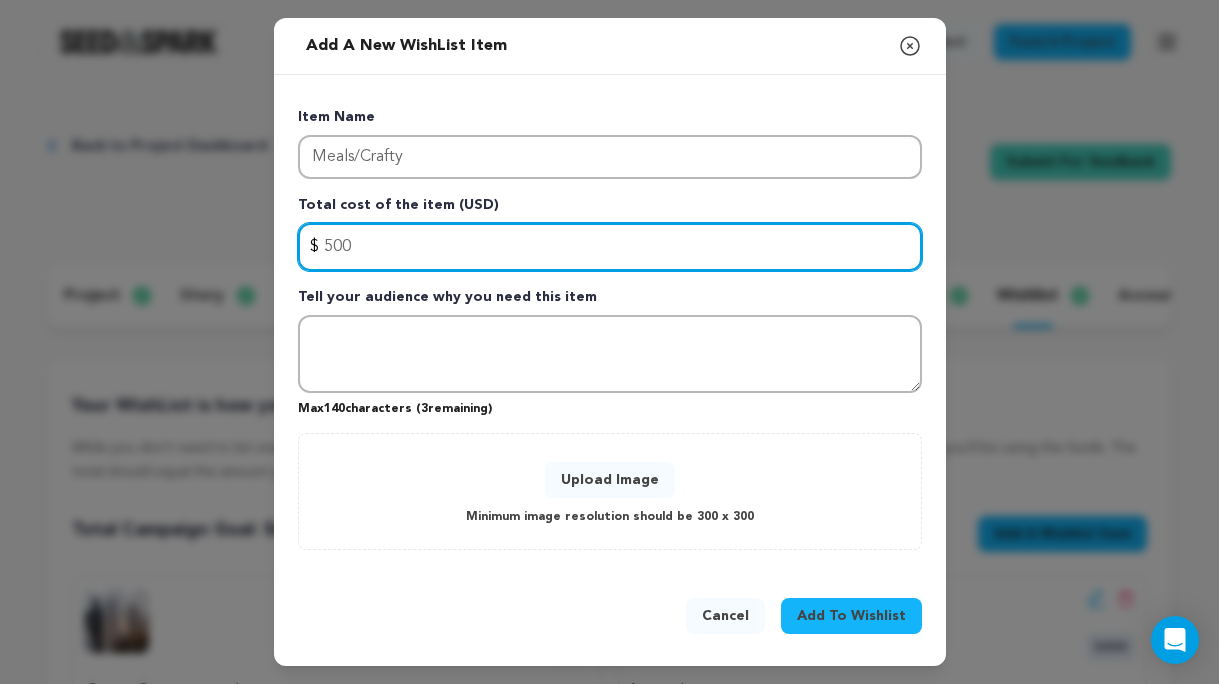type on "500" 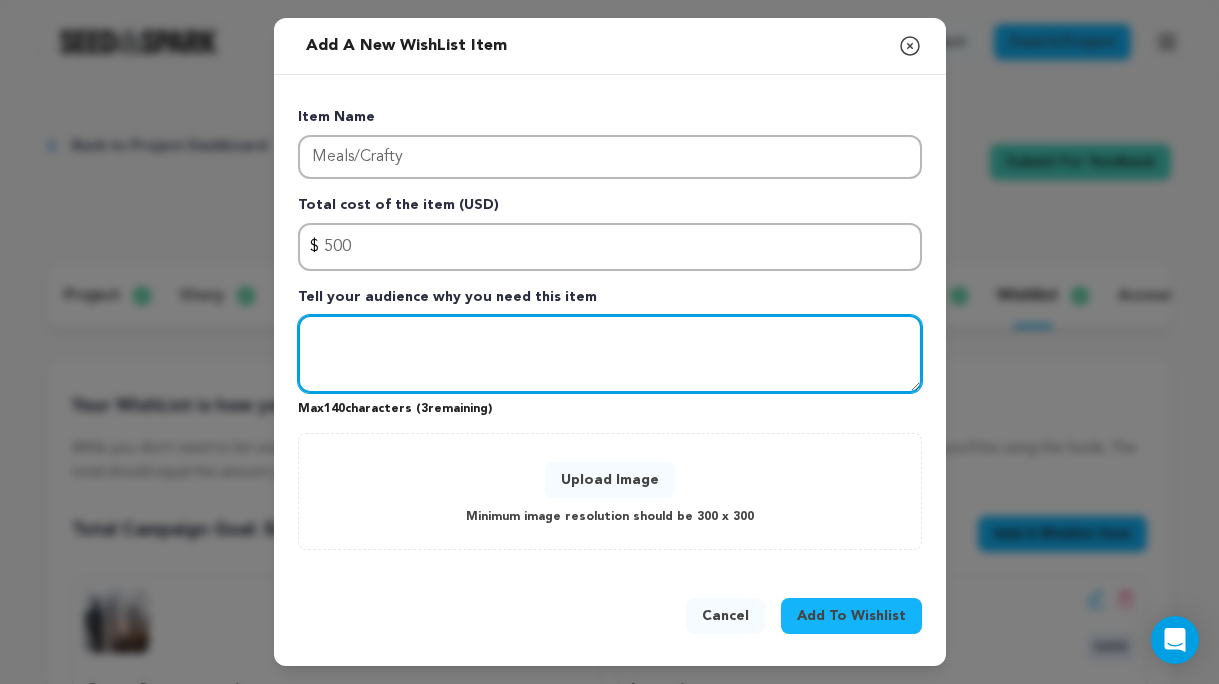 click at bounding box center (610, 354) 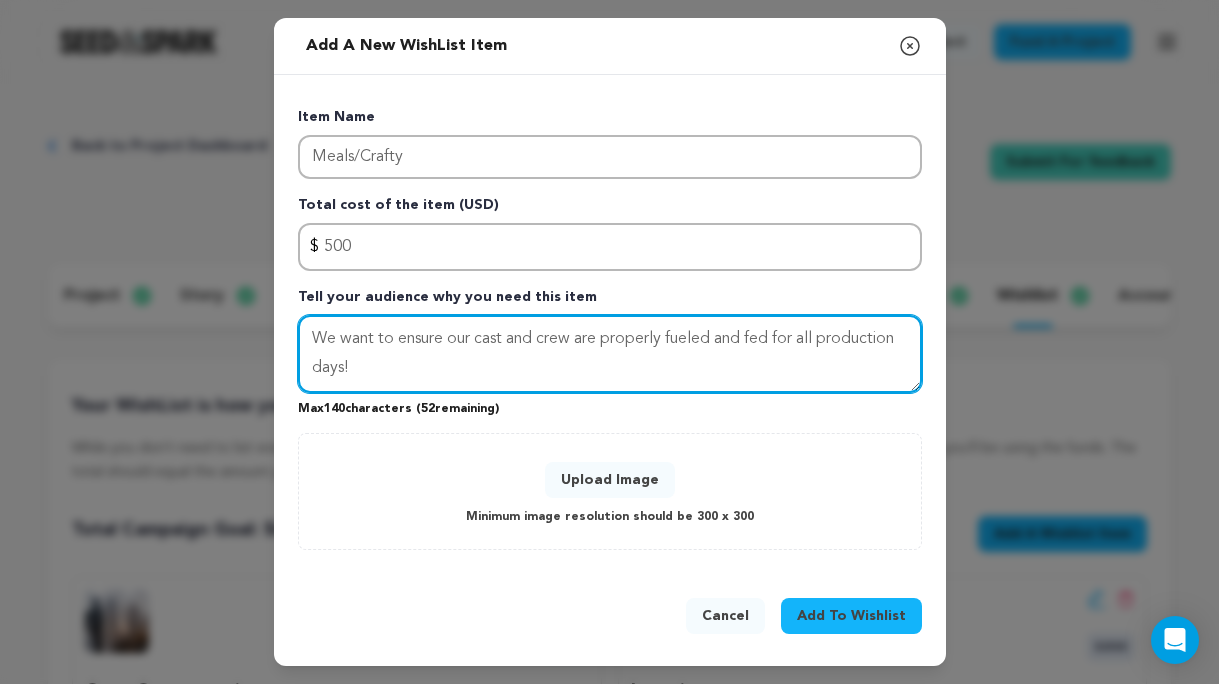 type on "We want to ensure our cast and crew are properly fueled and fed for all production days!" 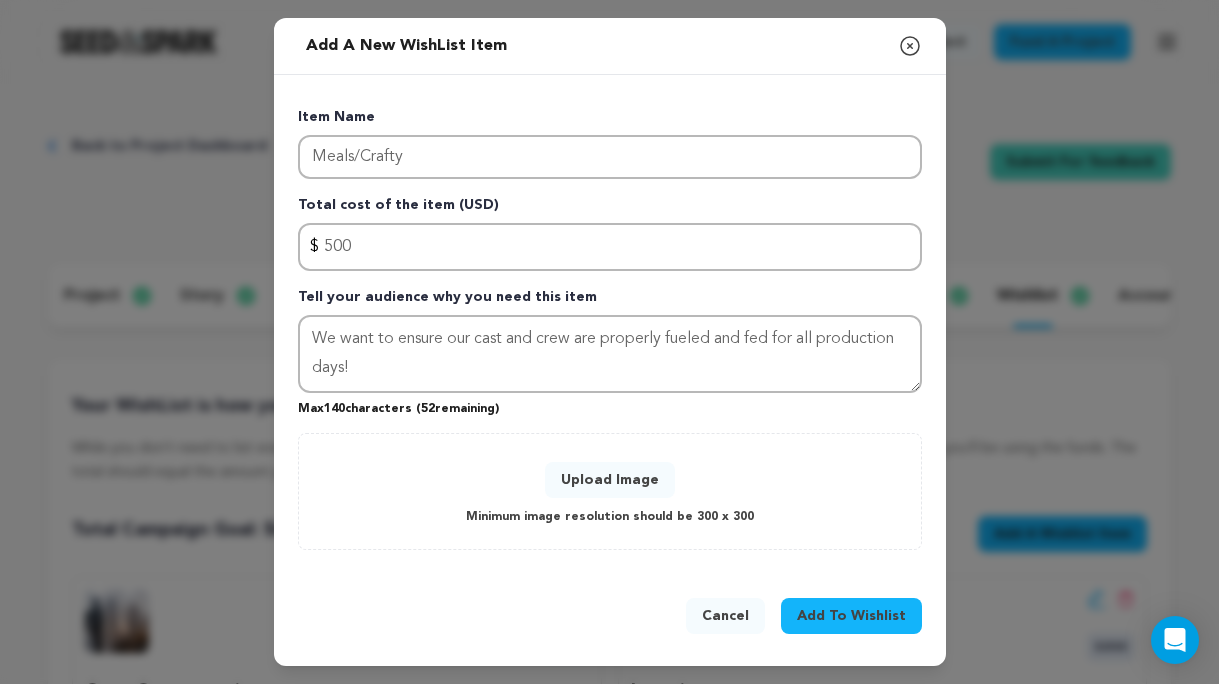 click on "Add To Wishlist" at bounding box center [851, 616] 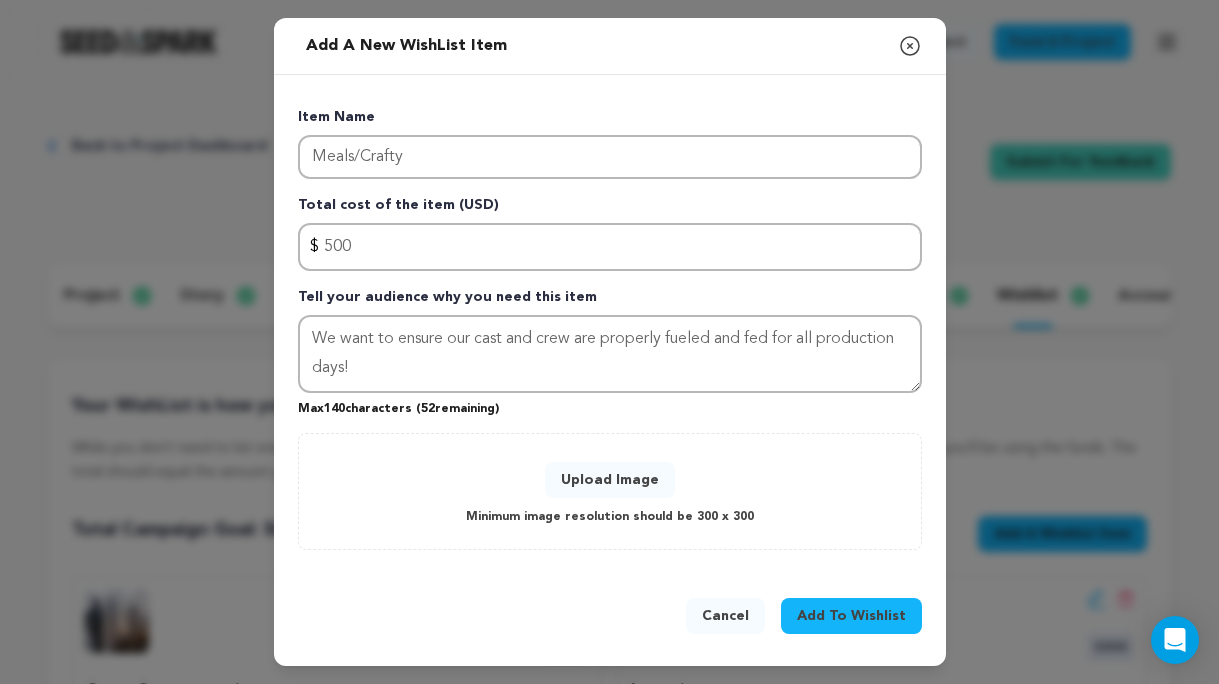 click on "Upload Image" at bounding box center (610, 480) 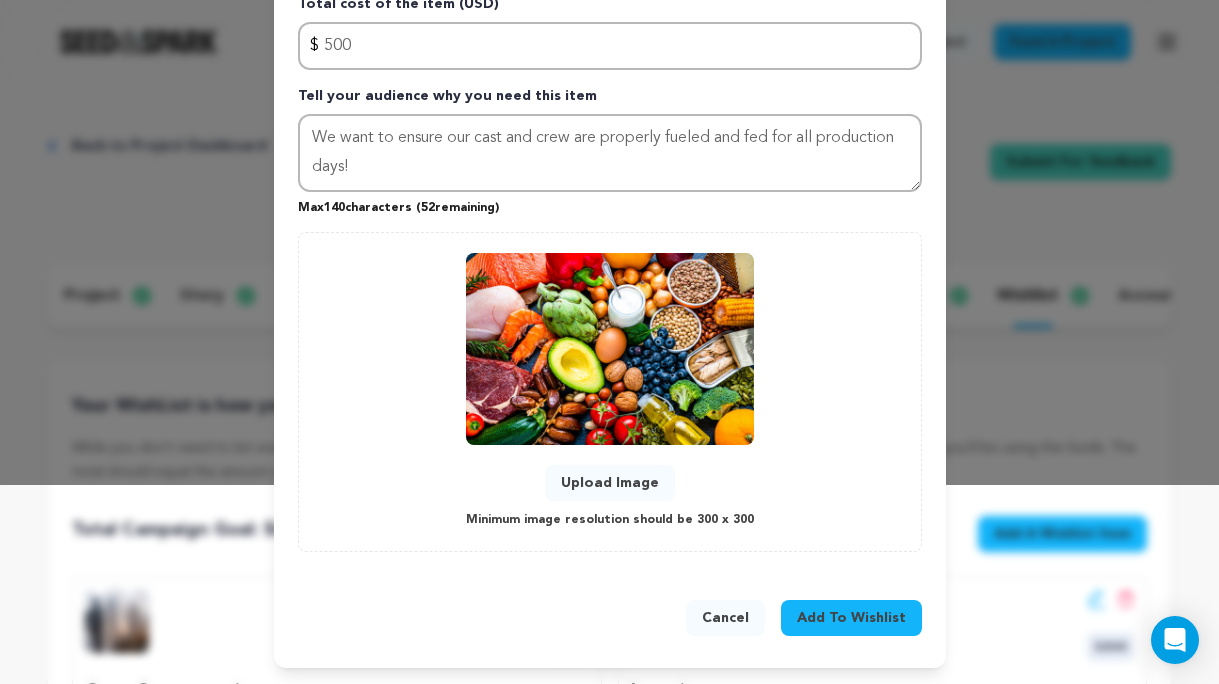 scroll, scrollTop: 197, scrollLeft: 0, axis: vertical 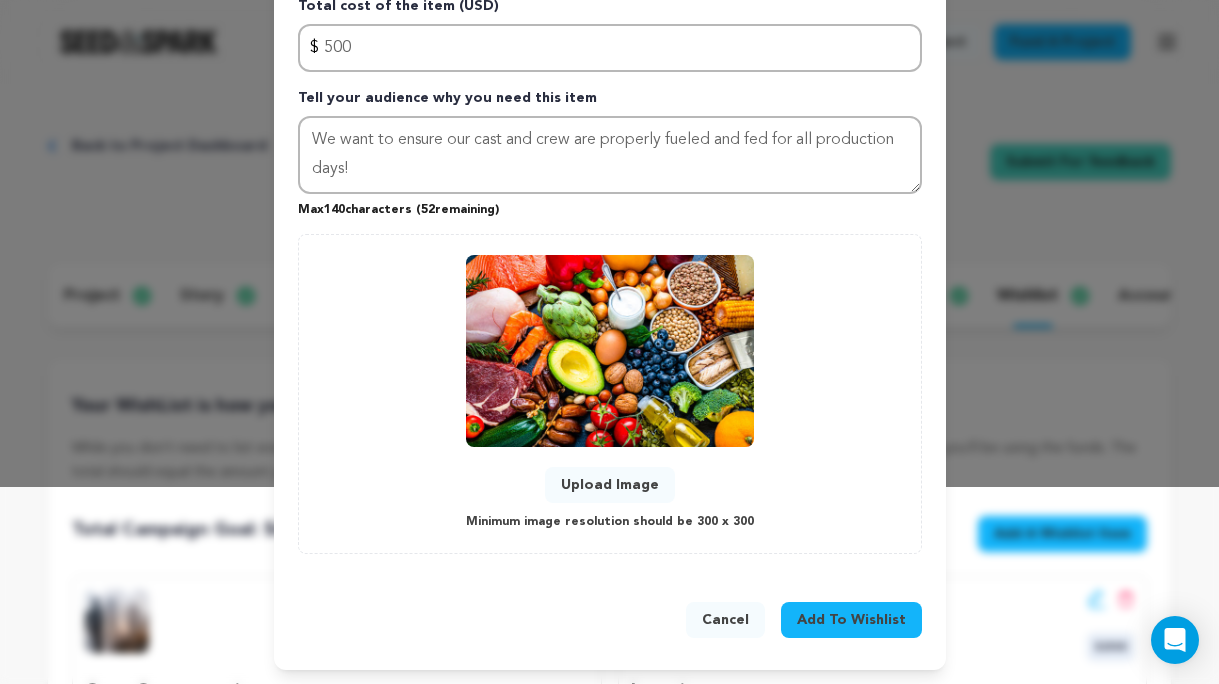 click on "Add To Wishlist" at bounding box center [851, 620] 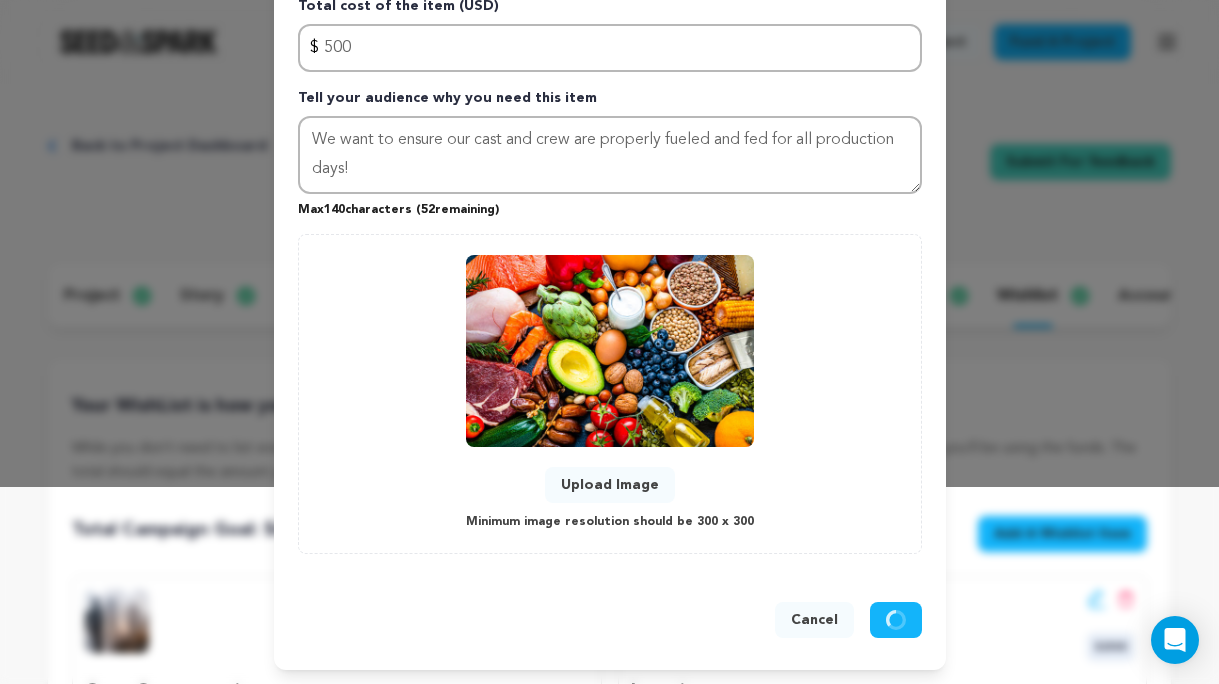 type 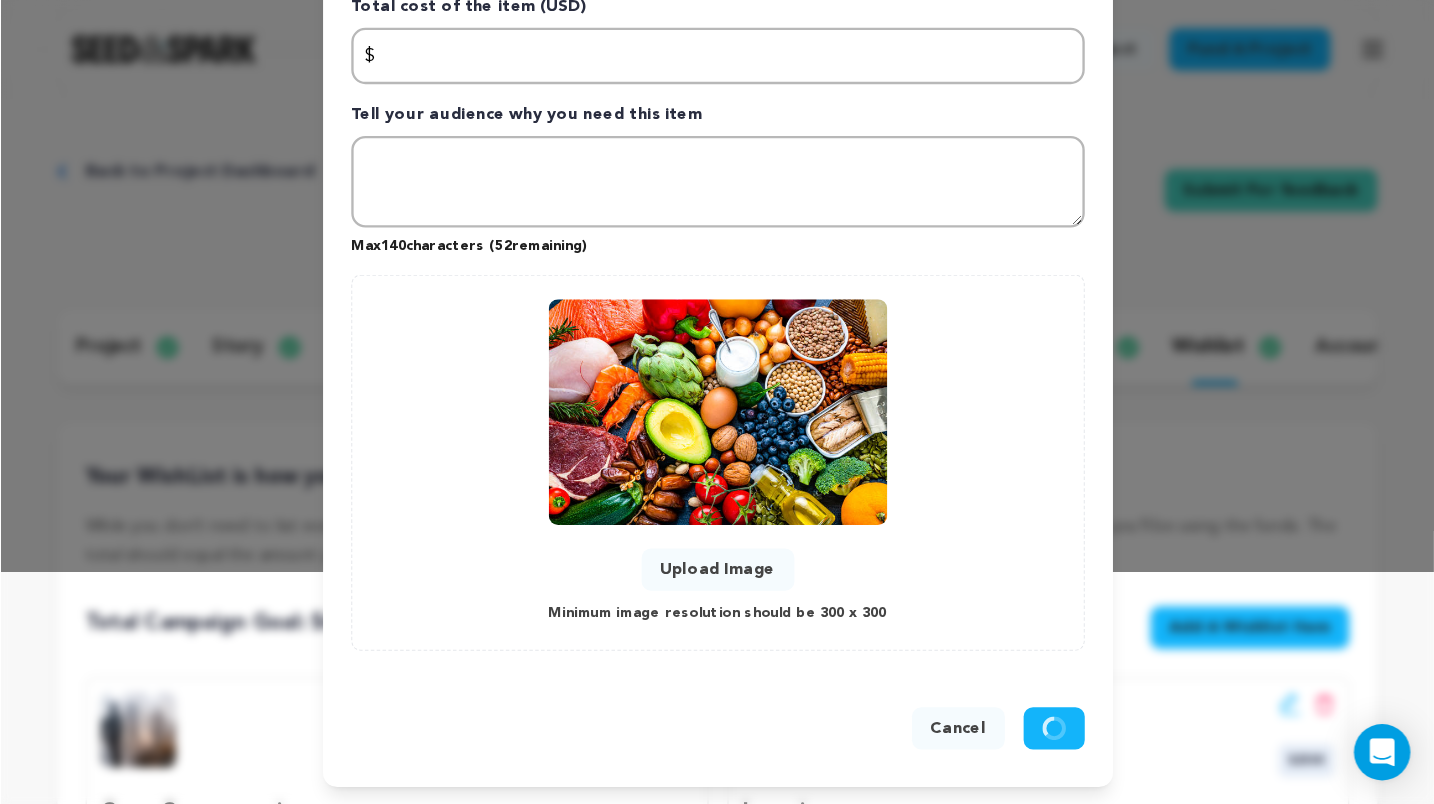scroll, scrollTop: 0, scrollLeft: 0, axis: both 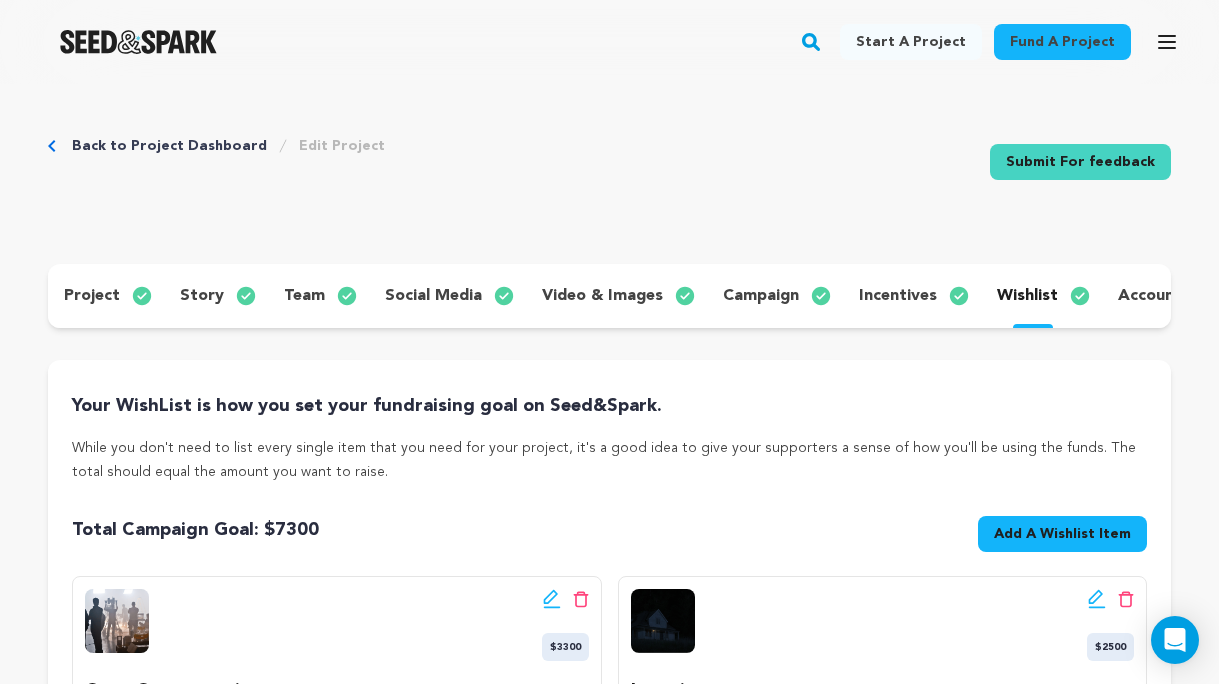 click on "incentives" at bounding box center (898, 296) 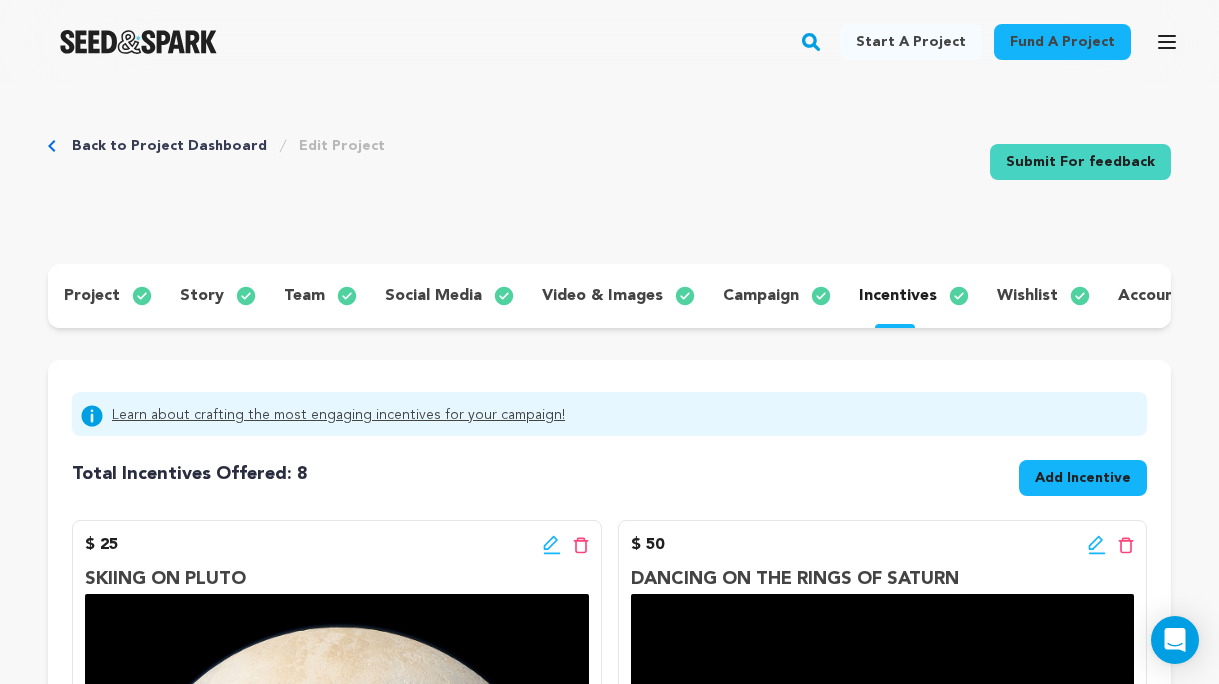click on "wishlist" at bounding box center (1027, 296) 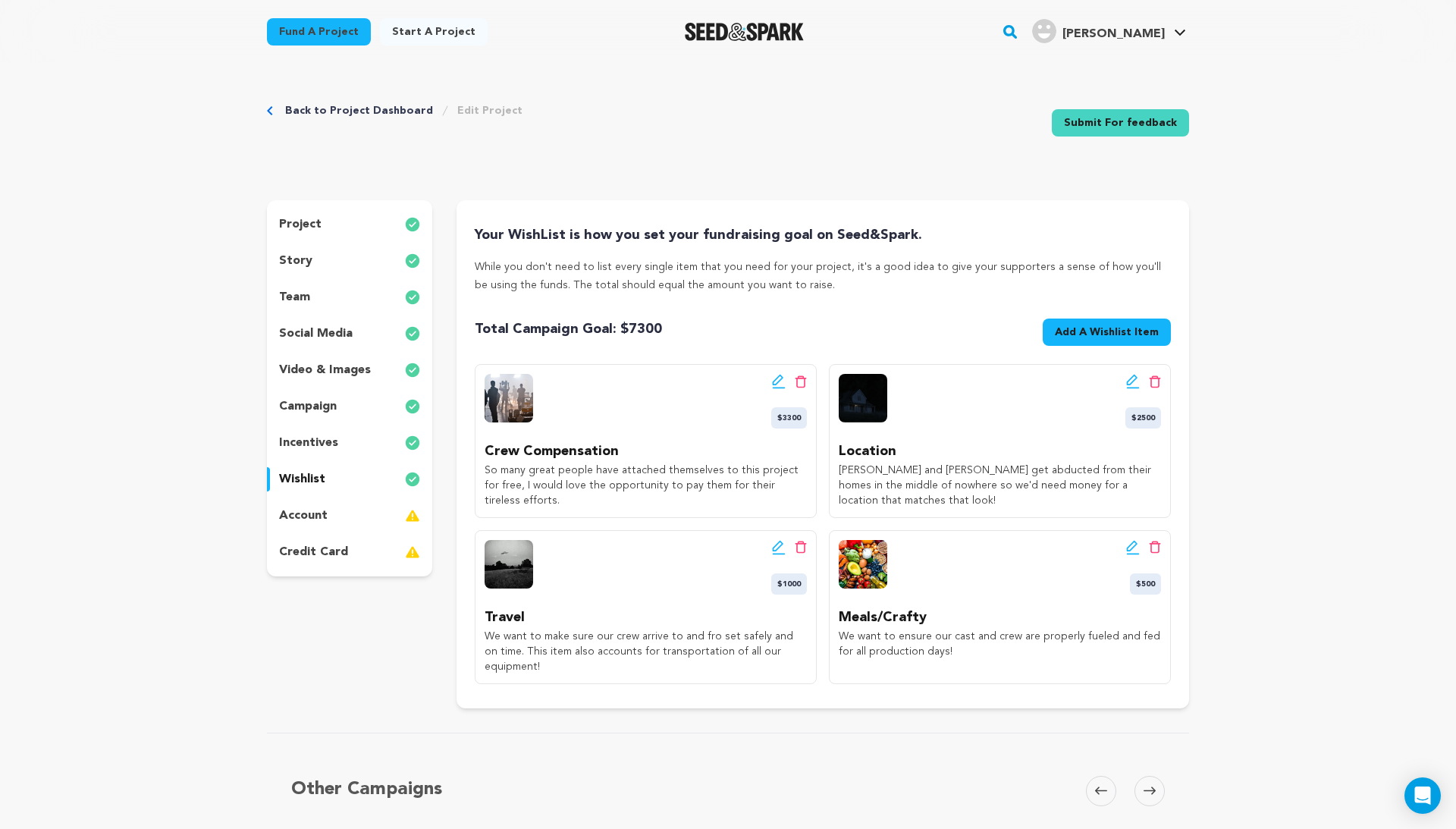 click on "incentives" at bounding box center (350, 443) 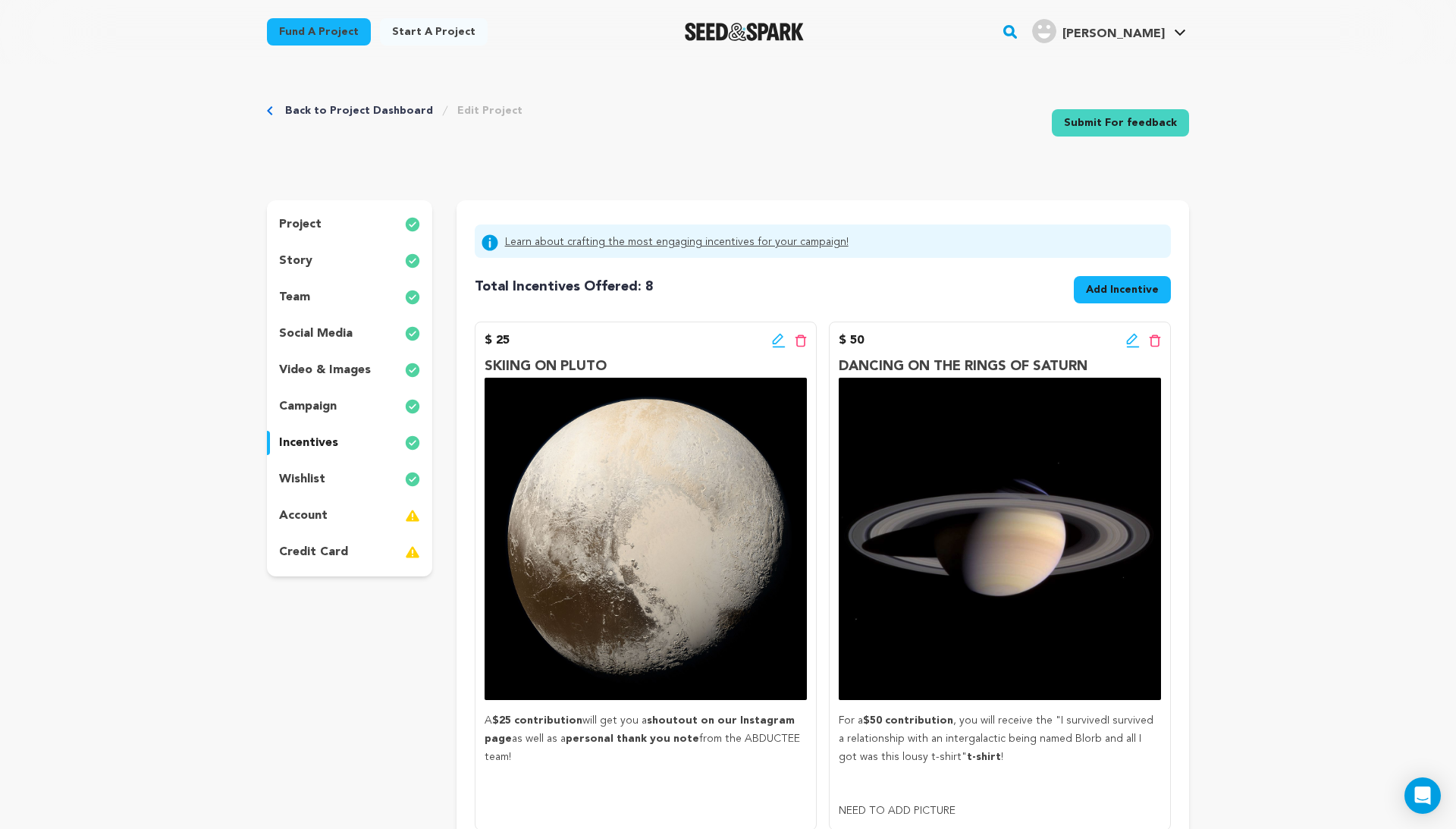 click on "story" at bounding box center (350, 261) 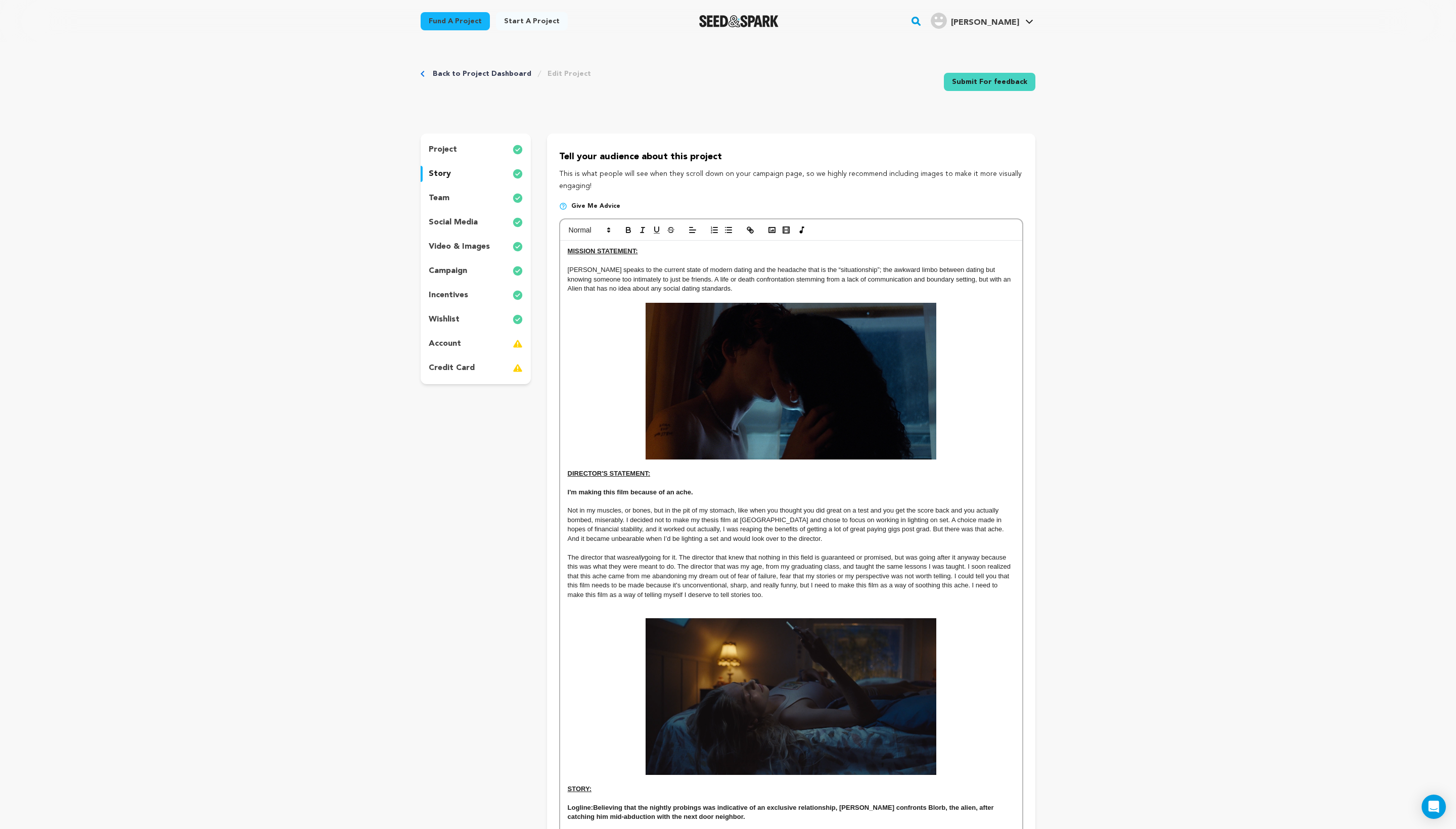 click on "incentives" at bounding box center (448, 295) 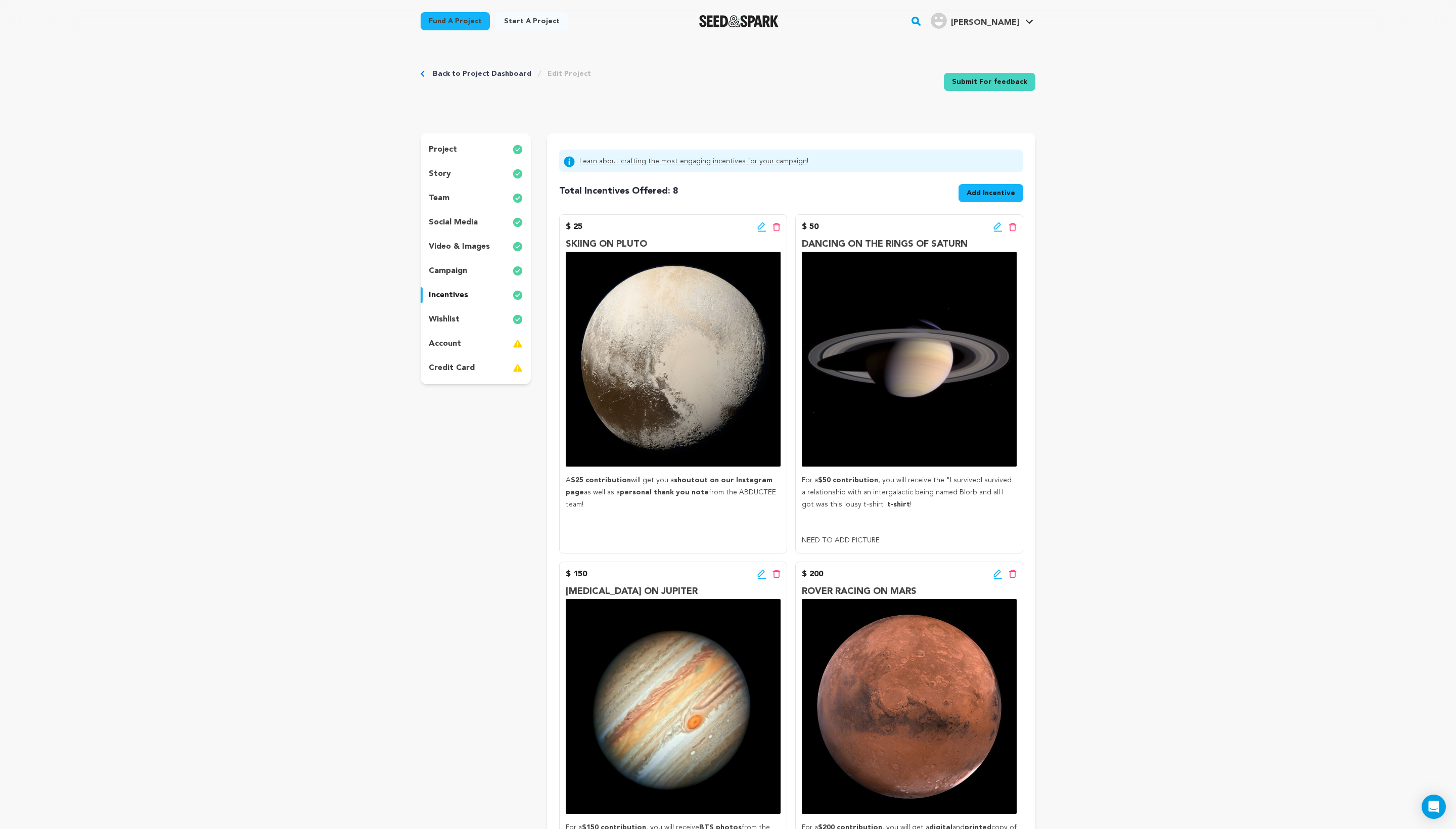 click on "wishlist" at bounding box center [476, 319] 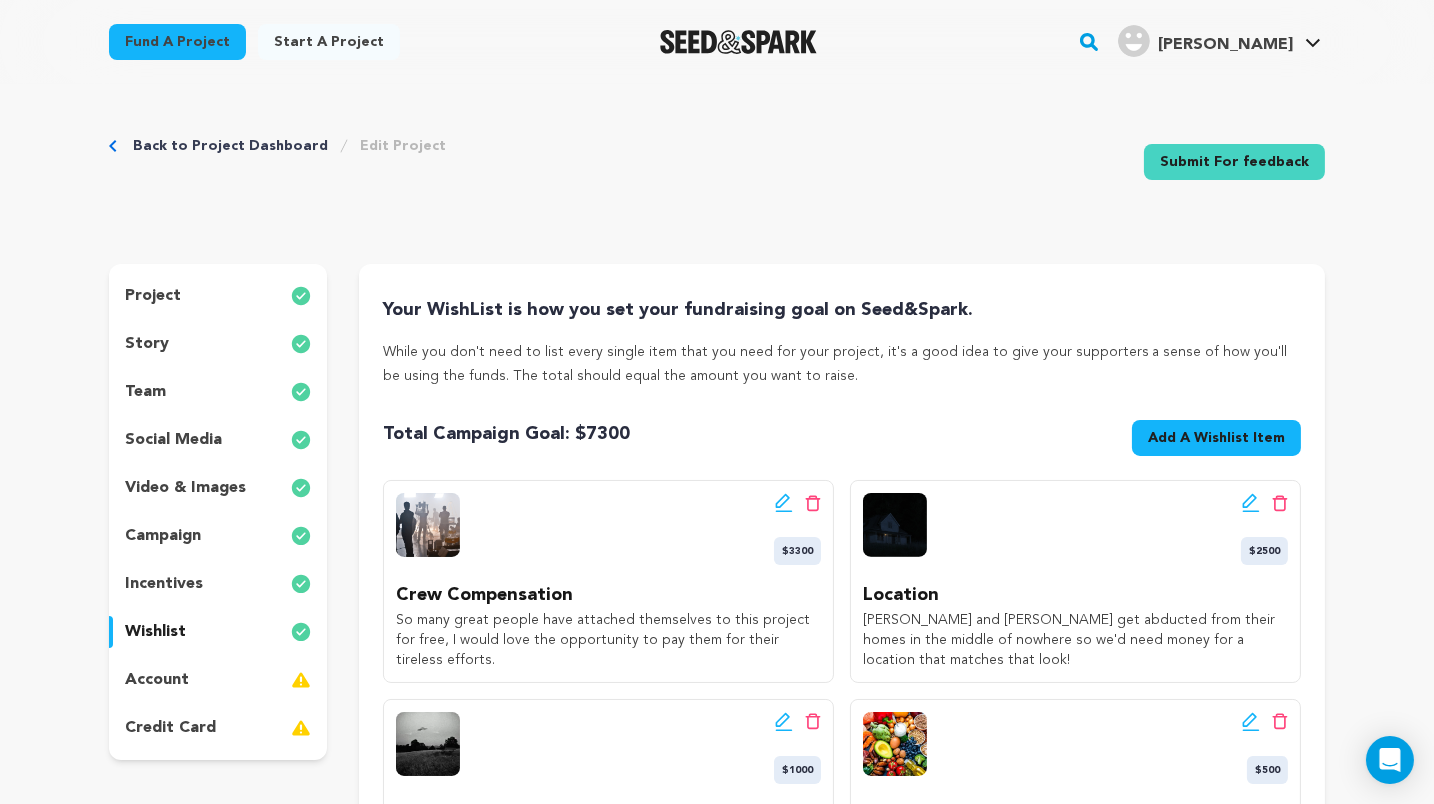click on "Add A Wishlist Item" at bounding box center [1216, 438] 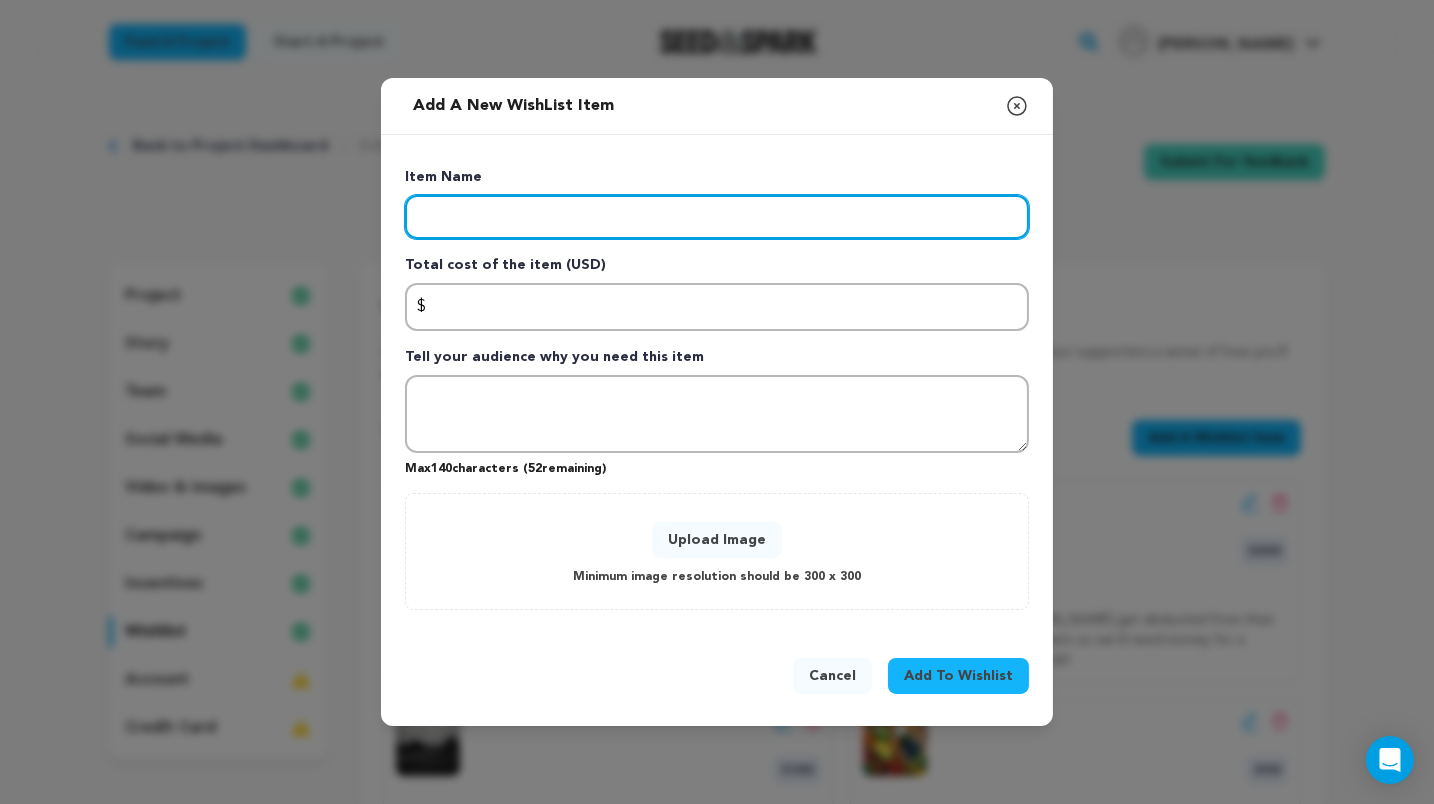 click at bounding box center [717, 217] 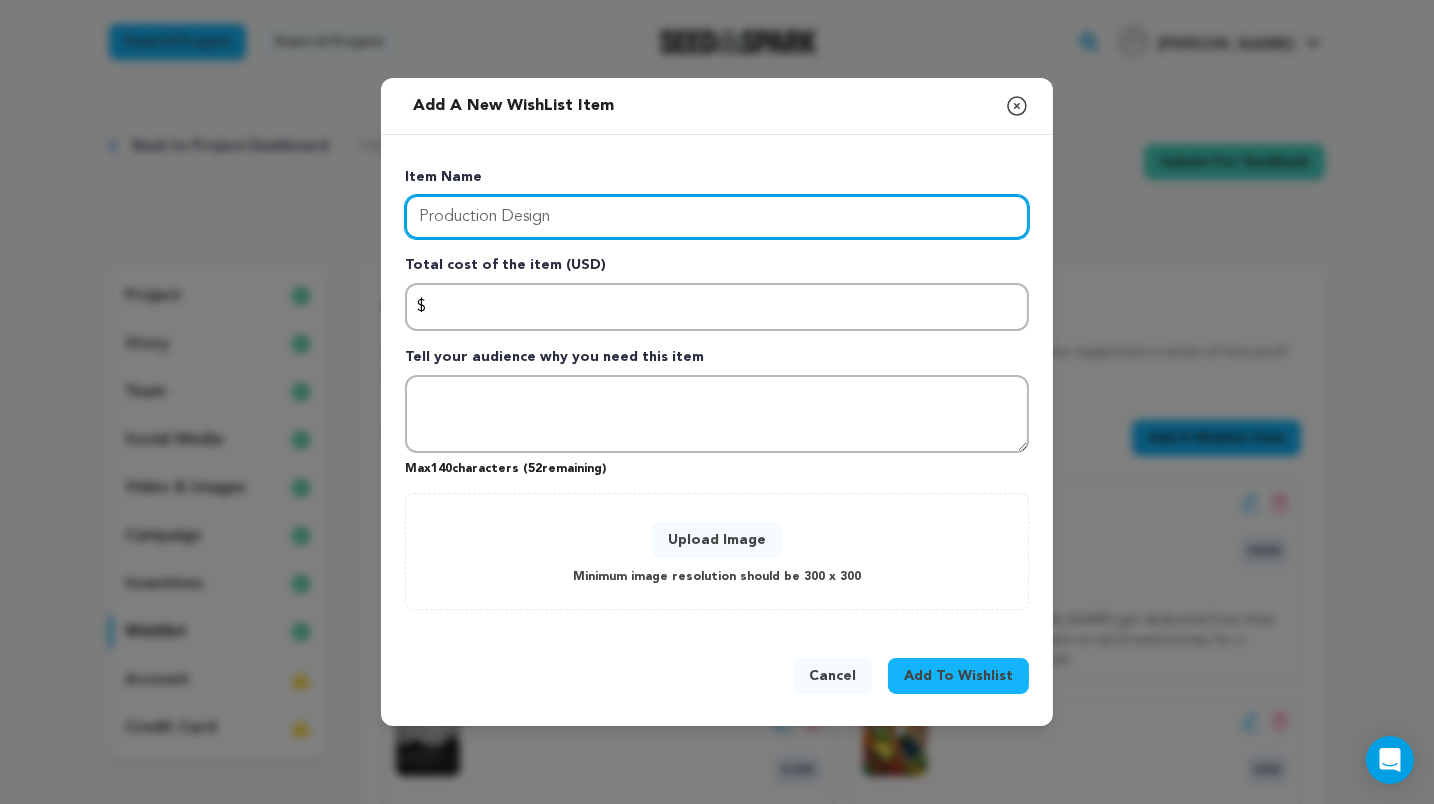 type on "Production Design" 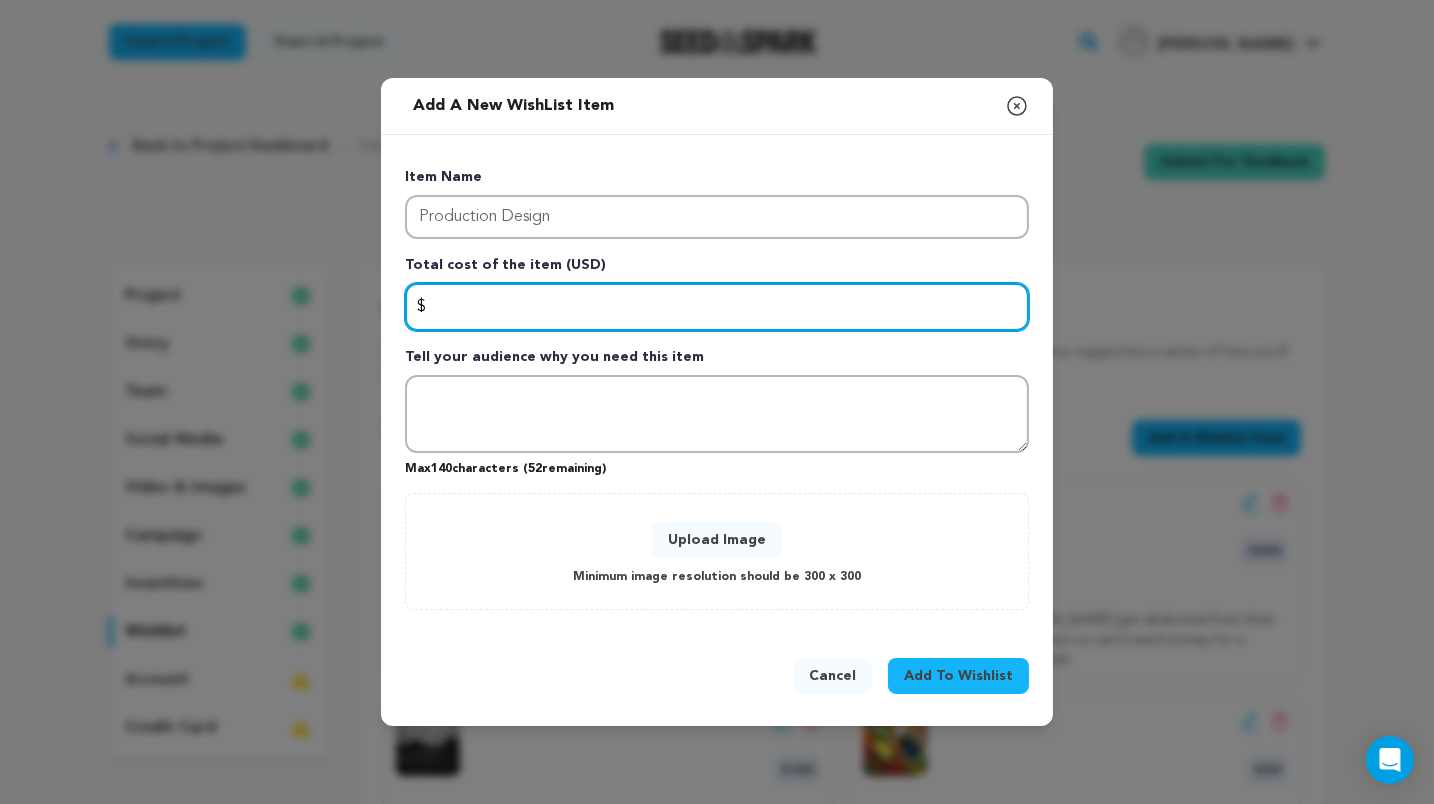 click at bounding box center (717, 307) 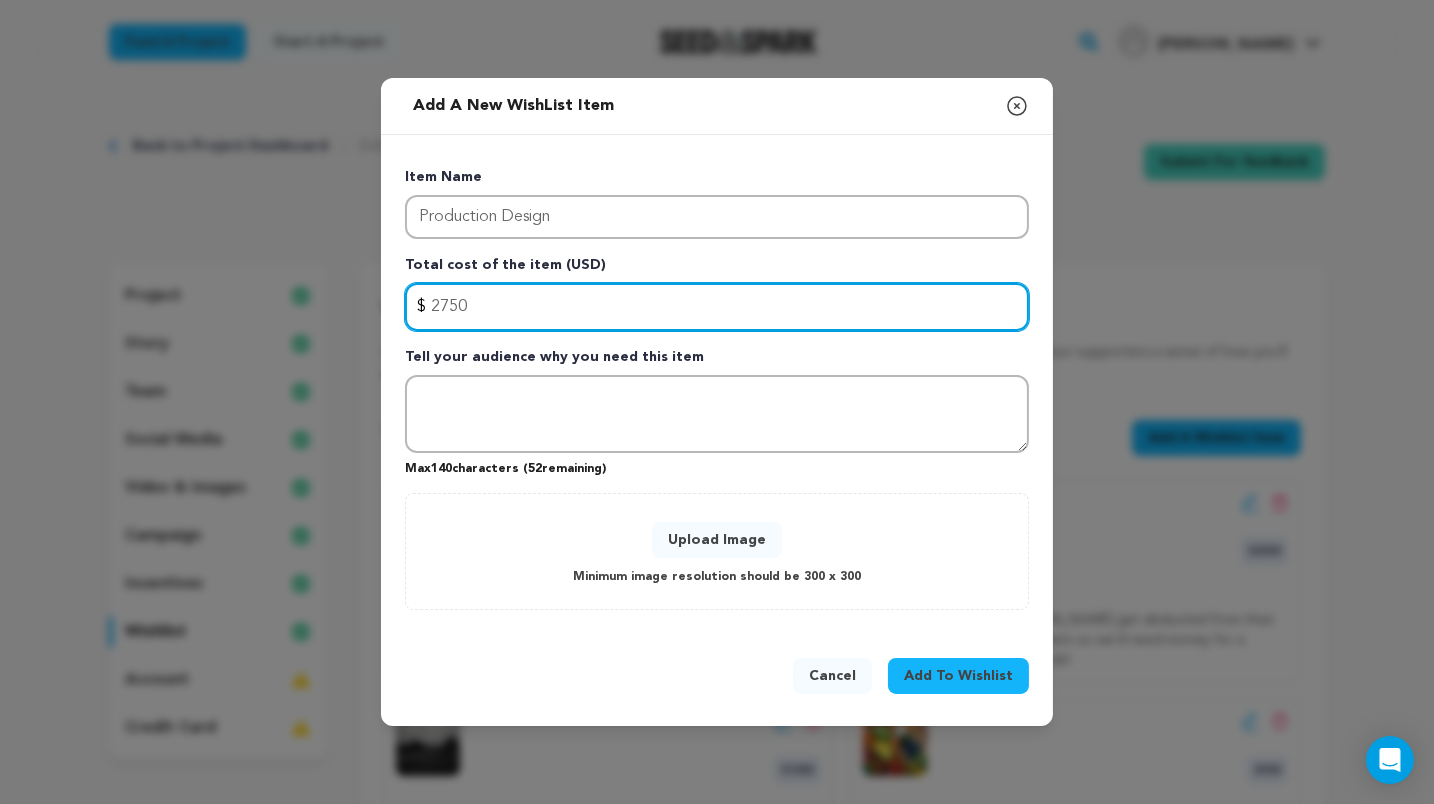 type on "2750" 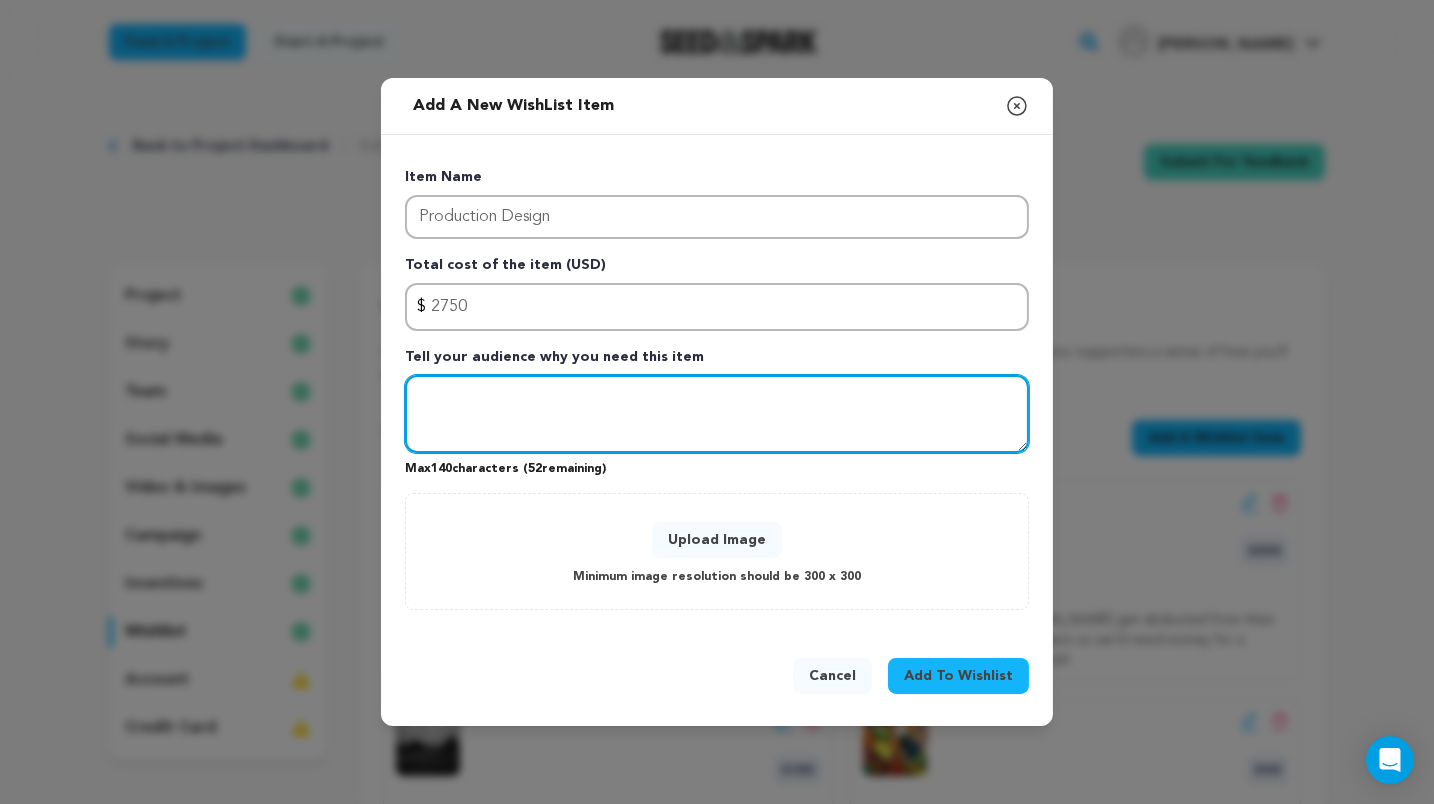 click at bounding box center [717, 414] 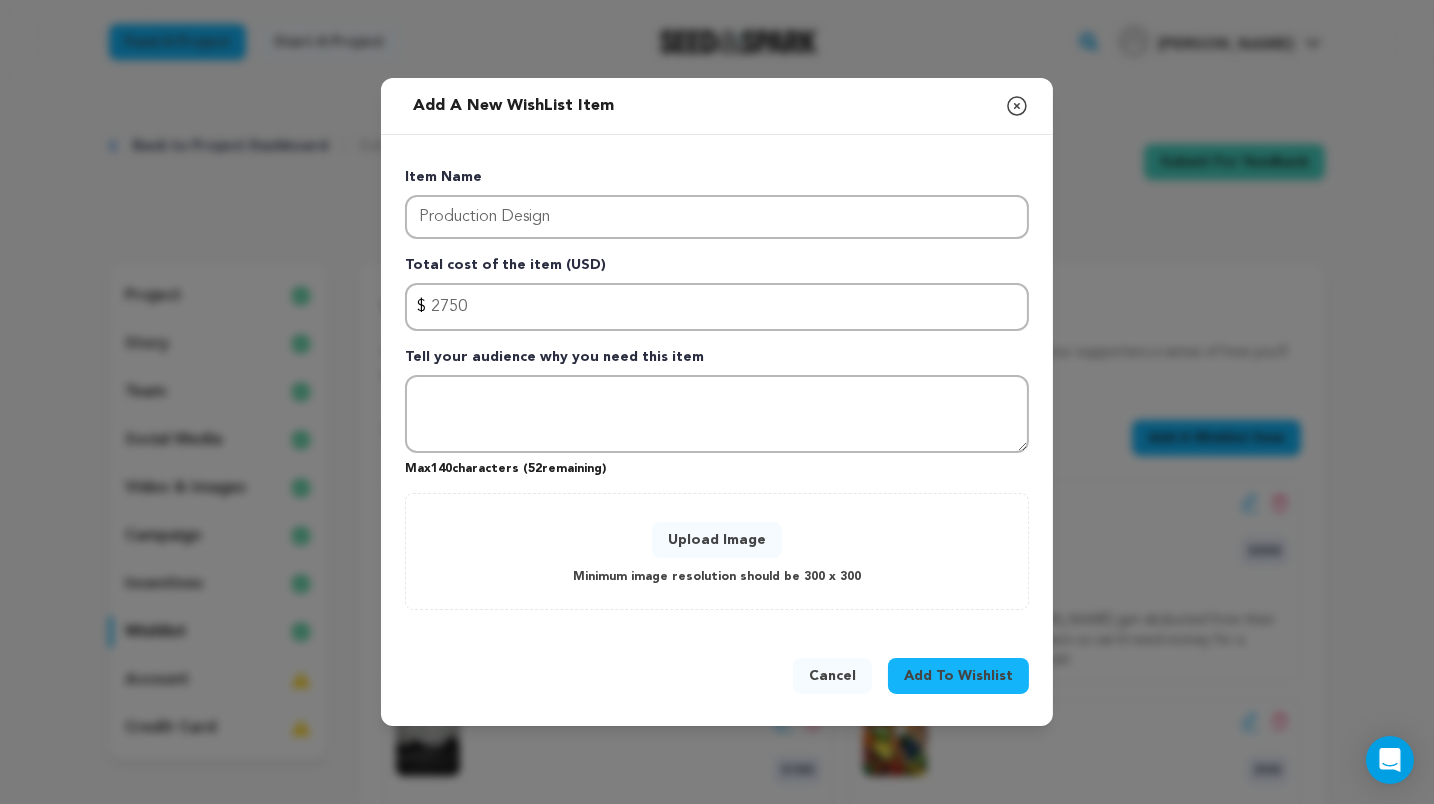 click on "Upload Image" at bounding box center (717, 540) 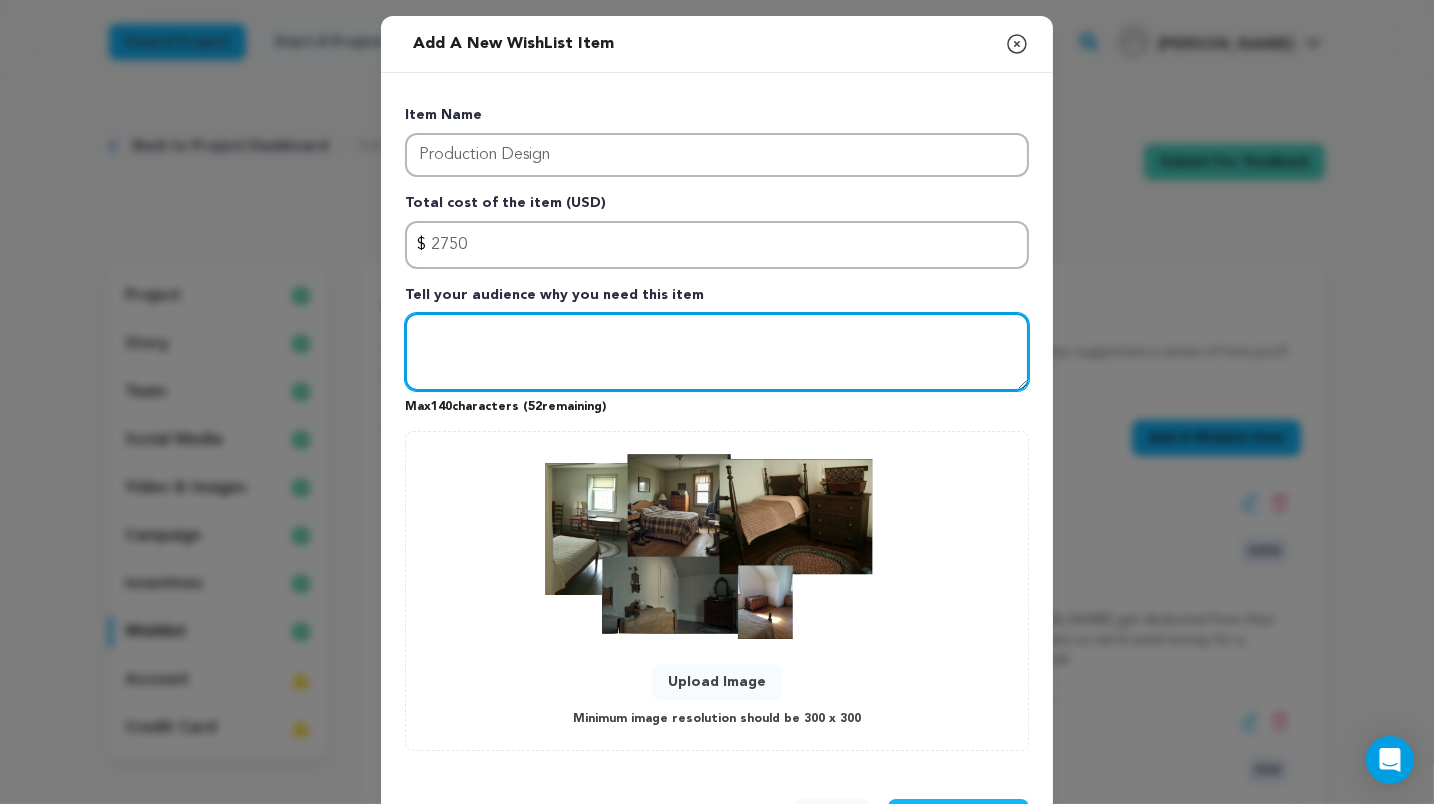 click at bounding box center (717, 352) 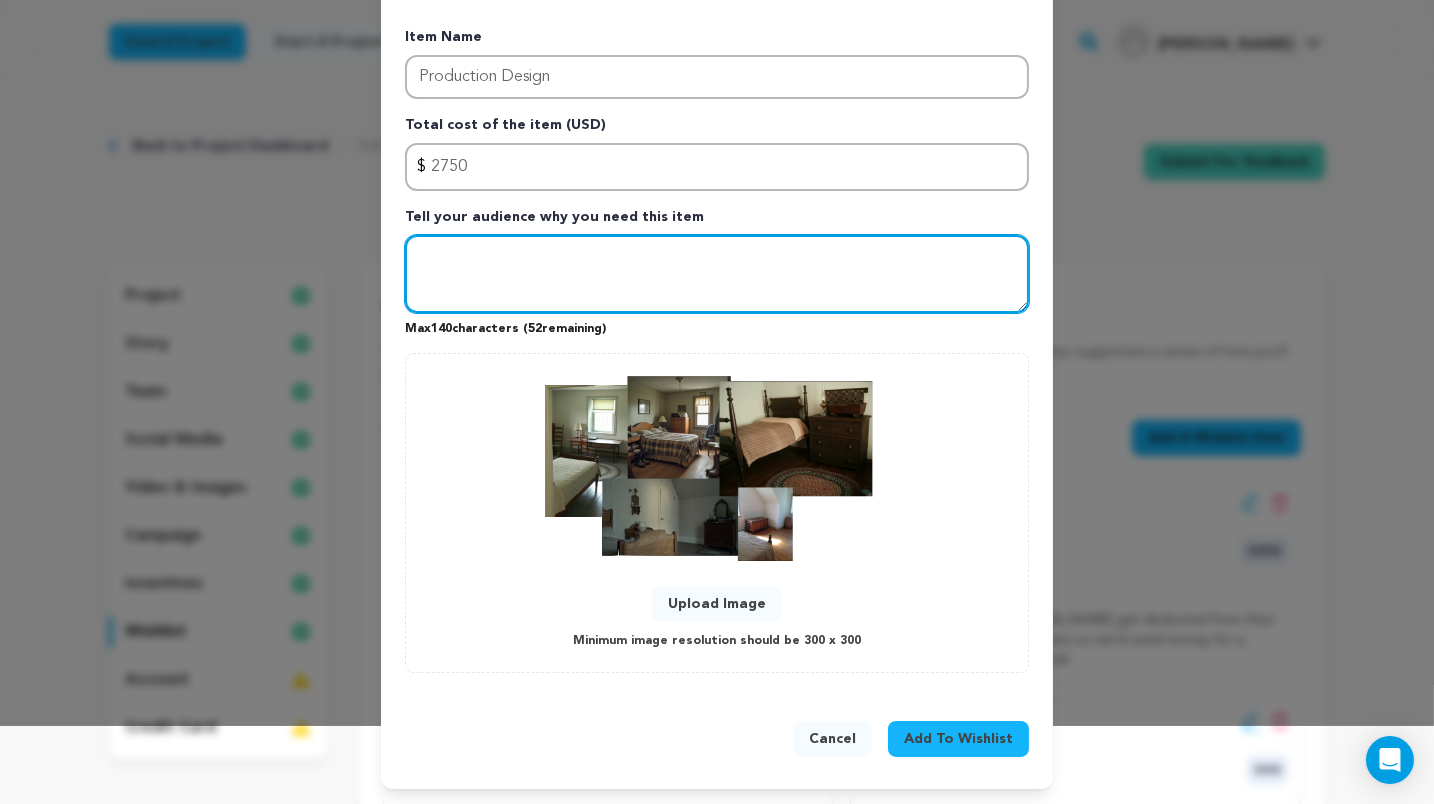 scroll, scrollTop: 77, scrollLeft: 0, axis: vertical 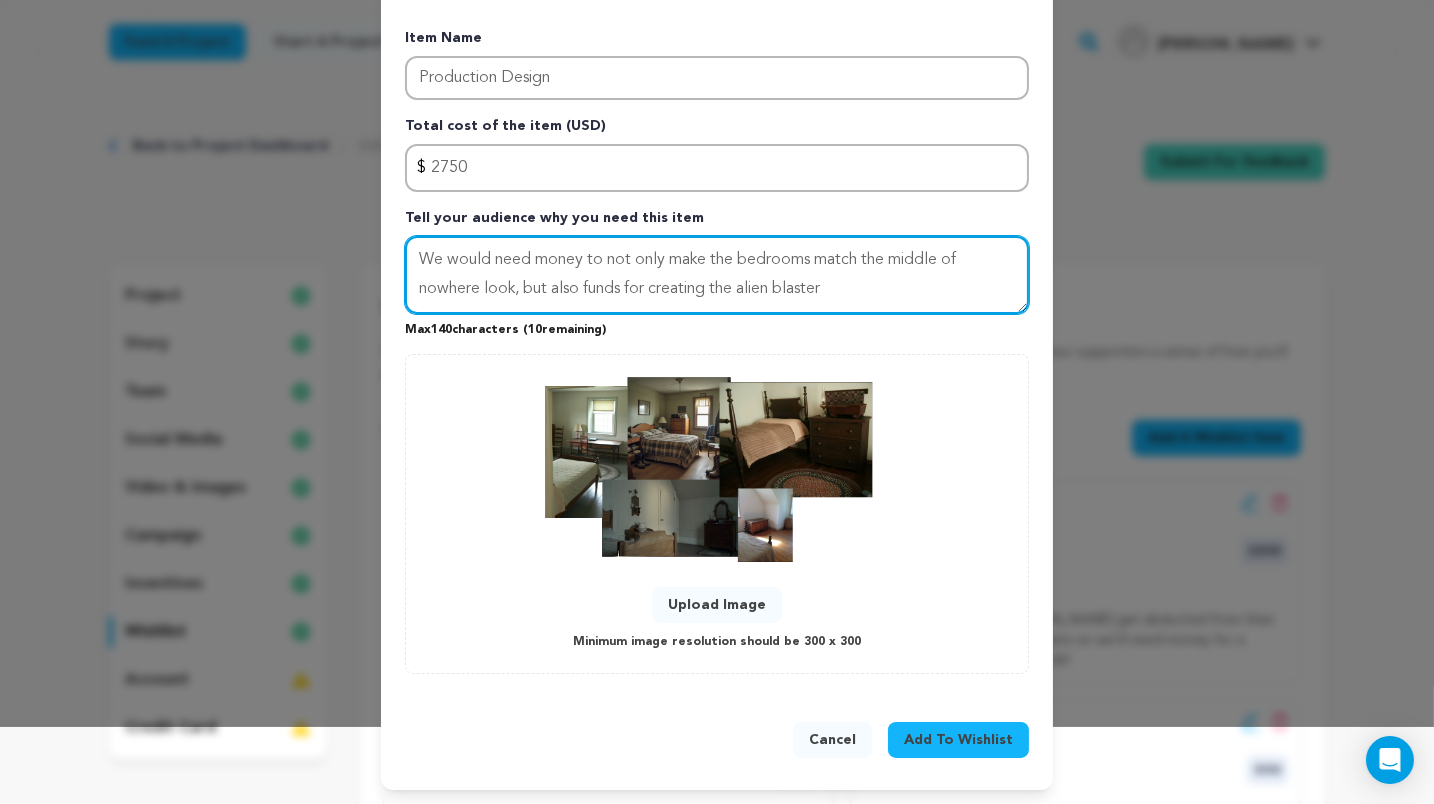drag, startPoint x: 859, startPoint y: 282, endPoint x: 724, endPoint y: 283, distance: 135.00371 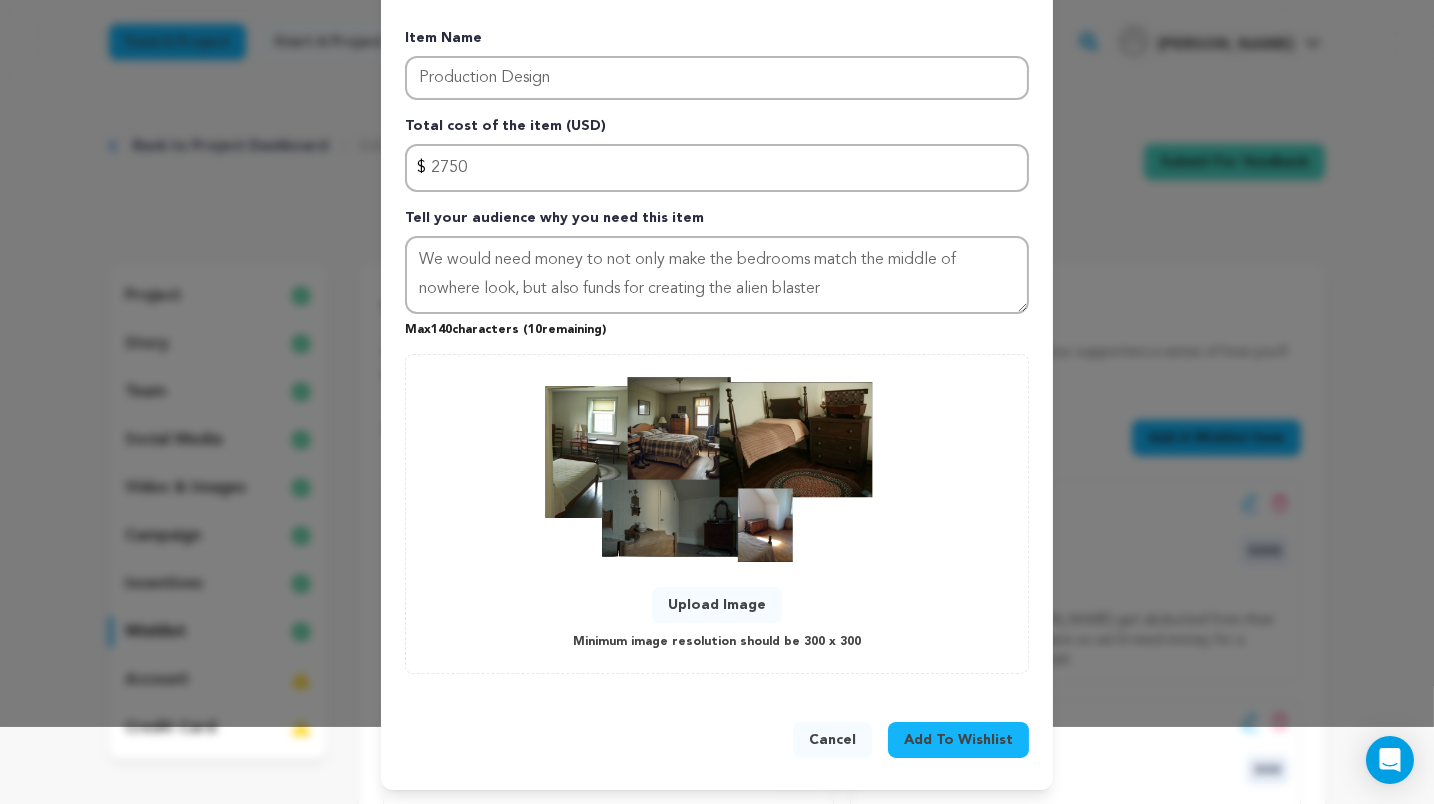 click on "Cancel" at bounding box center [832, 740] 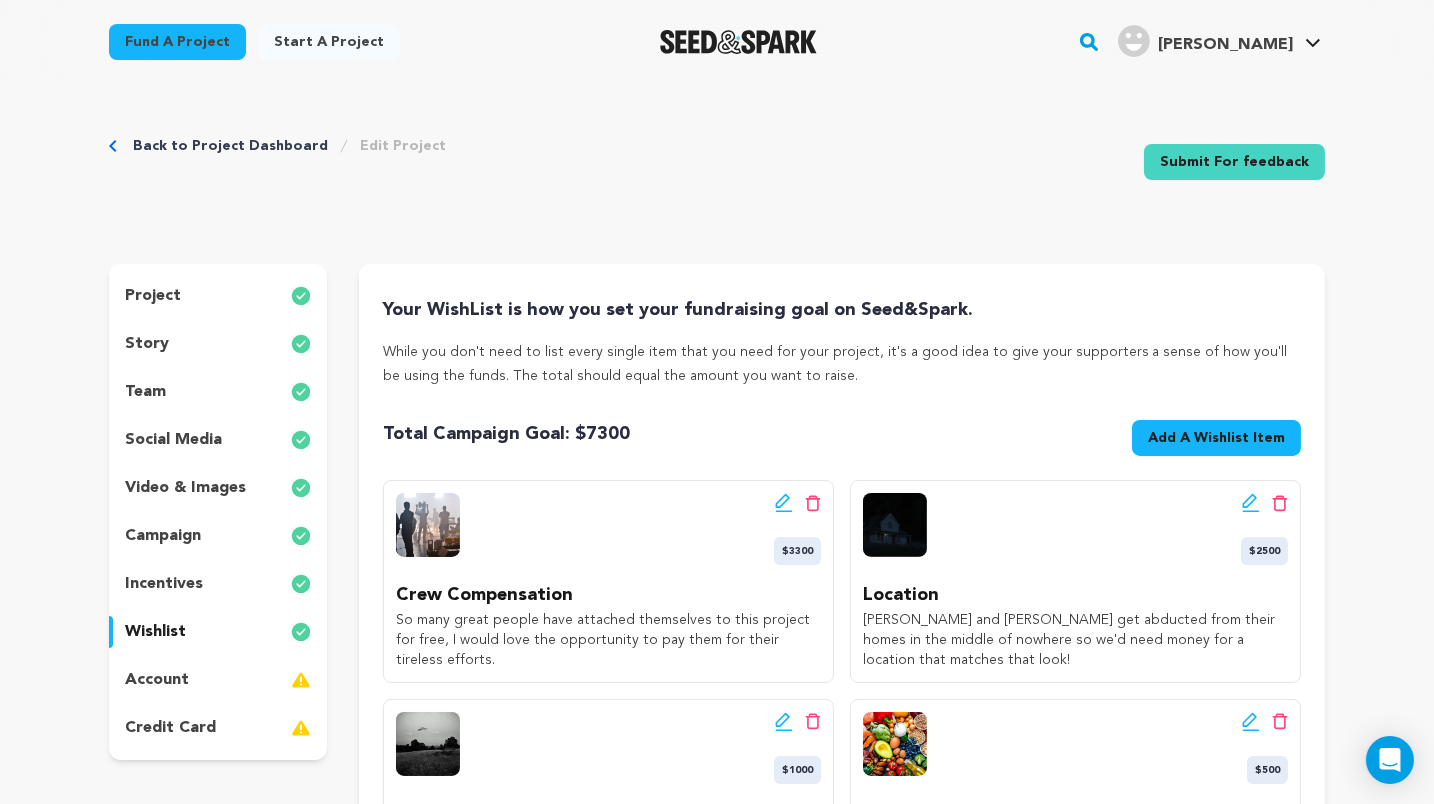 click on "Add A Wishlist Item" at bounding box center (1216, 438) 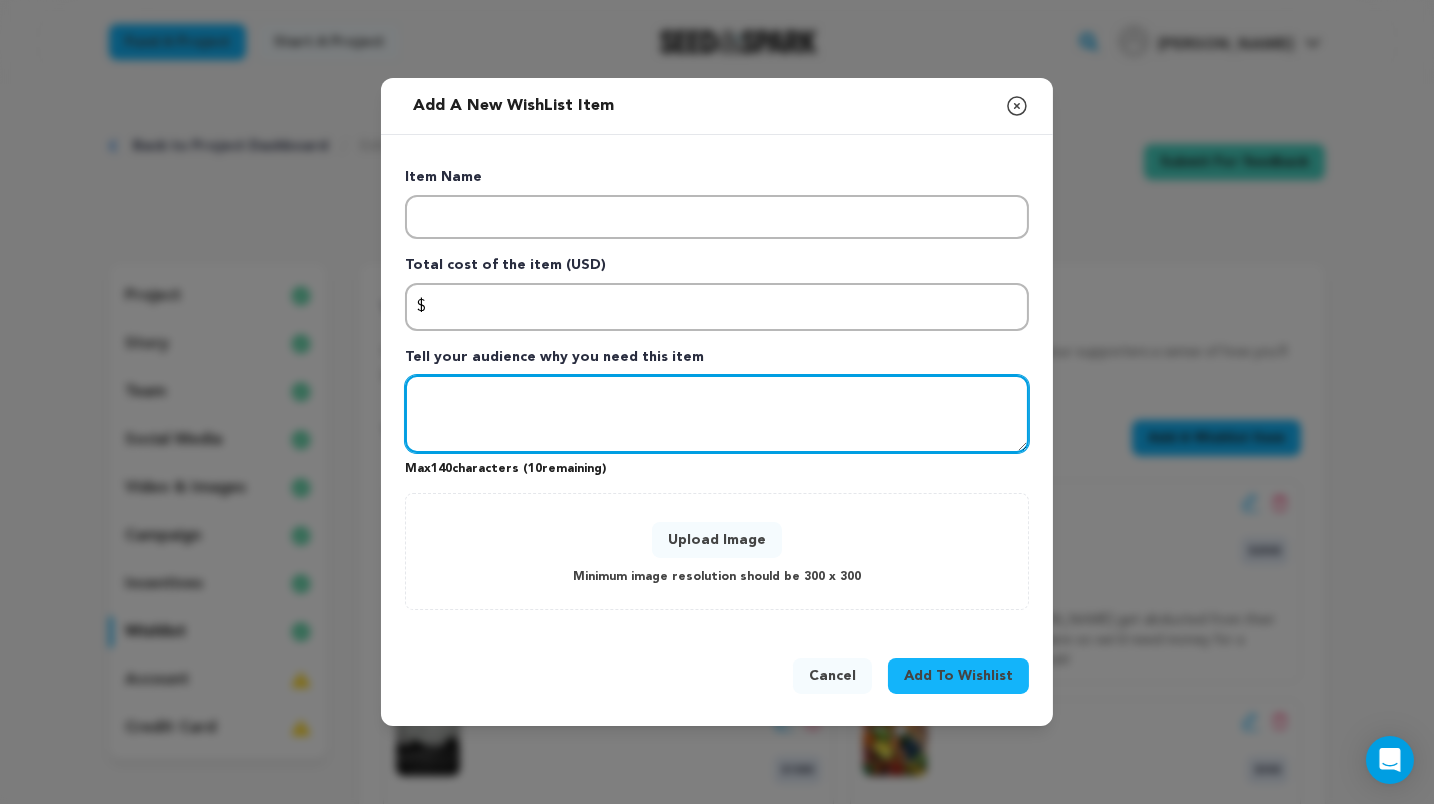 click at bounding box center [717, 414] 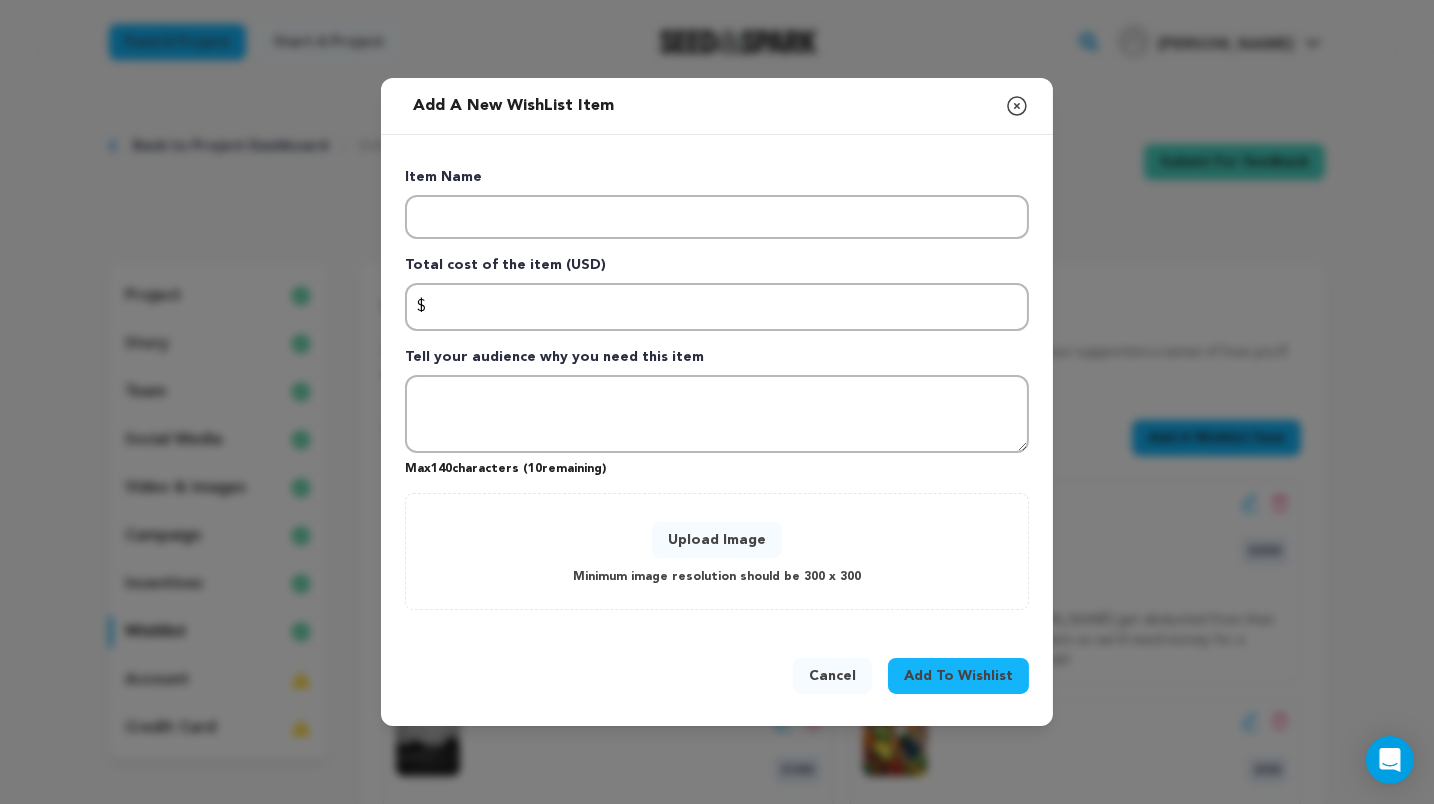 click on "Upload Image" at bounding box center [717, 540] 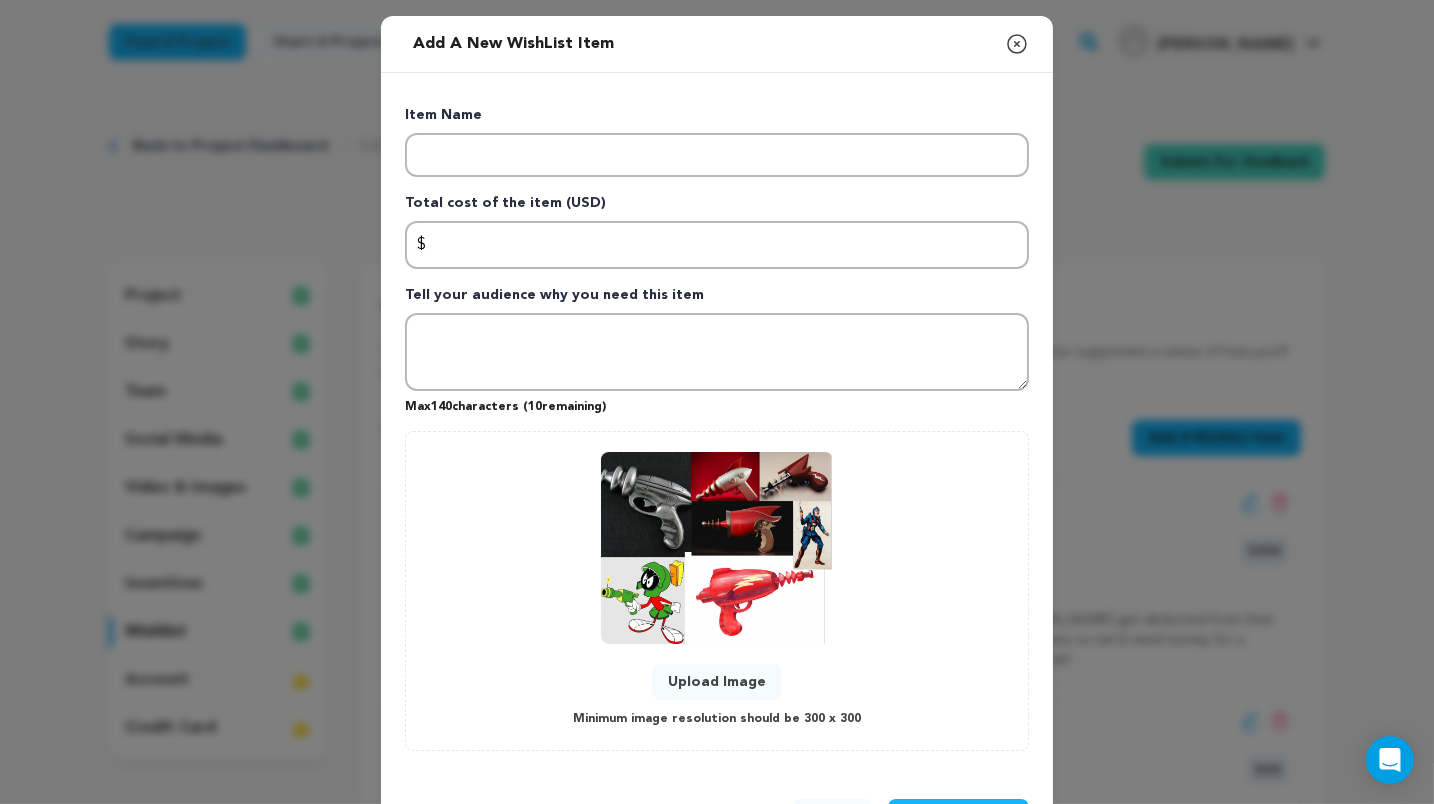 click on "Total cost of the item (USD)" at bounding box center [717, 207] 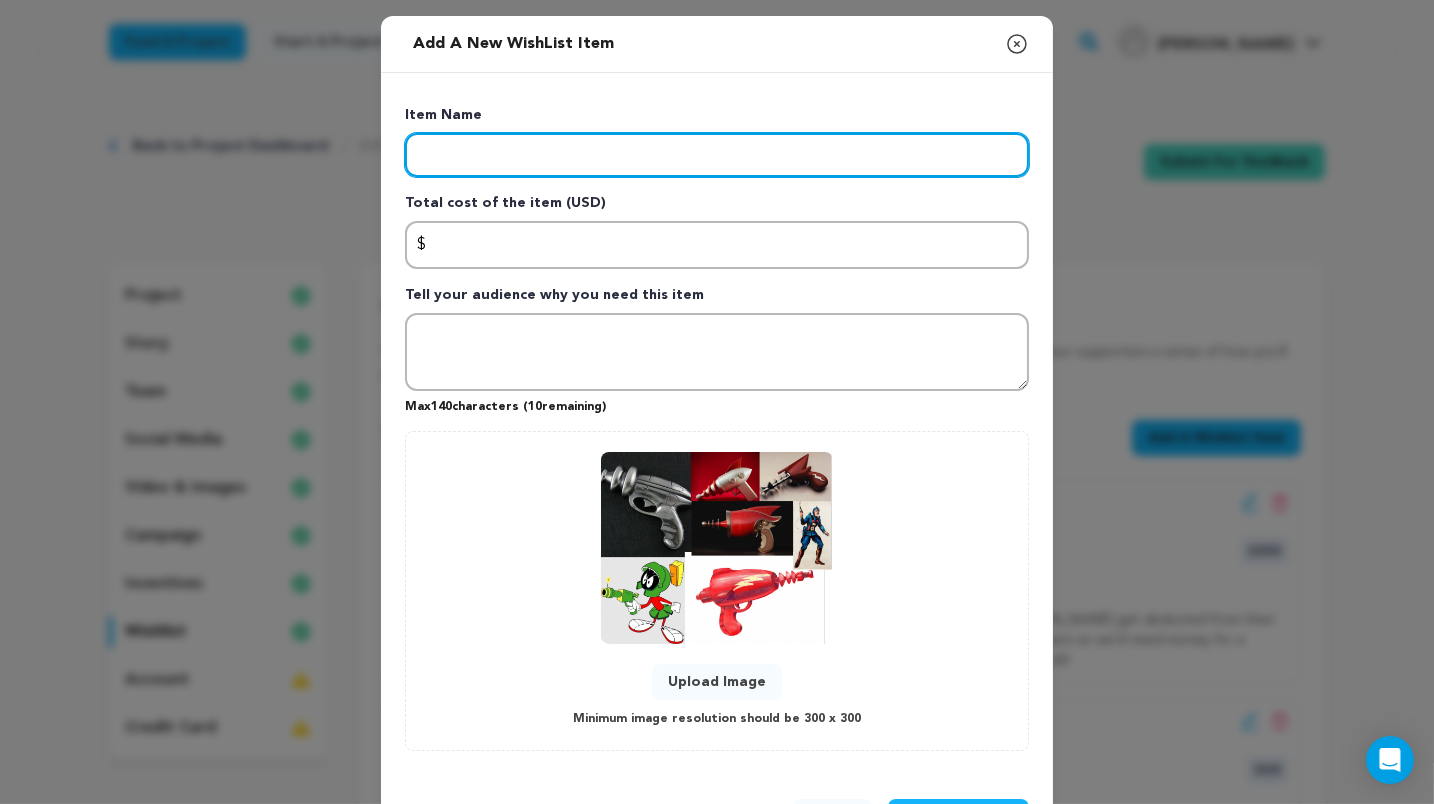 click at bounding box center (717, 155) 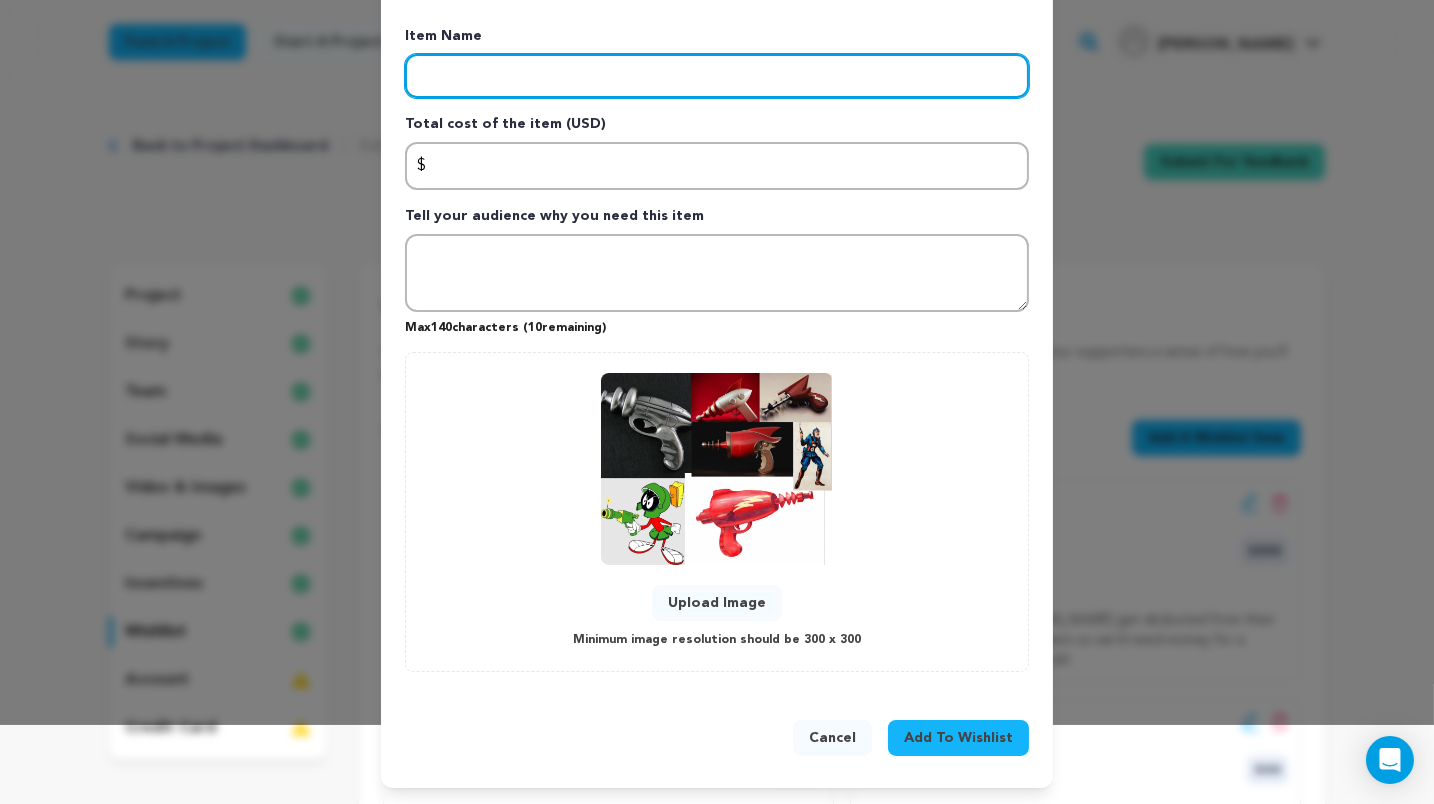 scroll, scrollTop: 77, scrollLeft: 0, axis: vertical 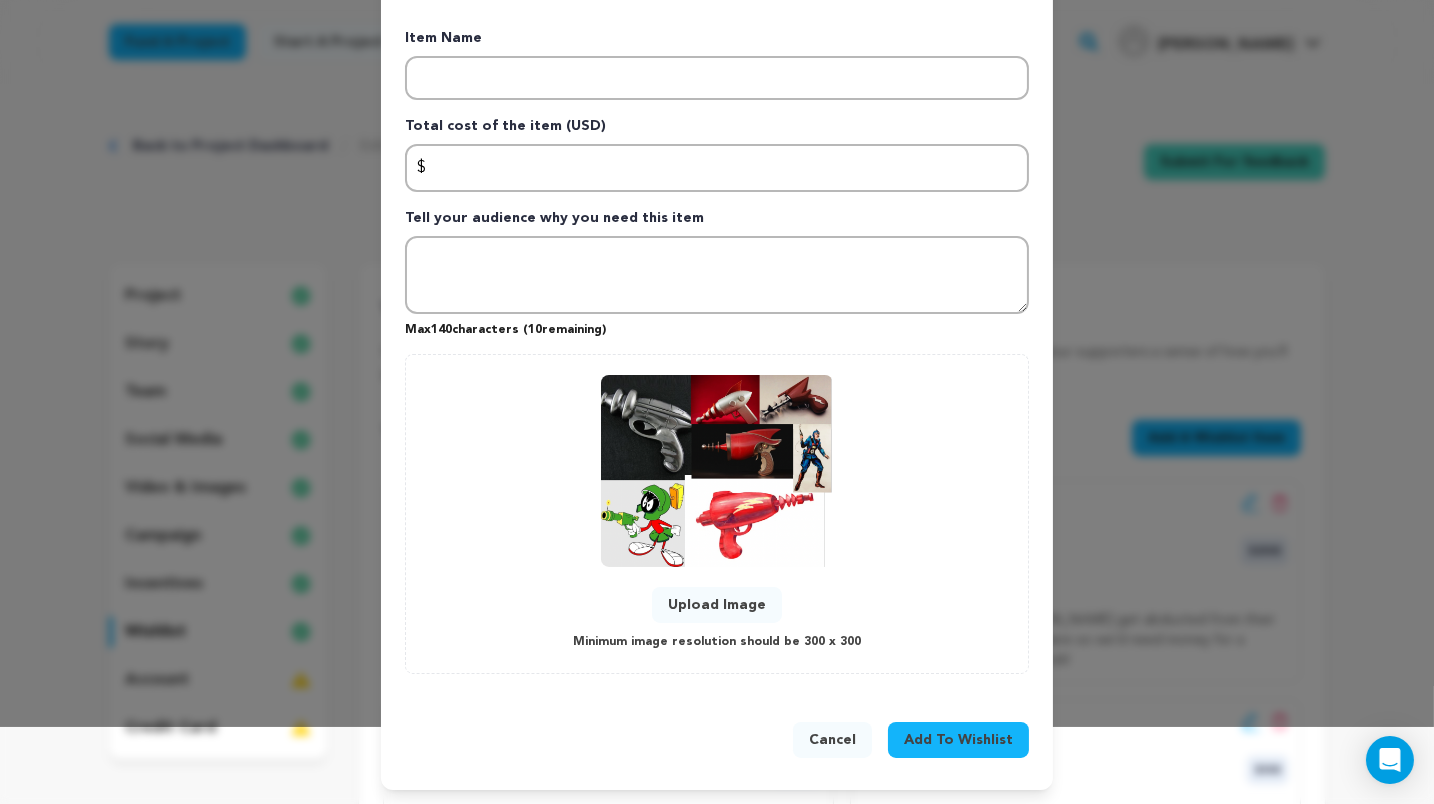 click on "Cancel" at bounding box center [832, 740] 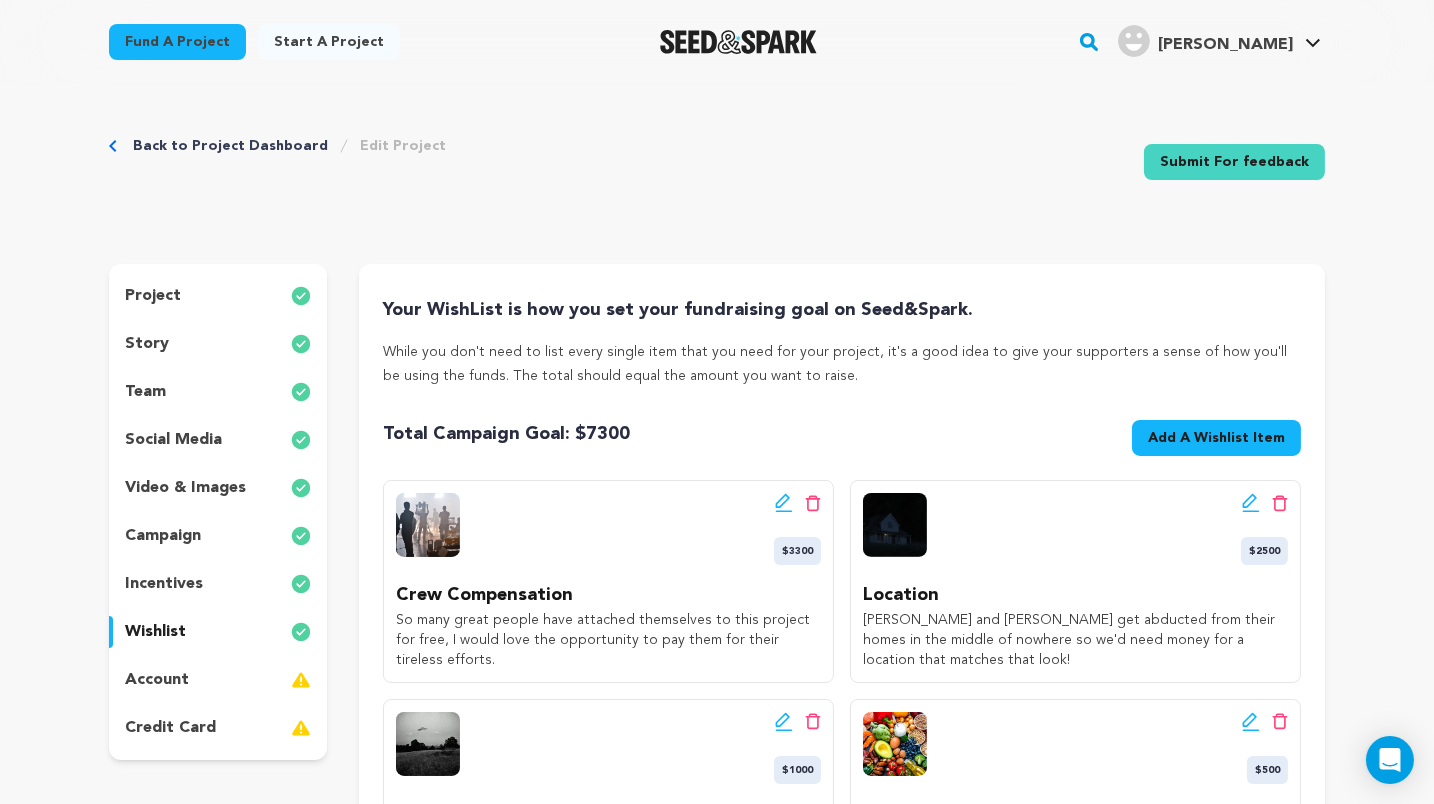 click on "Add A Wishlist Item" at bounding box center (1216, 438) 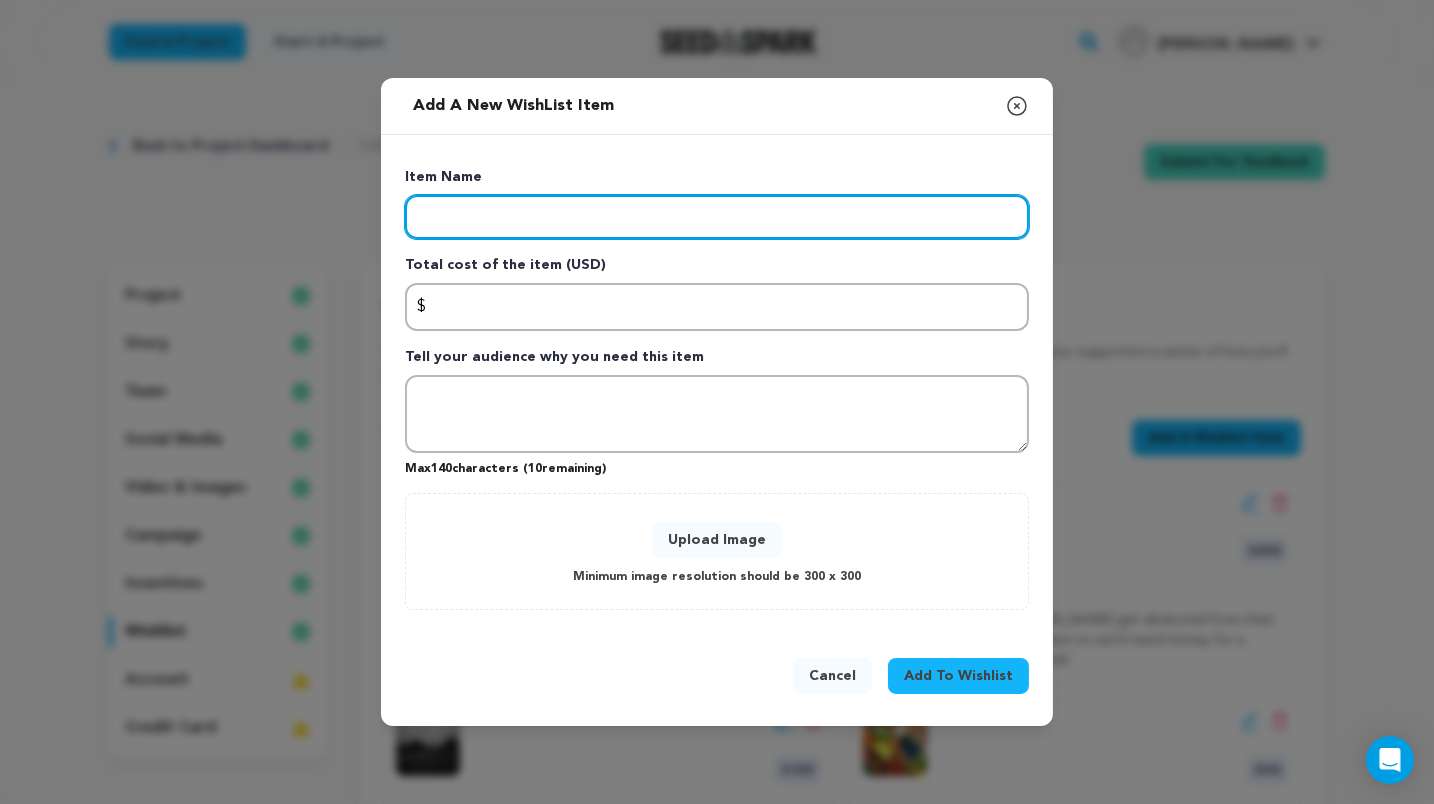 click at bounding box center [717, 217] 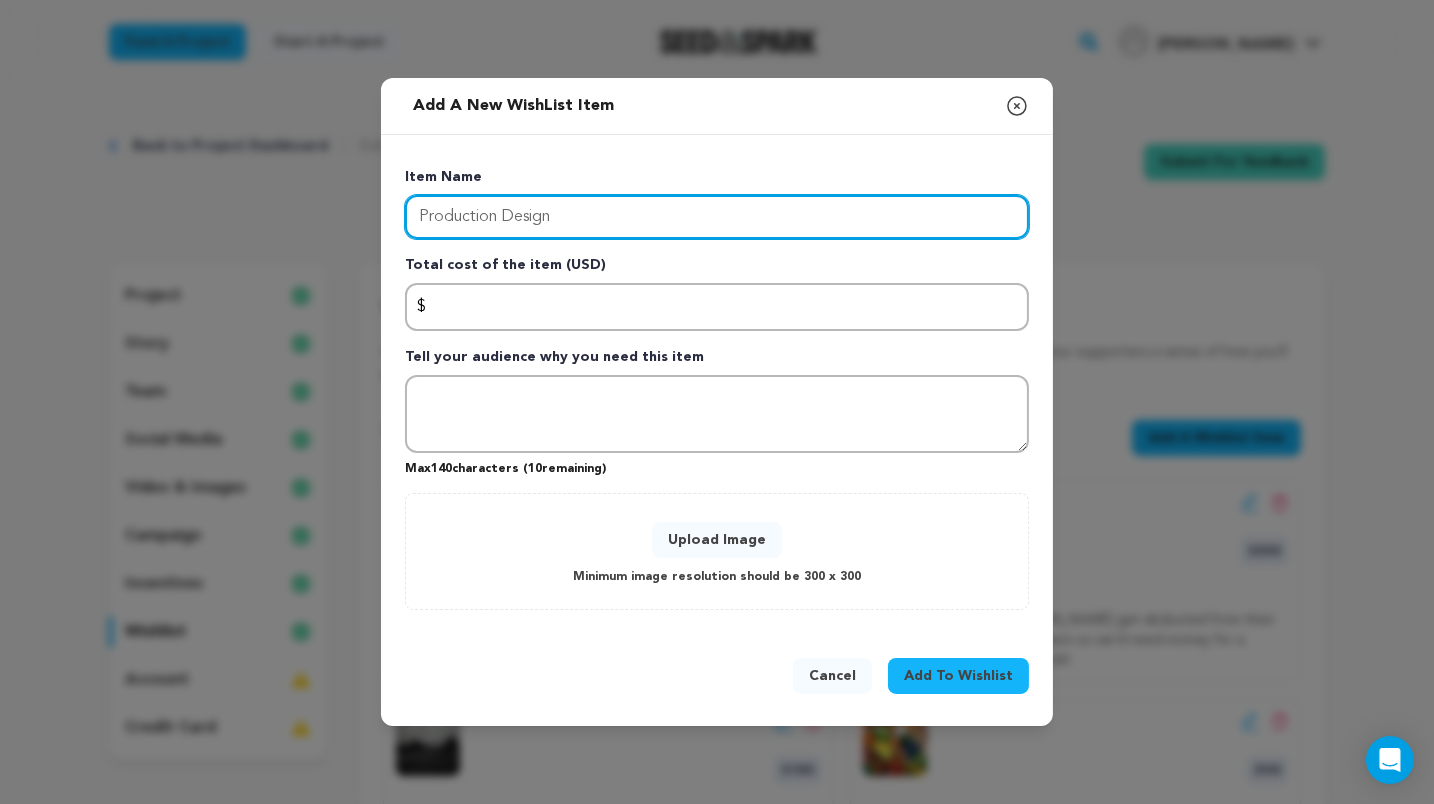 type on "Production Design" 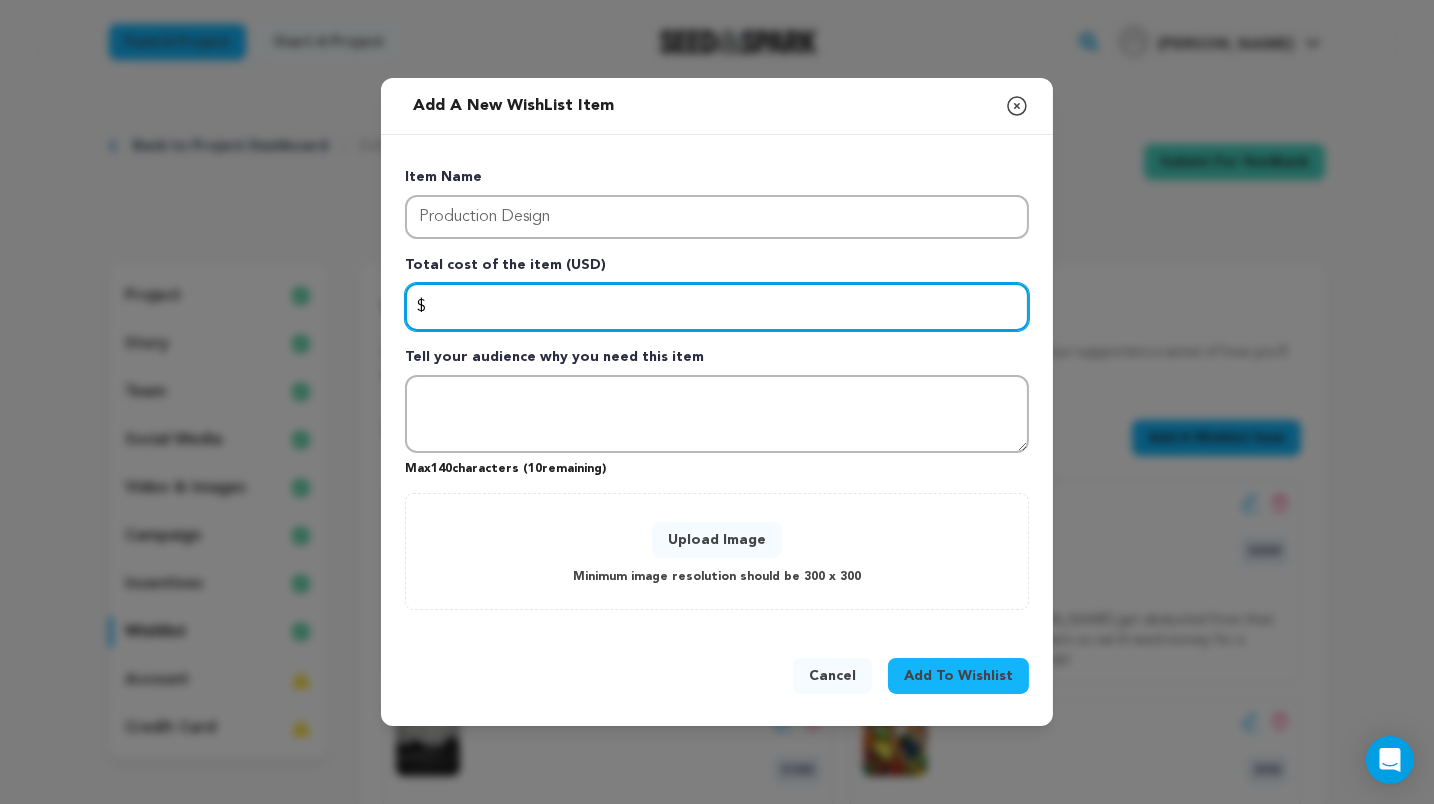 click at bounding box center [717, 307] 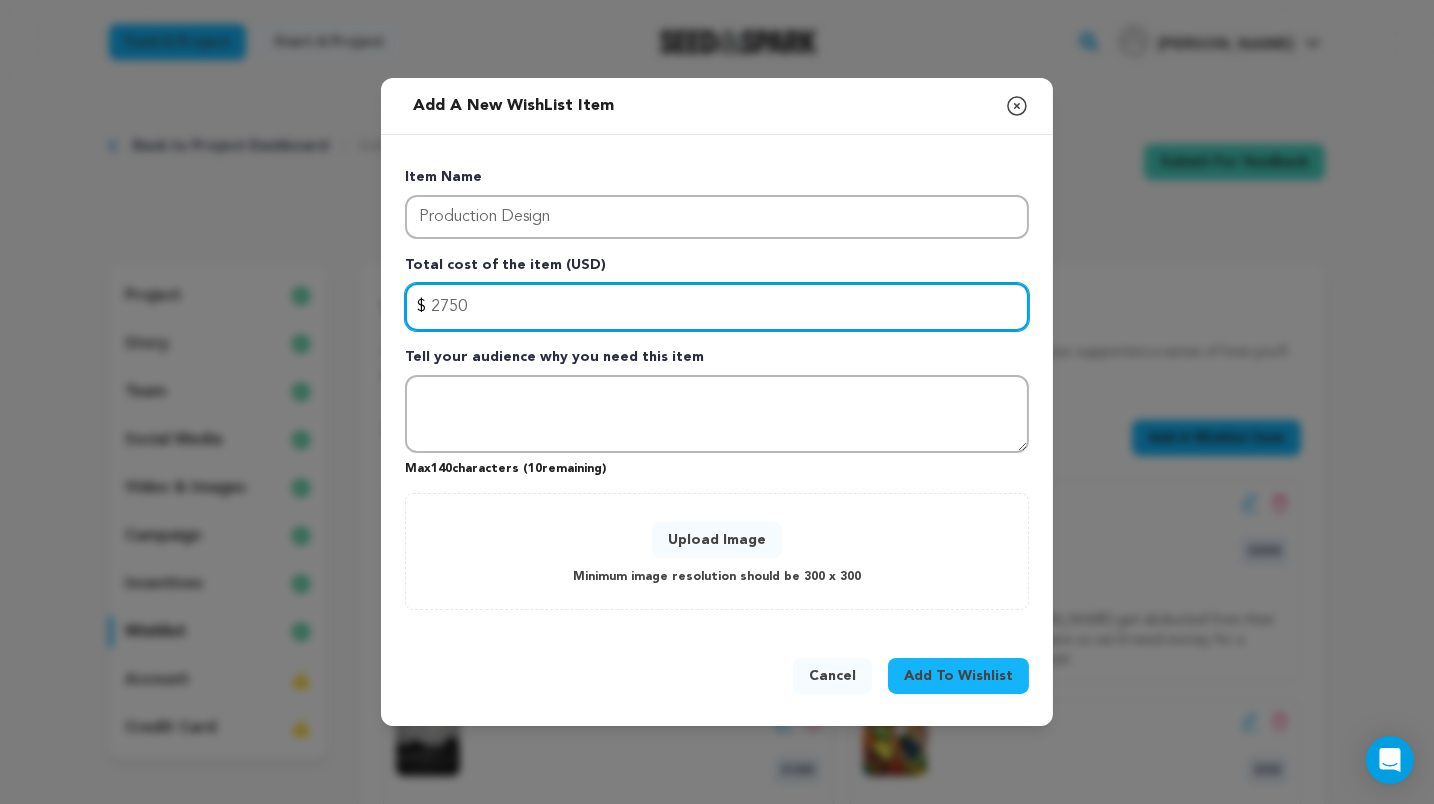 type on "2750" 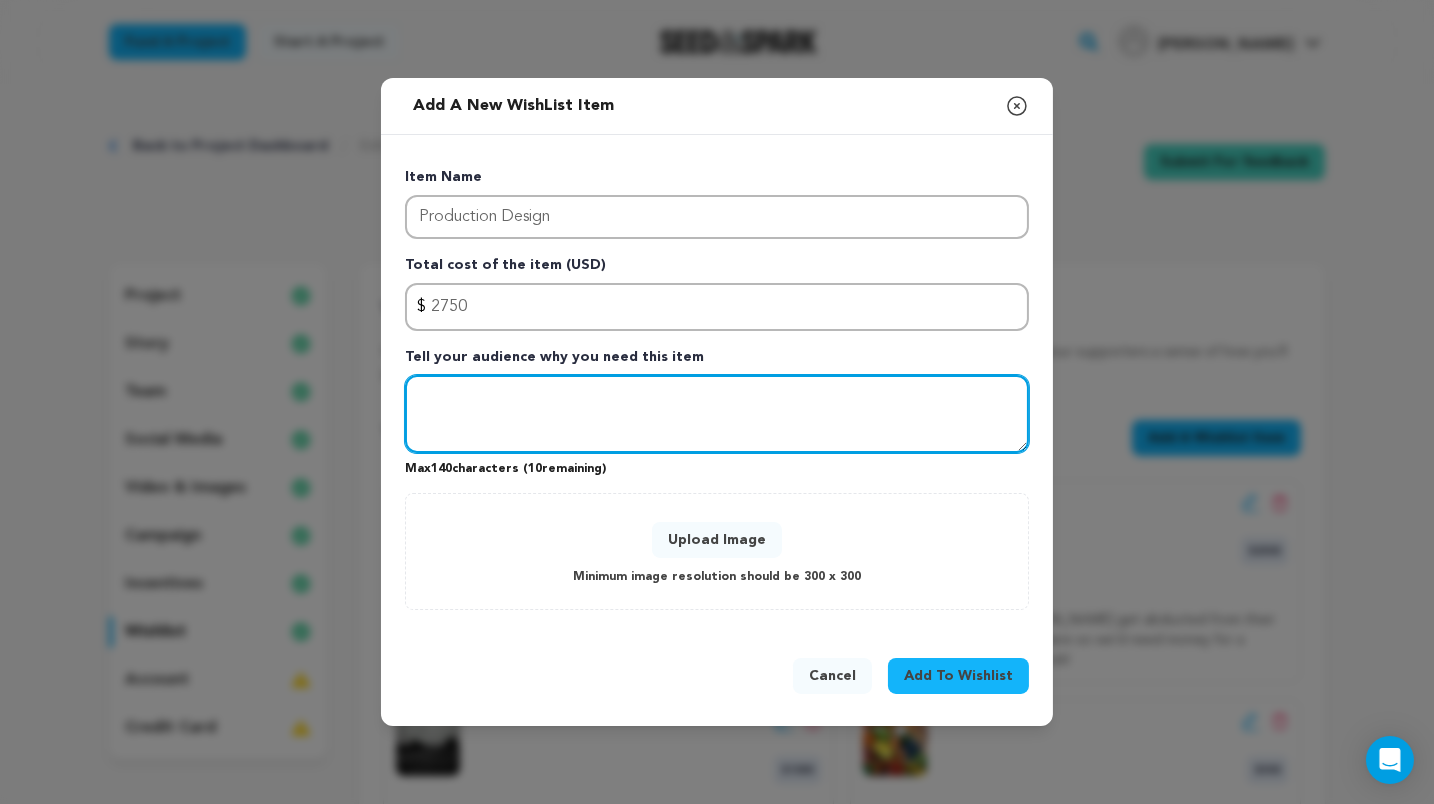 click at bounding box center (717, 414) 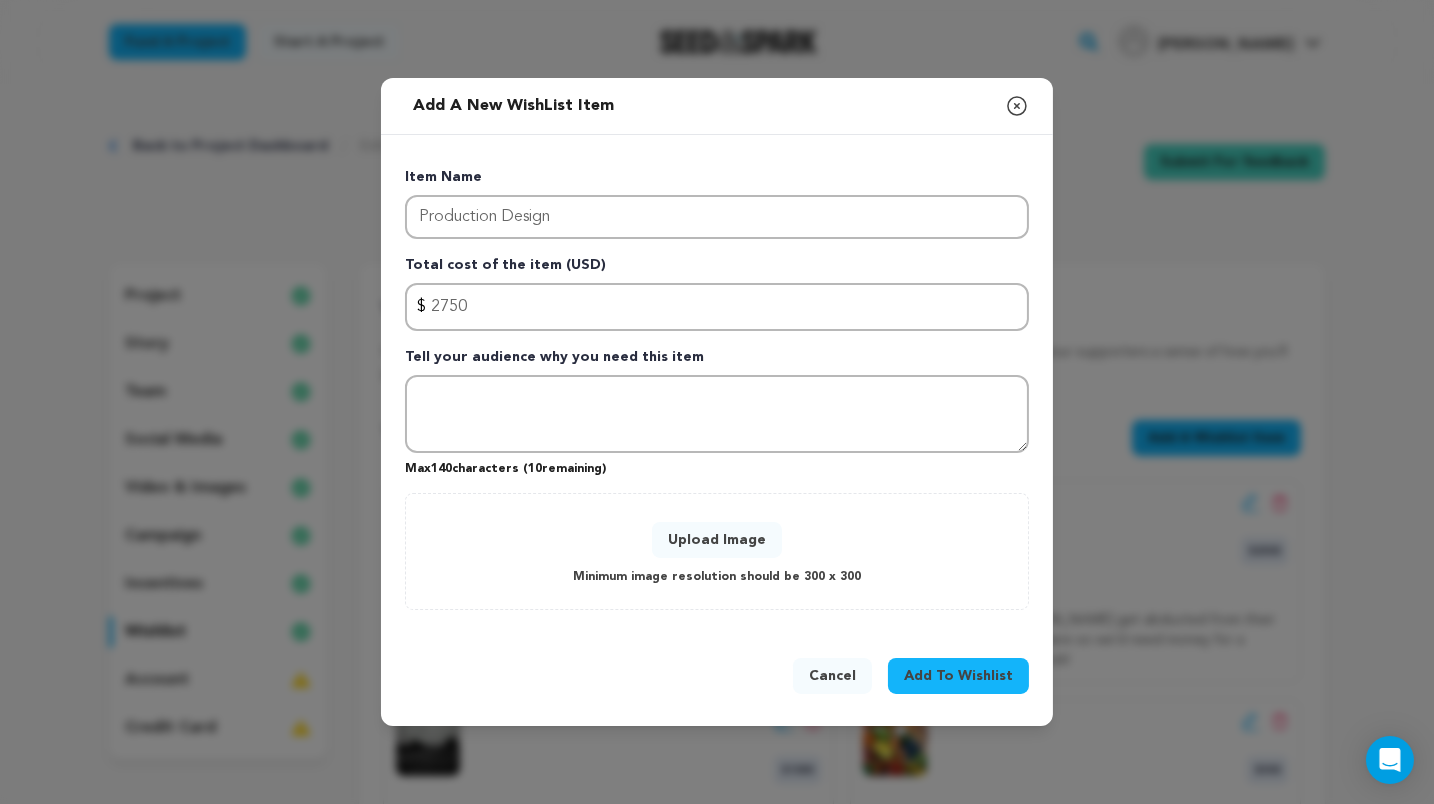 click on "Upload Image" at bounding box center [717, 540] 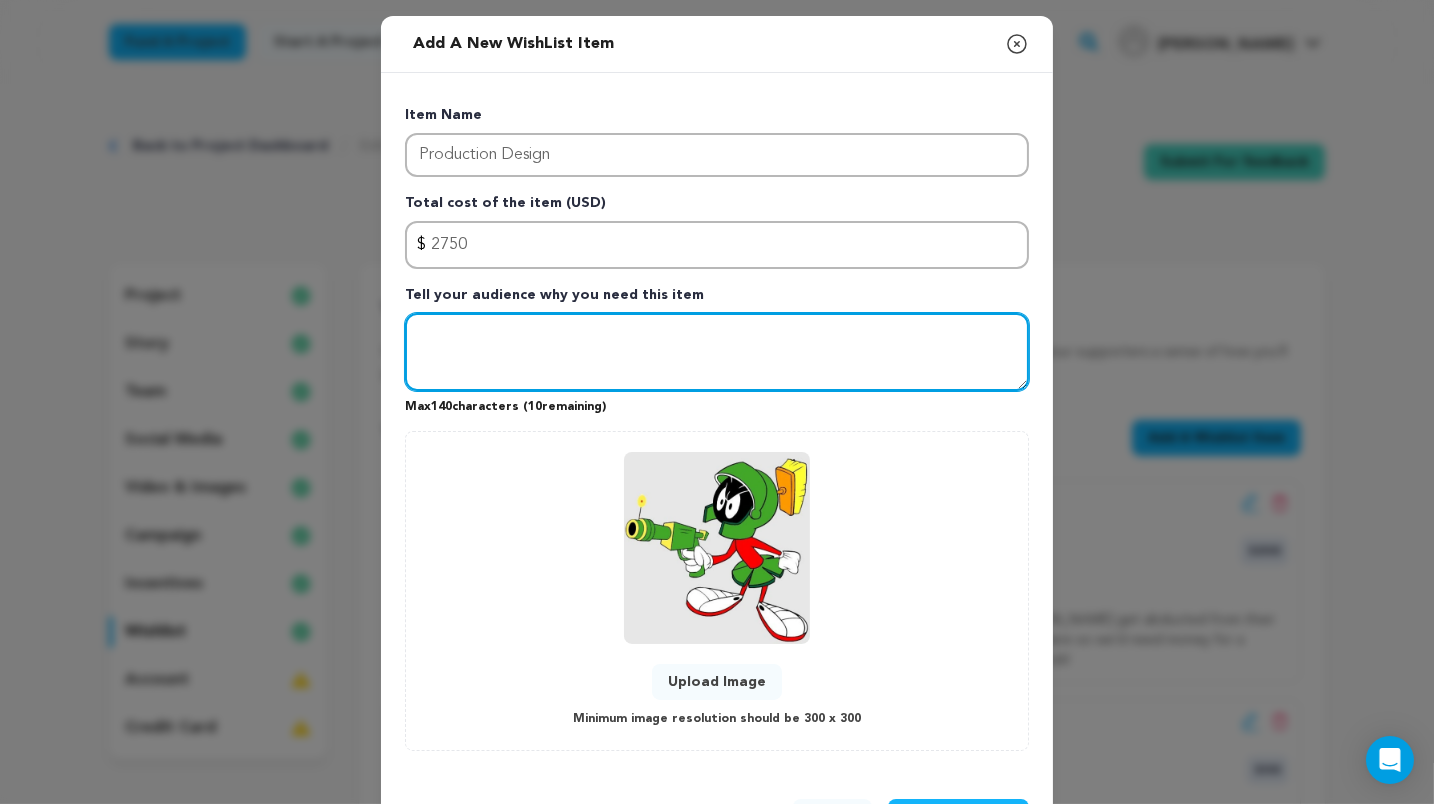 click at bounding box center [717, 352] 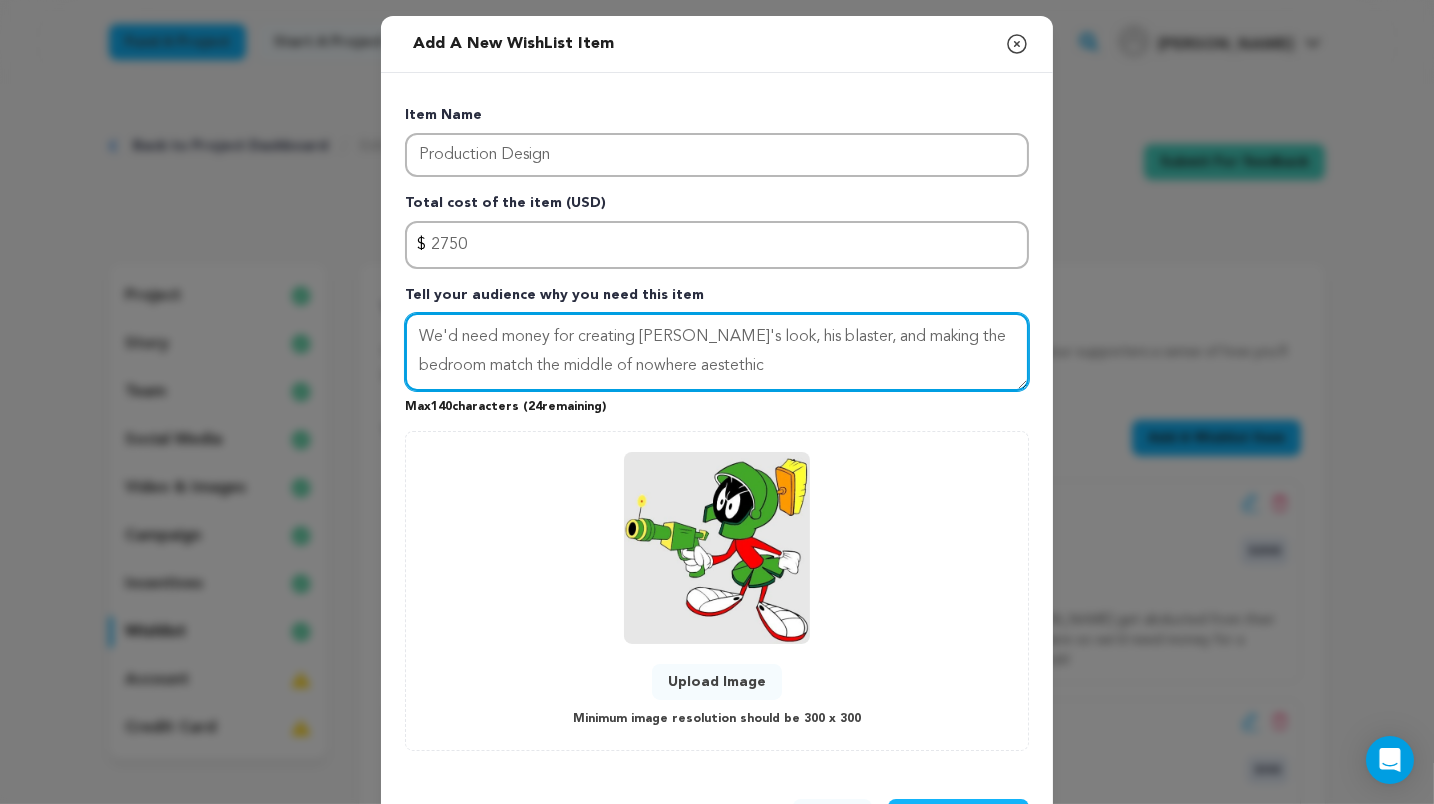 click on "We'd need money for creating Blorb's look, his blaster, and making the bedroom match the middle of nowhere aestethic" at bounding box center (717, 352) 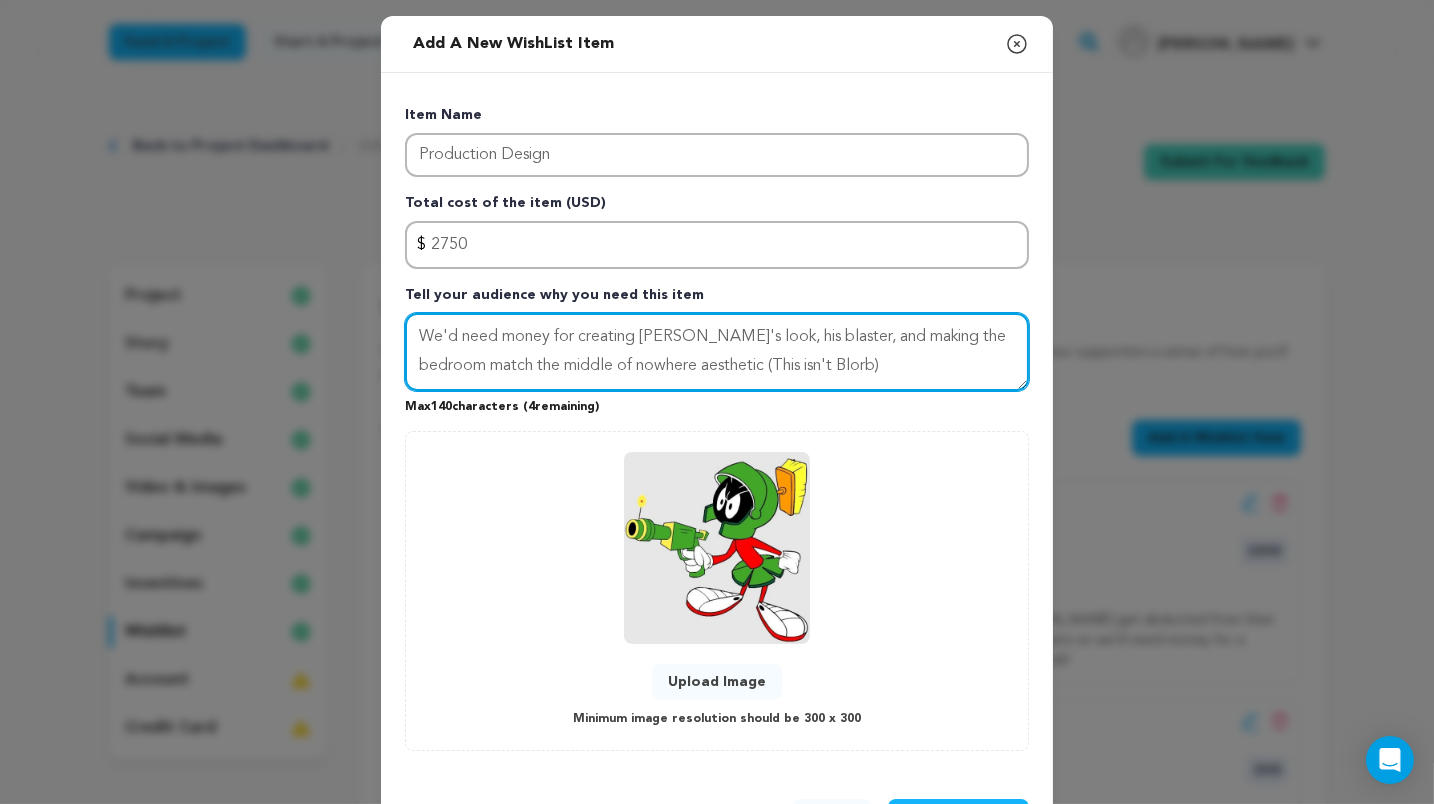 click on "We'd need money for creating Blorb's look, his blaster, and making the bedroom match the middle of nowhere aesthetic (This isn't Blorb)" at bounding box center [717, 352] 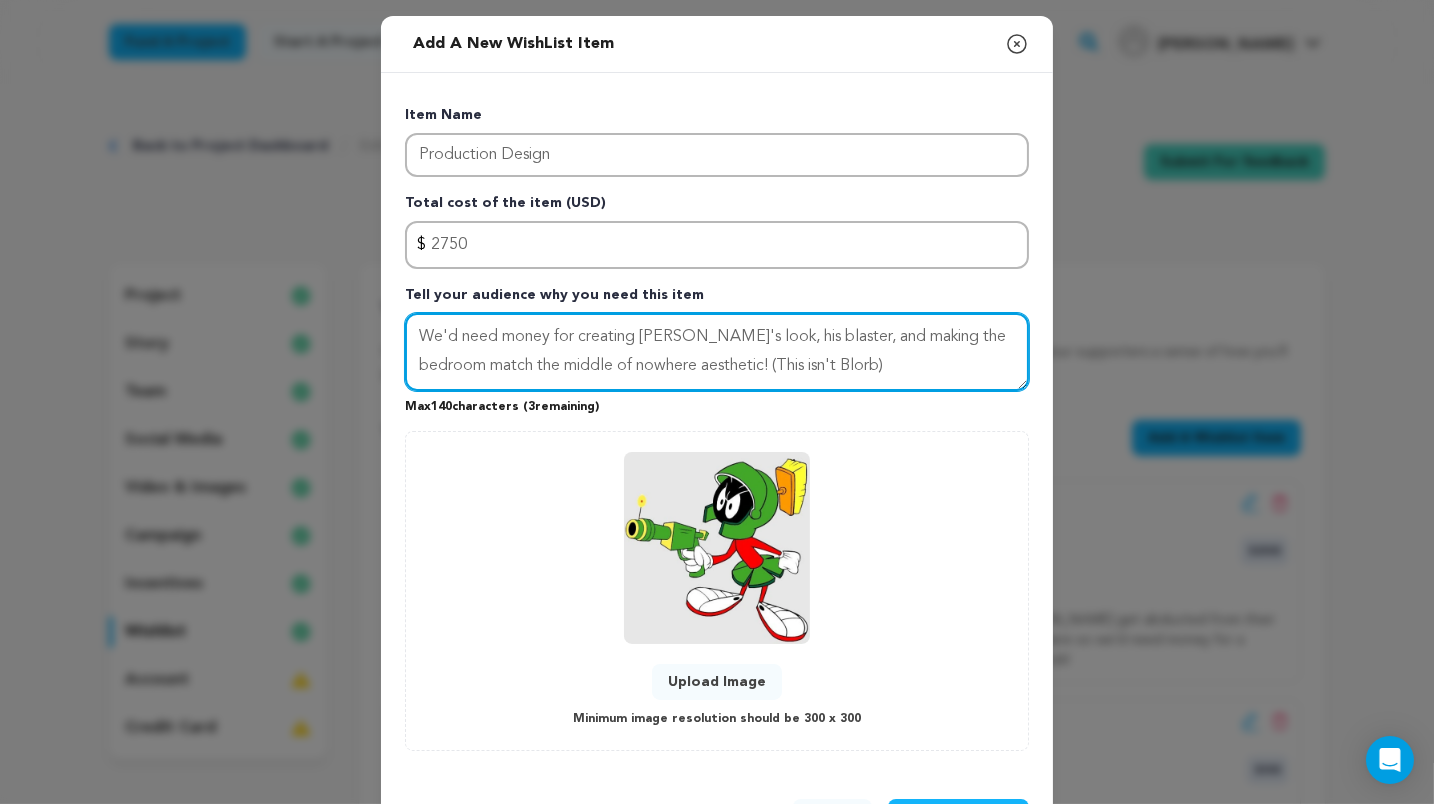 click on "We'd need money for creating Blorb's look, his blaster, and making the bedroom match the middle of nowhere aesthetic! (This isn't Blorb)" at bounding box center [717, 352] 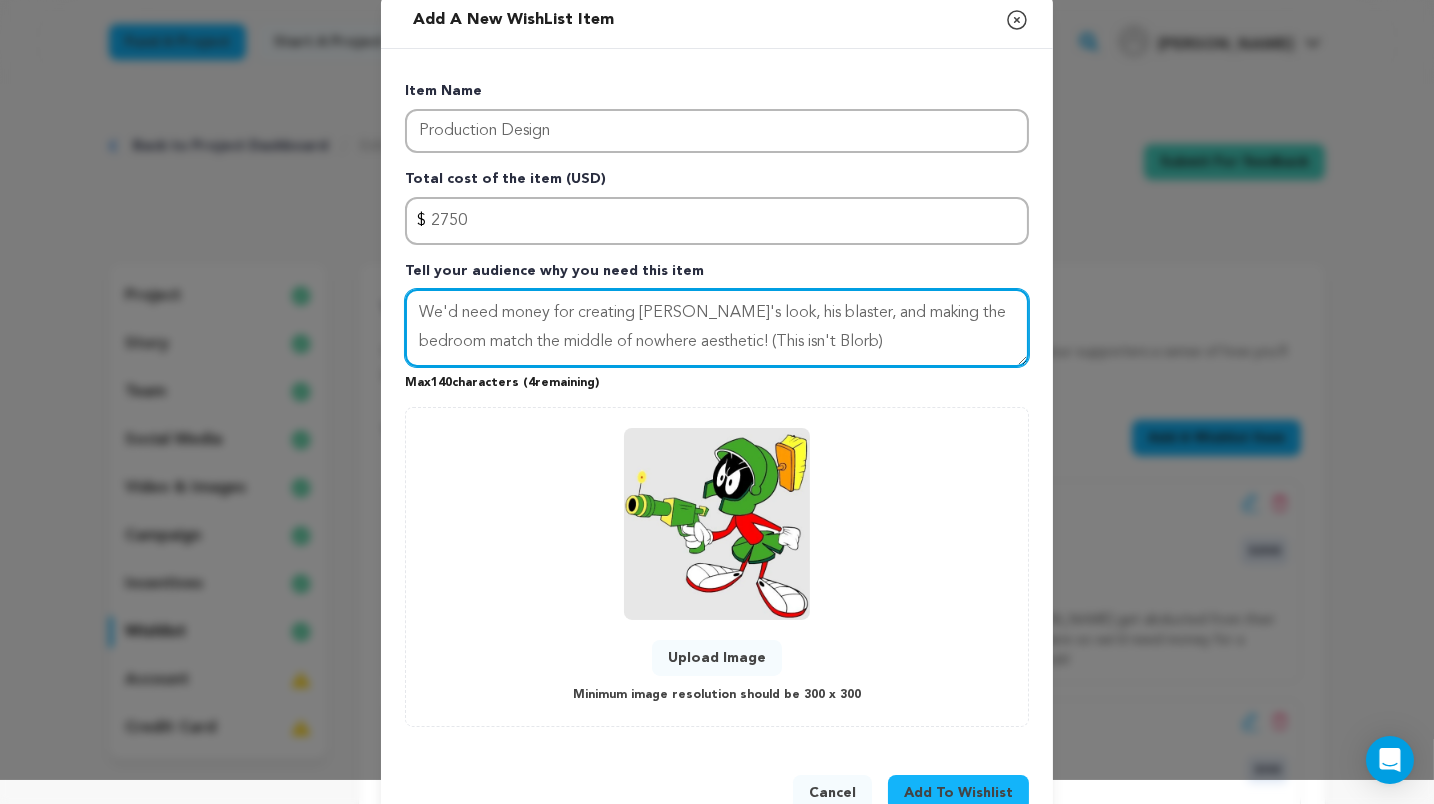 scroll, scrollTop: 29, scrollLeft: 0, axis: vertical 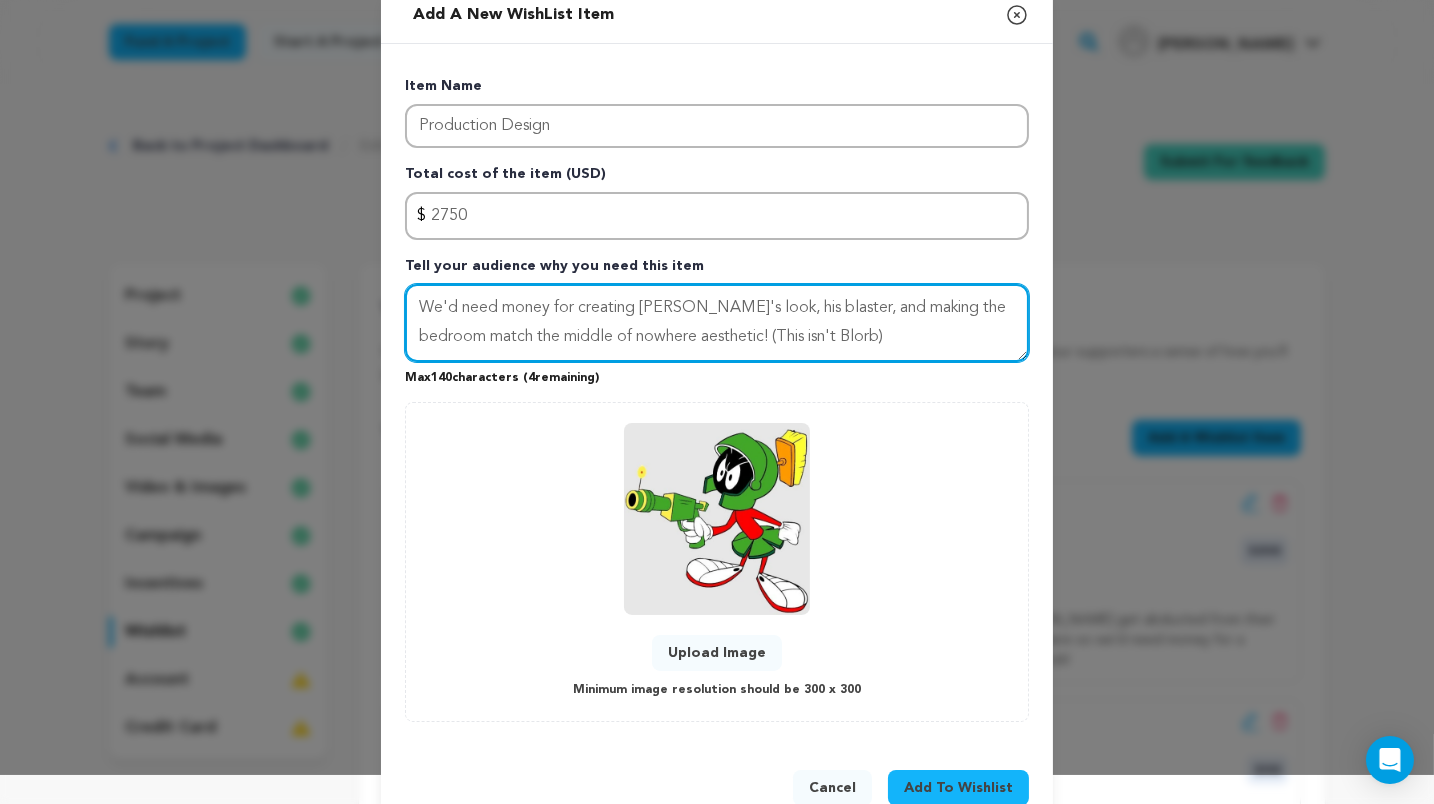 type on "We'd need money for creating Blorb's look, his blaster, and making the bedroom match the middle of nowhere aesthetic! (This isn't Blorb)" 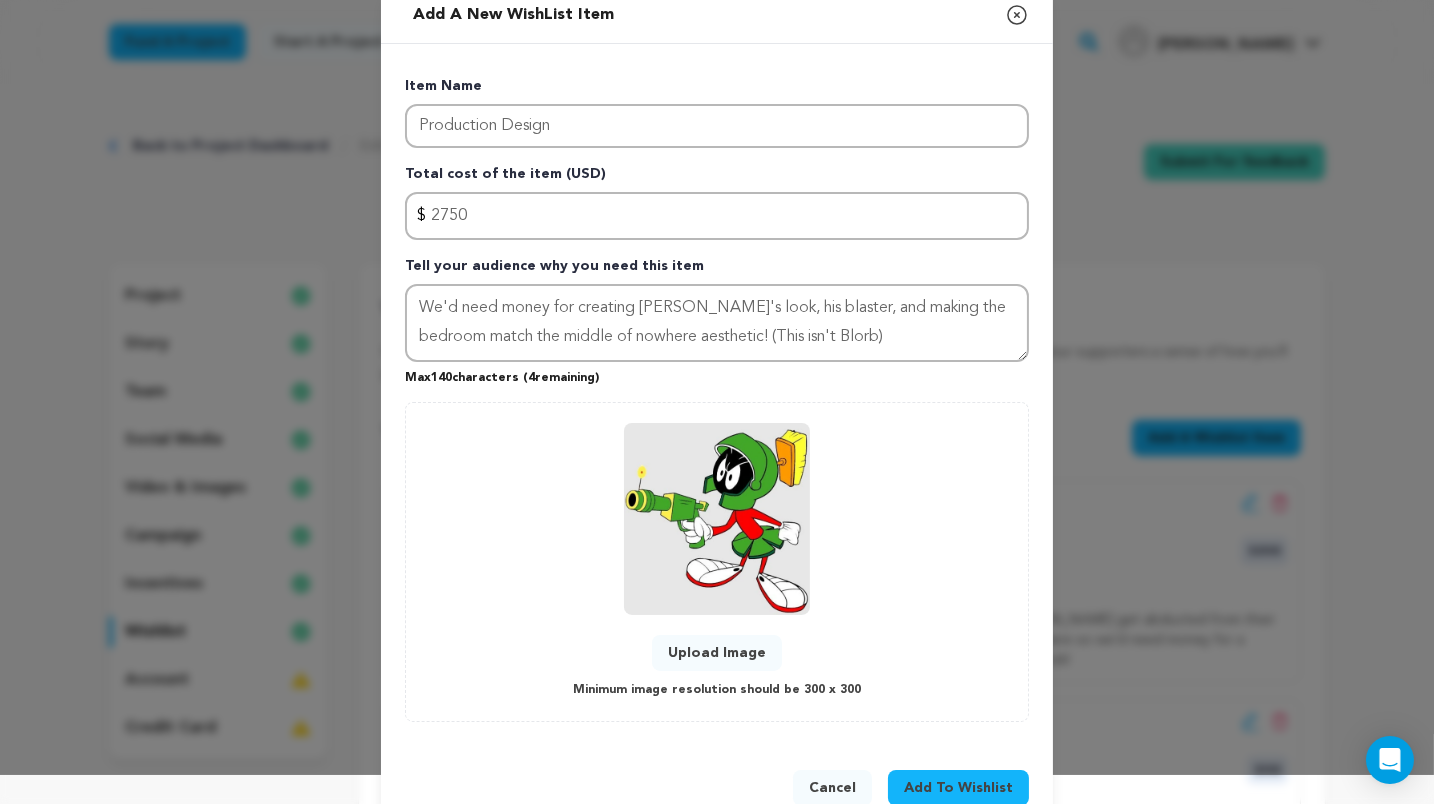 click on "Add To Wishlist" at bounding box center (958, 788) 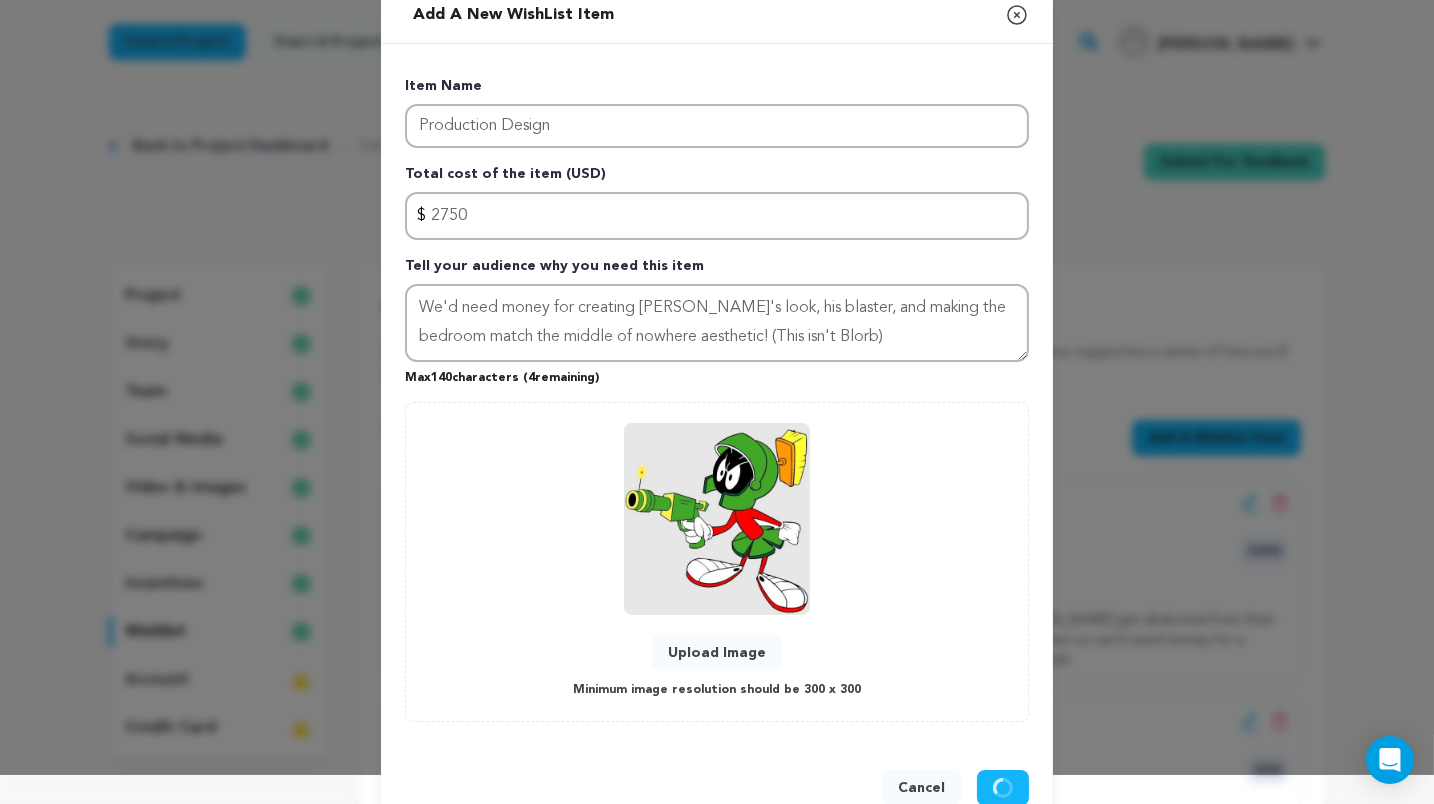 type 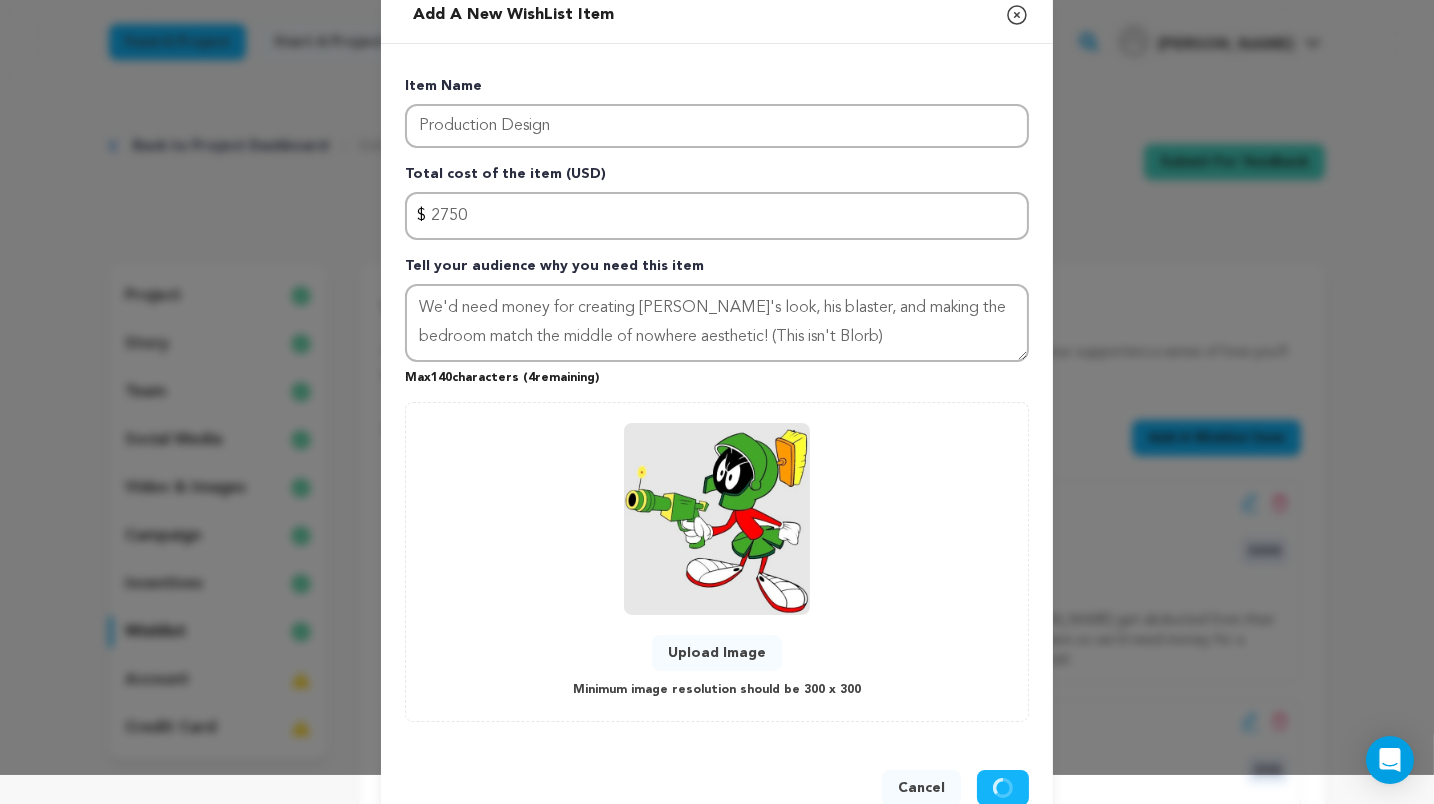 type 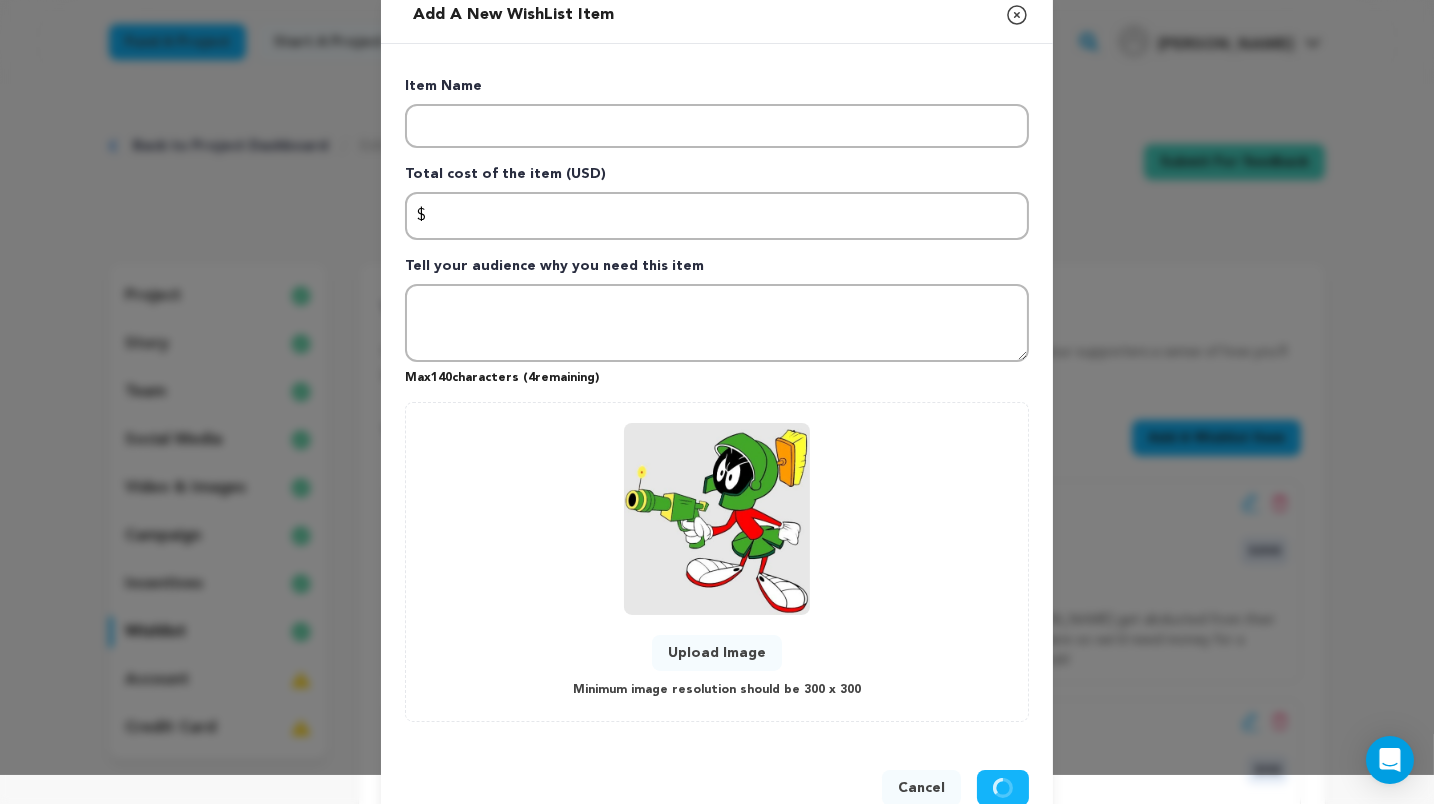 scroll, scrollTop: 0, scrollLeft: 0, axis: both 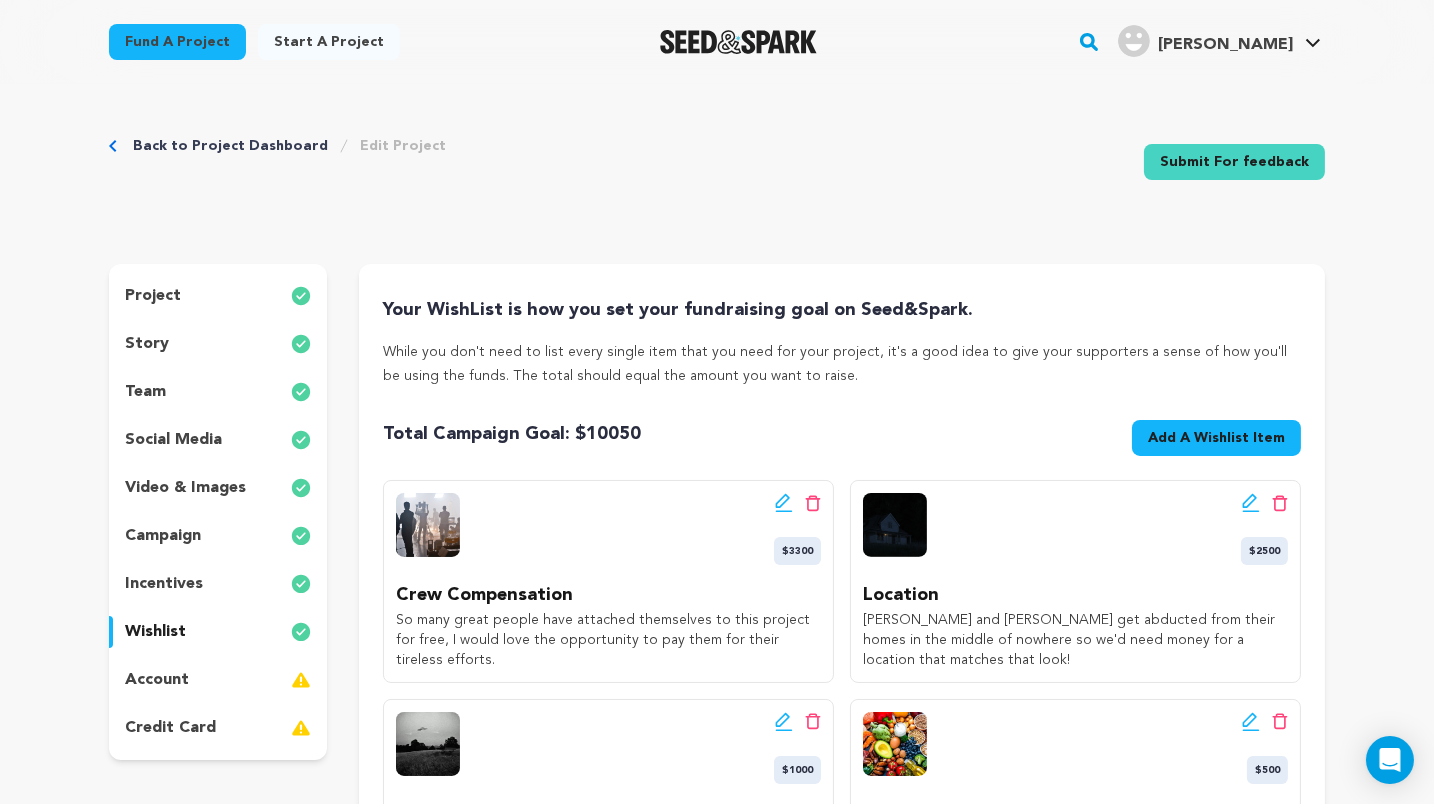click on "Add A Wishlist Item" at bounding box center [1216, 438] 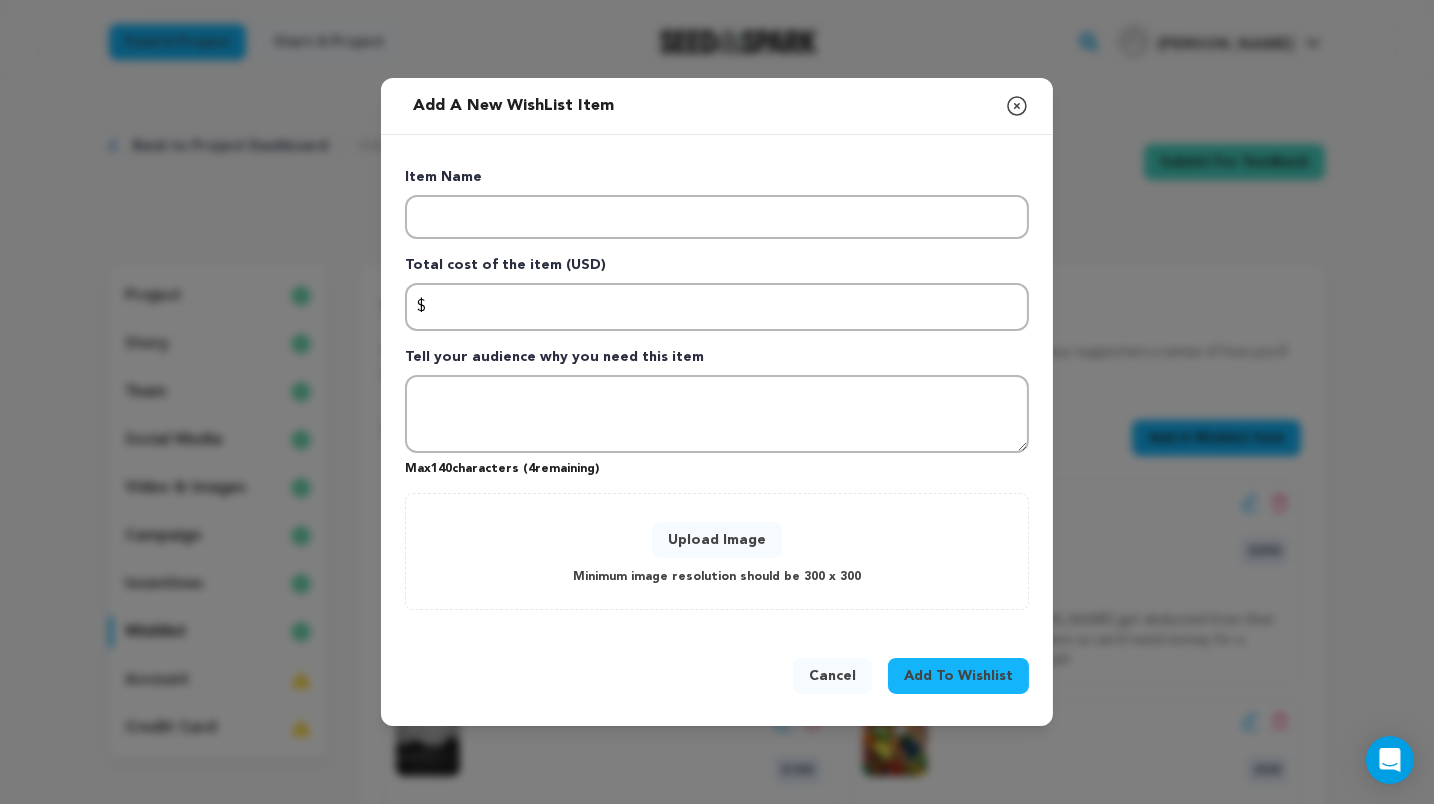 click 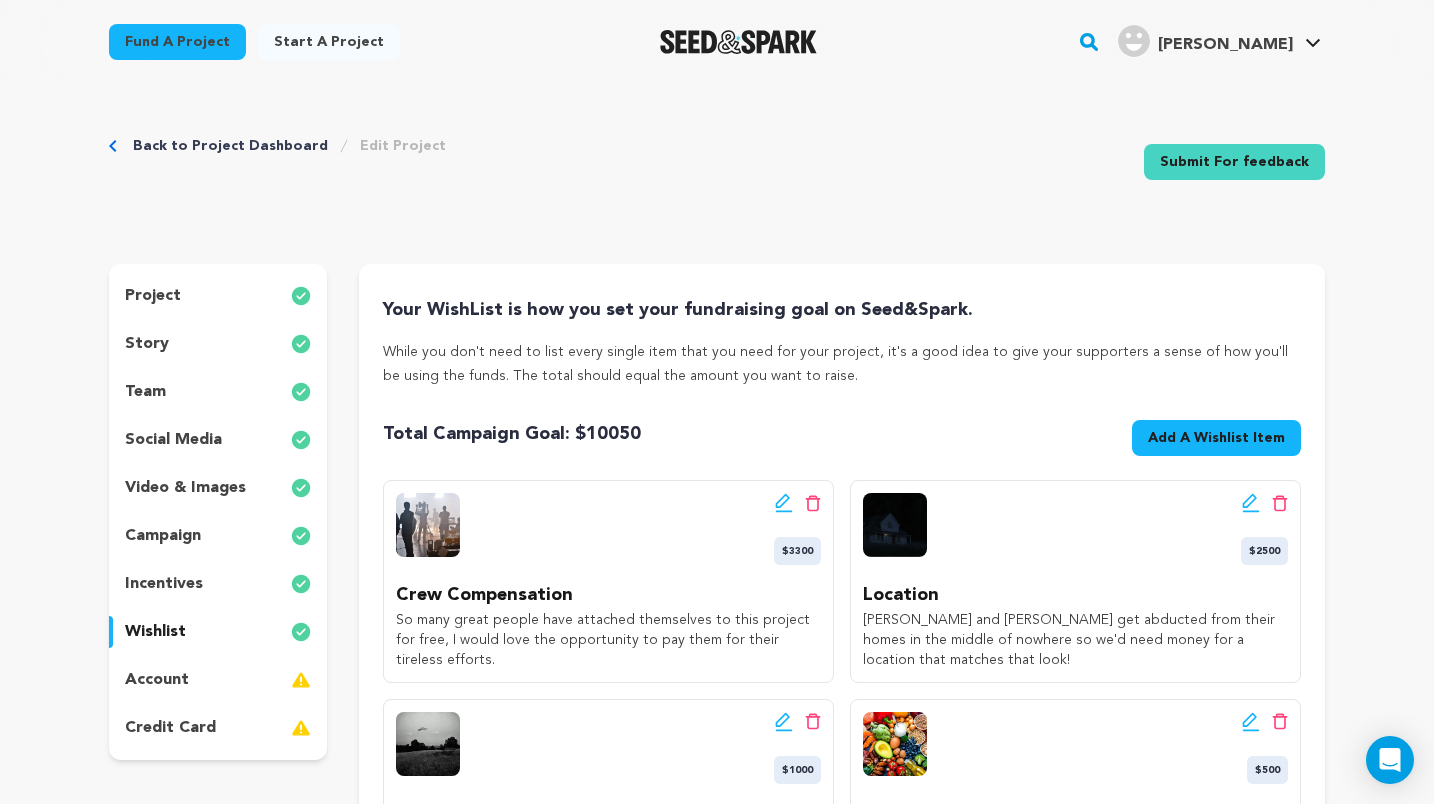 scroll, scrollTop: 0, scrollLeft: 0, axis: both 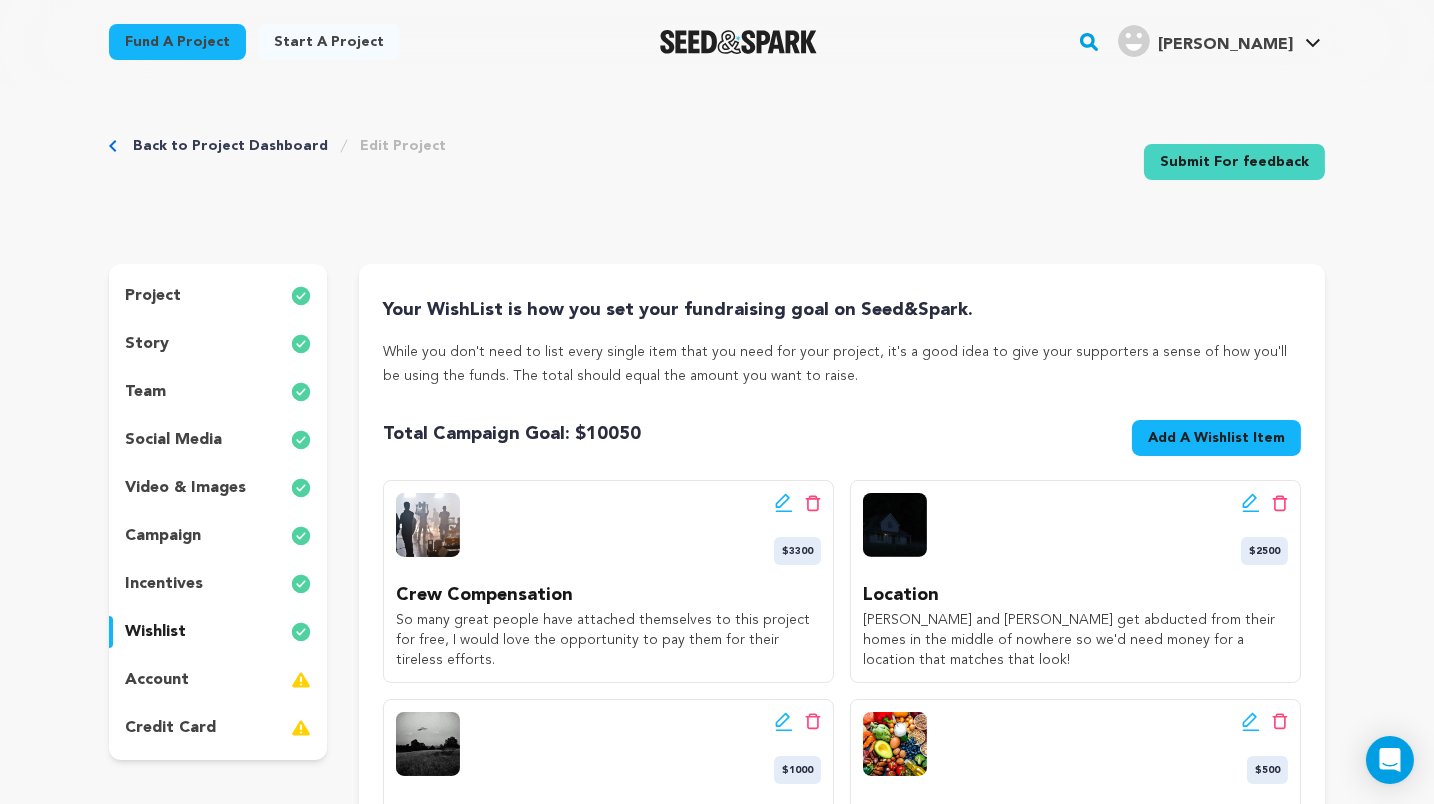 click on "incentives" at bounding box center [218, 584] 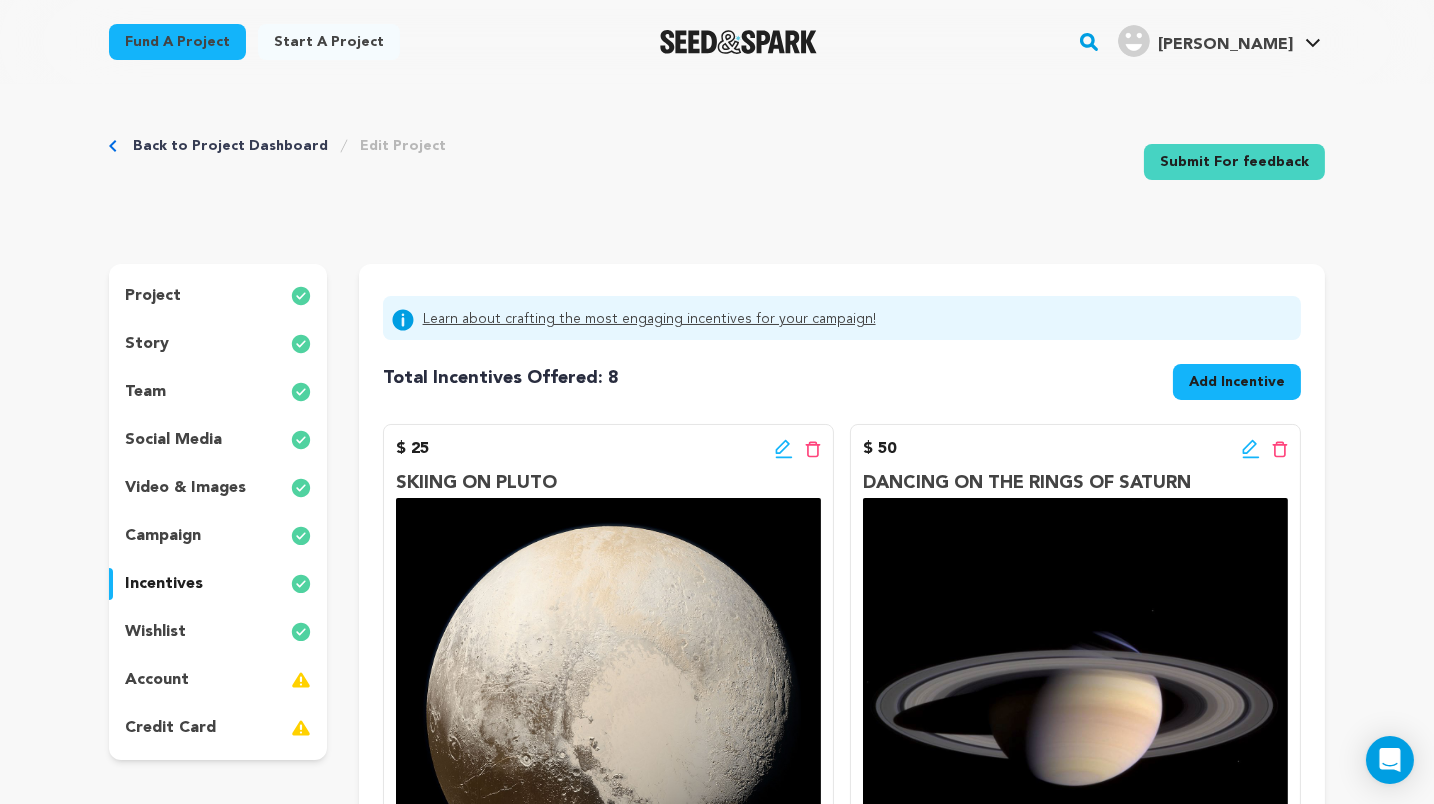 click on "campaign" at bounding box center [218, 536] 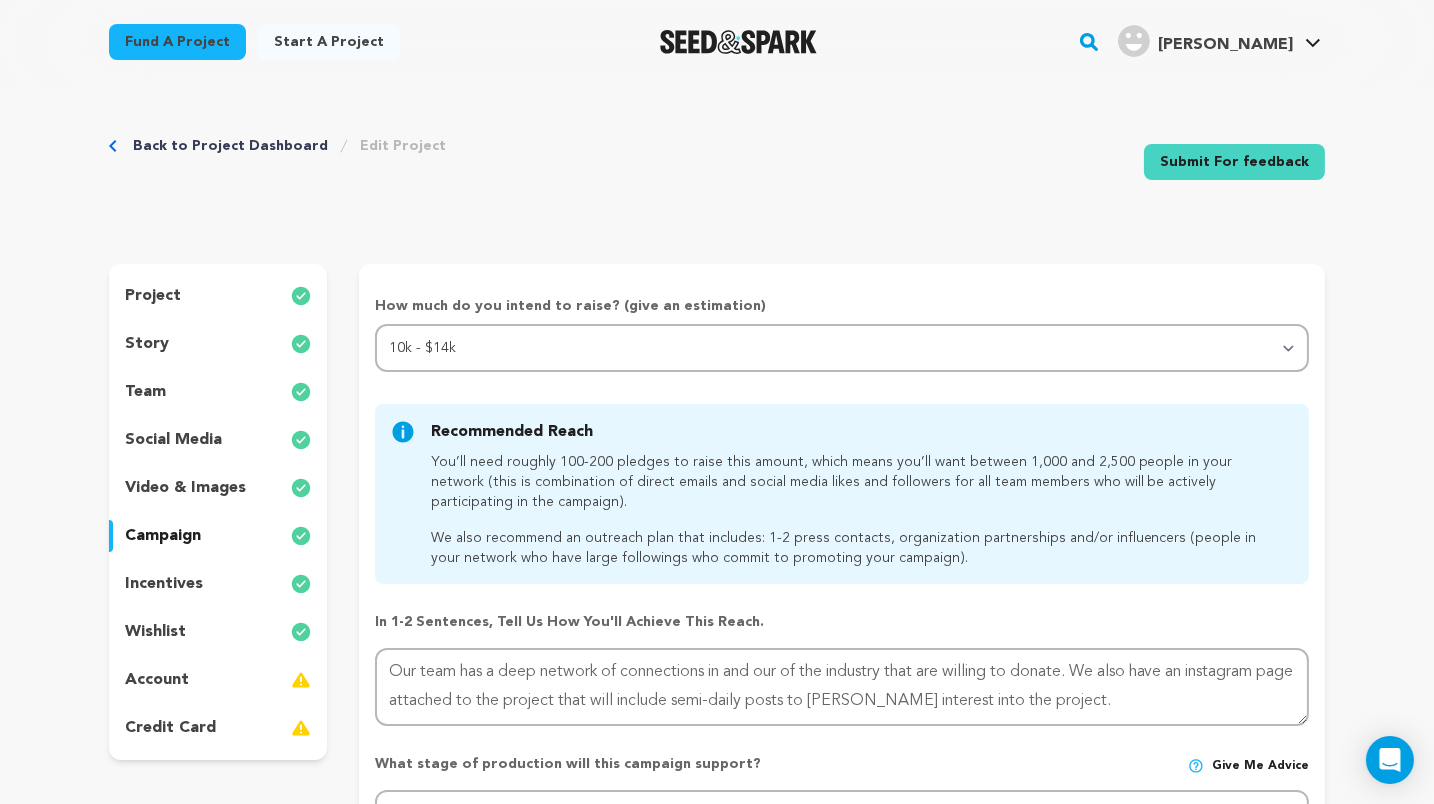 click on "account" at bounding box center [218, 680] 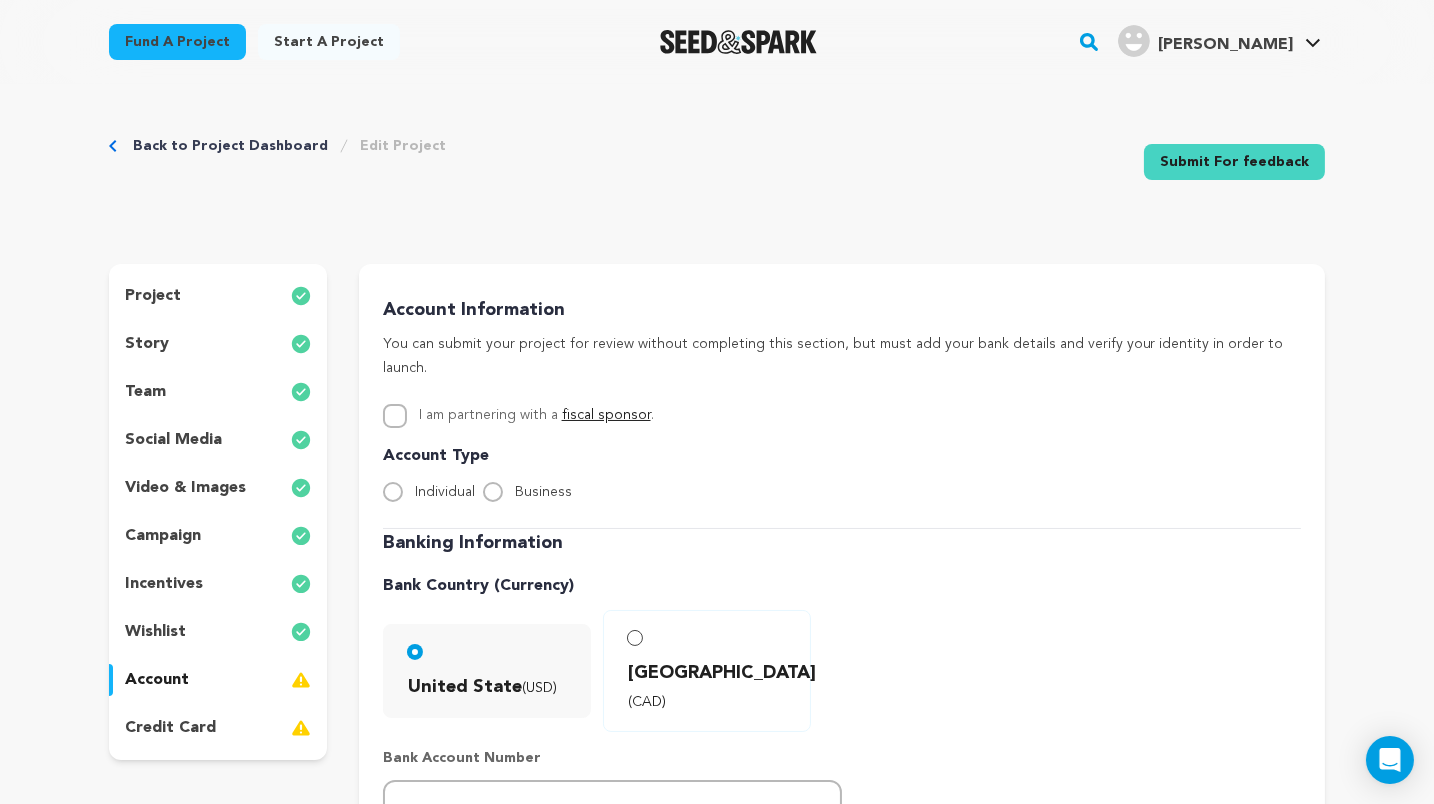 click on "wishlist" at bounding box center [218, 632] 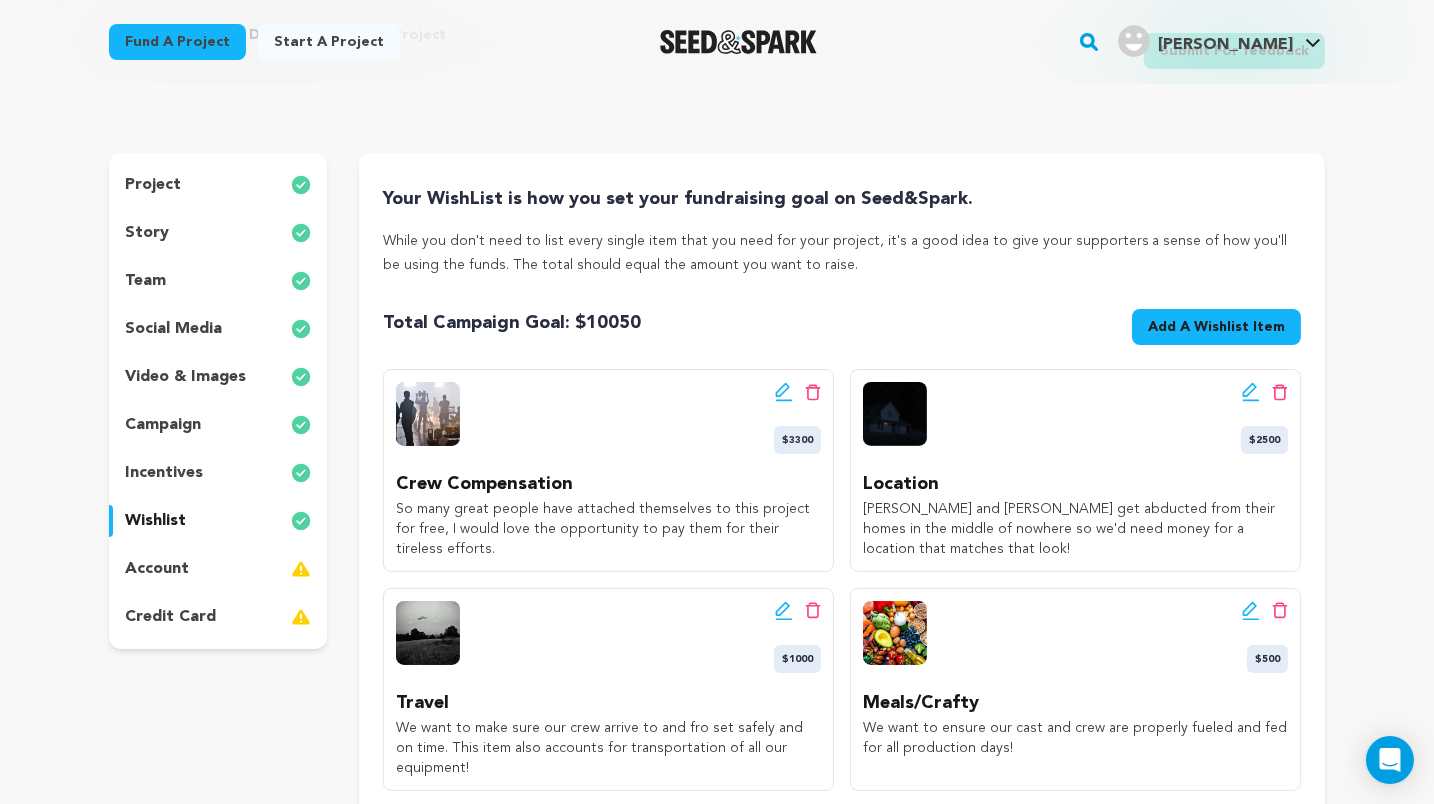 scroll, scrollTop: 215, scrollLeft: 0, axis: vertical 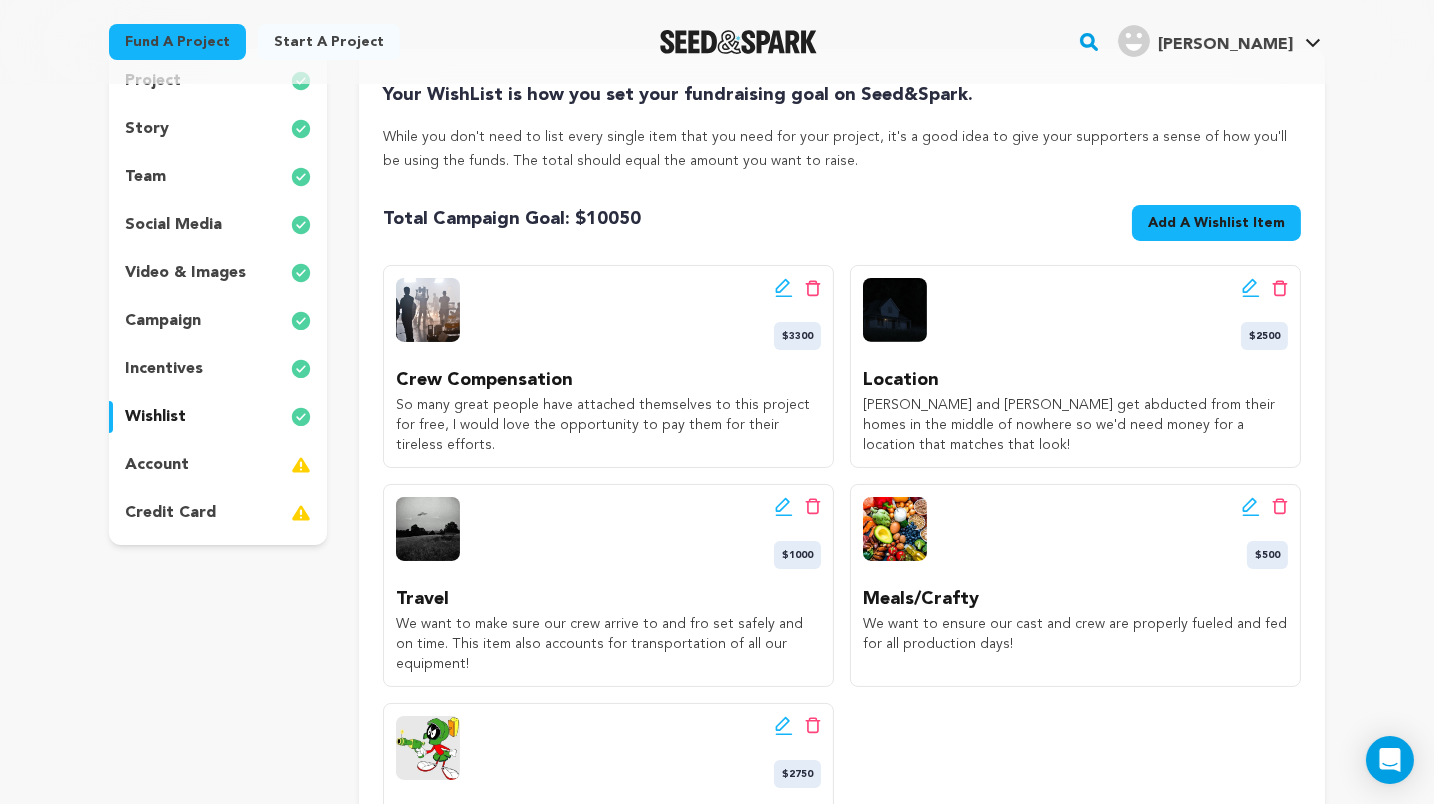 click 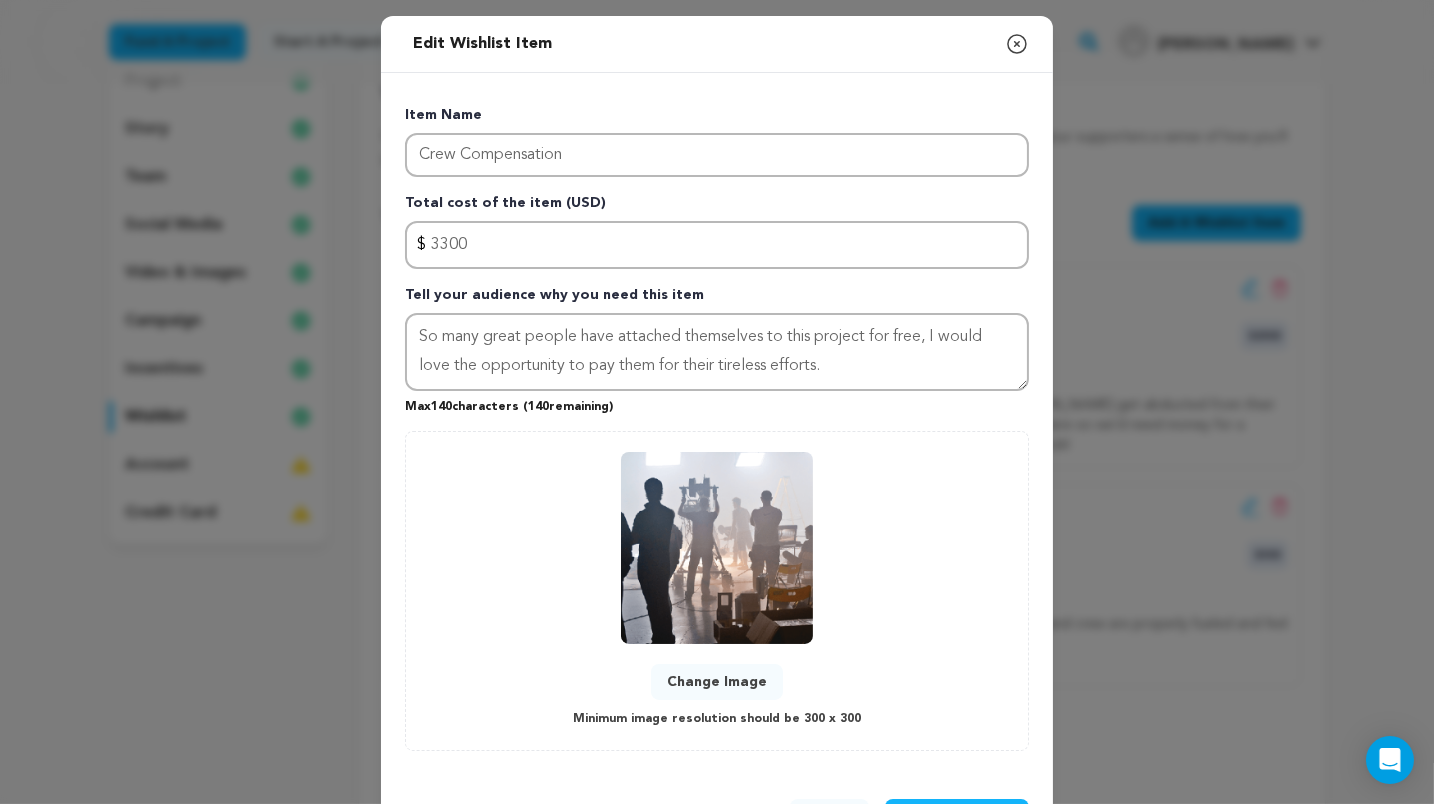 click 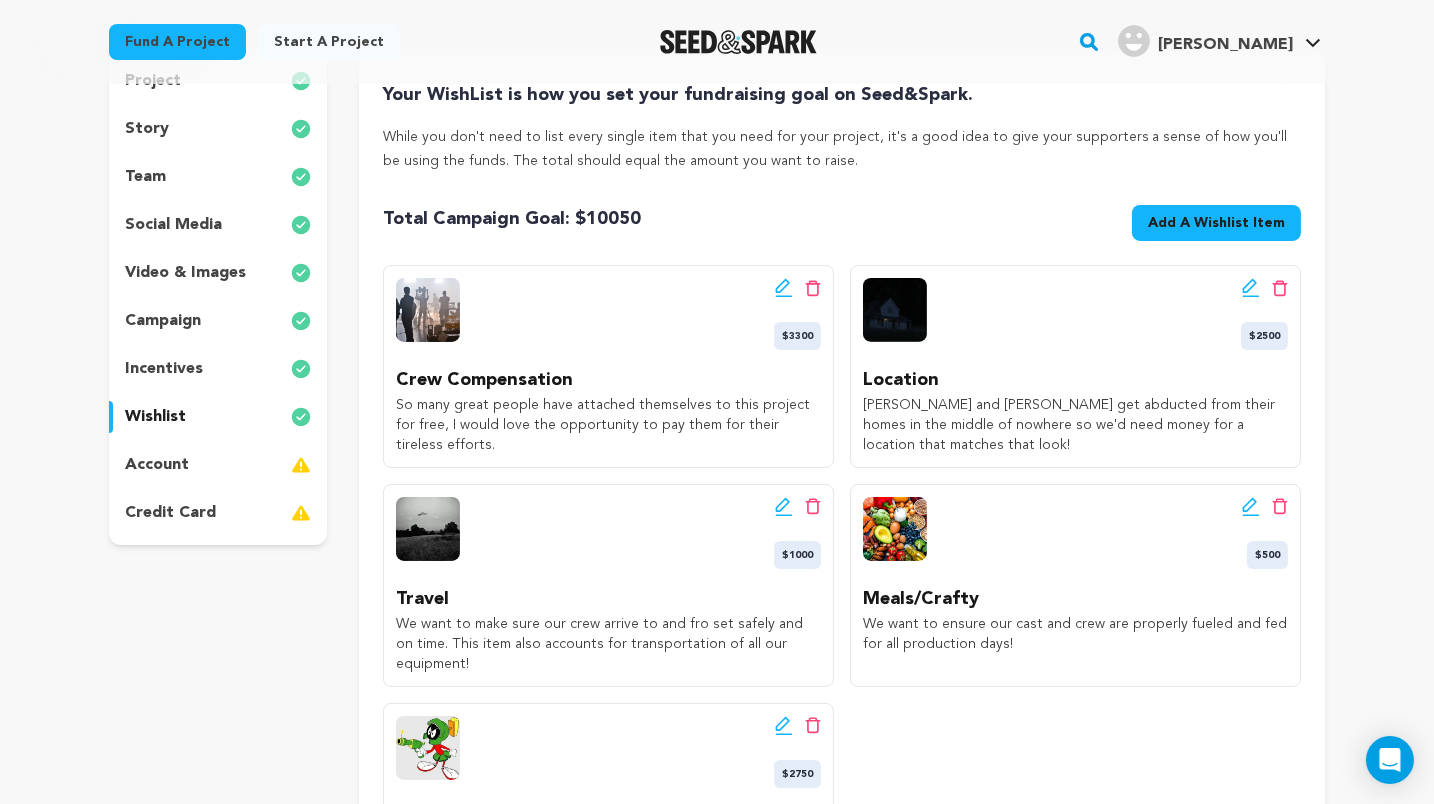 click 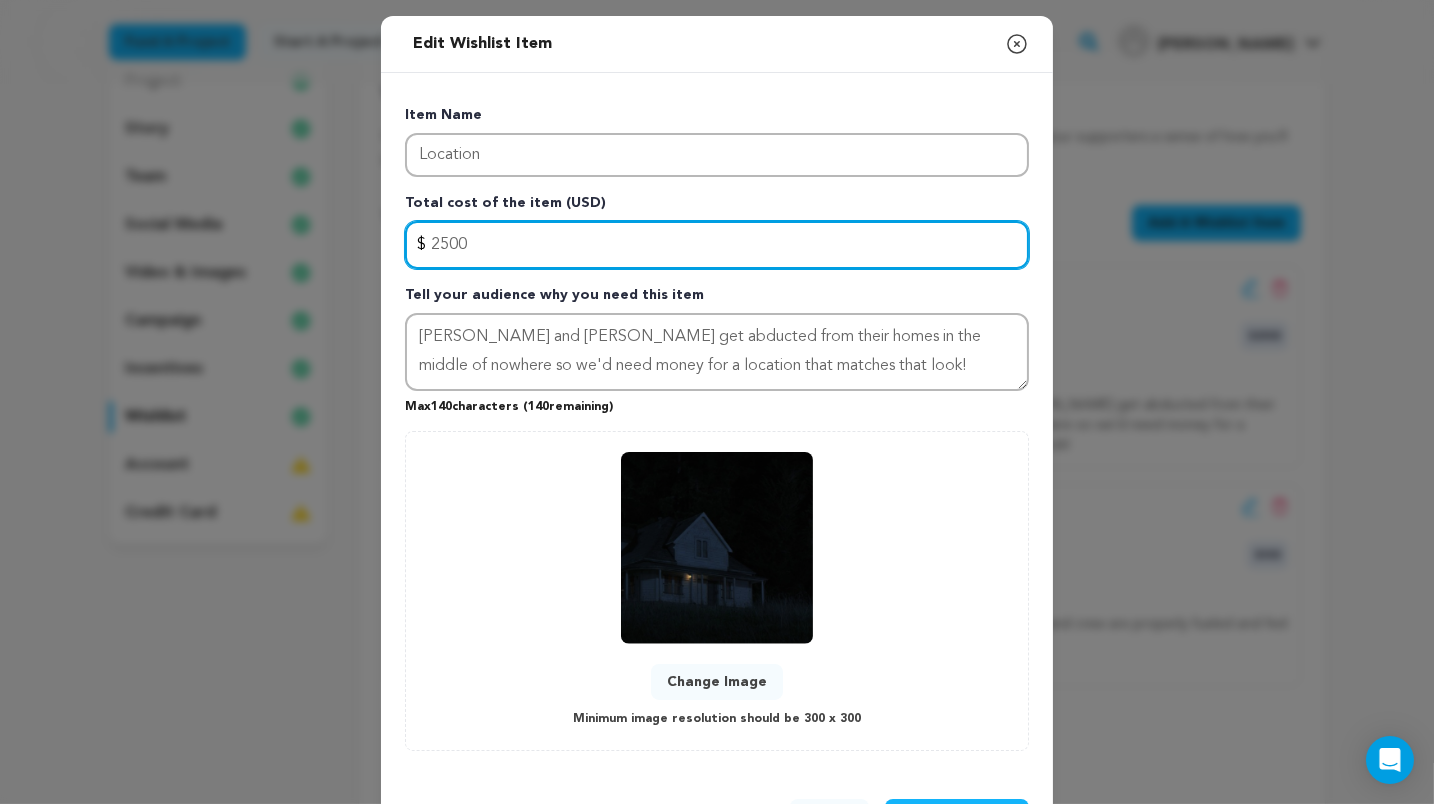 click on "2500" at bounding box center [717, 245] 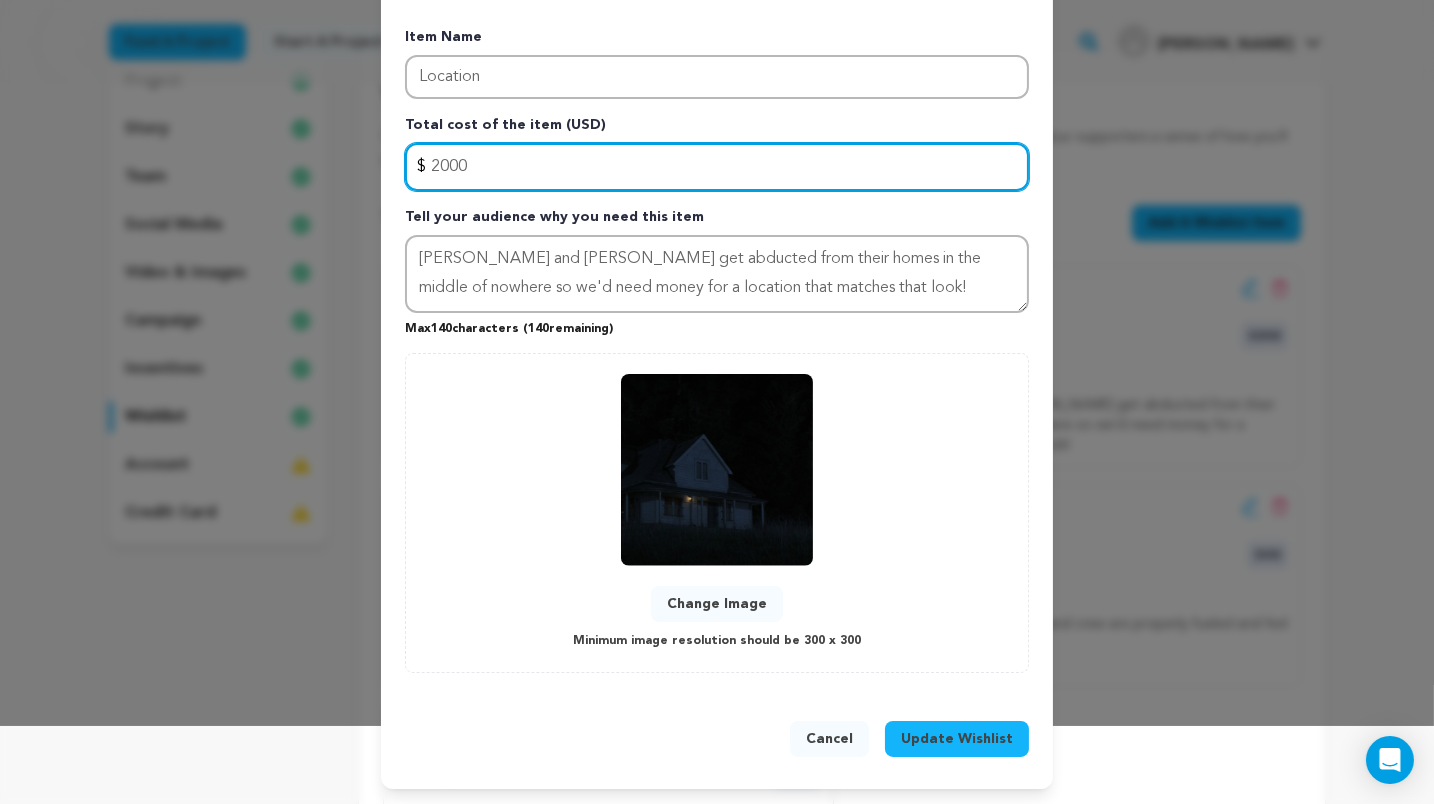 scroll, scrollTop: 77, scrollLeft: 0, axis: vertical 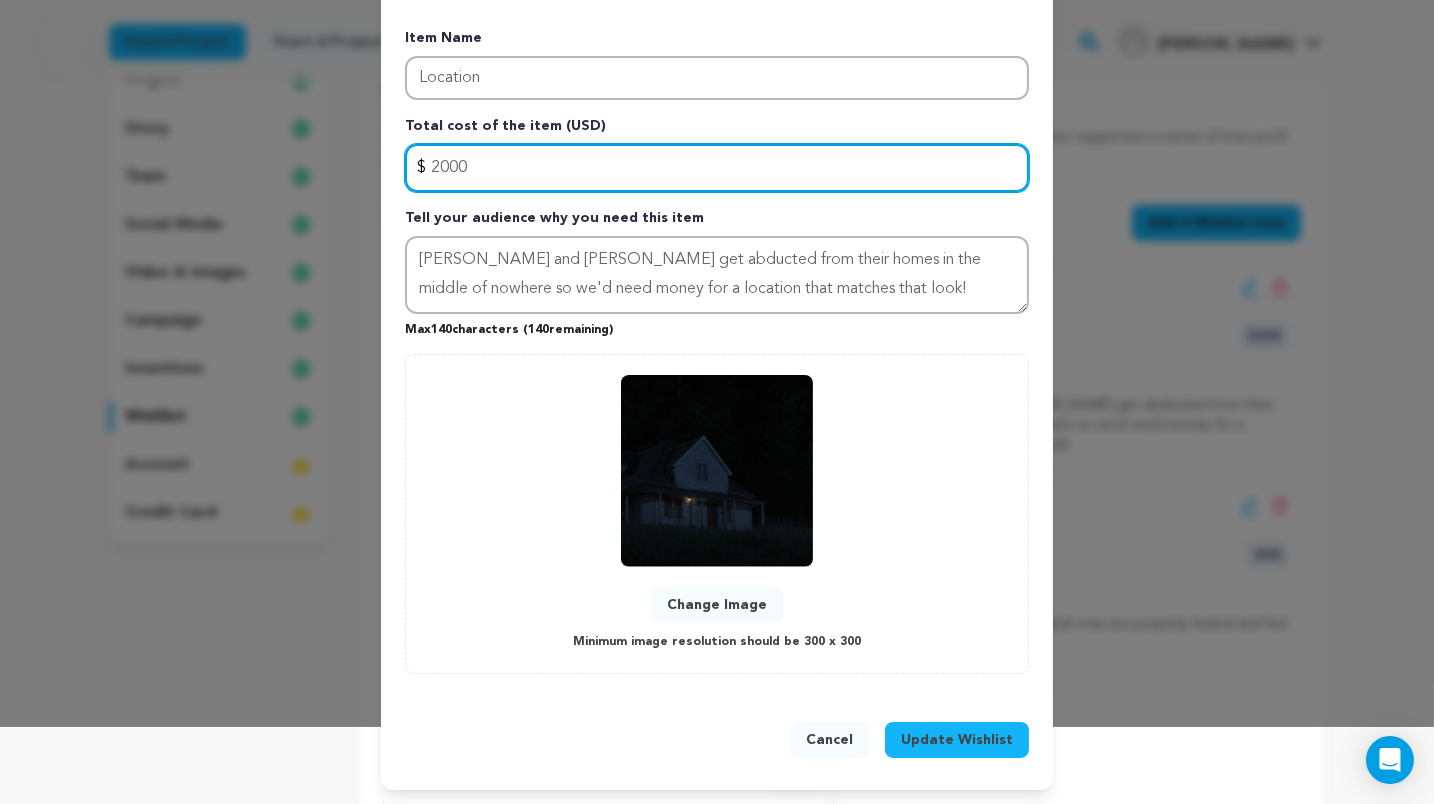 type on "2000" 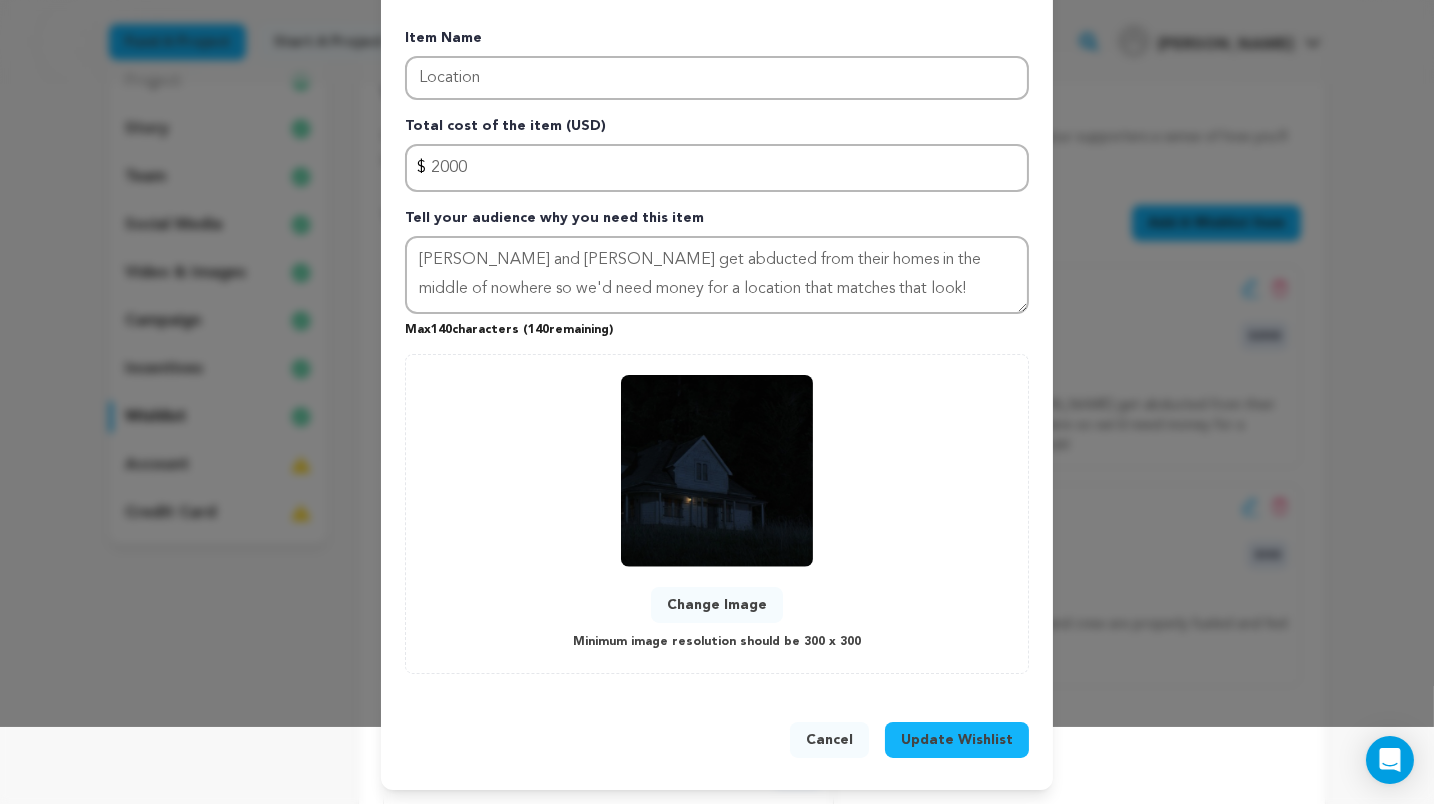 click on "Update Wishlist" at bounding box center [957, 740] 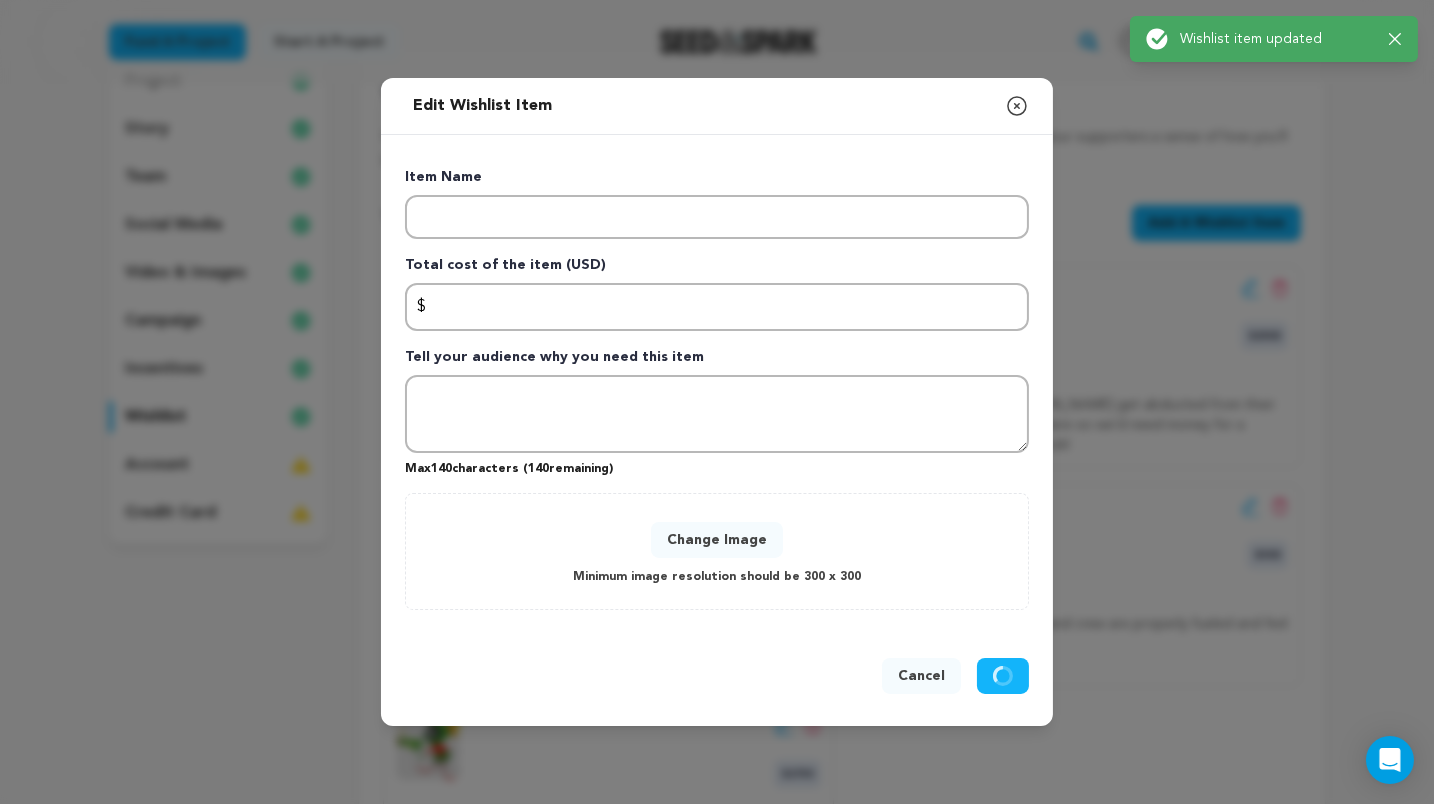 scroll, scrollTop: 0, scrollLeft: 0, axis: both 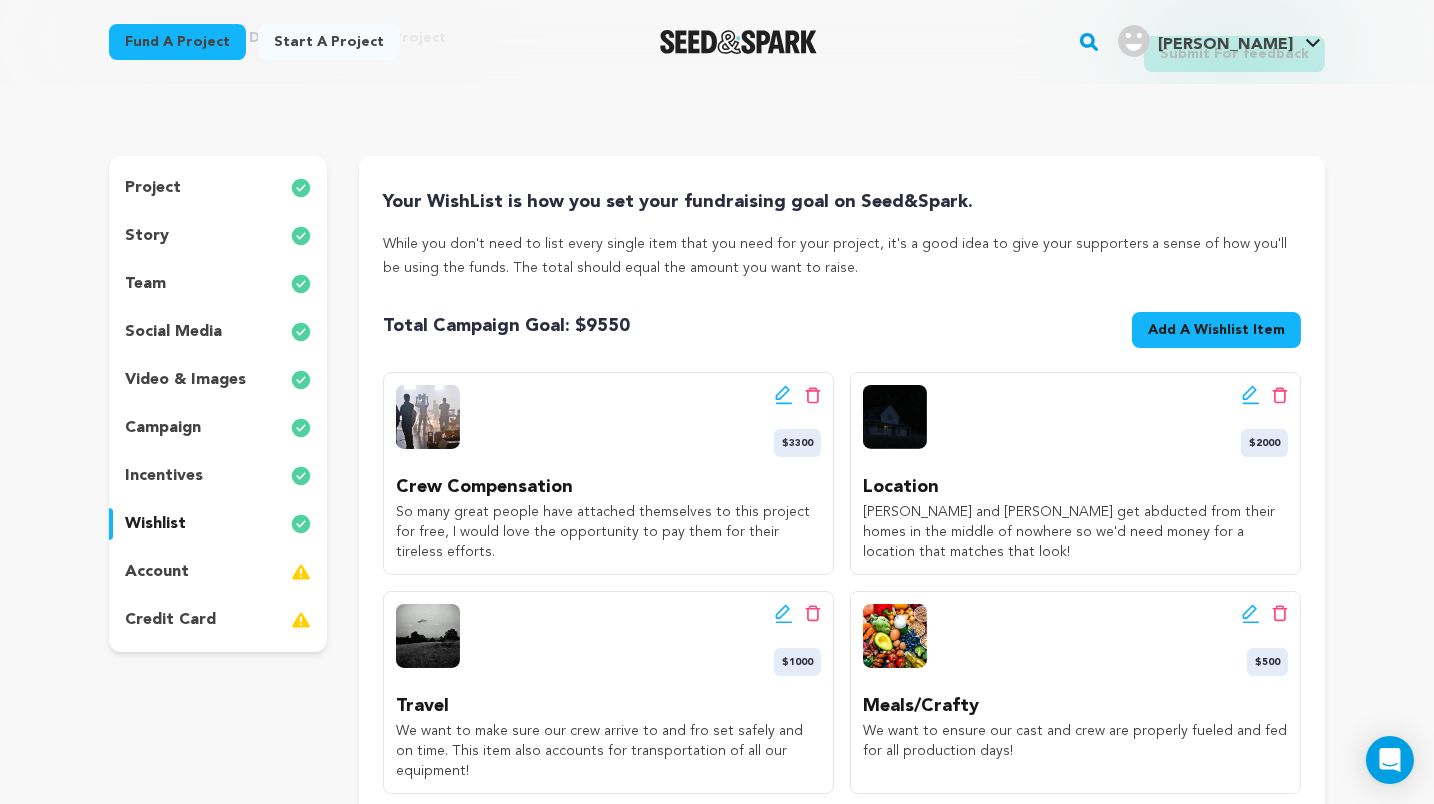 click 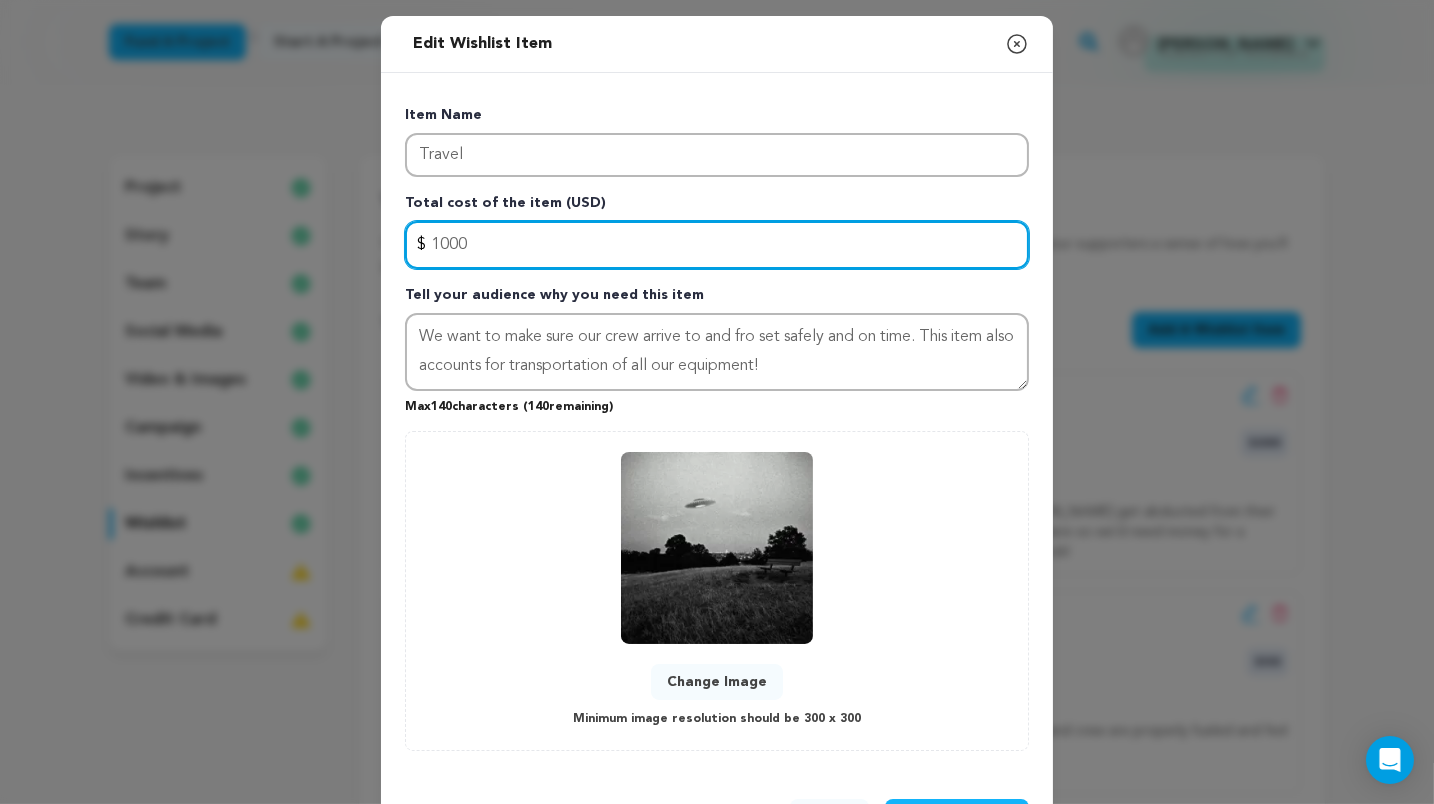 click on "1000" at bounding box center (717, 245) 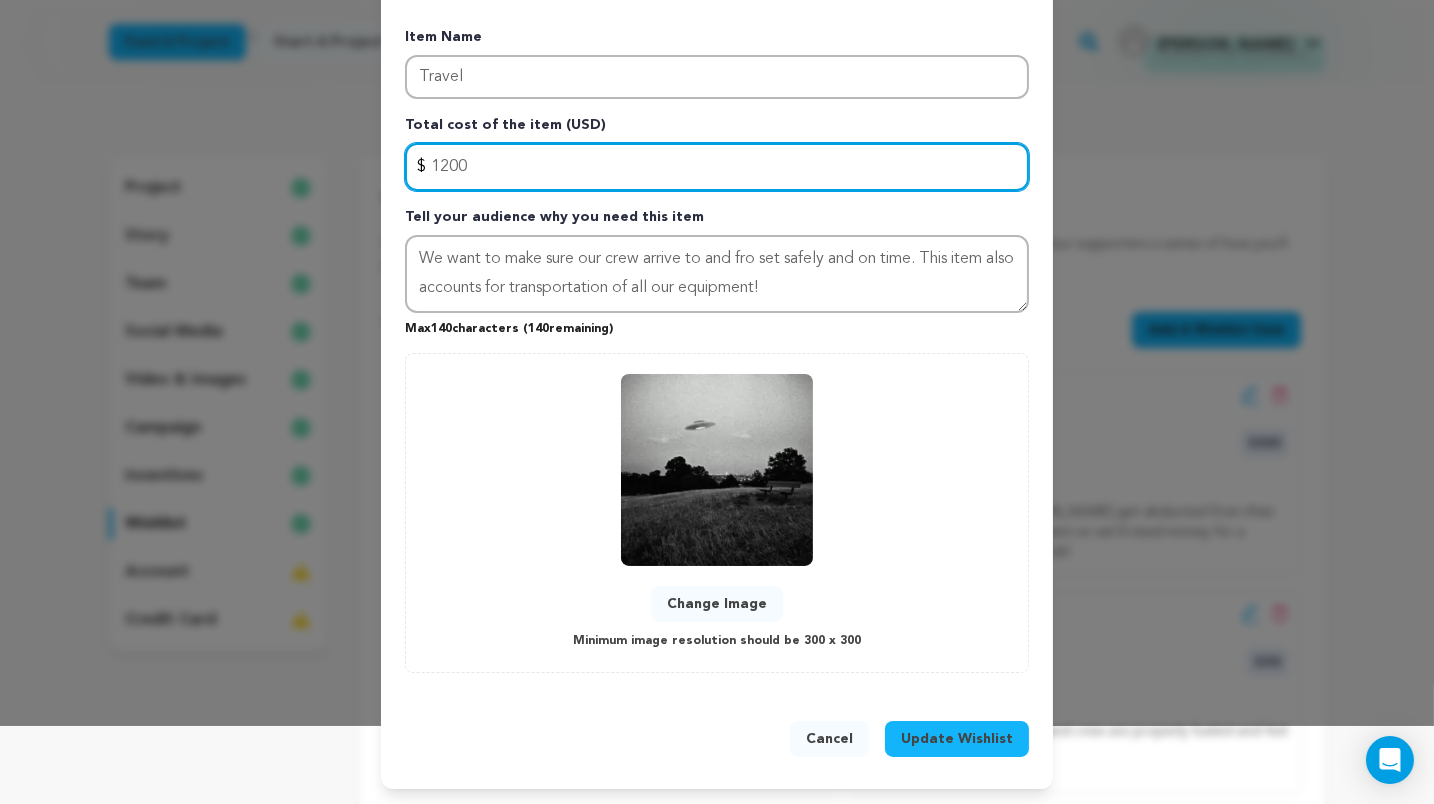 scroll, scrollTop: 77, scrollLeft: 0, axis: vertical 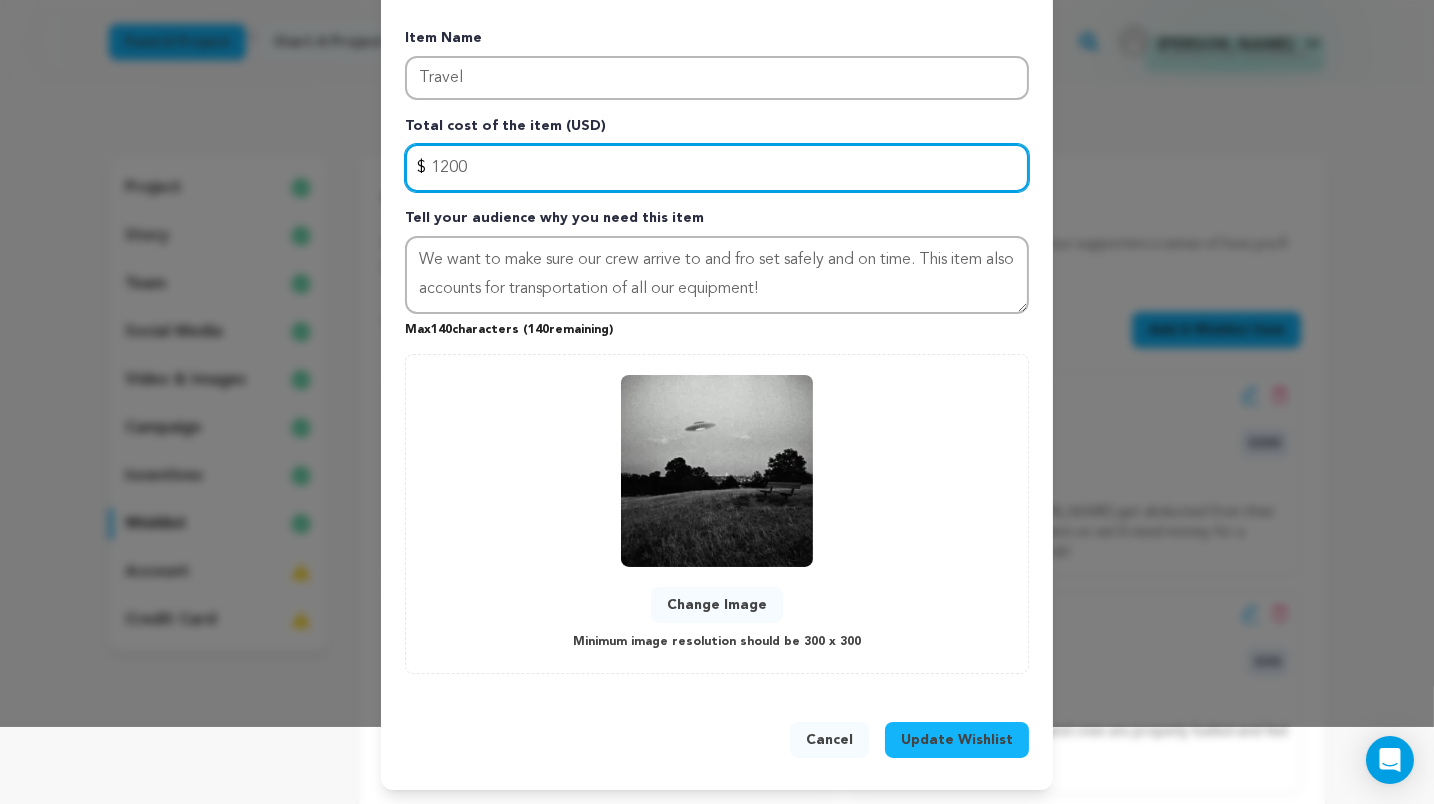 type on "1200" 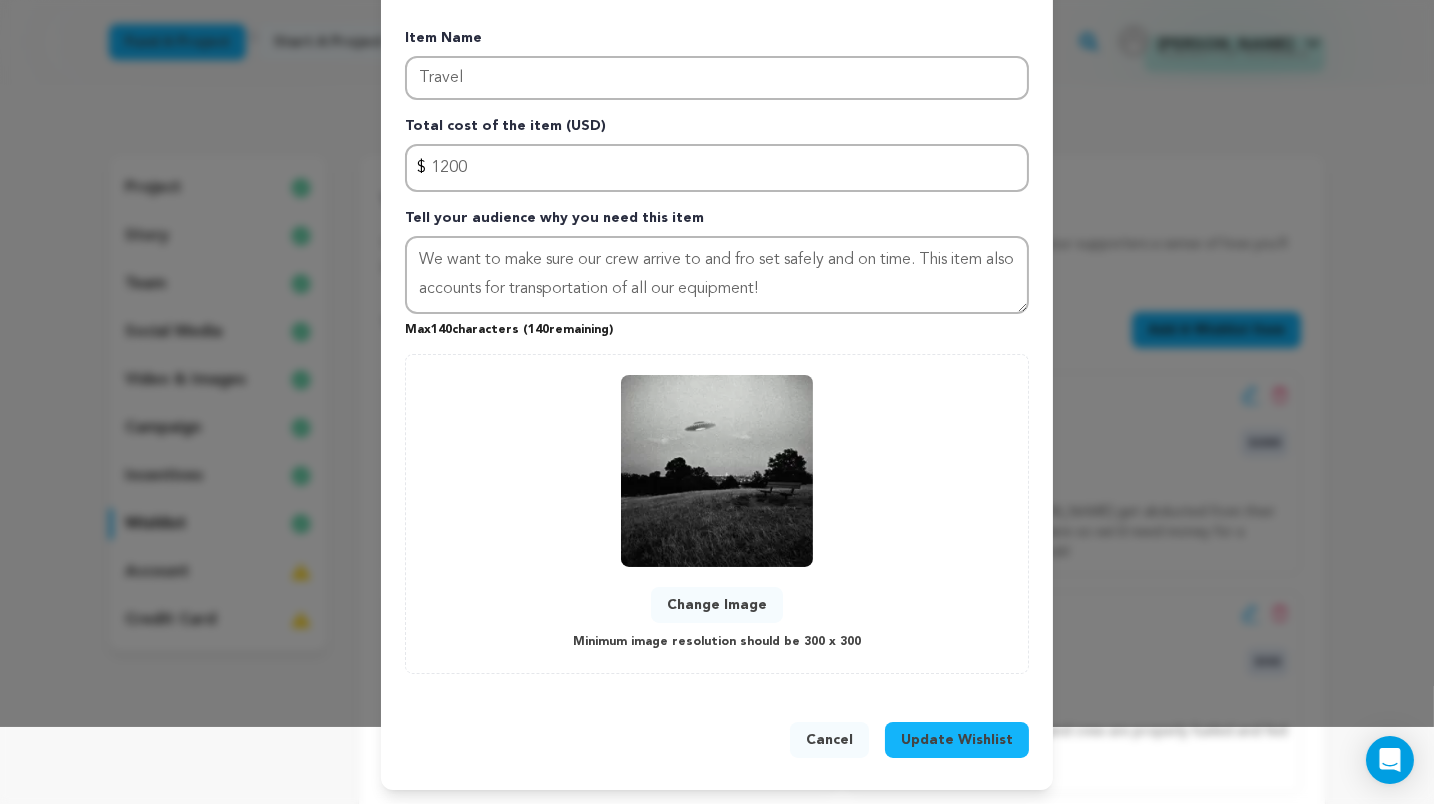 click on "Update Wishlist" at bounding box center [957, 740] 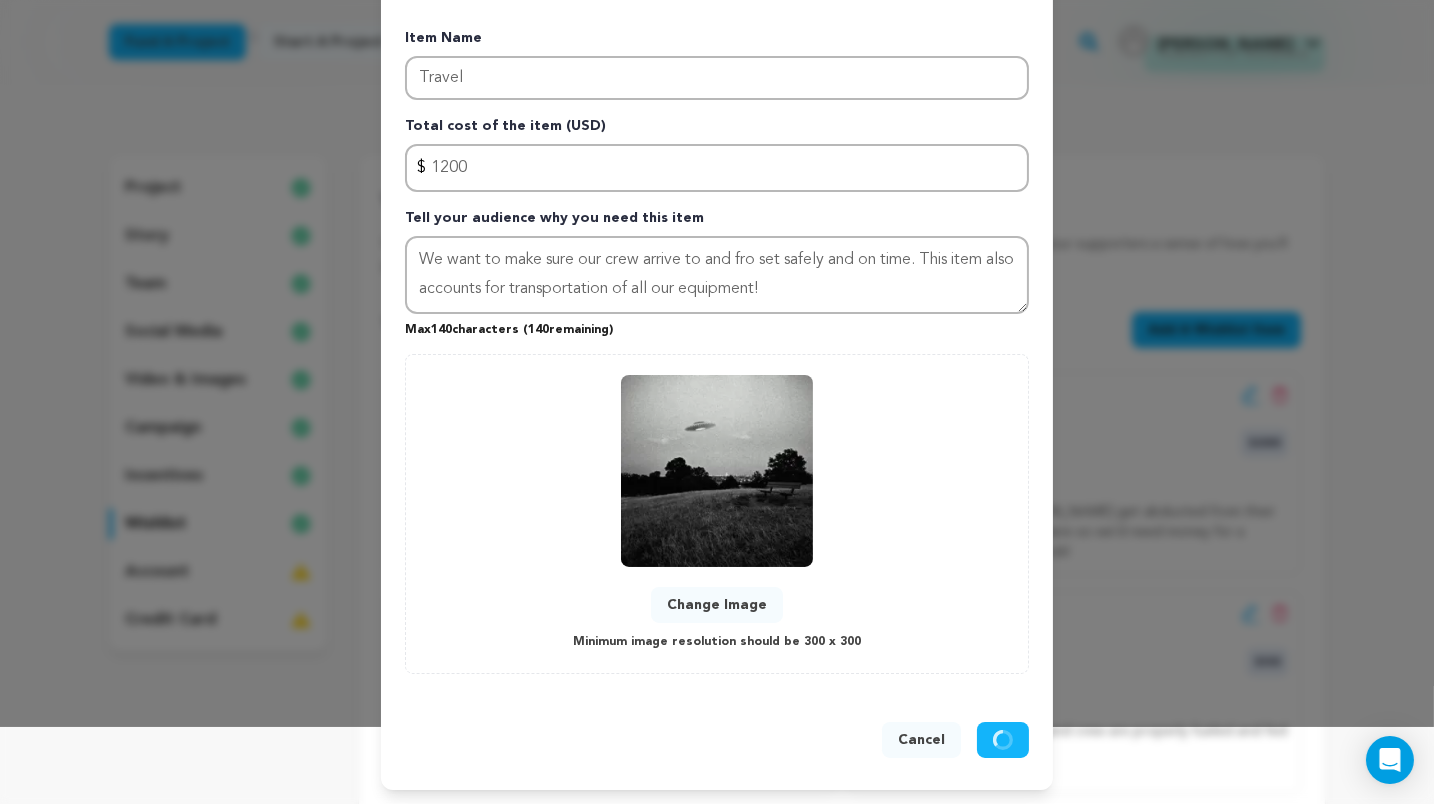 type 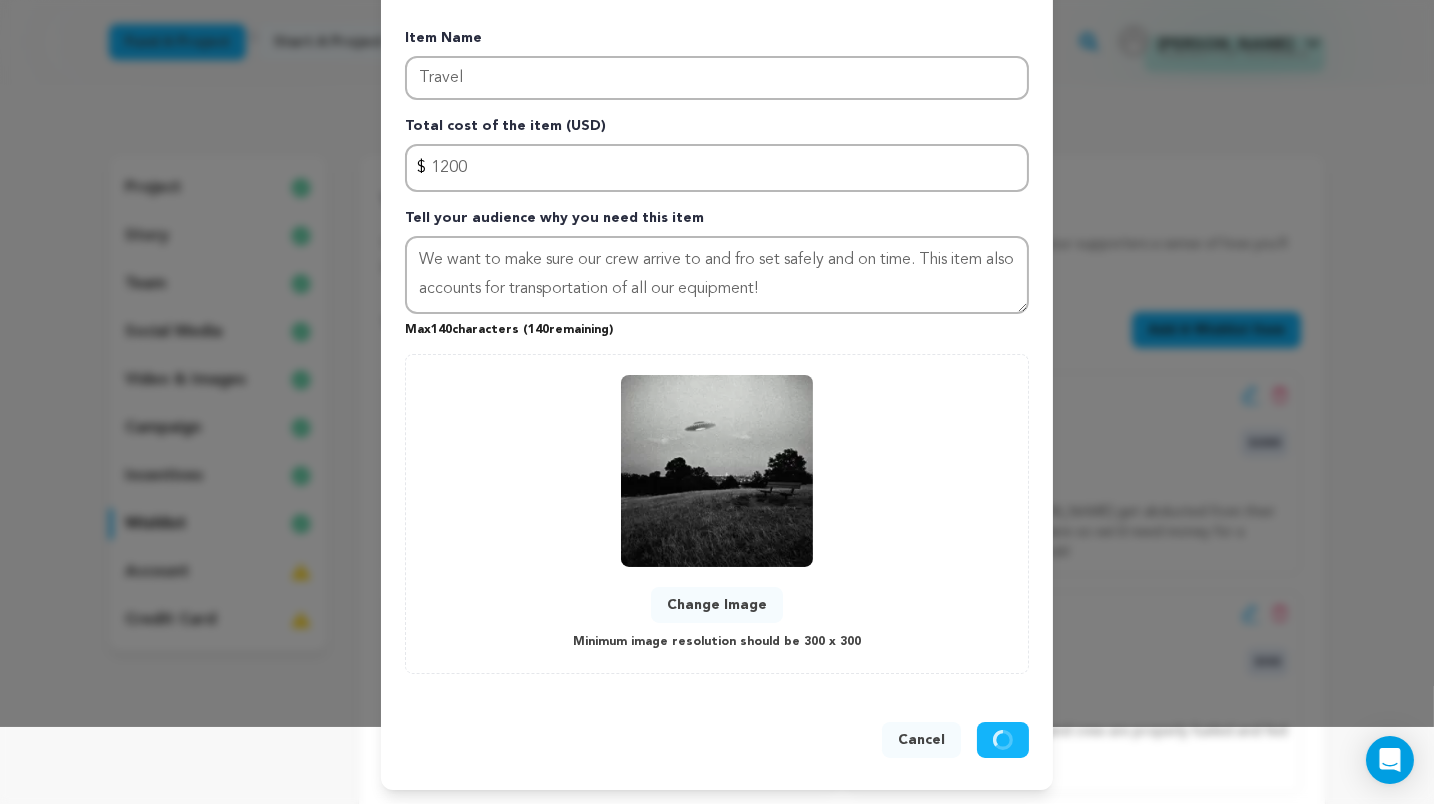 type 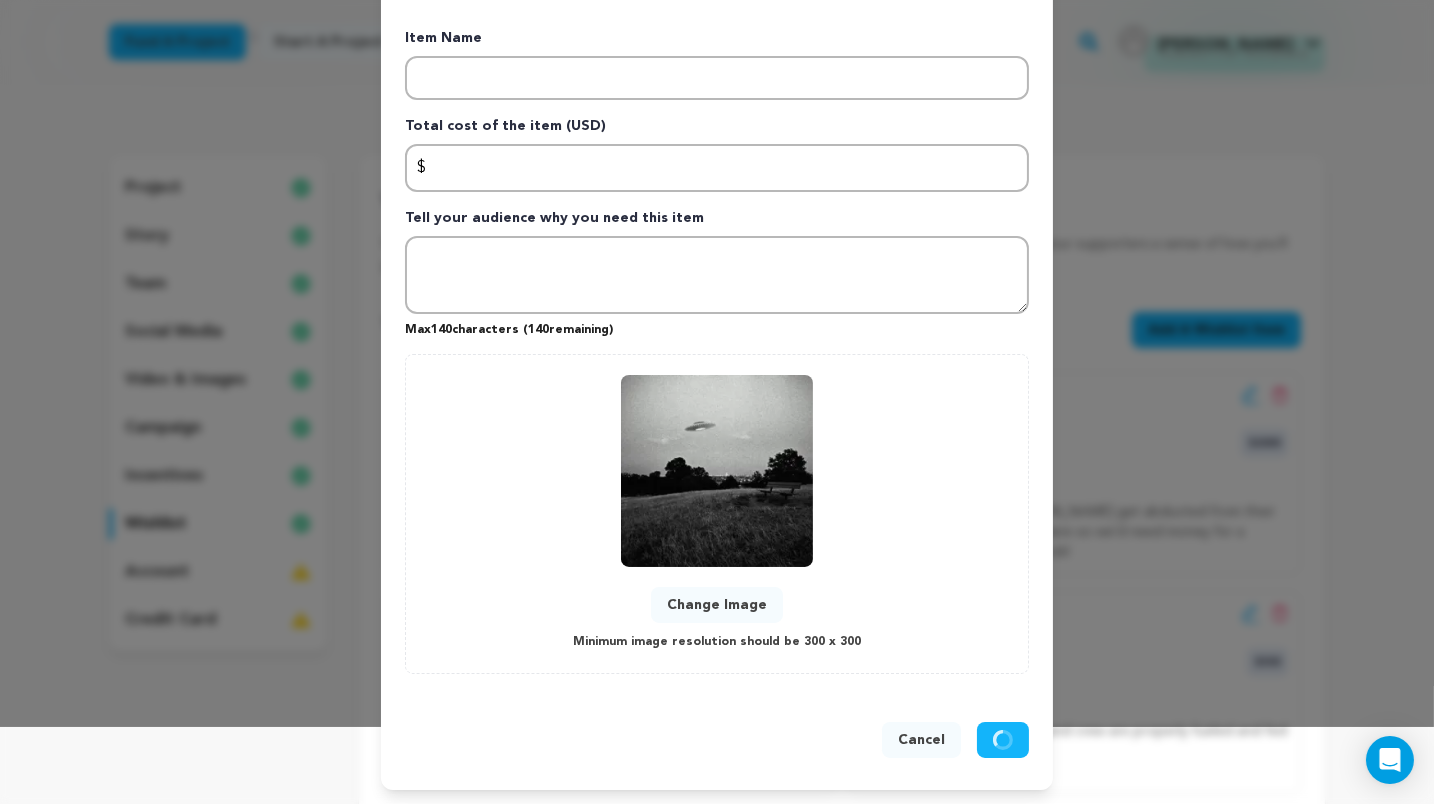 scroll, scrollTop: 0, scrollLeft: 0, axis: both 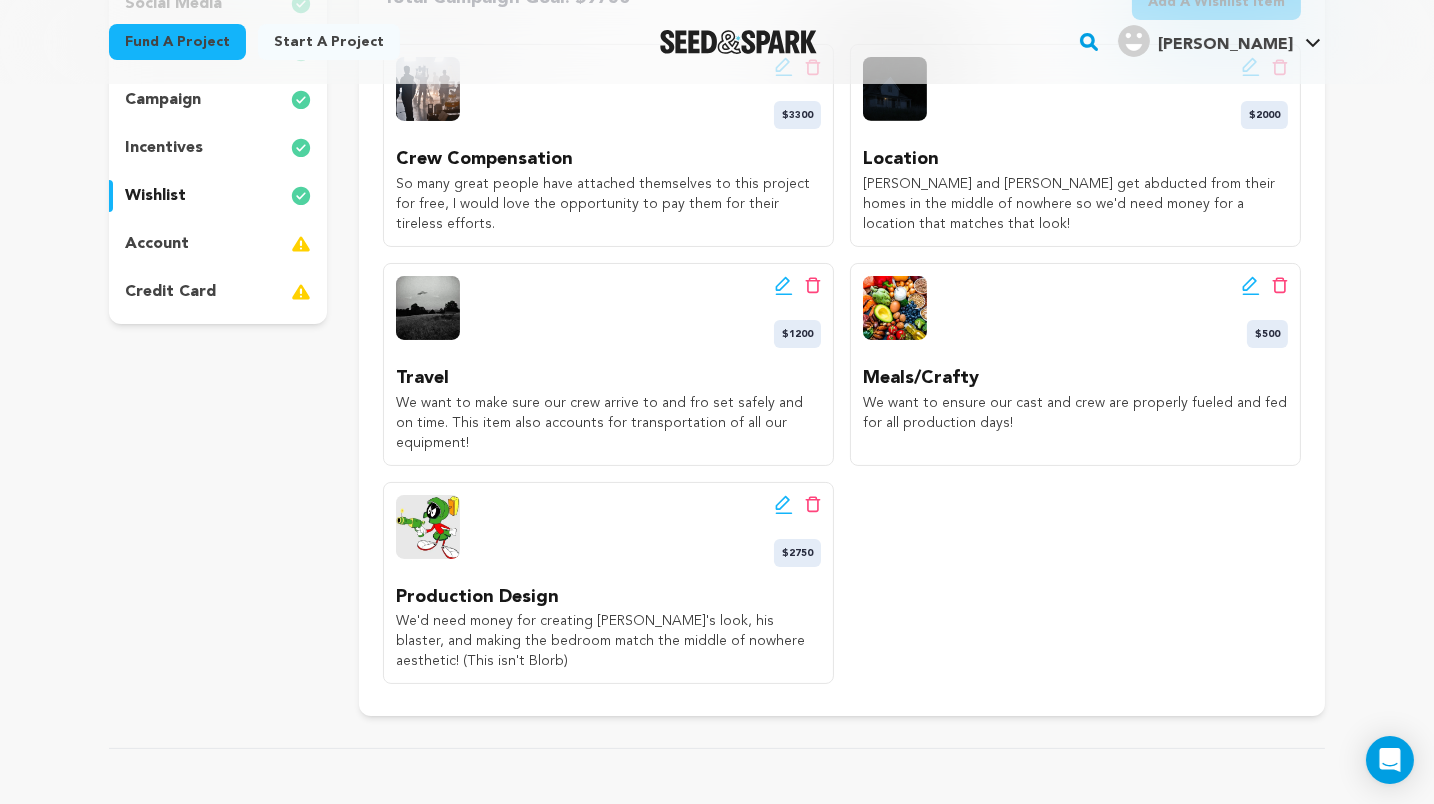 click on "Edit wishlist button
Delete wishlist button
$2750" at bounding box center [797, 531] 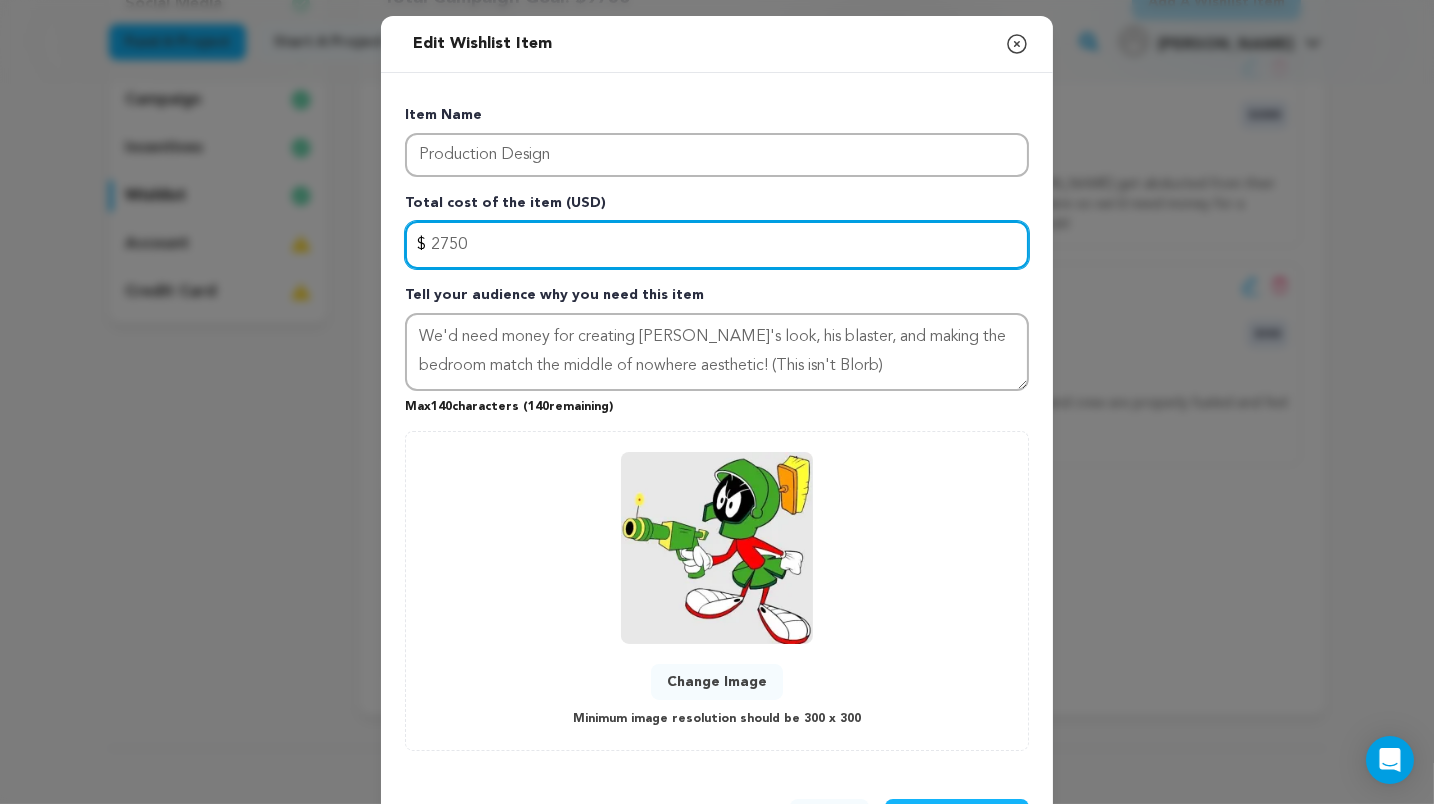 click on "2750" at bounding box center (717, 245) 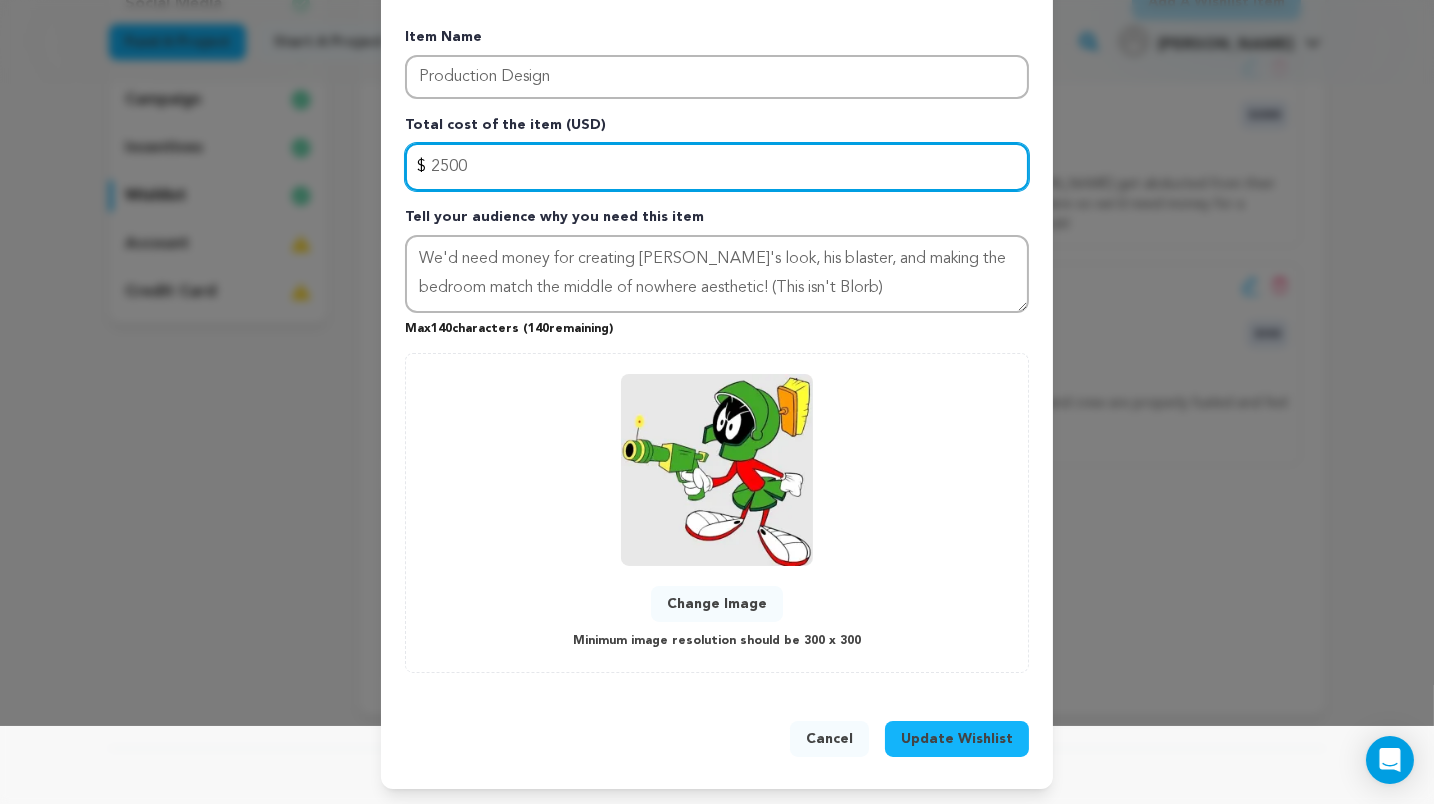 scroll, scrollTop: 77, scrollLeft: 0, axis: vertical 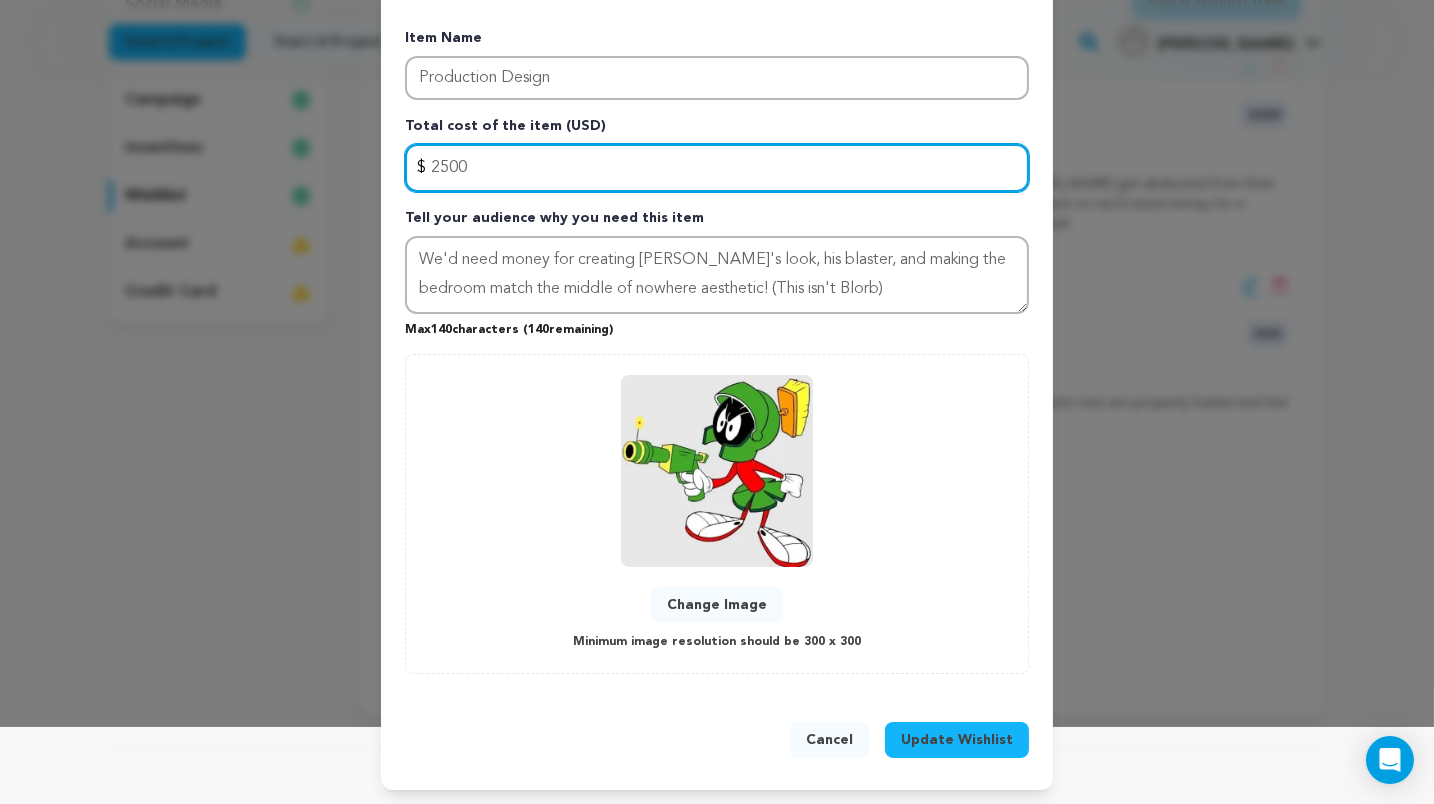 type on "2500" 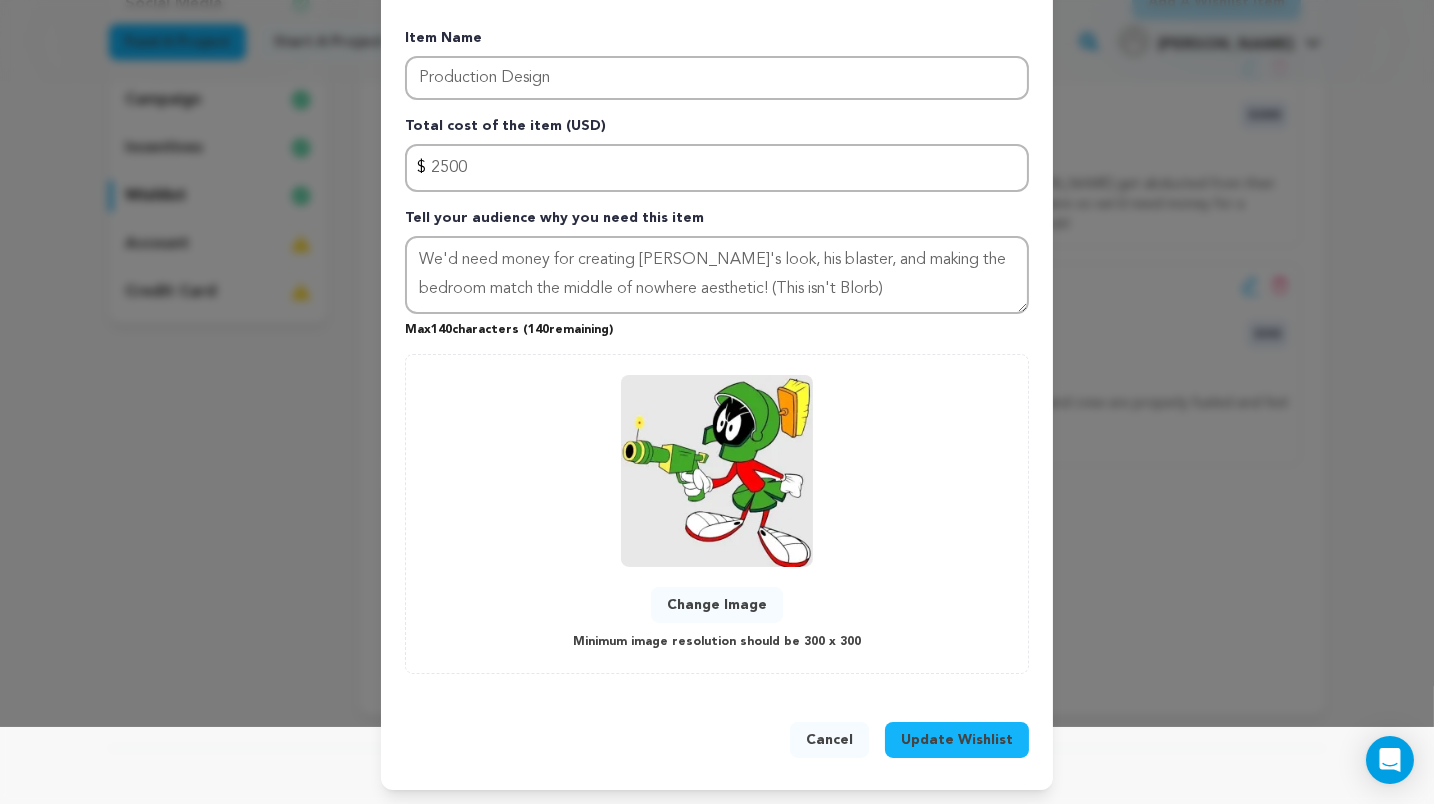 click on "Update Wishlist" at bounding box center [957, 740] 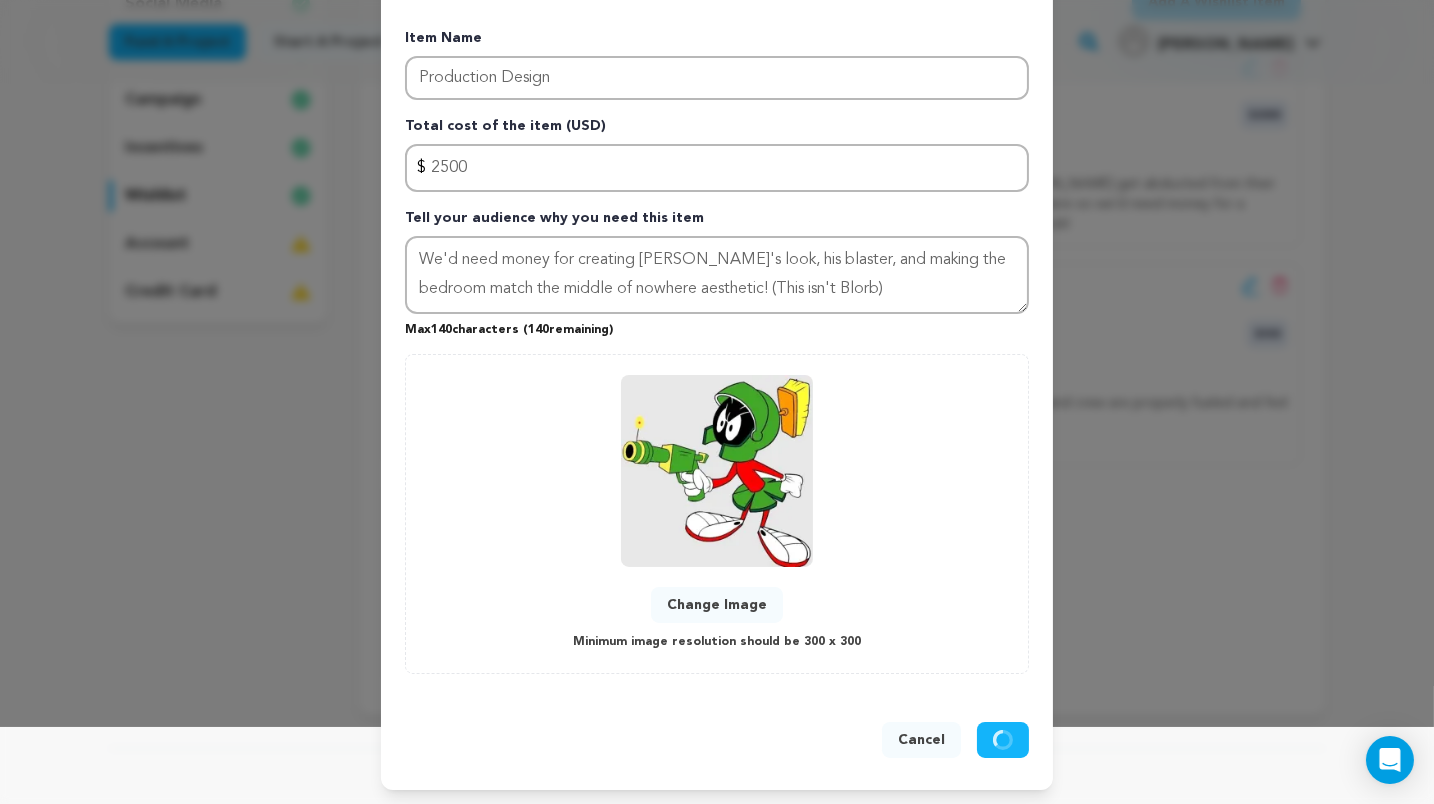 type 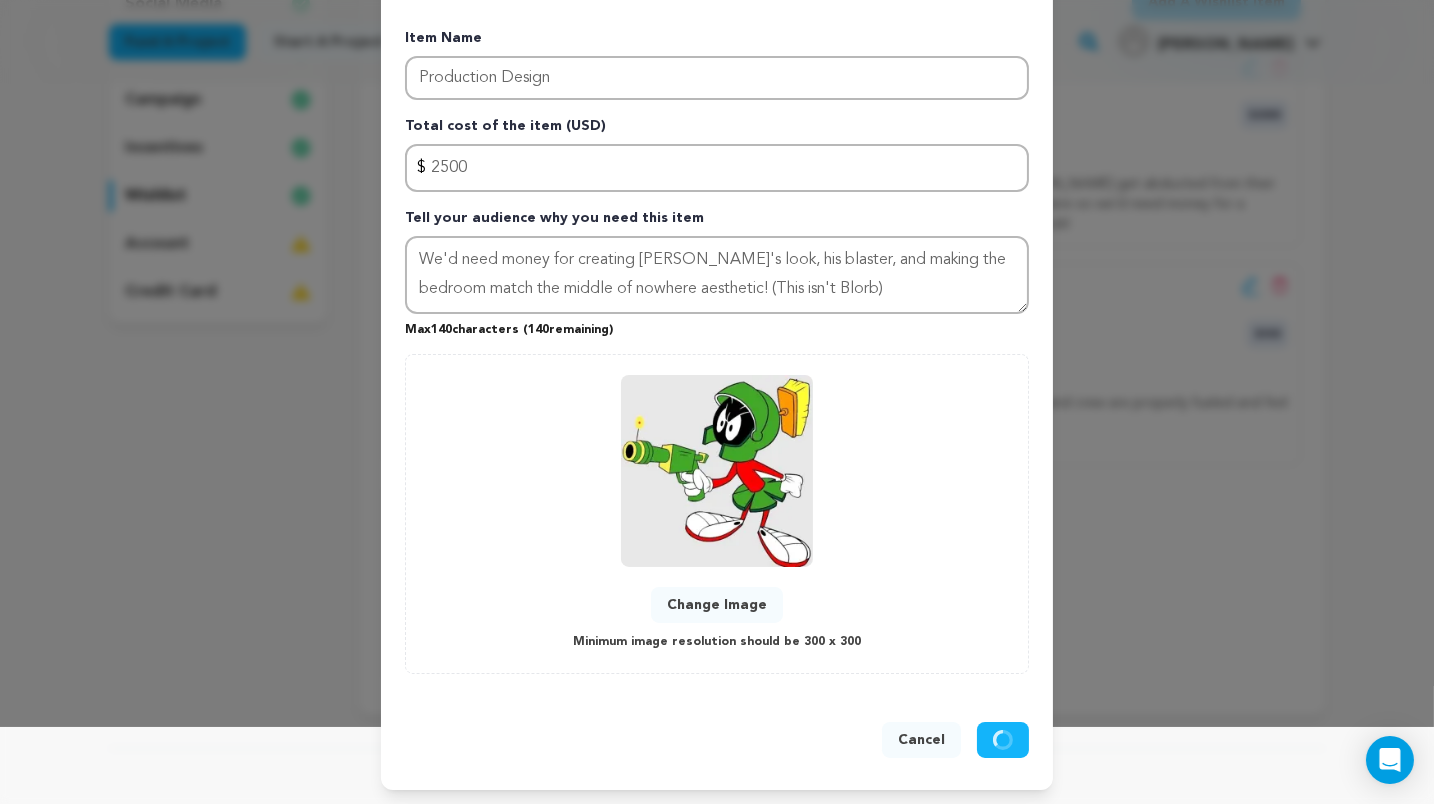 type 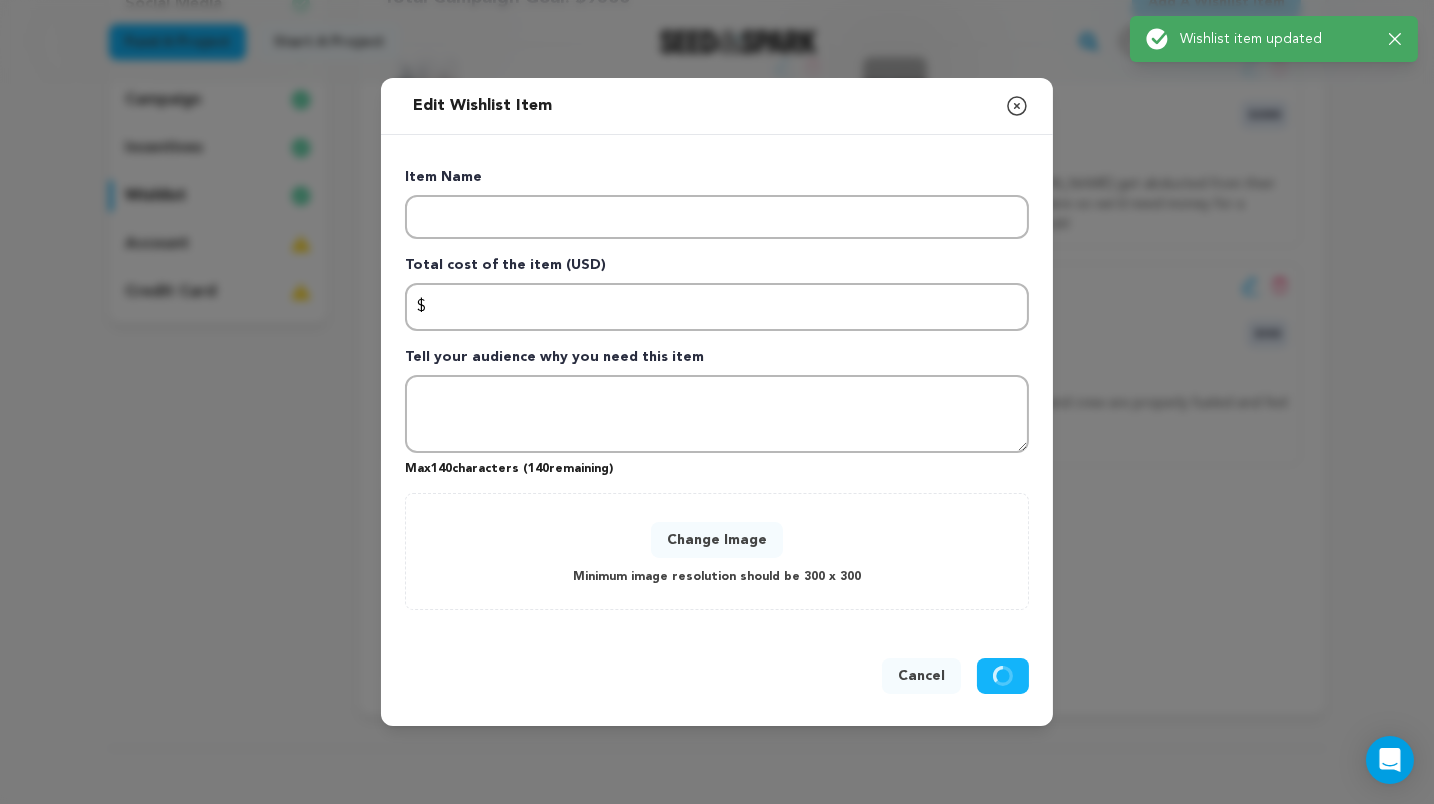 scroll, scrollTop: 0, scrollLeft: 0, axis: both 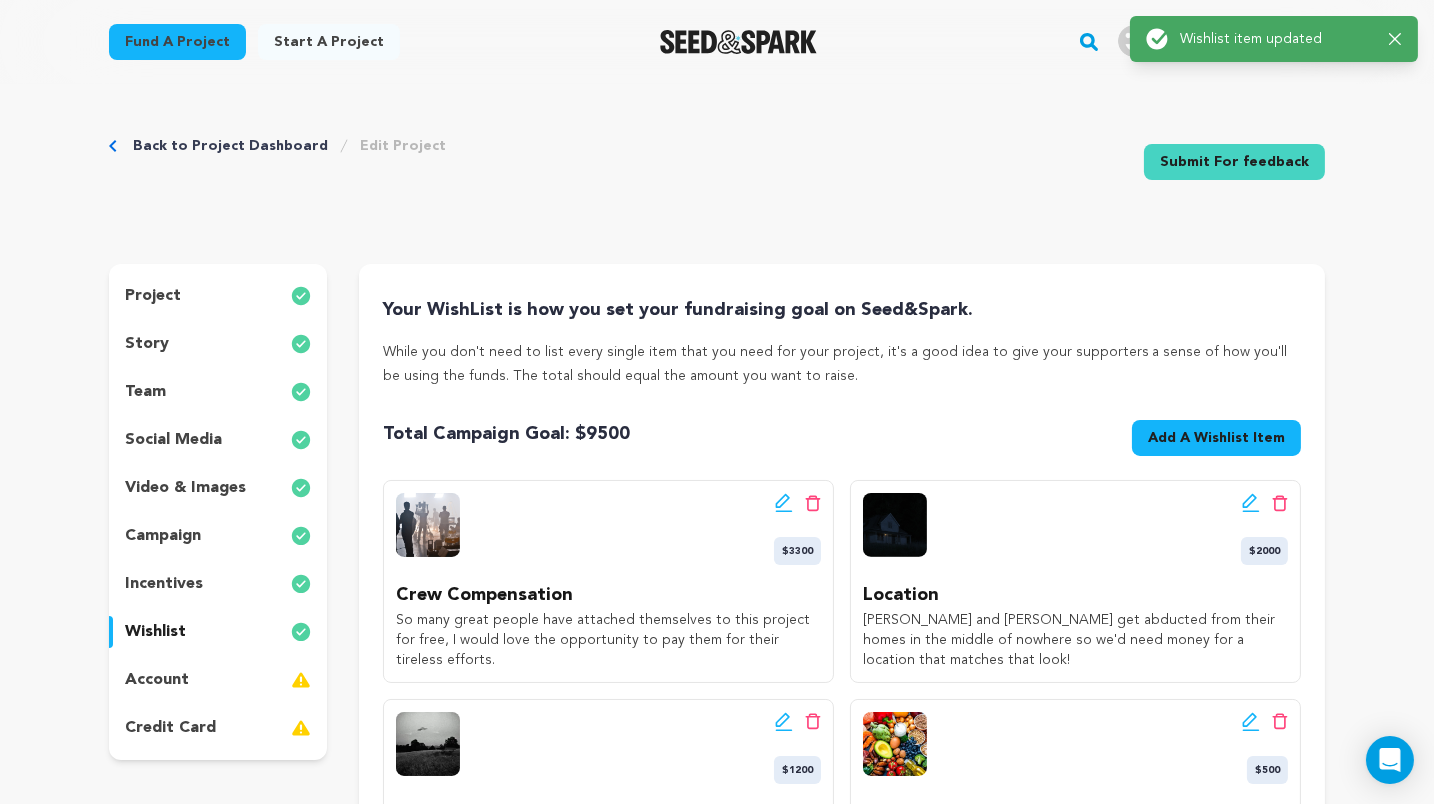 click on "Todd and Phineas get abducted from their homes in the middle of nowhere so we'd need money for a location that matches that look!" at bounding box center [1075, 640] 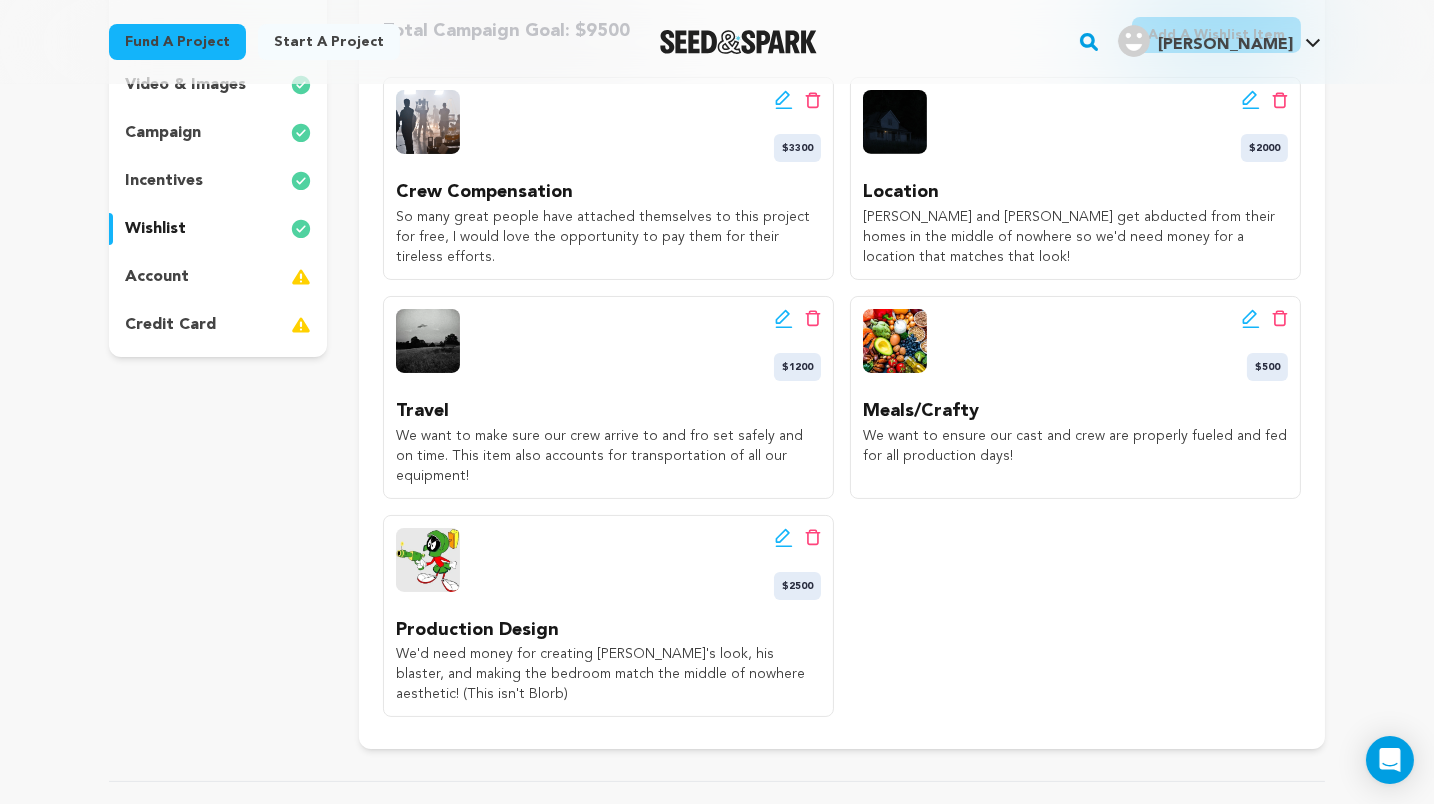 scroll, scrollTop: 457, scrollLeft: 0, axis: vertical 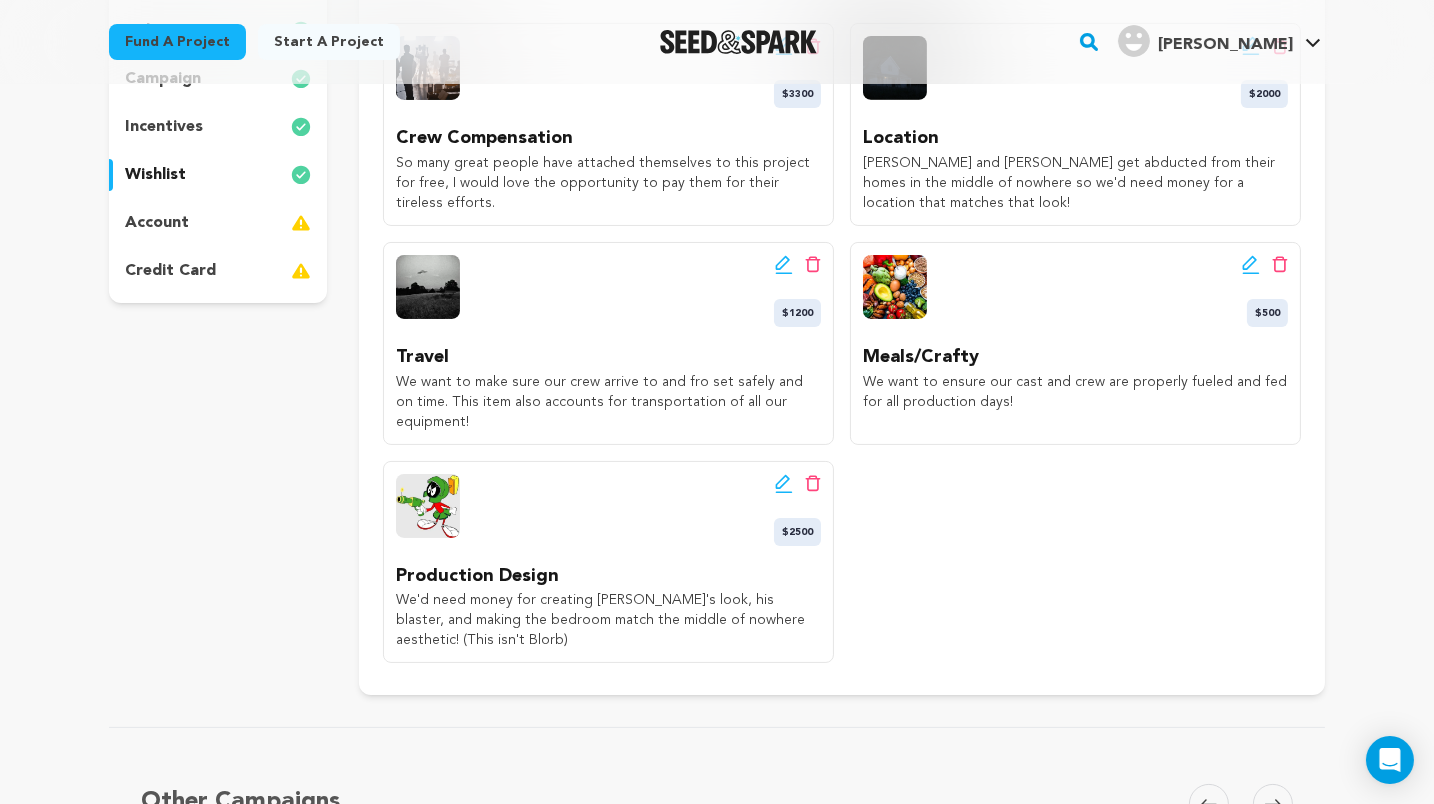 drag, startPoint x: 741, startPoint y: 538, endPoint x: 756, endPoint y: 496, distance: 44.598206 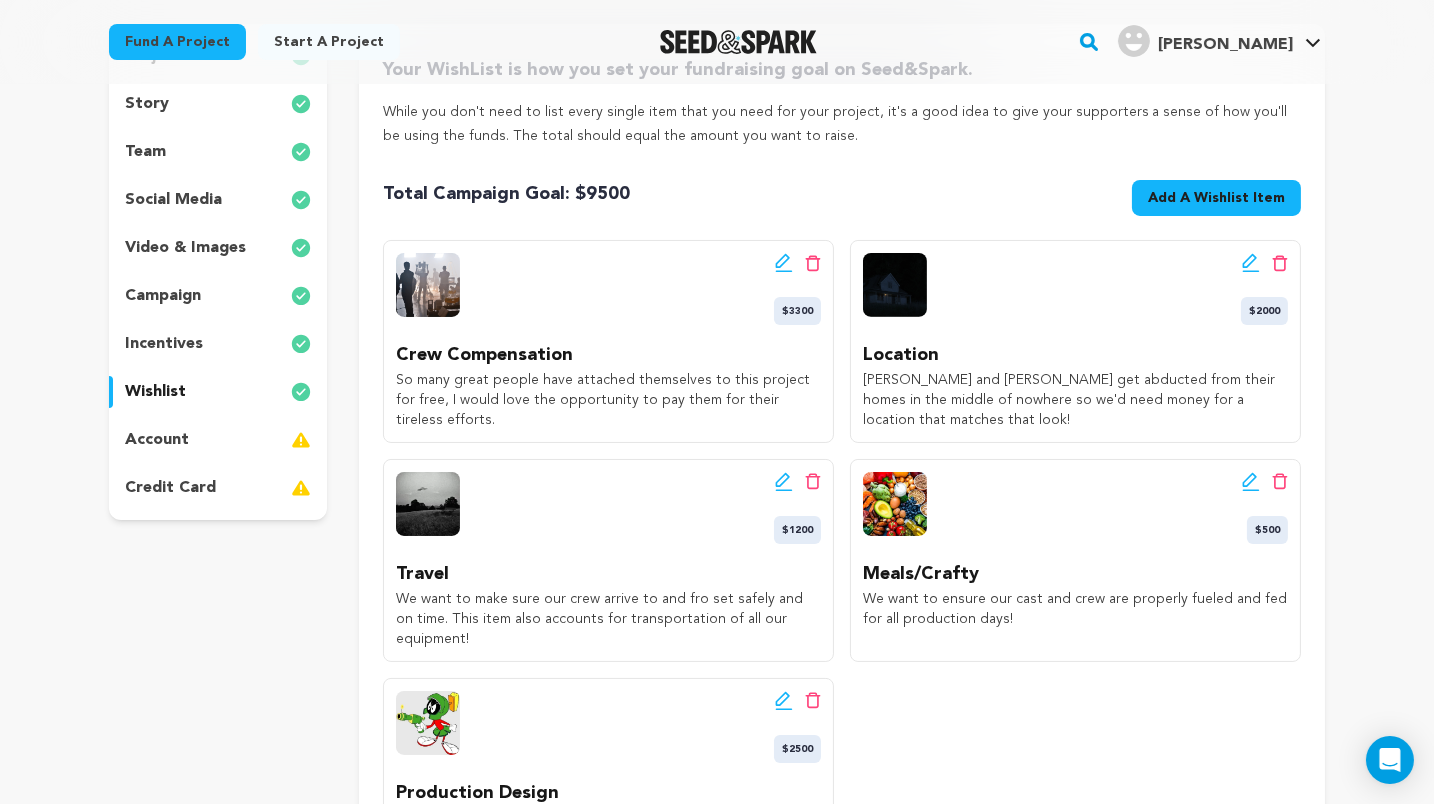 scroll, scrollTop: 244, scrollLeft: 0, axis: vertical 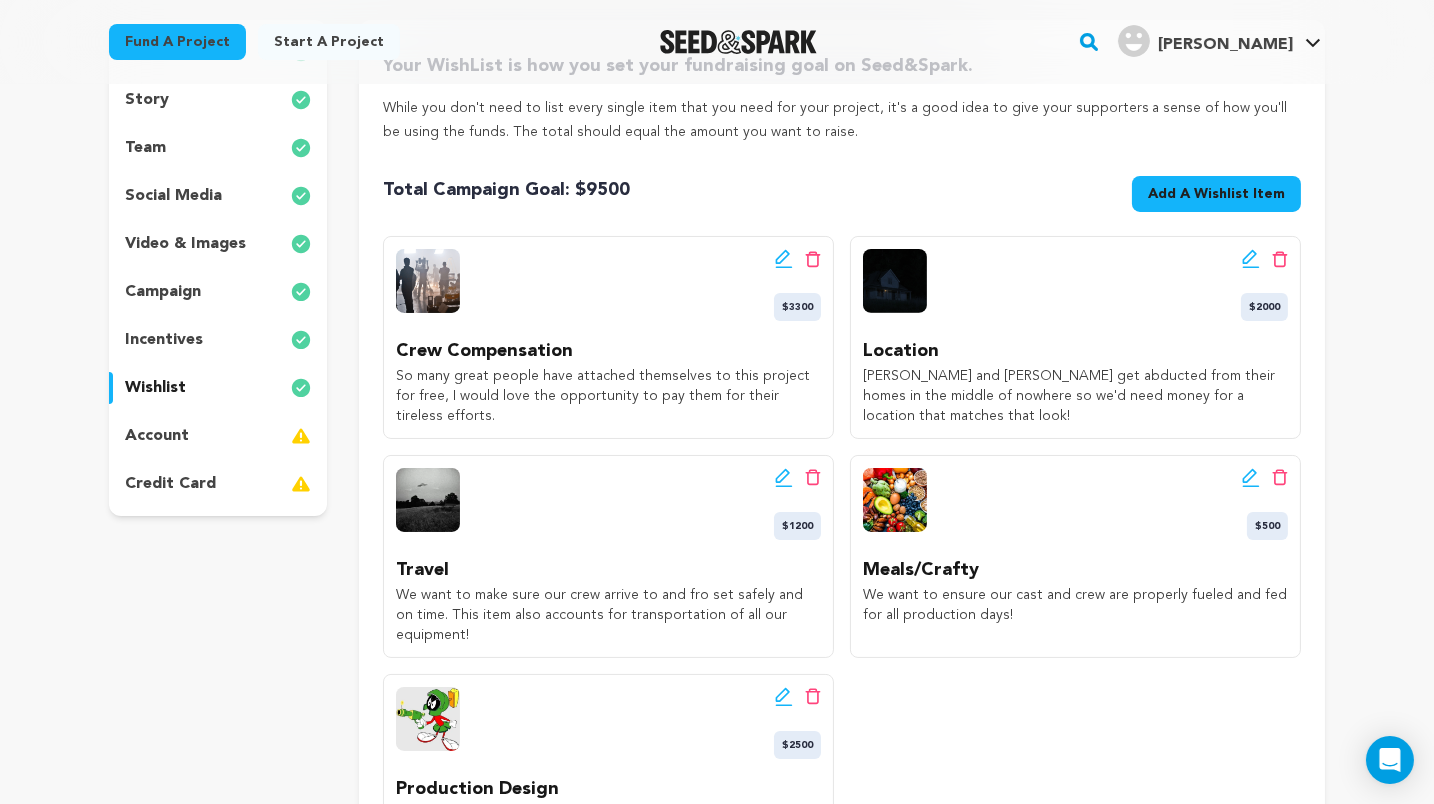 click on "Add A Wishlist Item" at bounding box center [1216, 194] 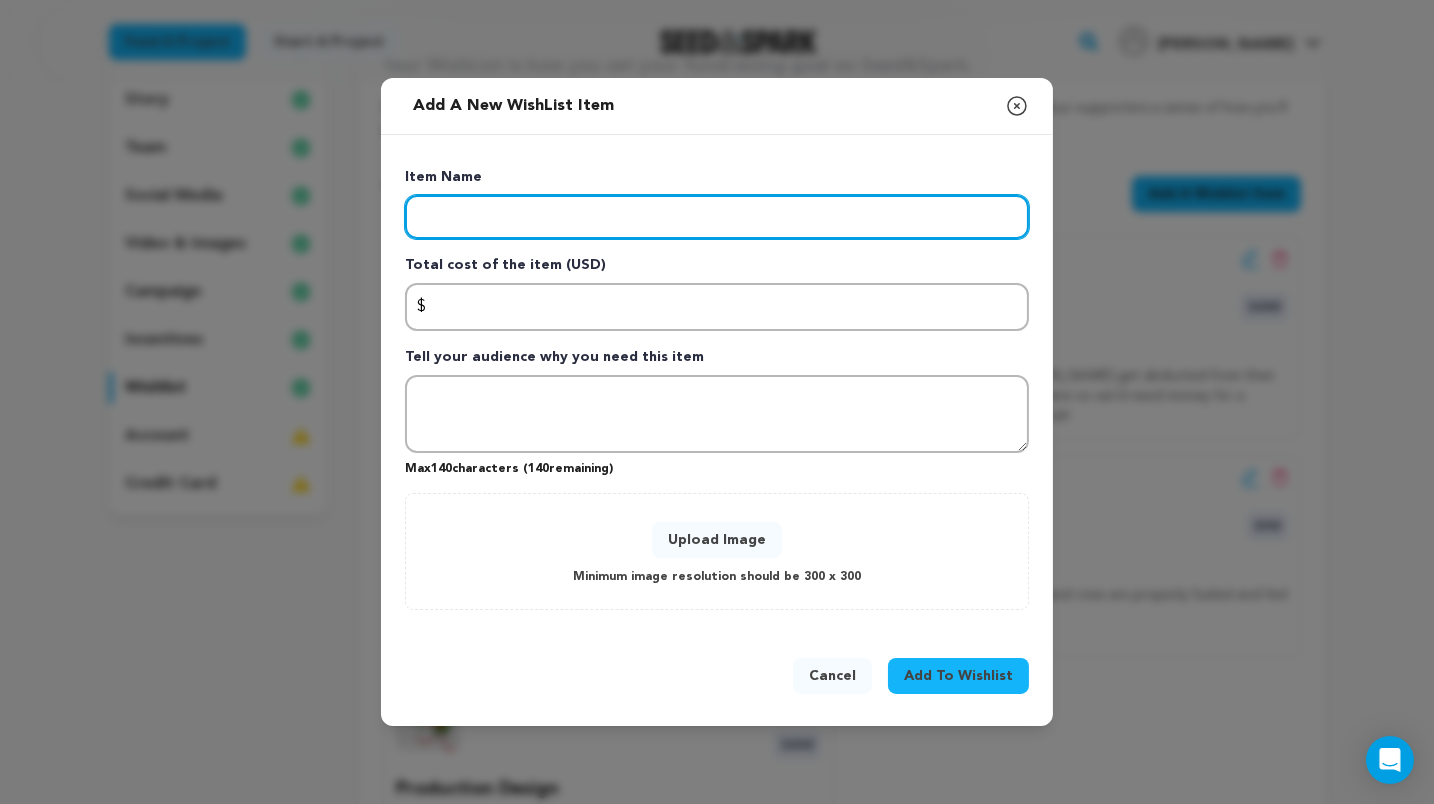 click at bounding box center (717, 217) 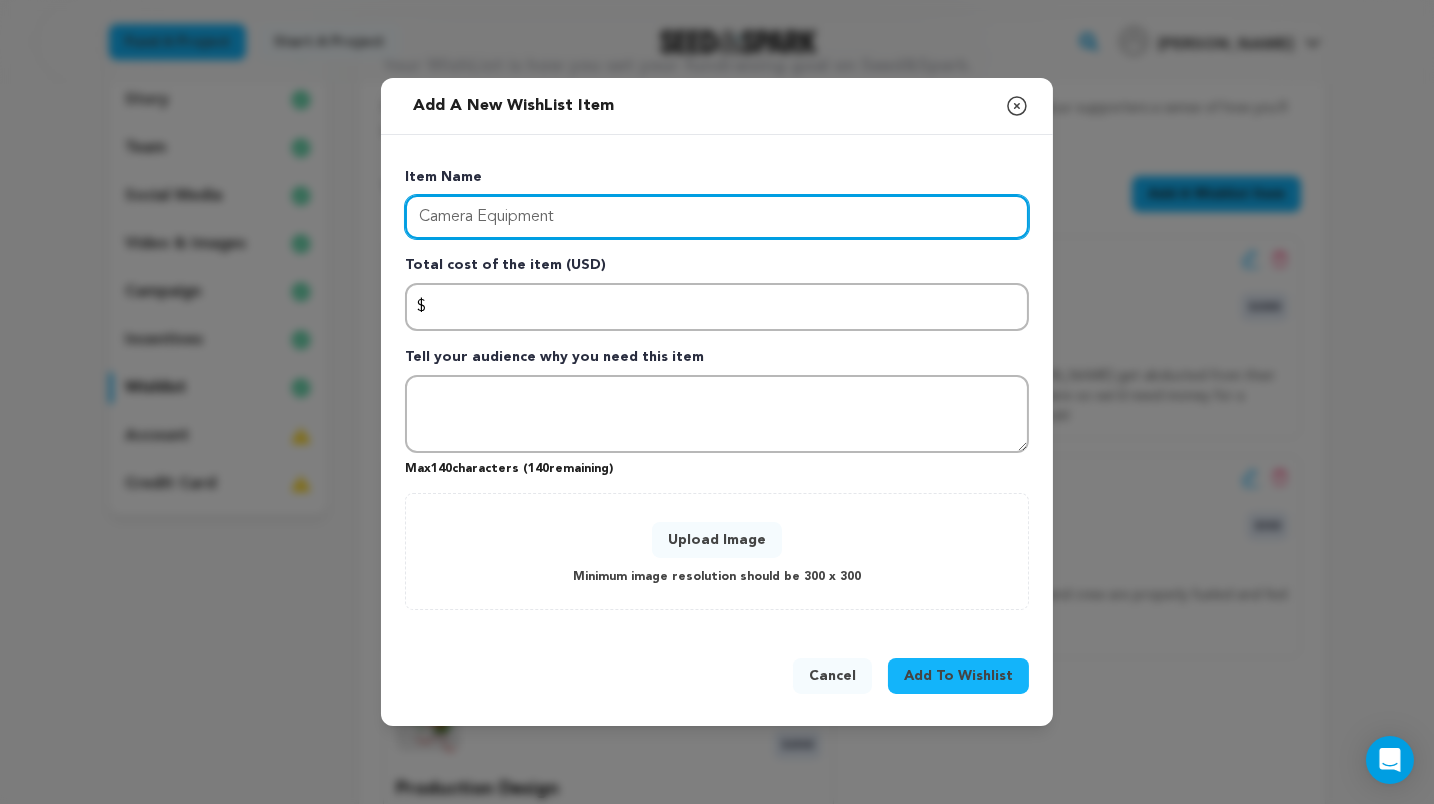 type on "Camera Equipment" 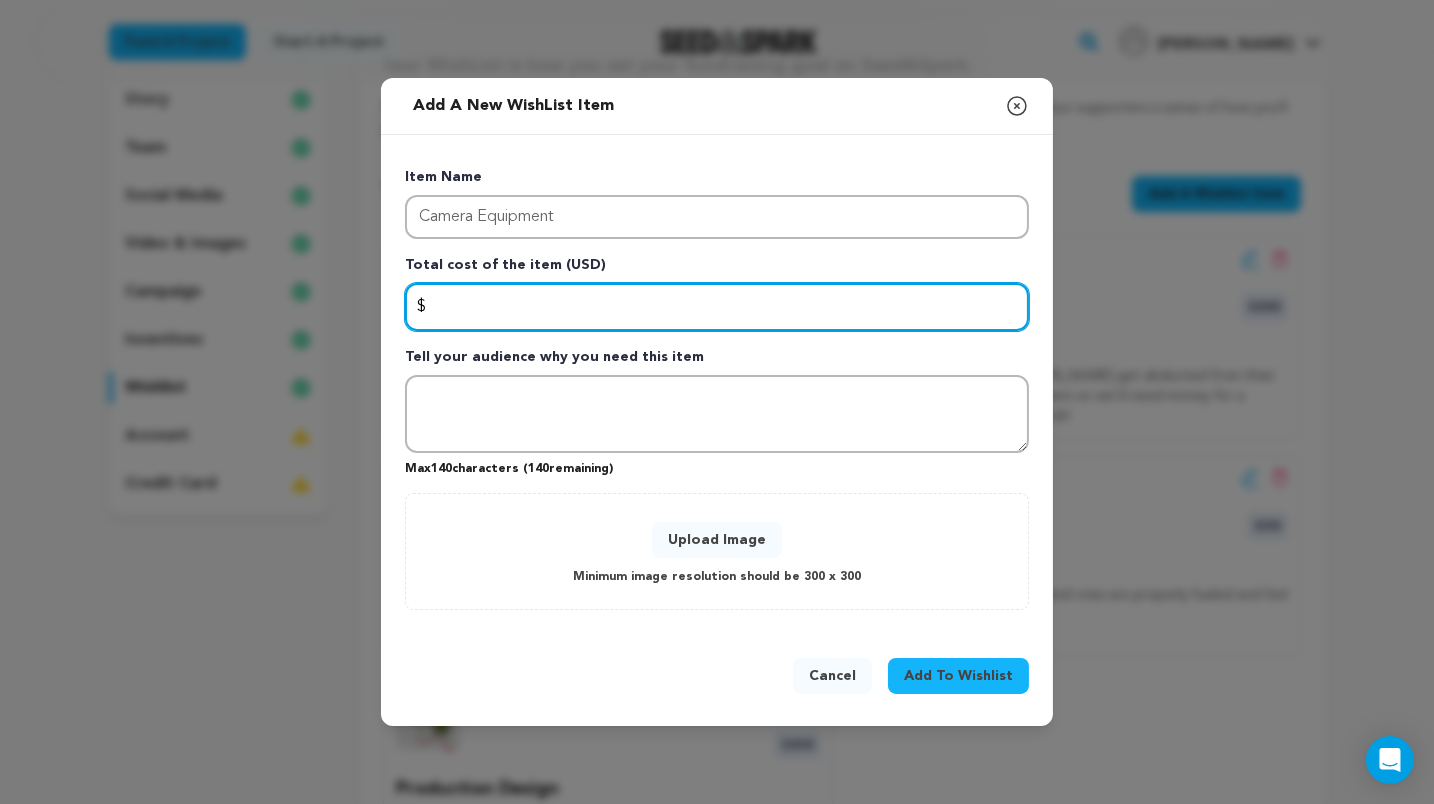 click at bounding box center (717, 307) 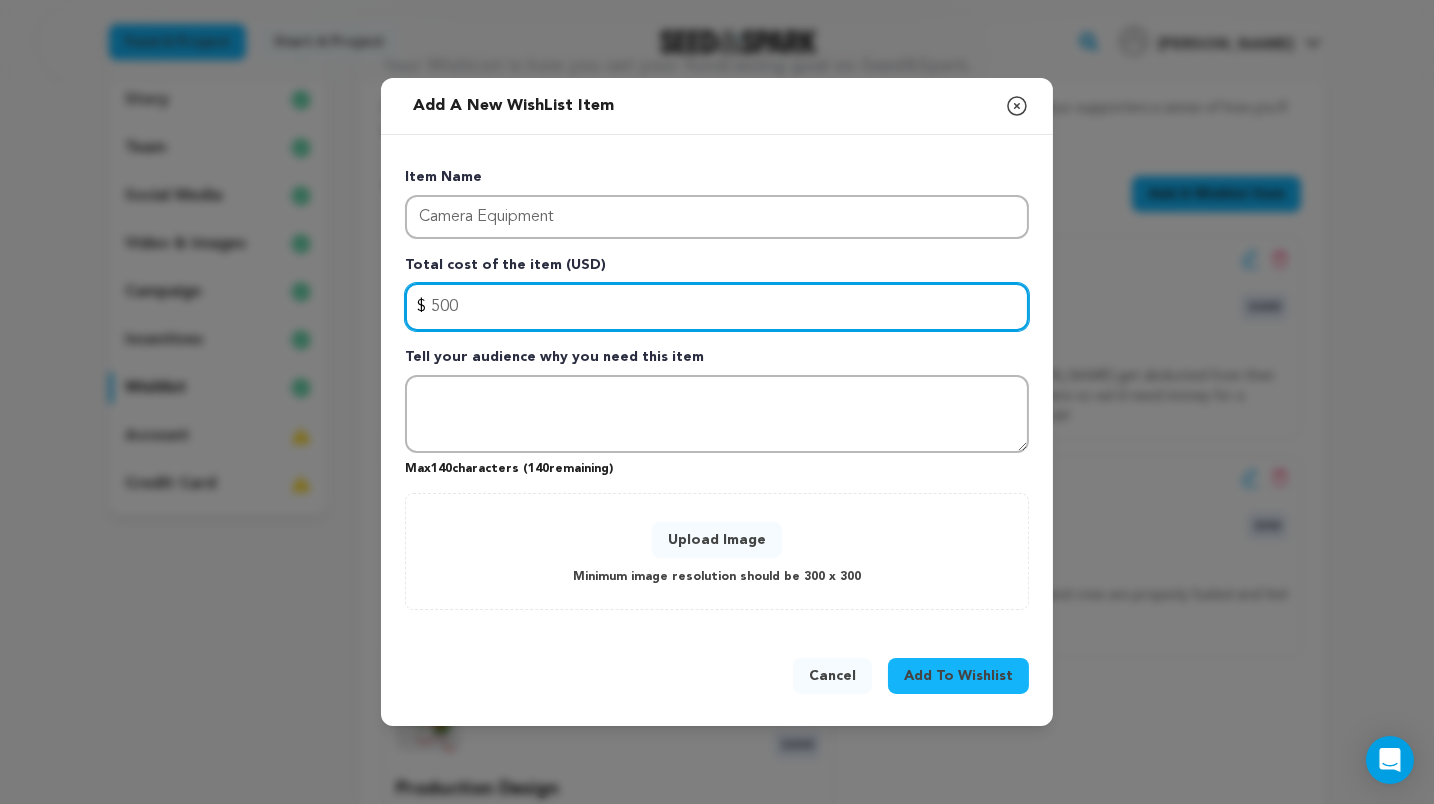type on "500" 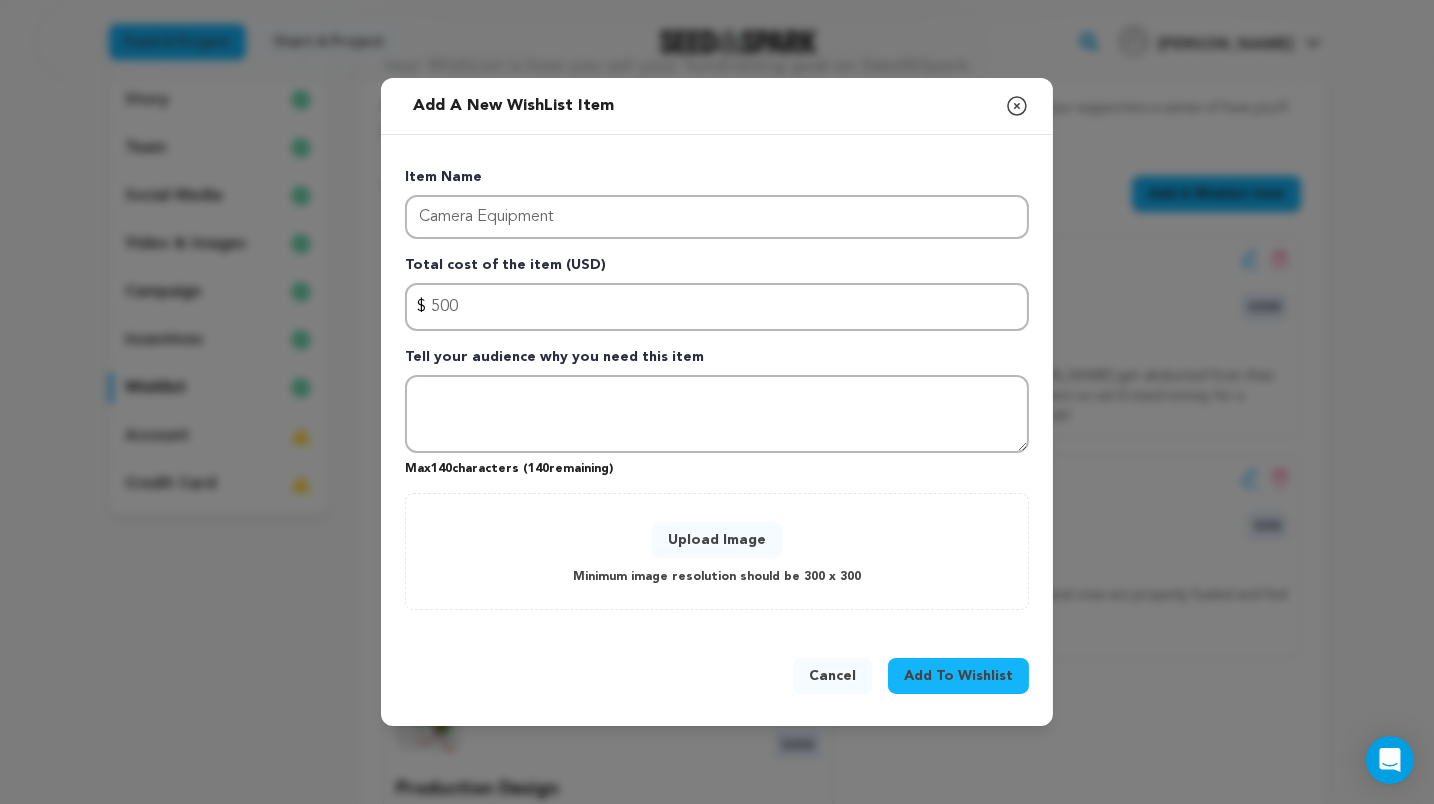 click on "Max  140  characters
( 140  remaining)" at bounding box center (717, 465) 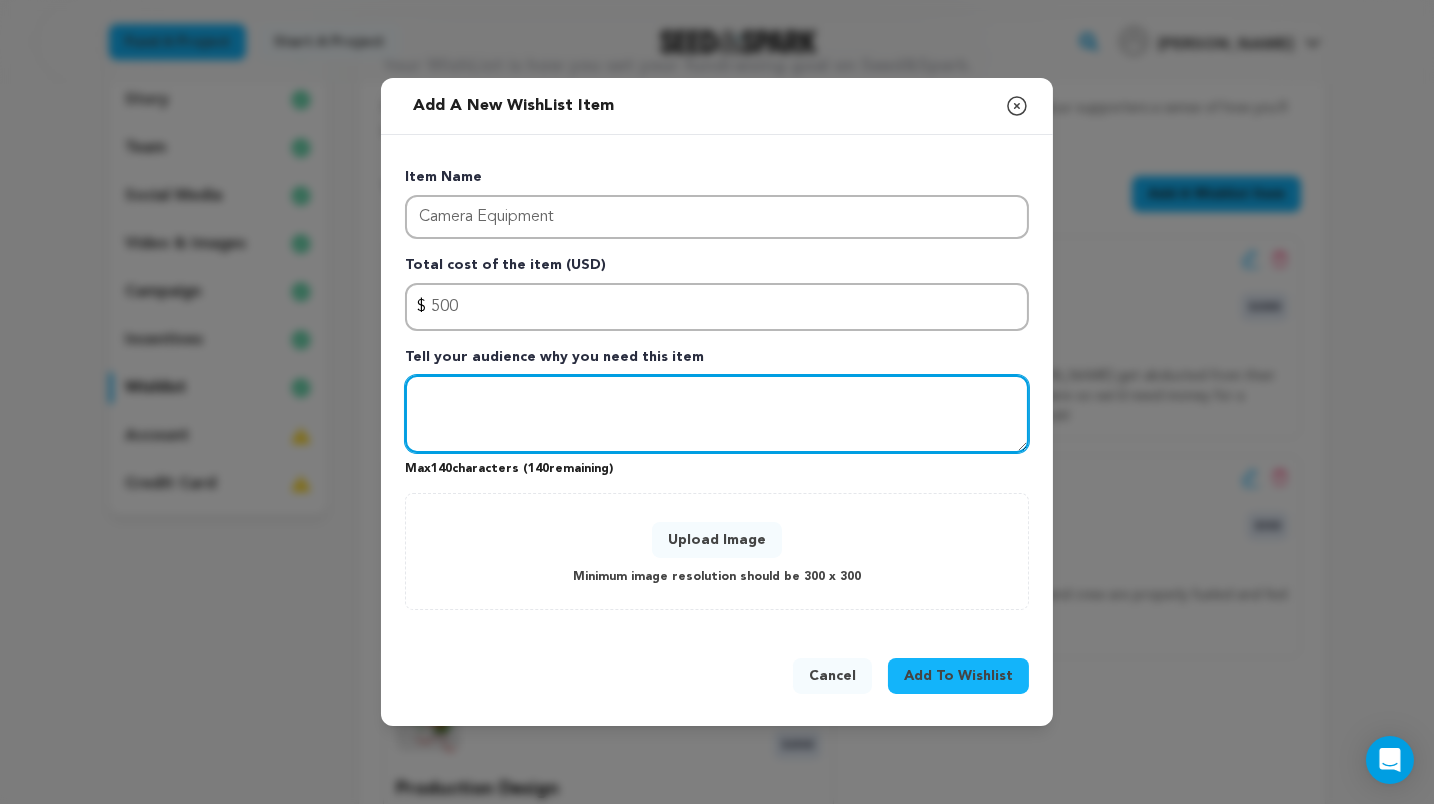 click at bounding box center (717, 414) 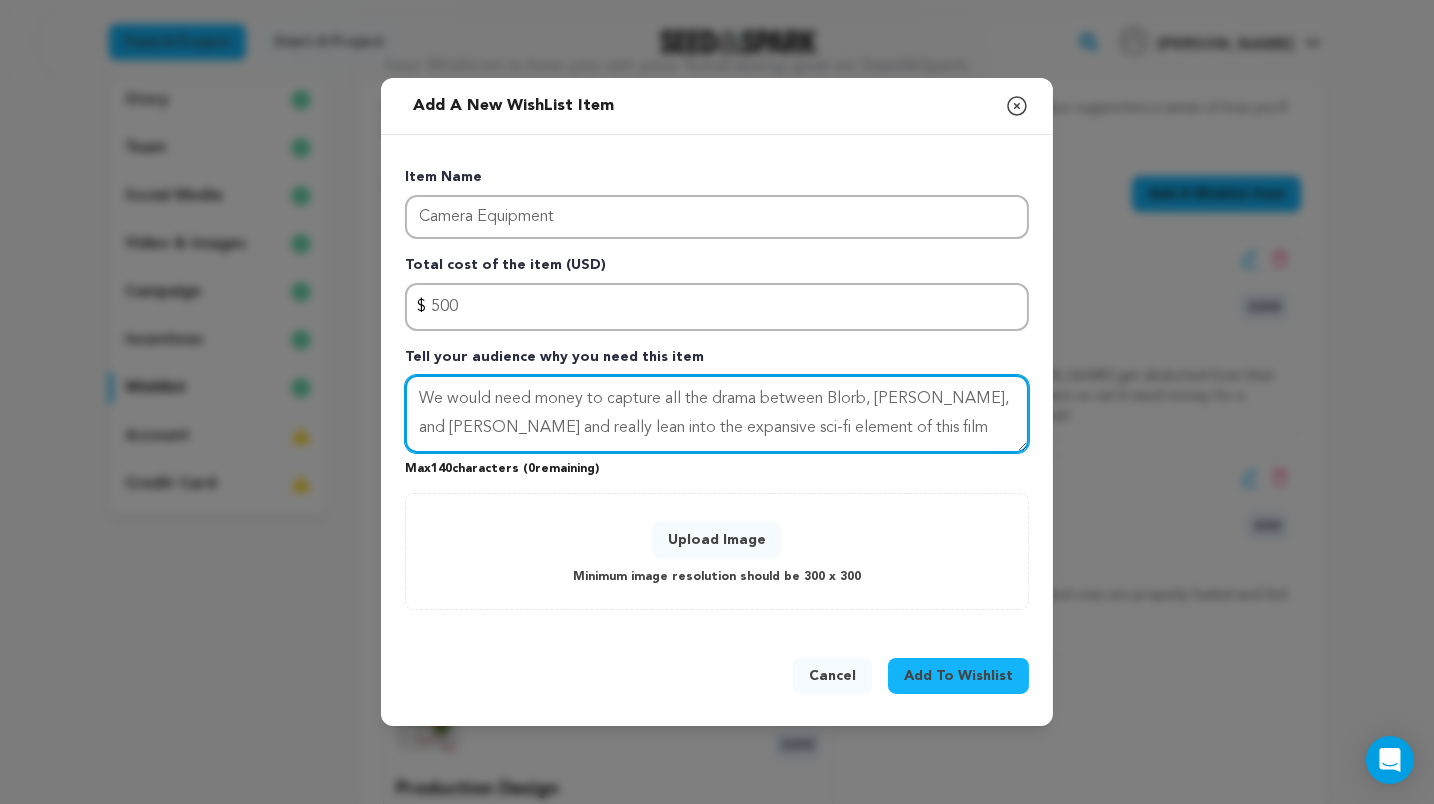 type on "We would need money to capture all the drama between Blorb, Phineas, and Todd and really lean into the expansive sci-fi element of this film" 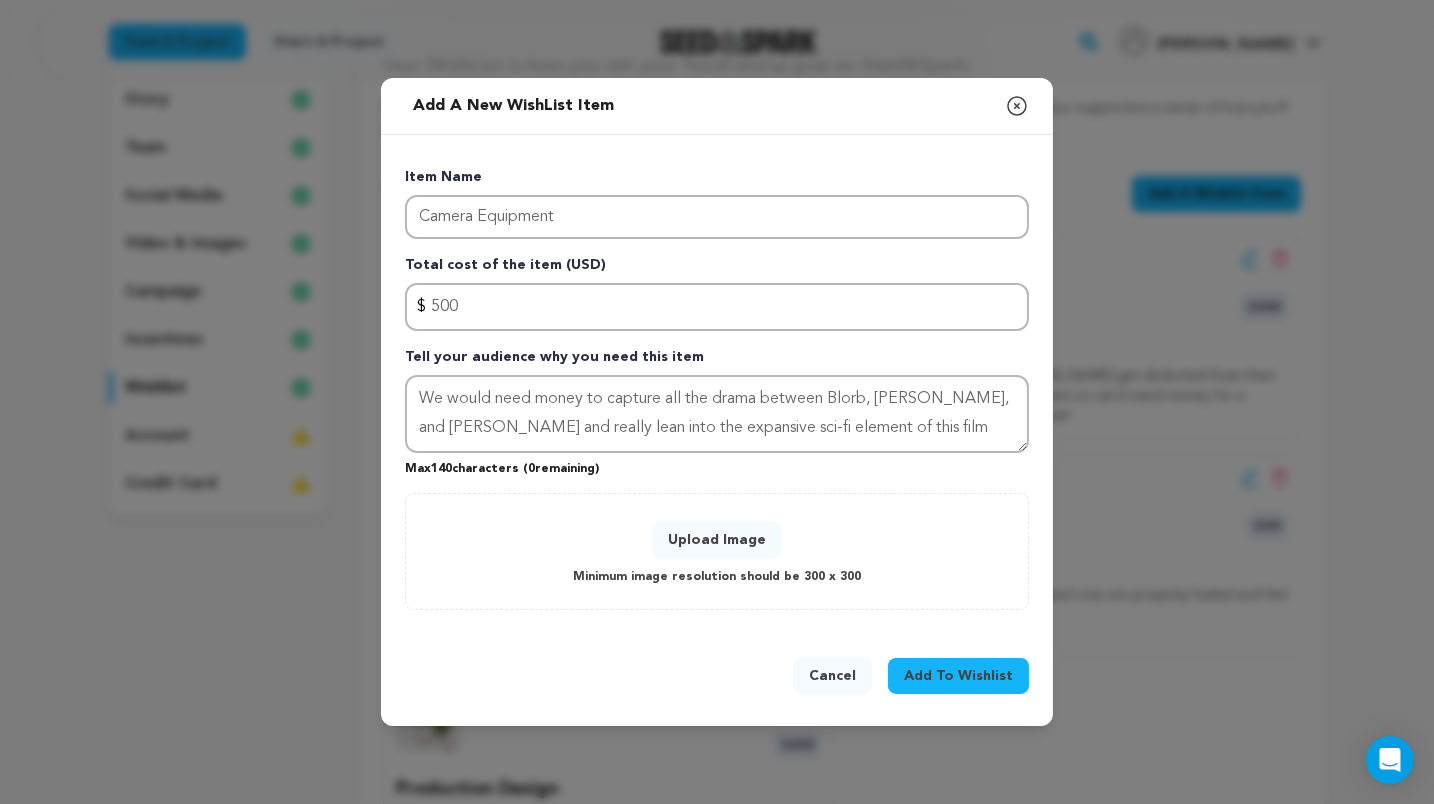 click on "Upload Image" at bounding box center [717, 540] 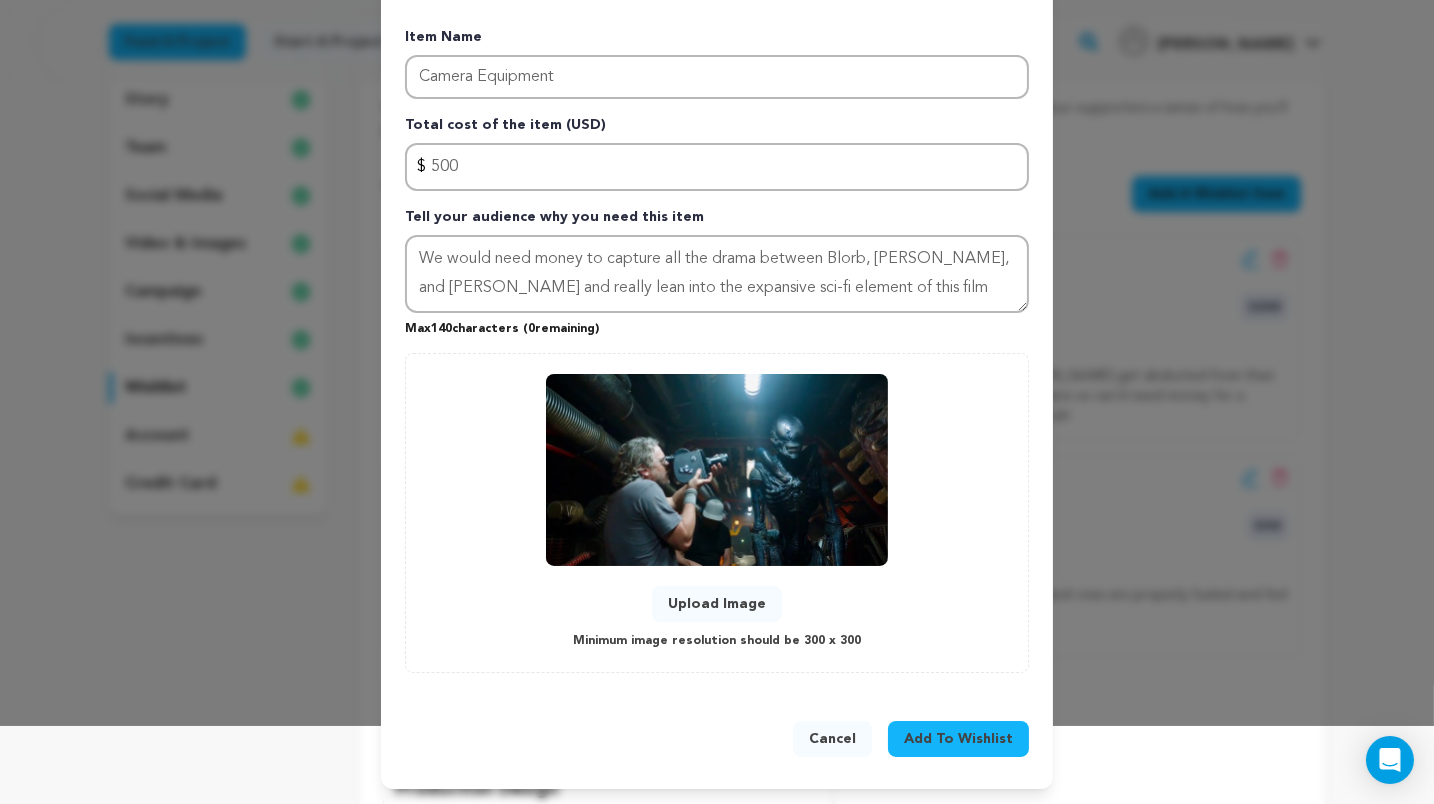 scroll, scrollTop: 77, scrollLeft: 0, axis: vertical 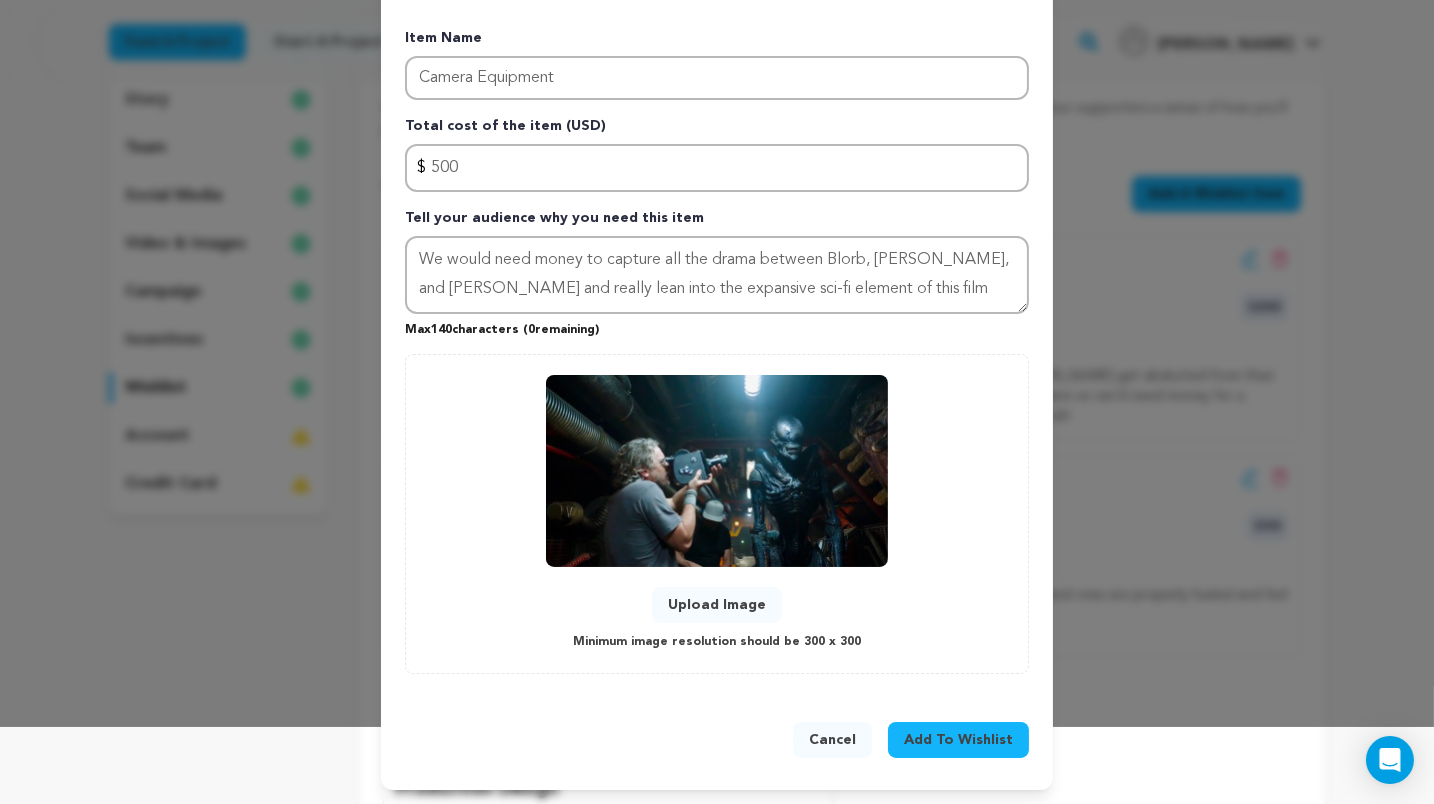 click on "Add To Wishlist" at bounding box center (958, 740) 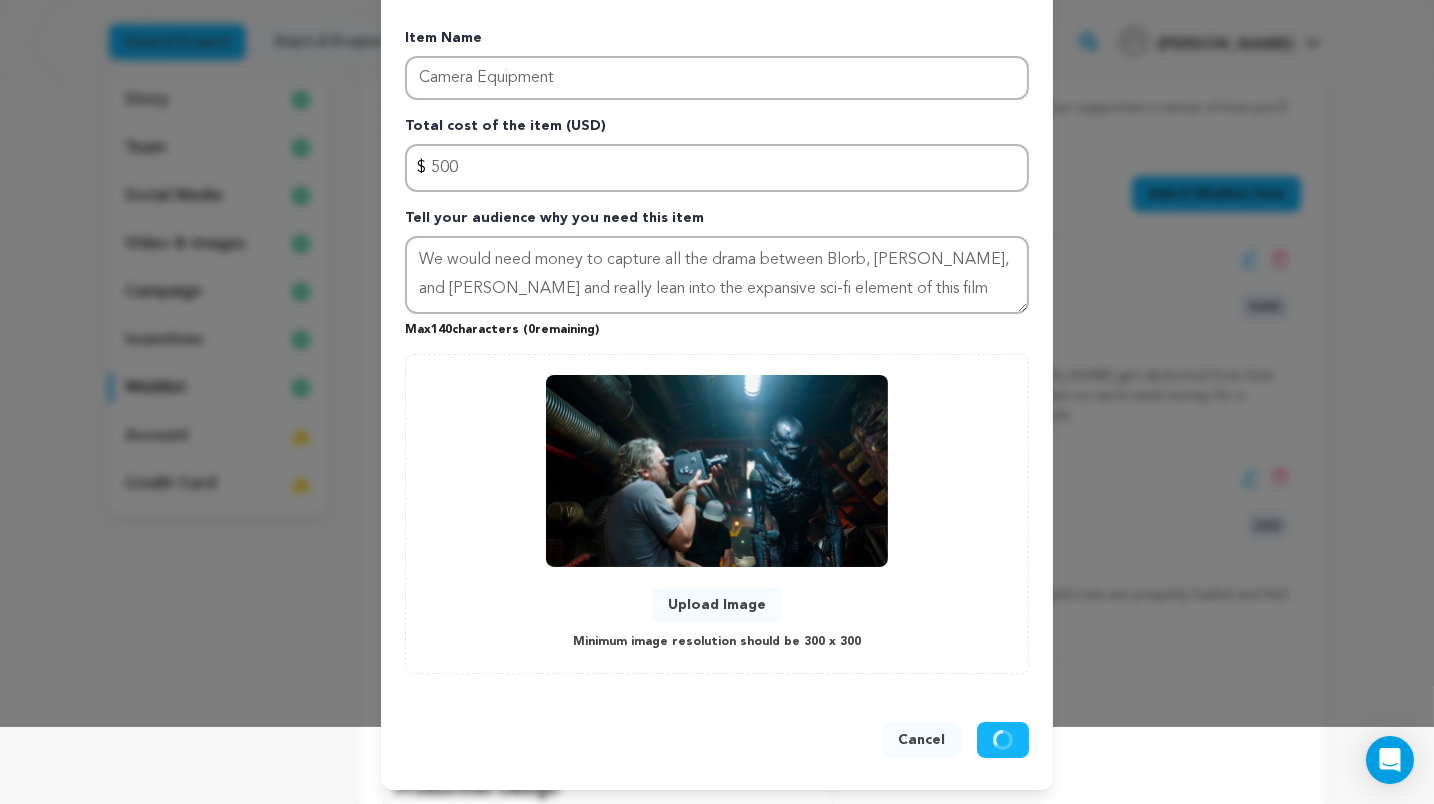 type 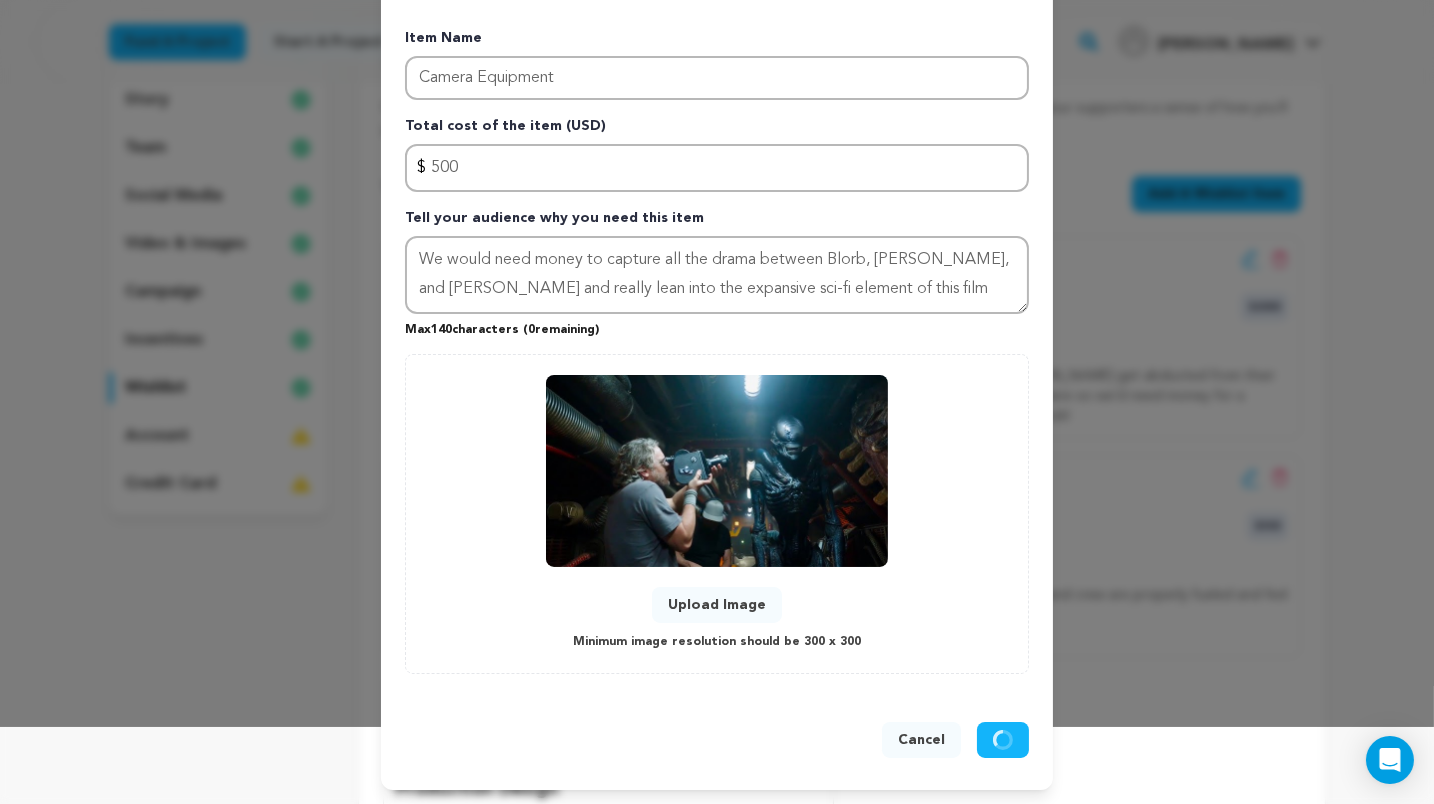 type 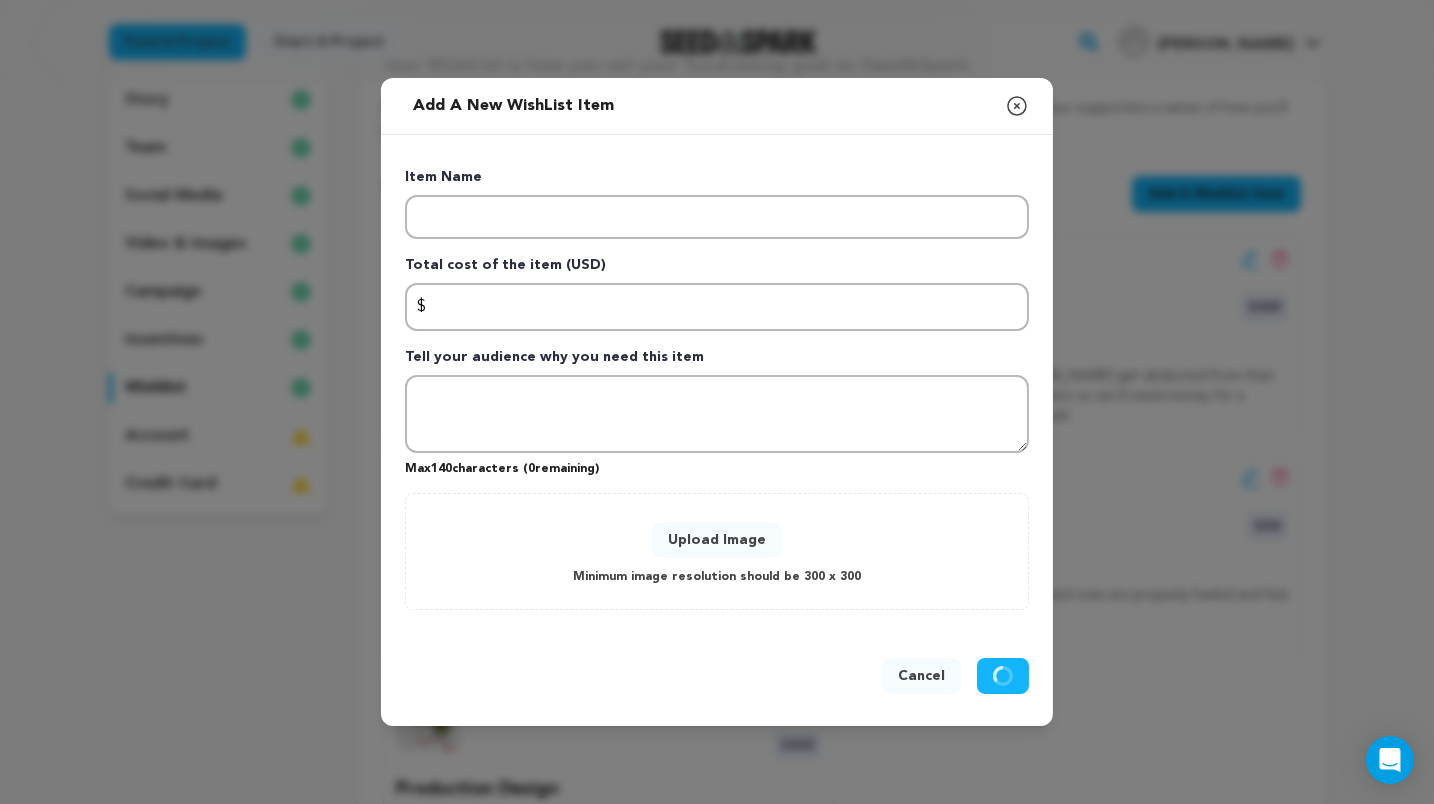 scroll, scrollTop: 0, scrollLeft: 0, axis: both 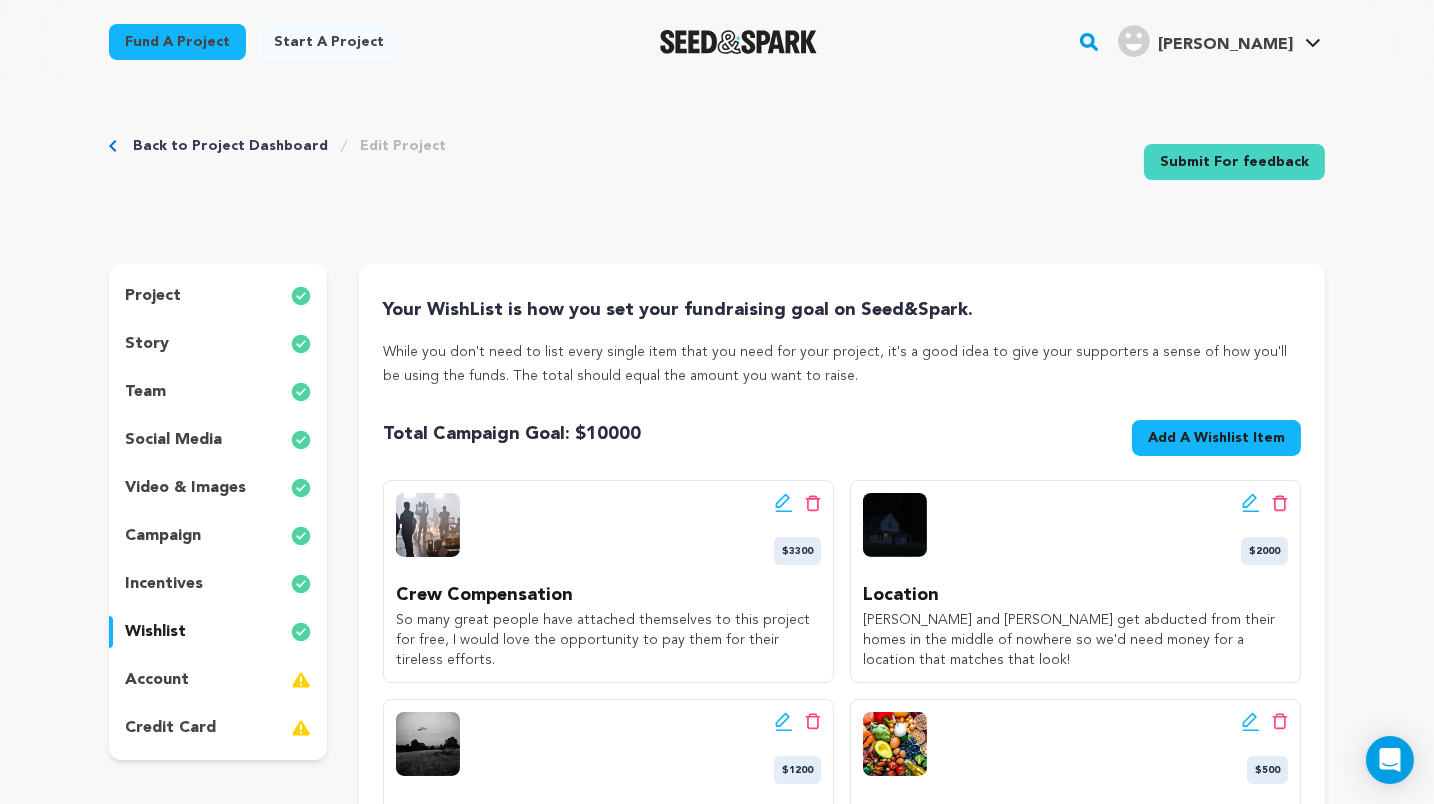 click on "Add A Wishlist Item
New Wishlist Item" at bounding box center [1216, 438] 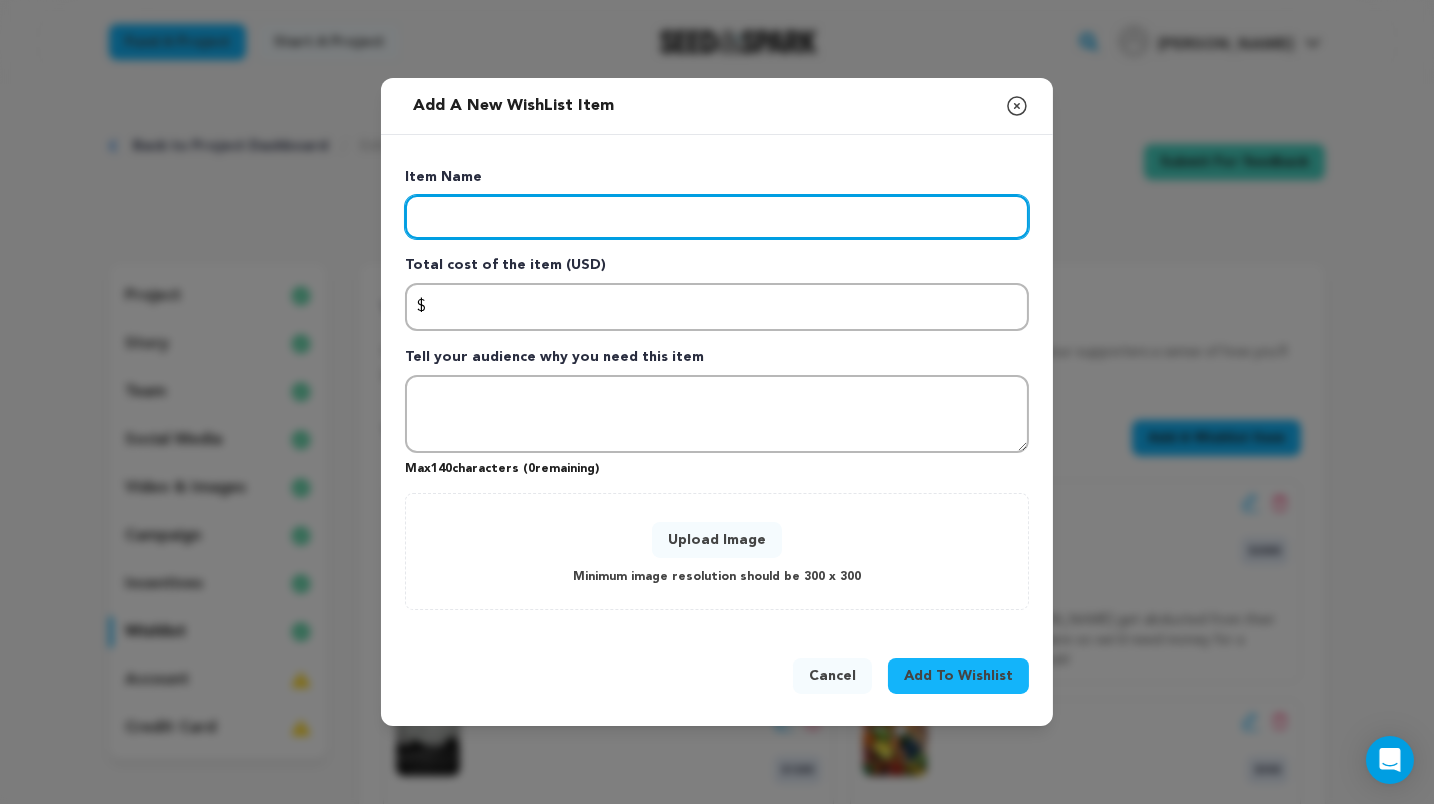 click at bounding box center (717, 217) 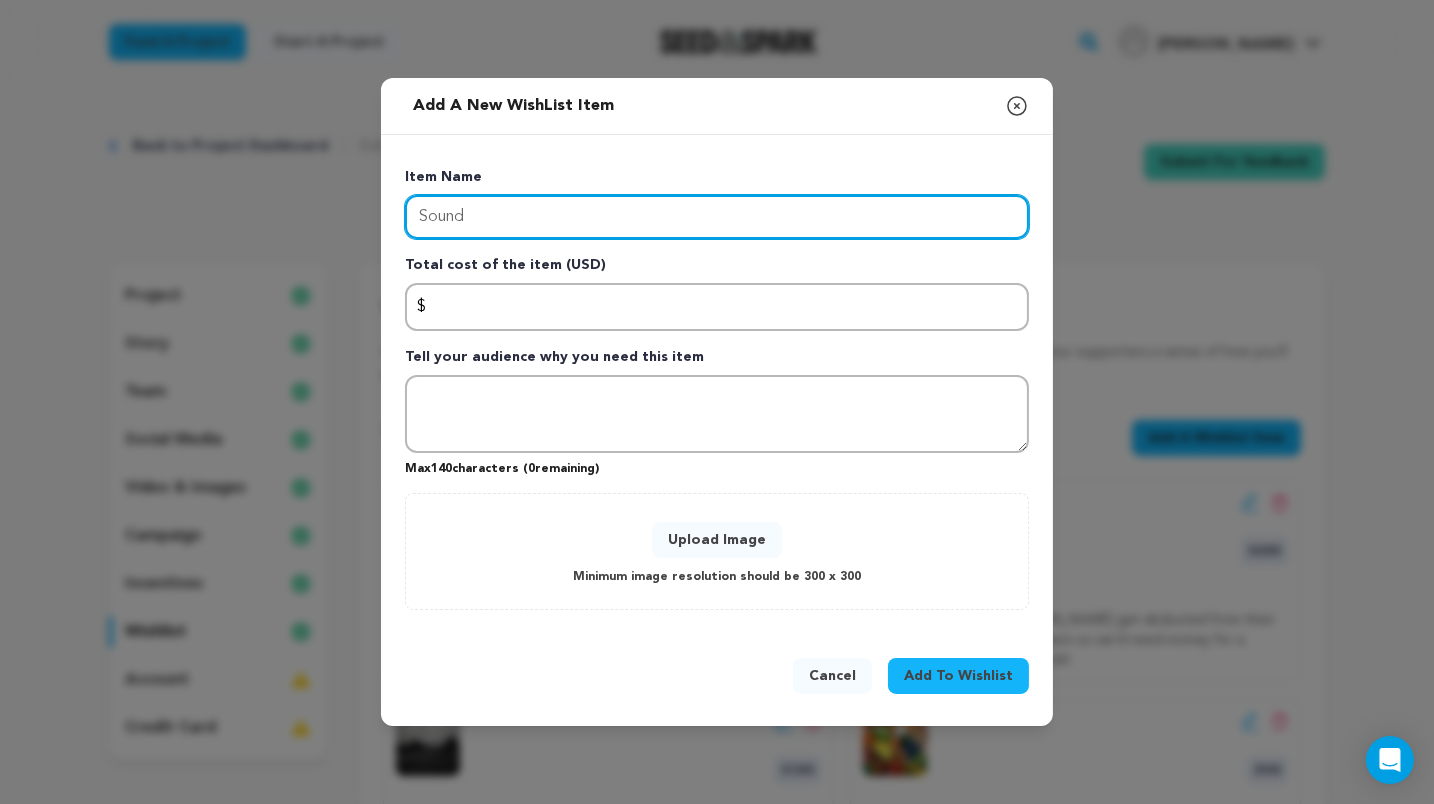 type on "Sound" 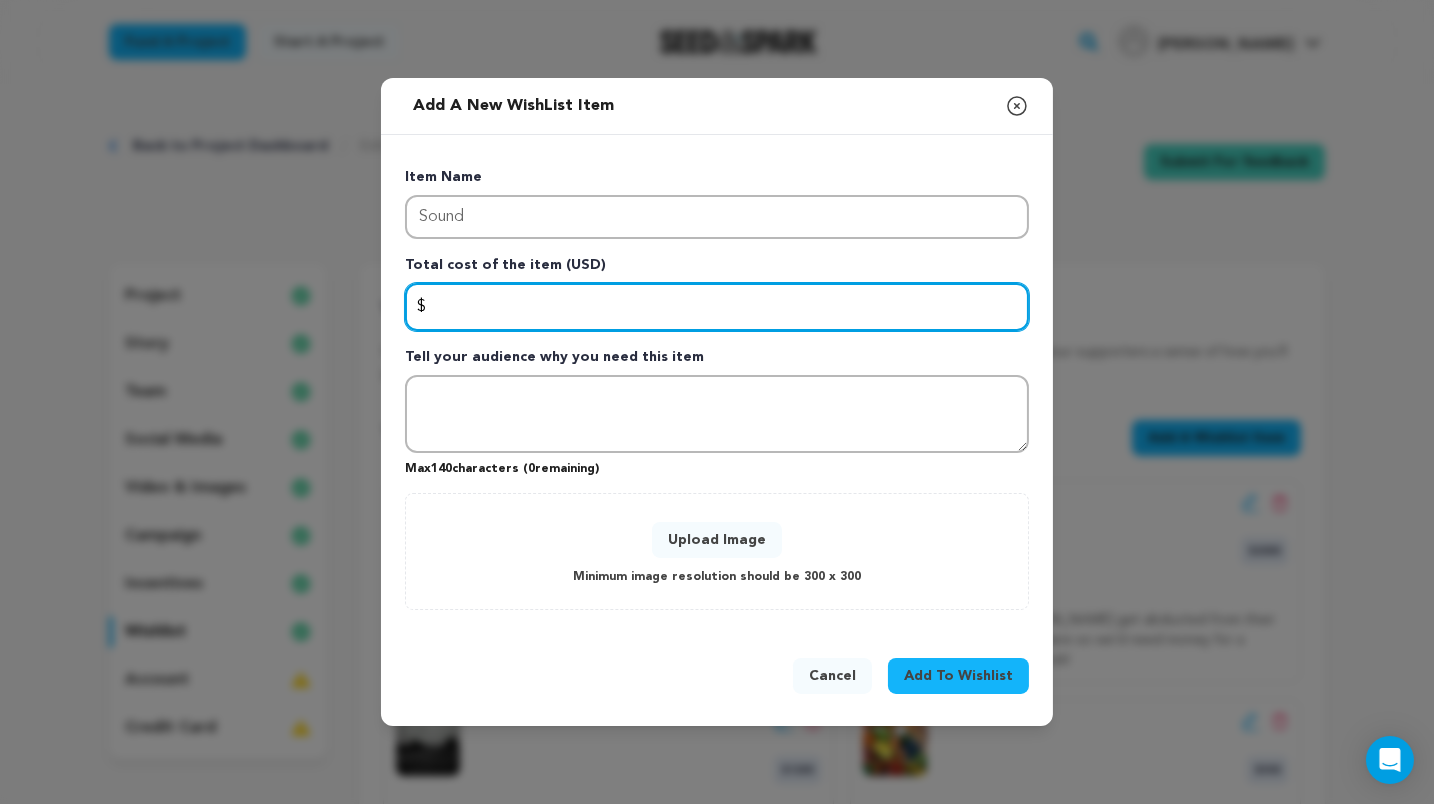 click at bounding box center (717, 307) 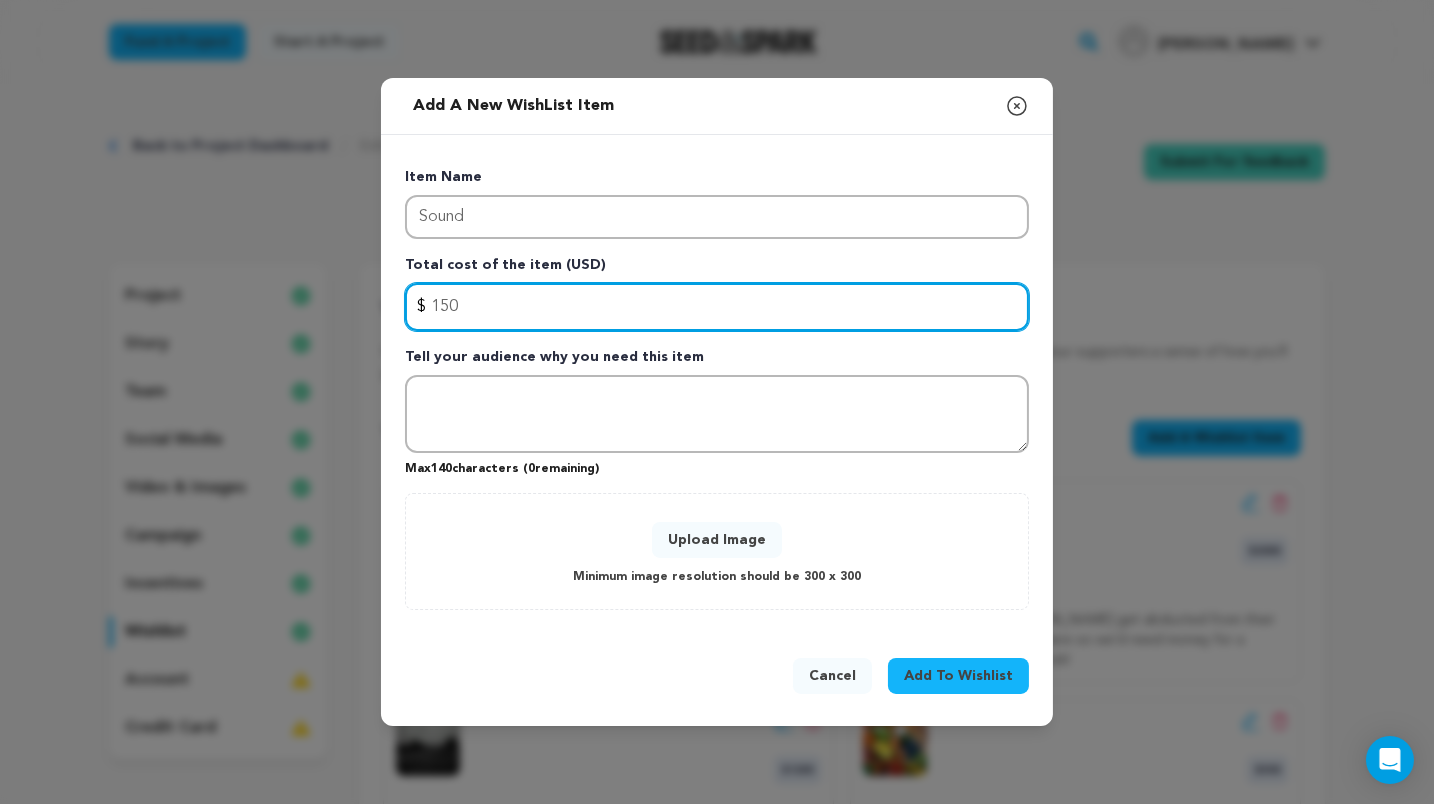 type on "150" 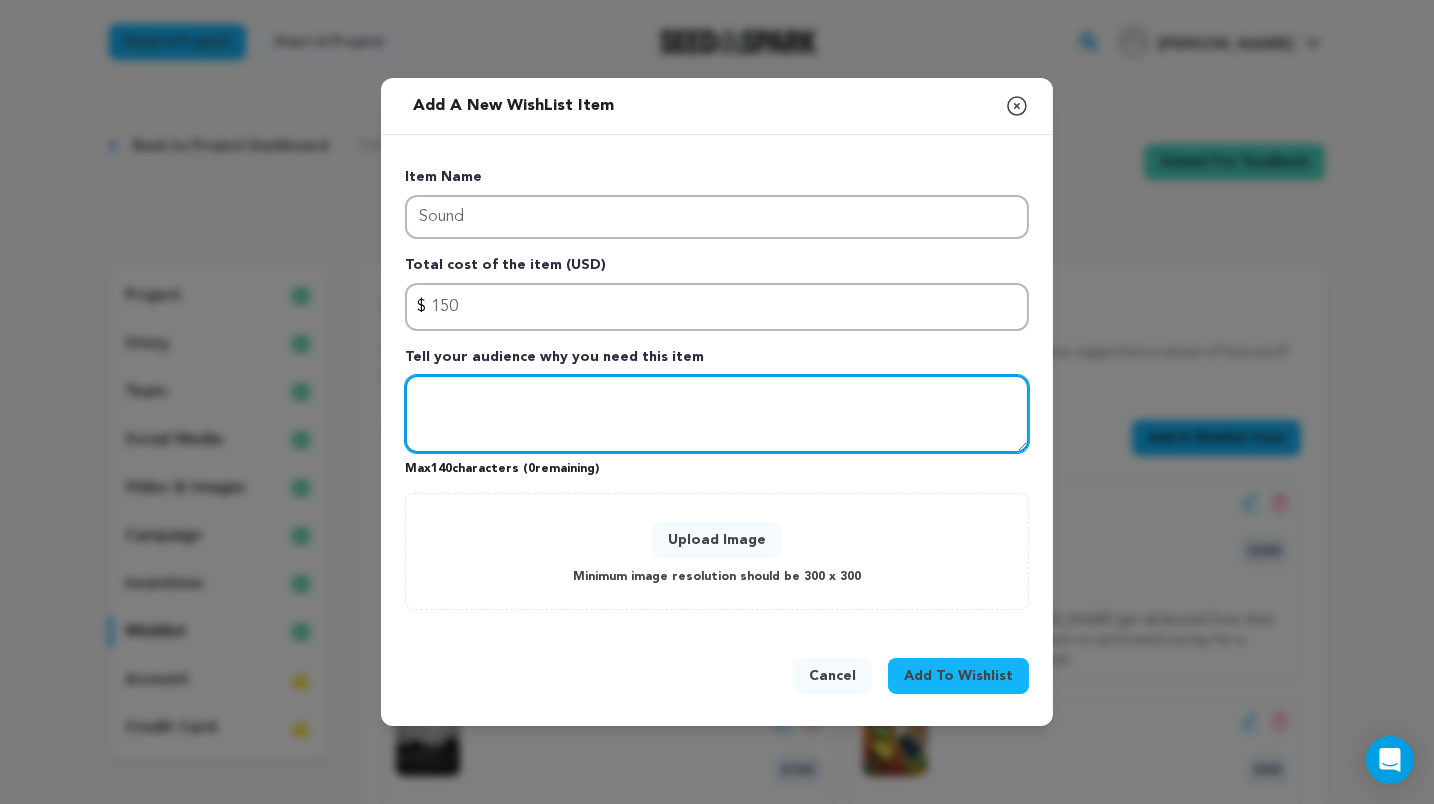 click at bounding box center [717, 414] 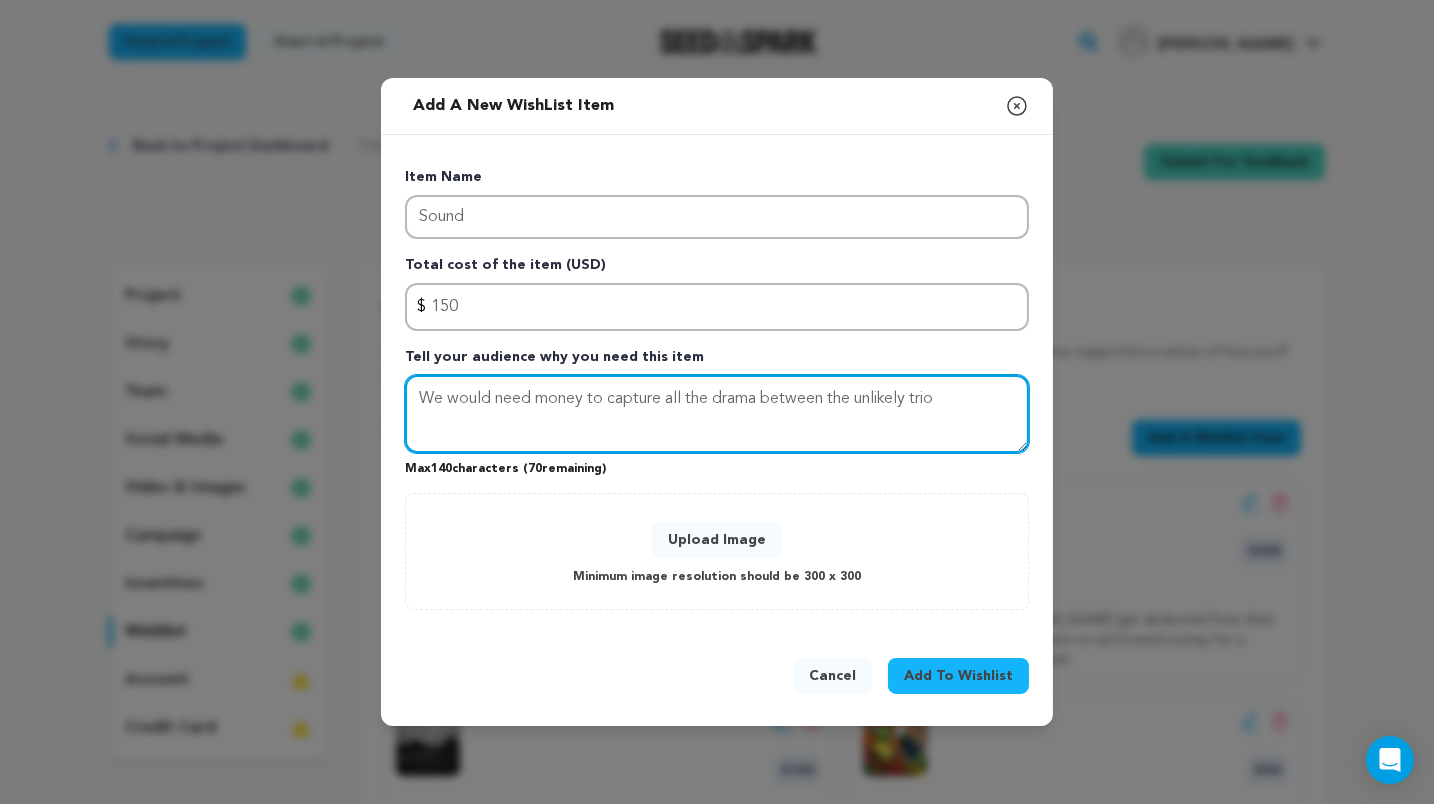 type on "We would need money to capture all the drama between the unlikely trio" 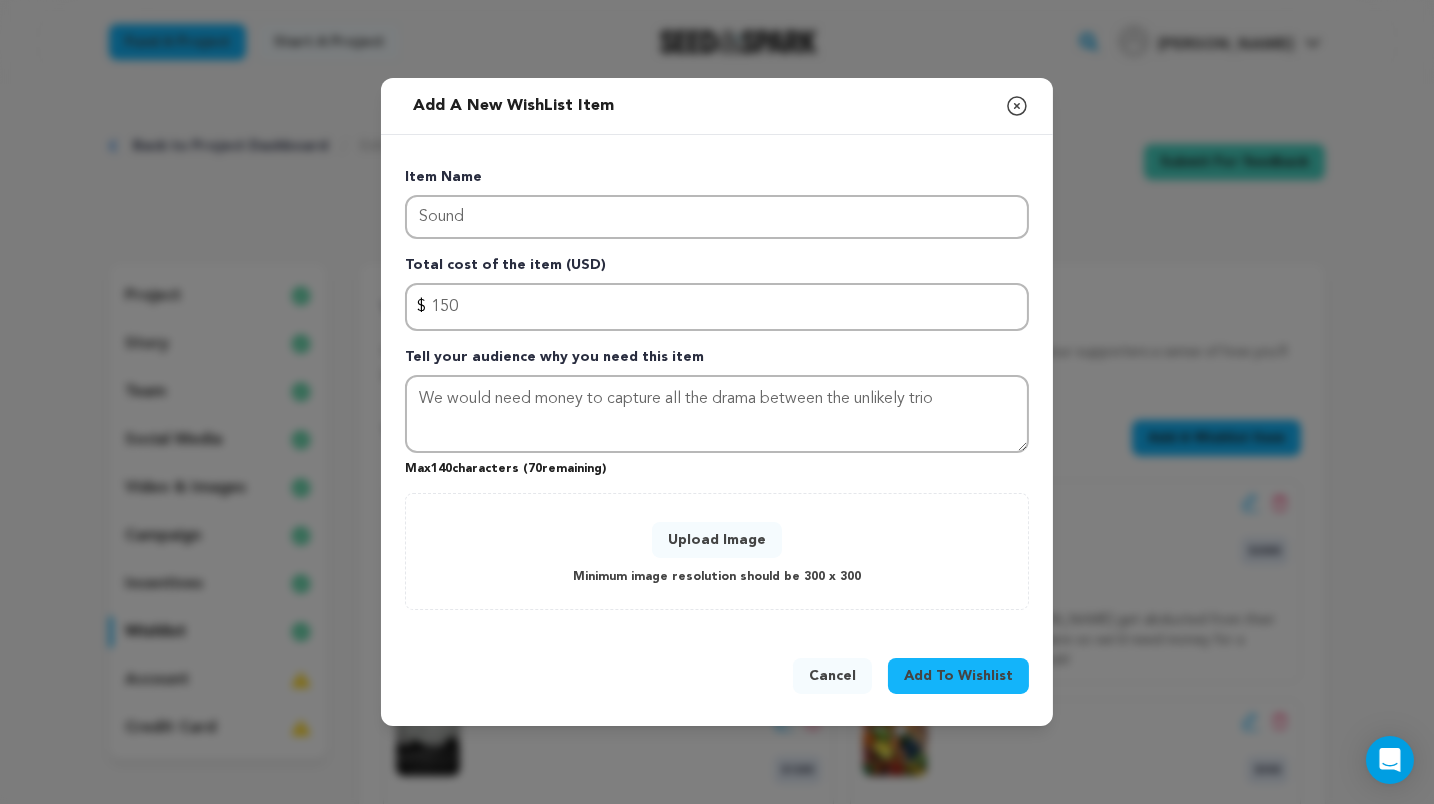 click on "Upload Image" at bounding box center (717, 540) 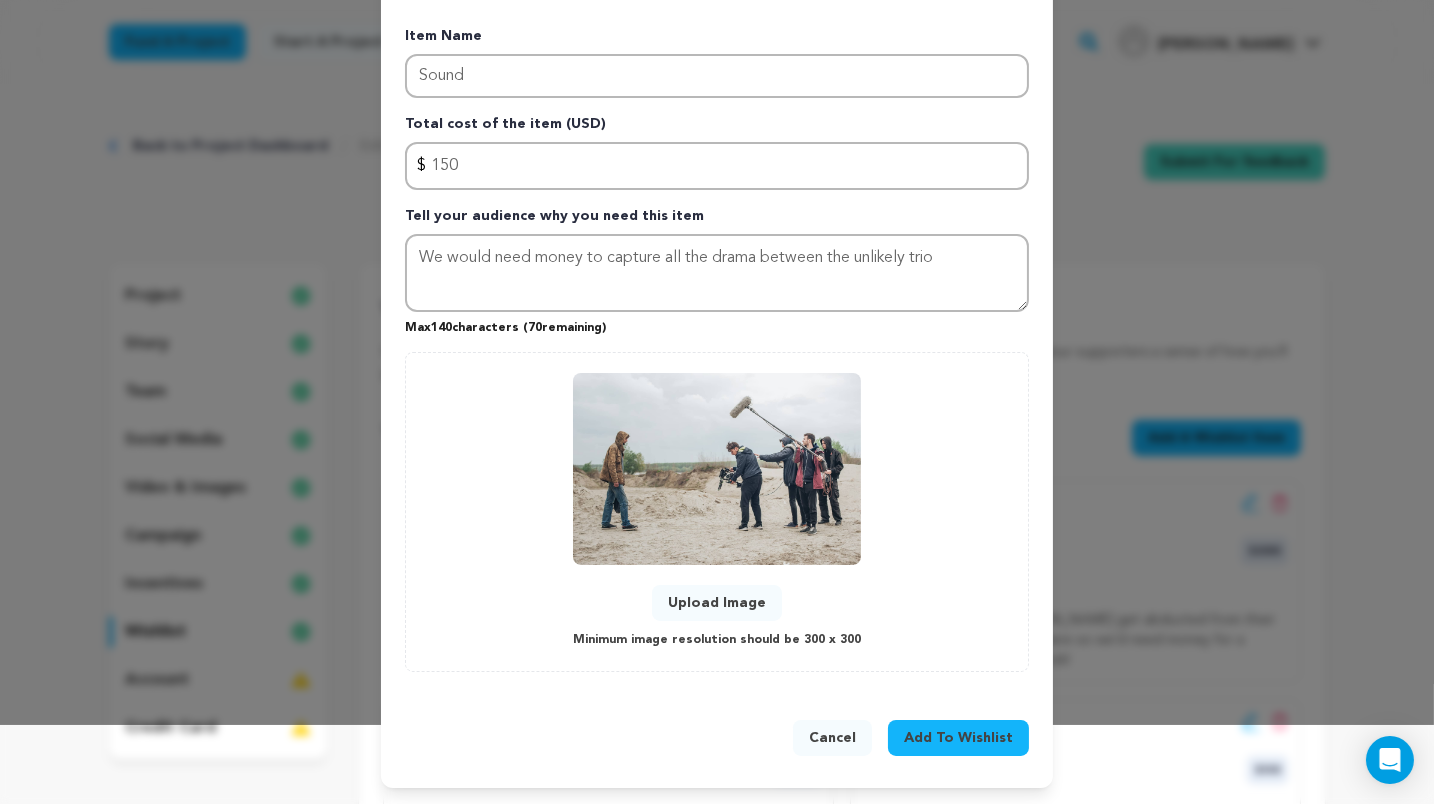scroll, scrollTop: 77, scrollLeft: 0, axis: vertical 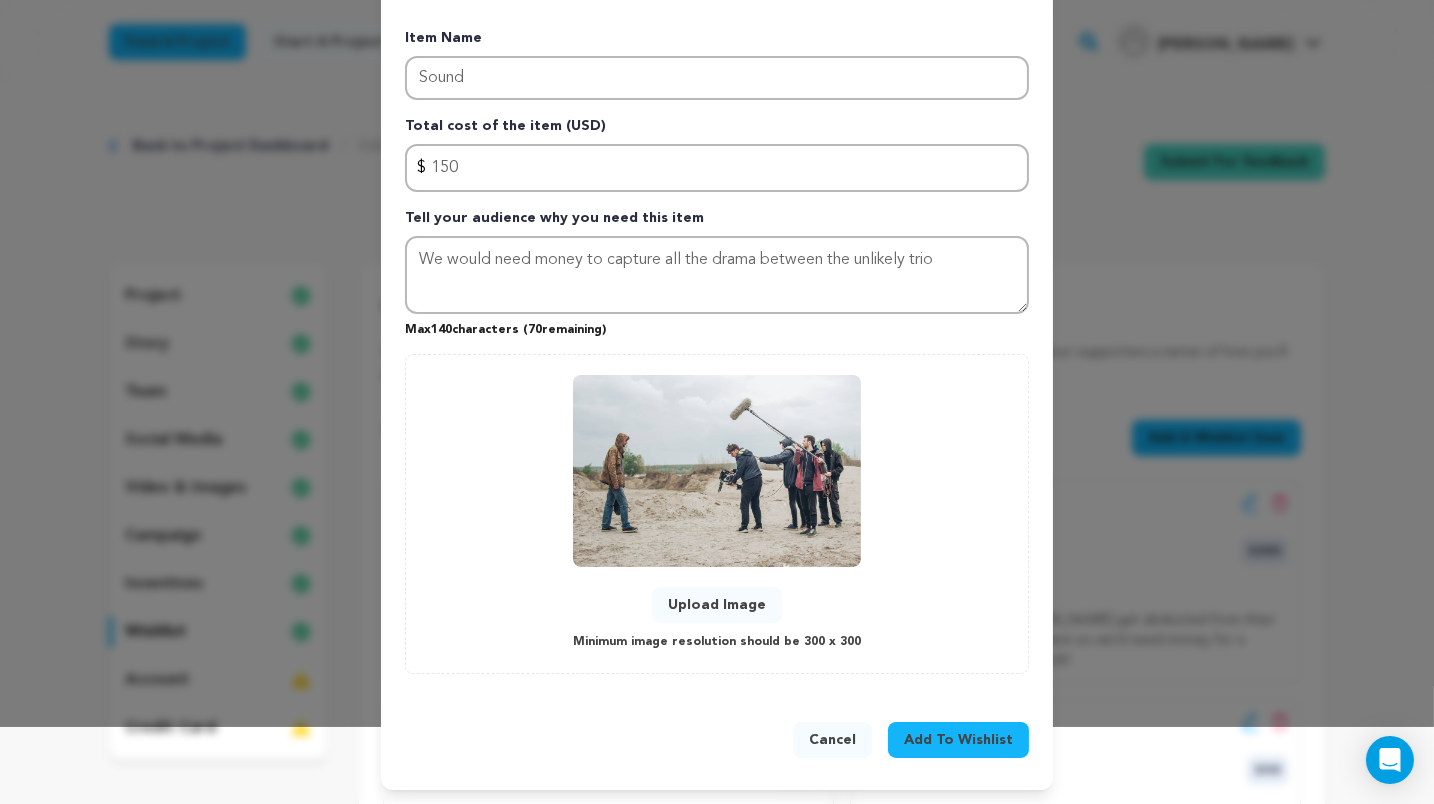 click on "Add To Wishlist" at bounding box center (958, 740) 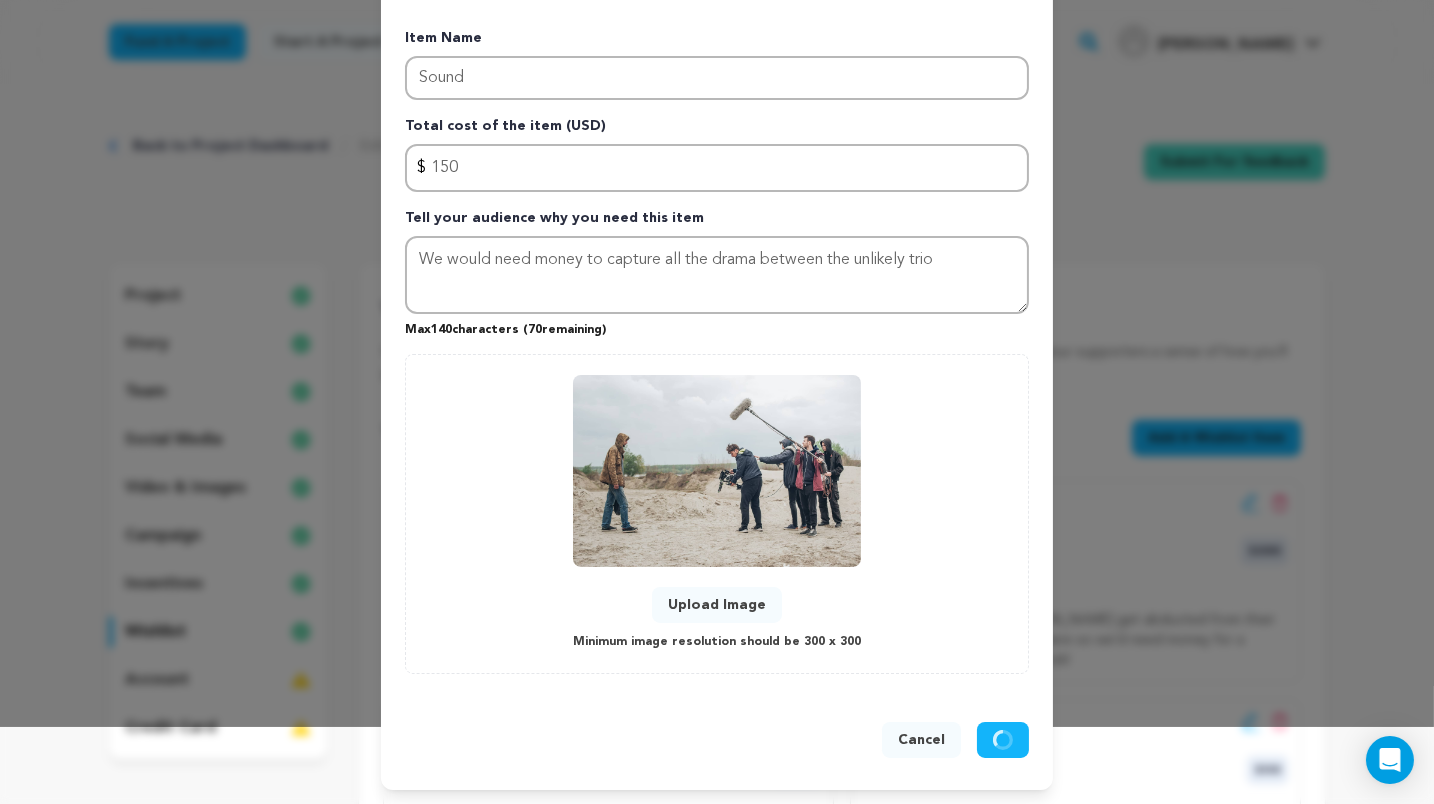 type 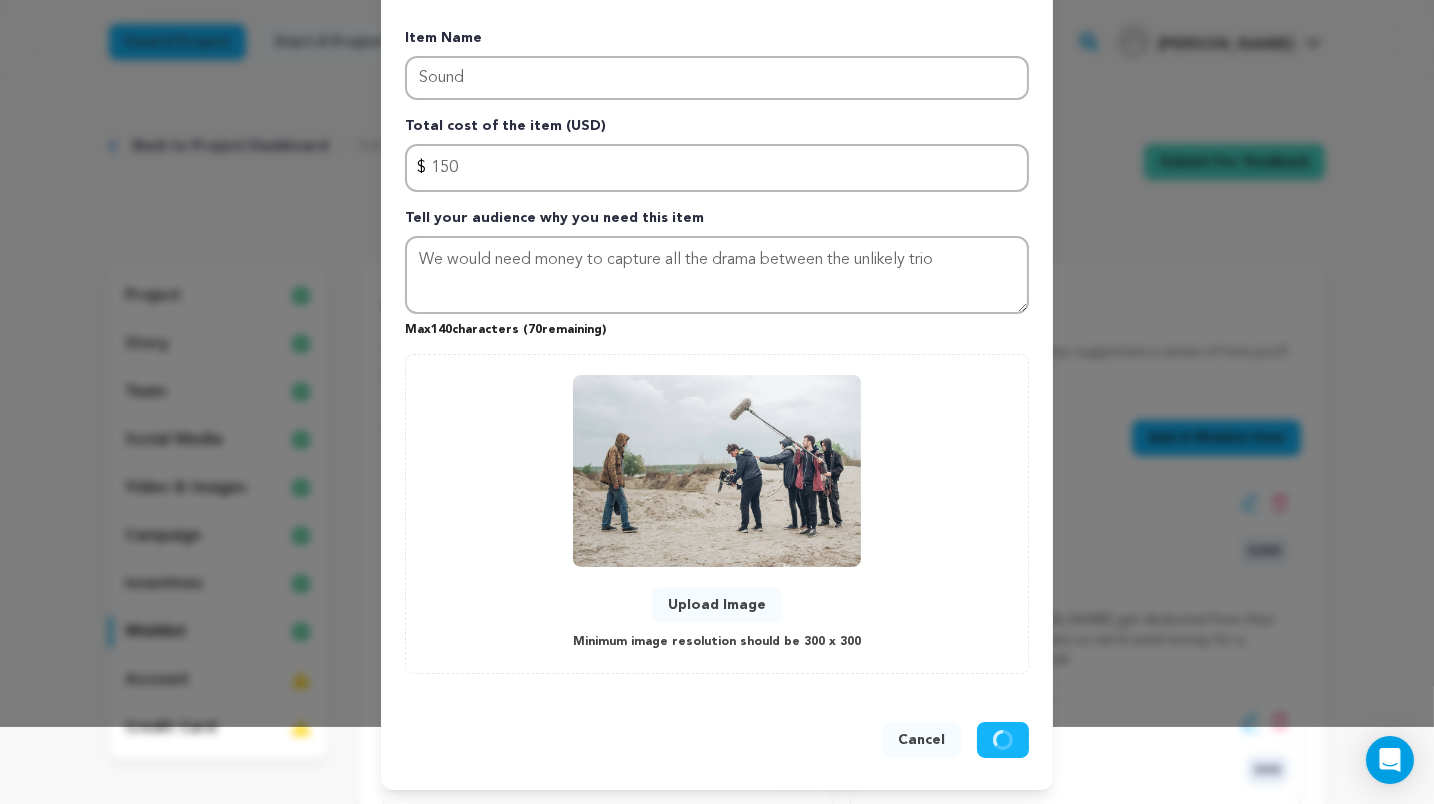 type 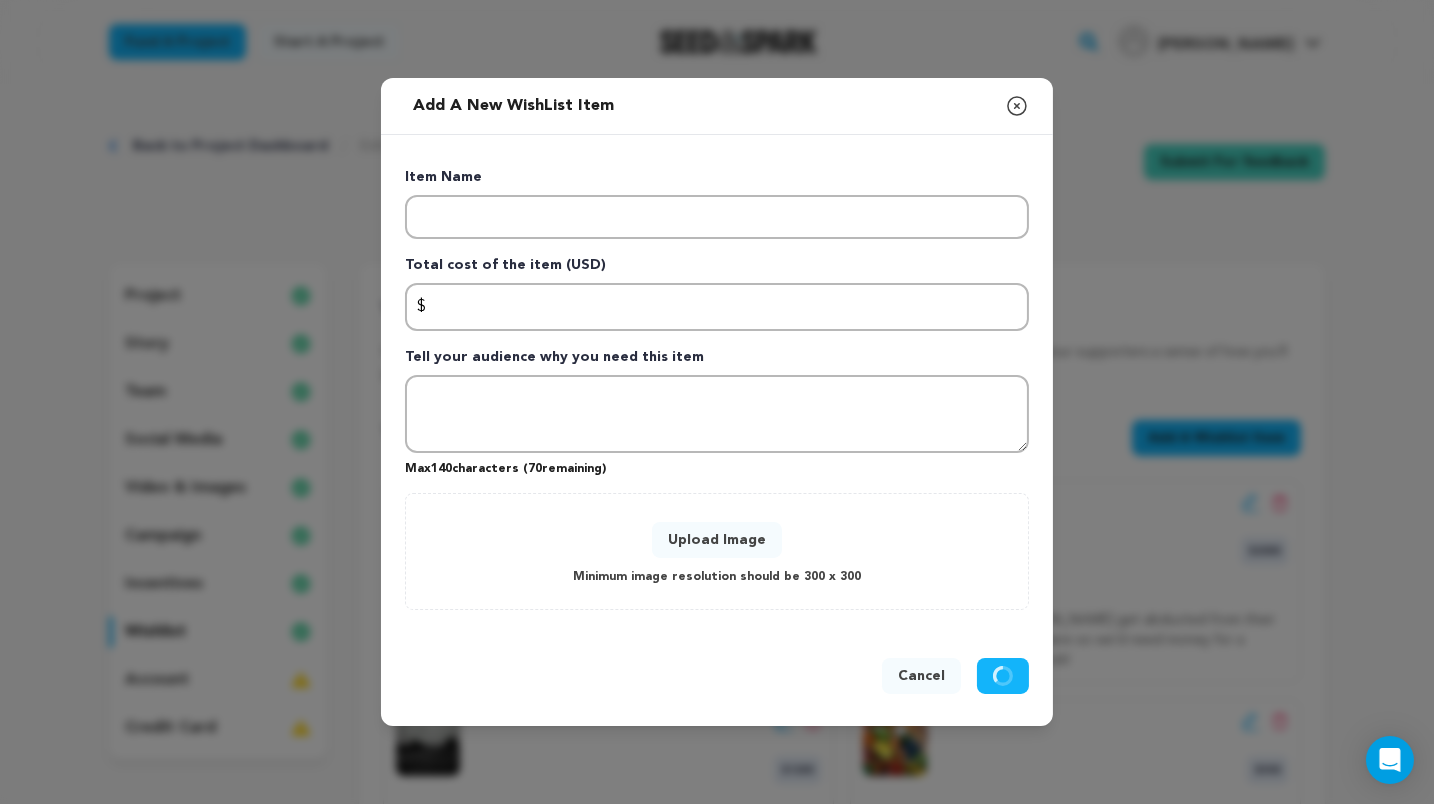 scroll, scrollTop: 0, scrollLeft: 0, axis: both 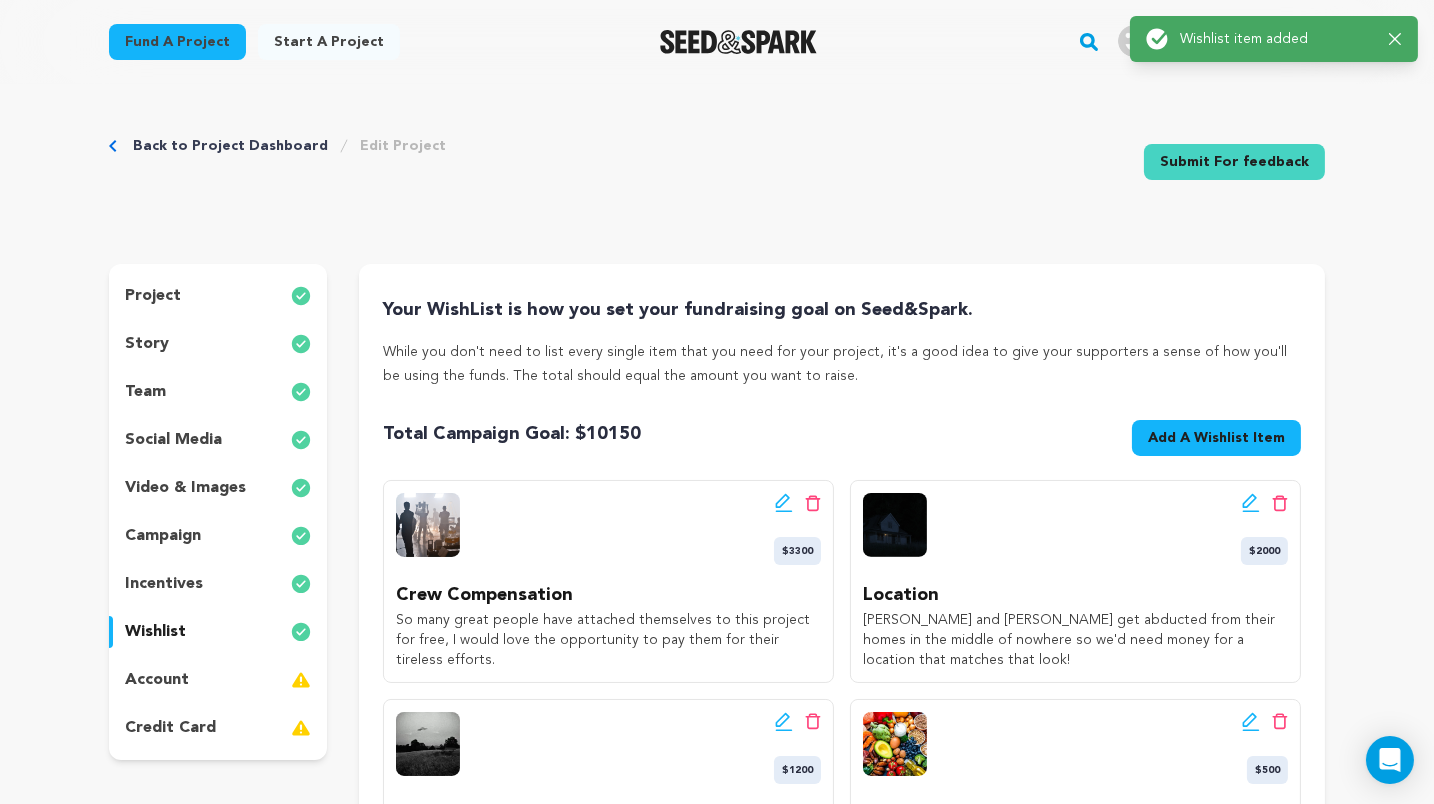 click 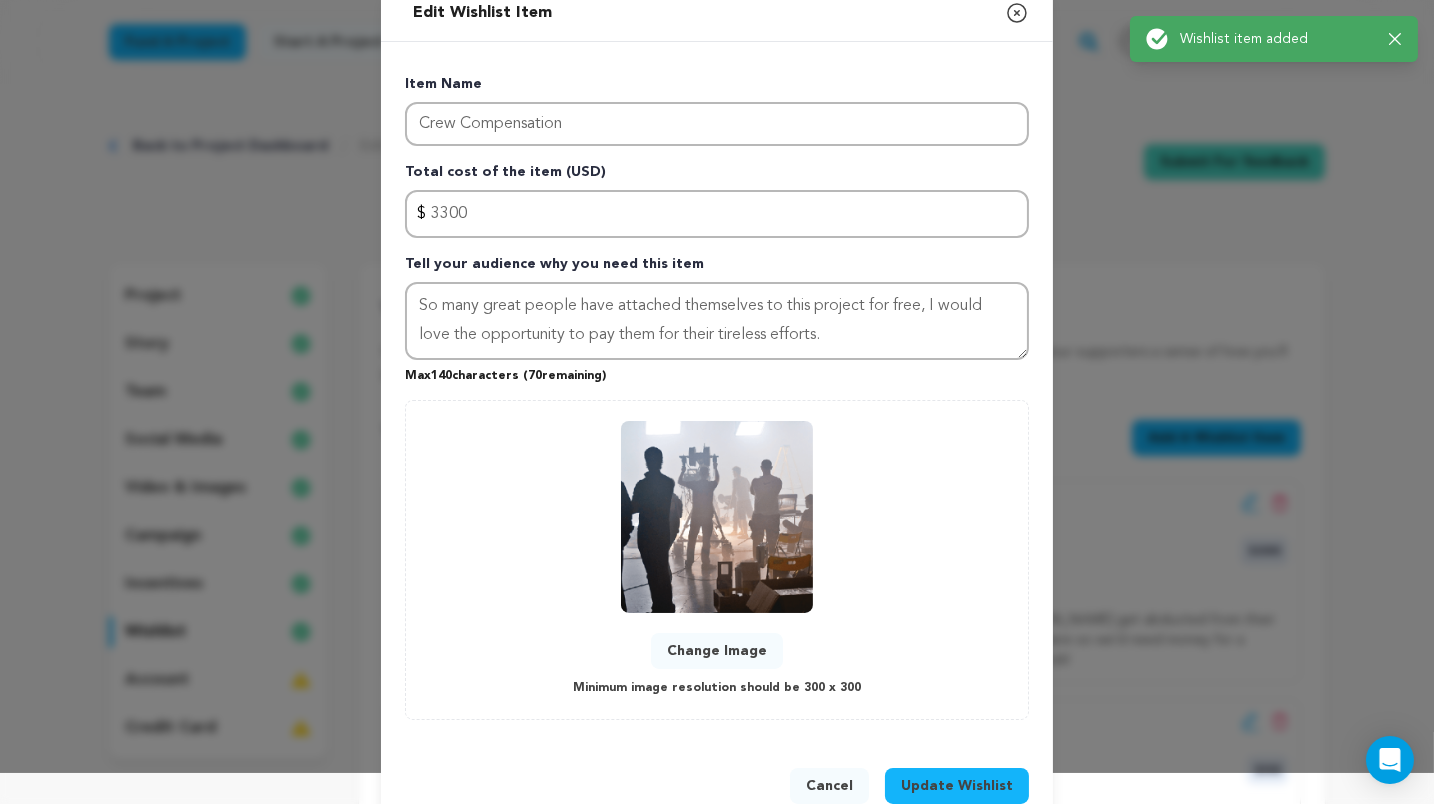 scroll, scrollTop: 77, scrollLeft: 0, axis: vertical 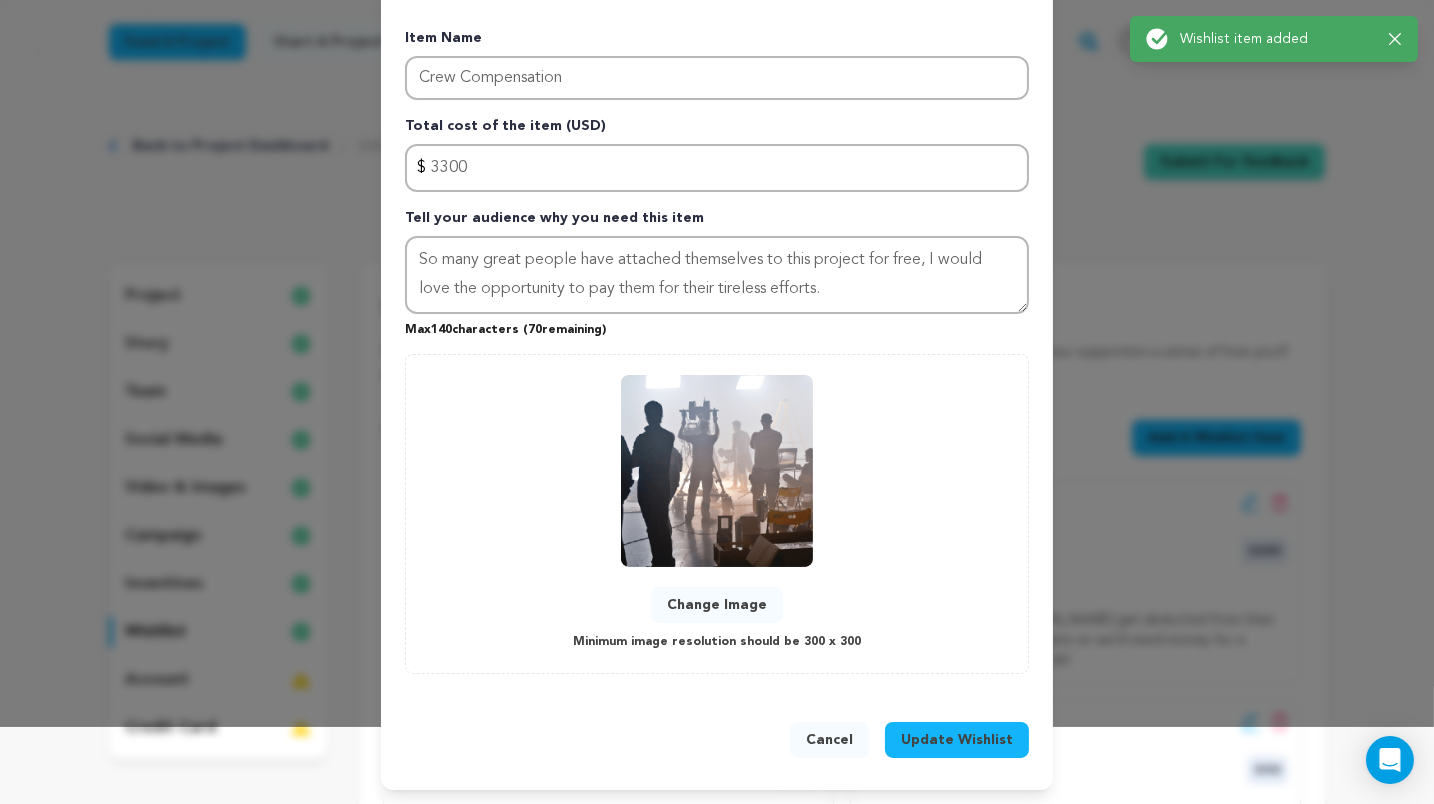 click on "Change Image" at bounding box center (717, 605) 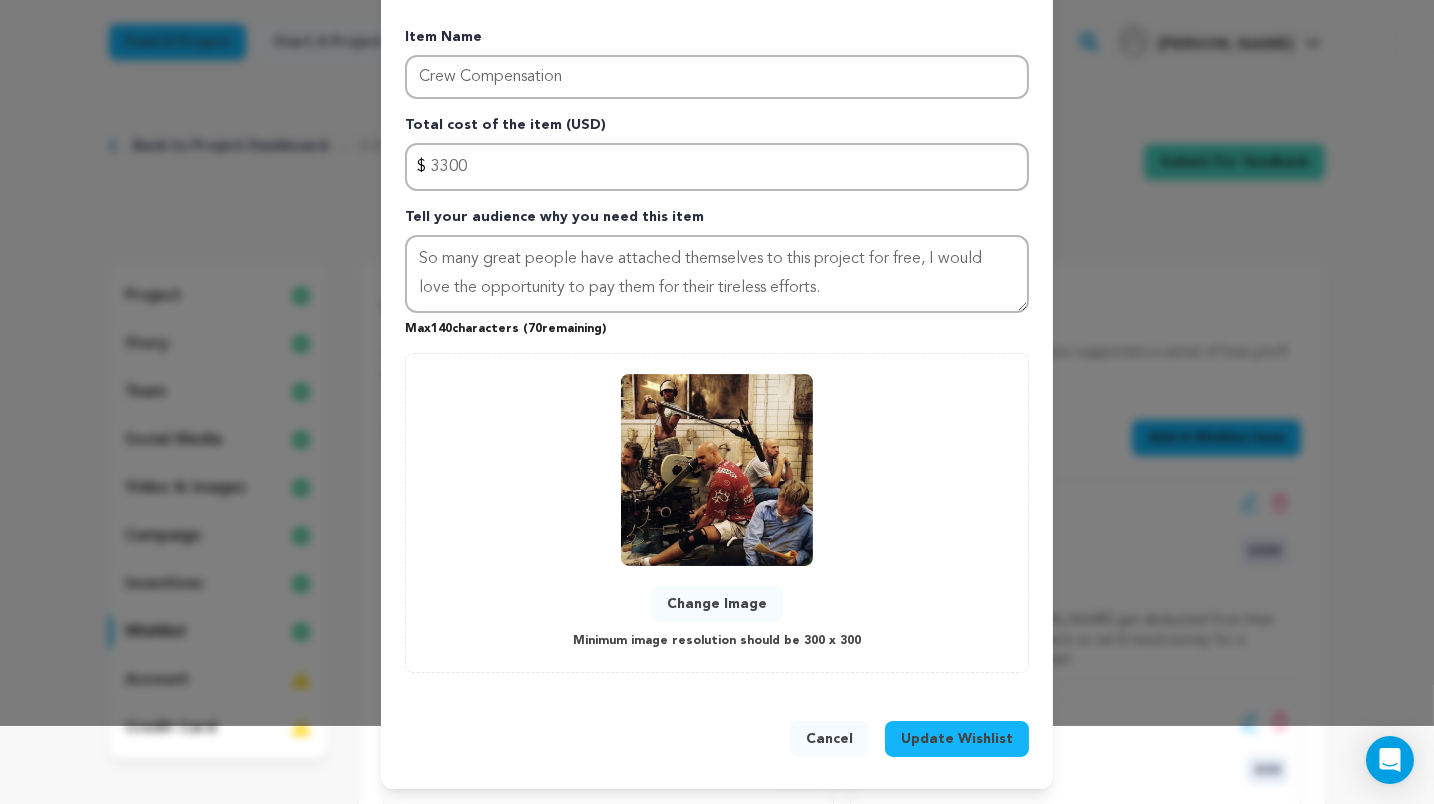 scroll, scrollTop: 77, scrollLeft: 0, axis: vertical 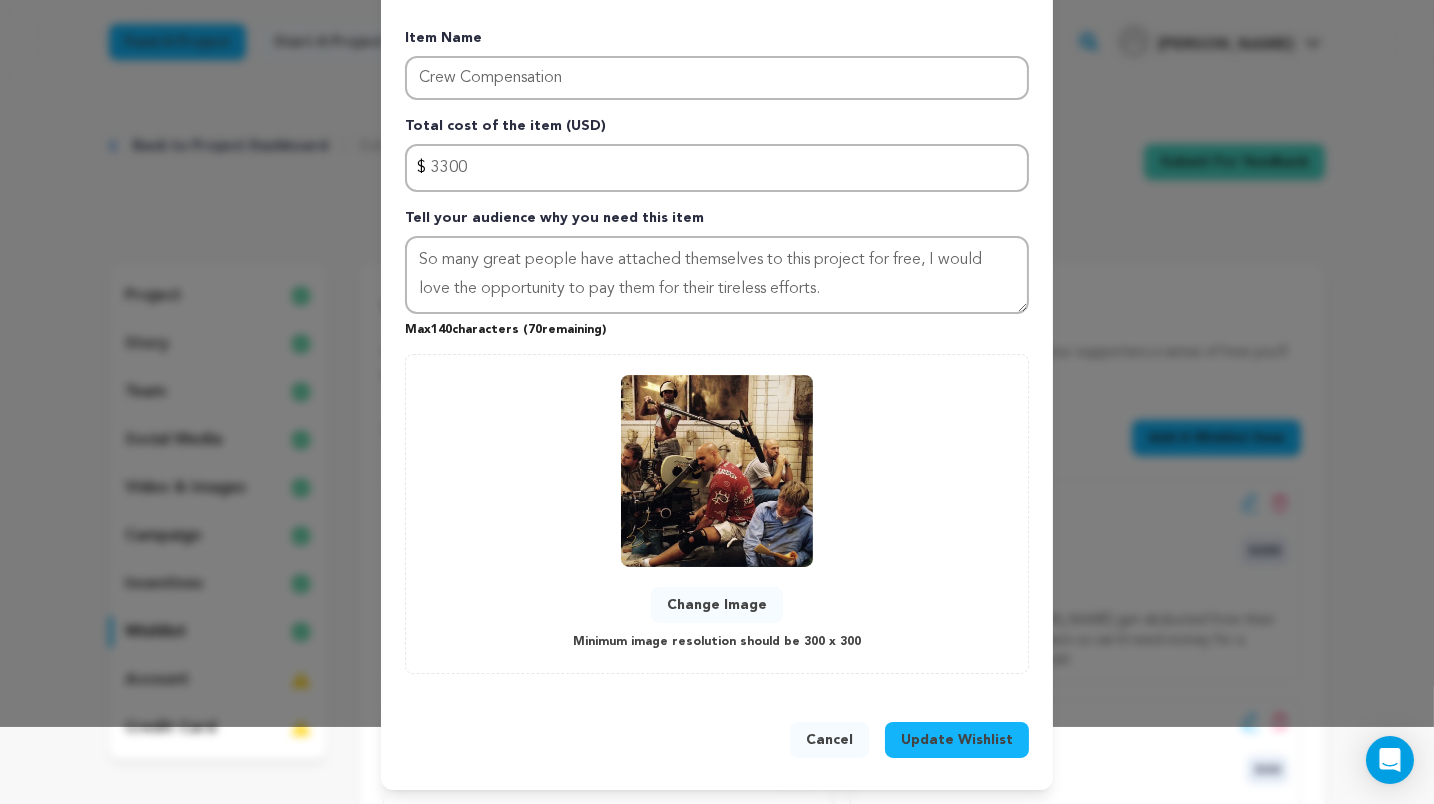 click on "Update Wishlist" at bounding box center (957, 740) 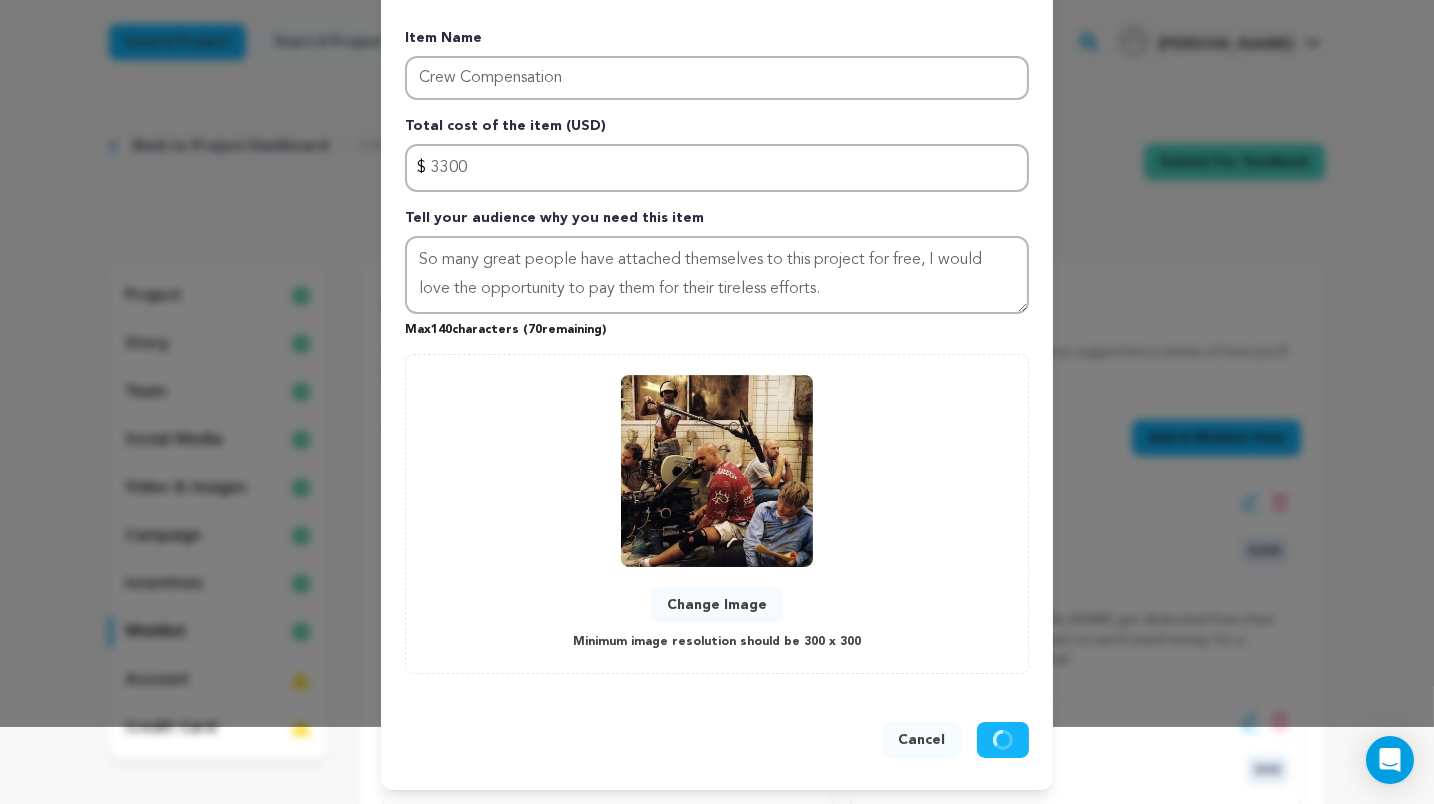 type 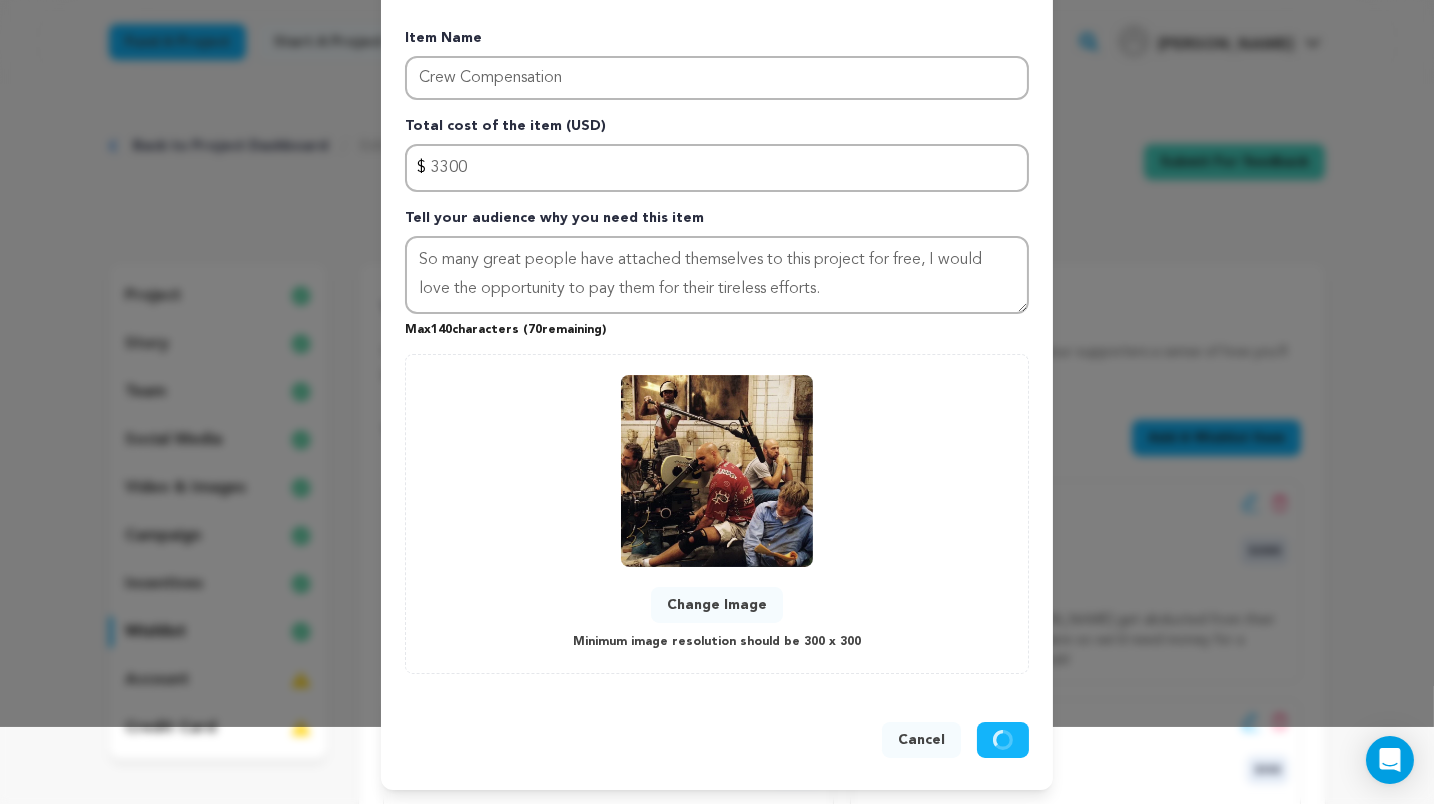 type 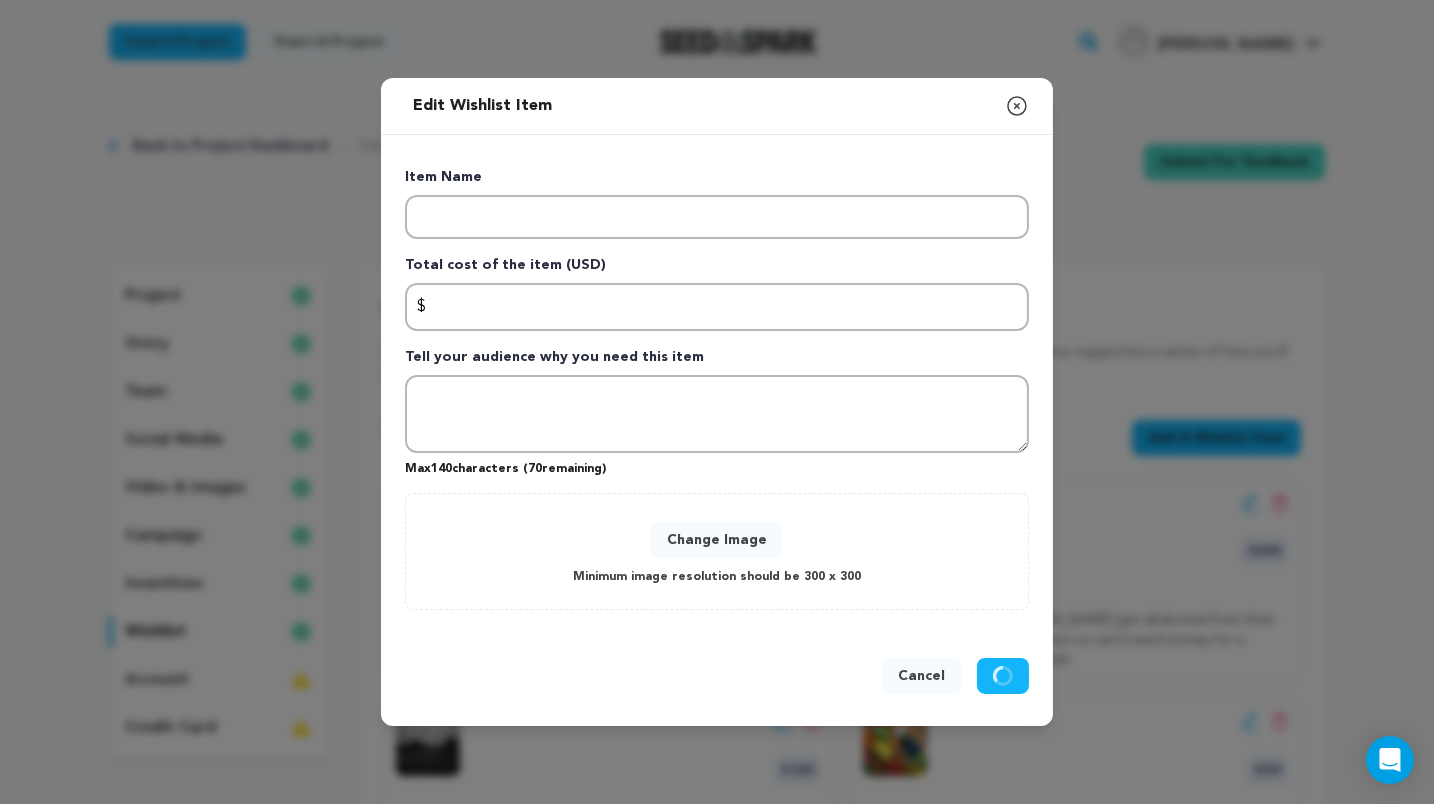 scroll, scrollTop: 0, scrollLeft: 0, axis: both 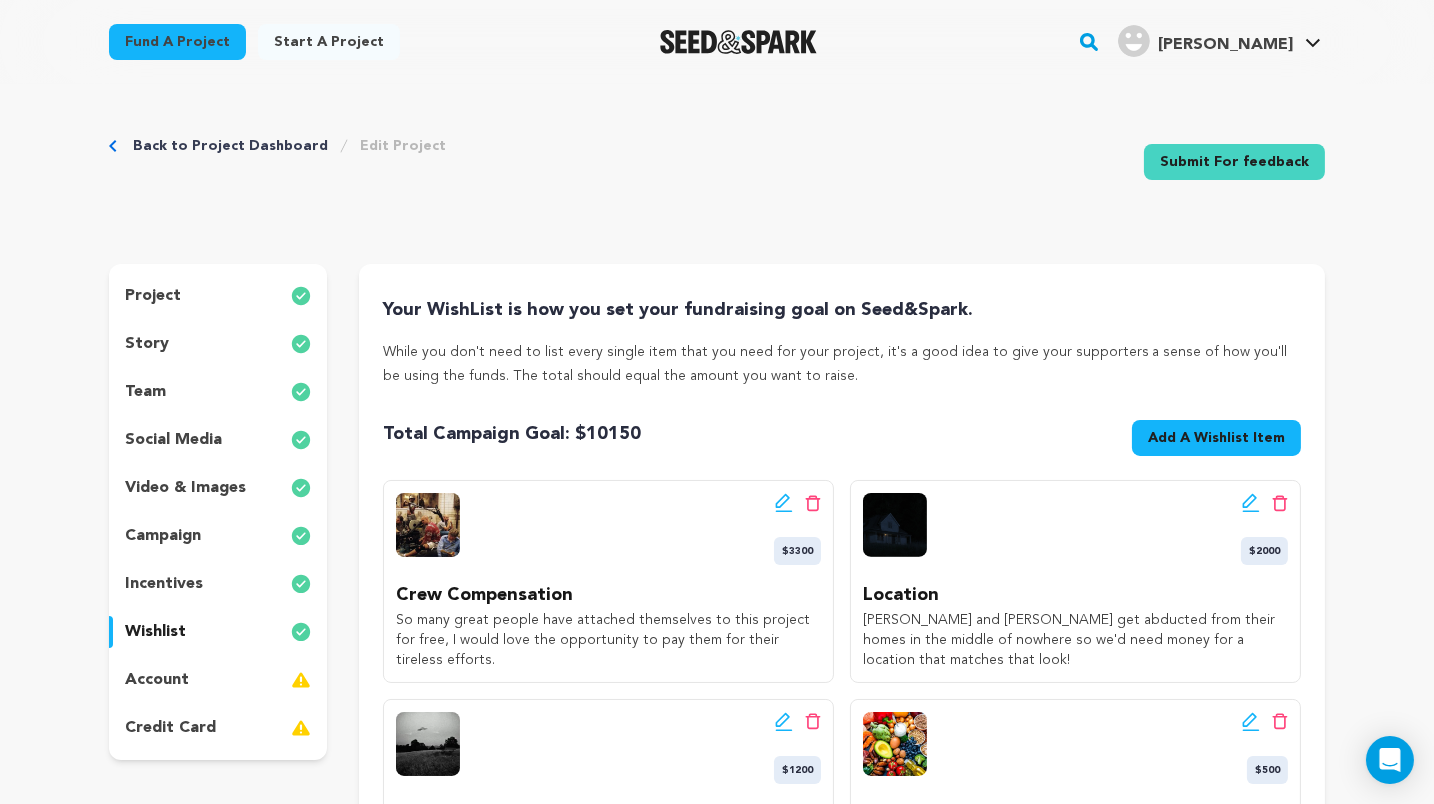 click on "Back to Project Dashboard" at bounding box center (230, 146) 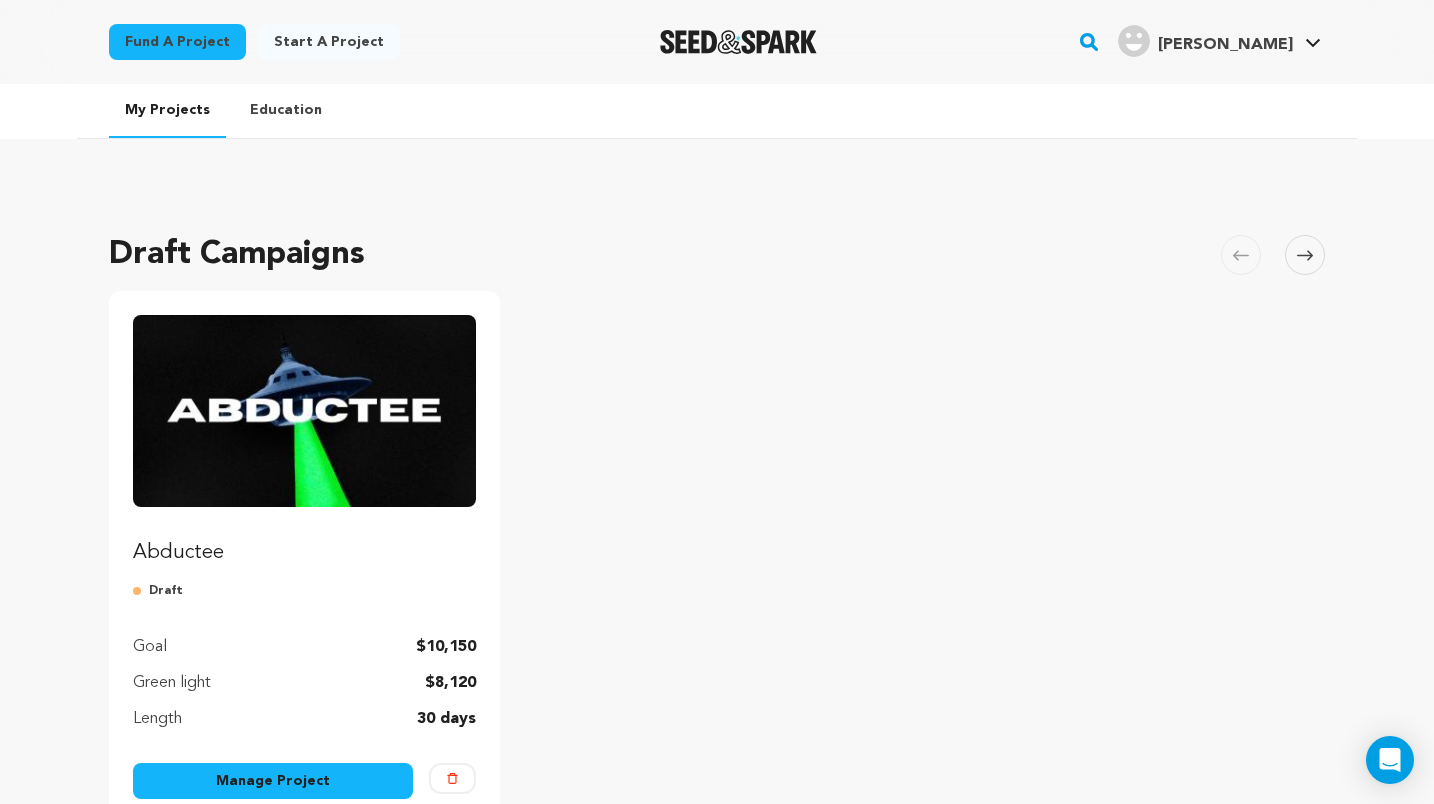 scroll, scrollTop: 0, scrollLeft: 0, axis: both 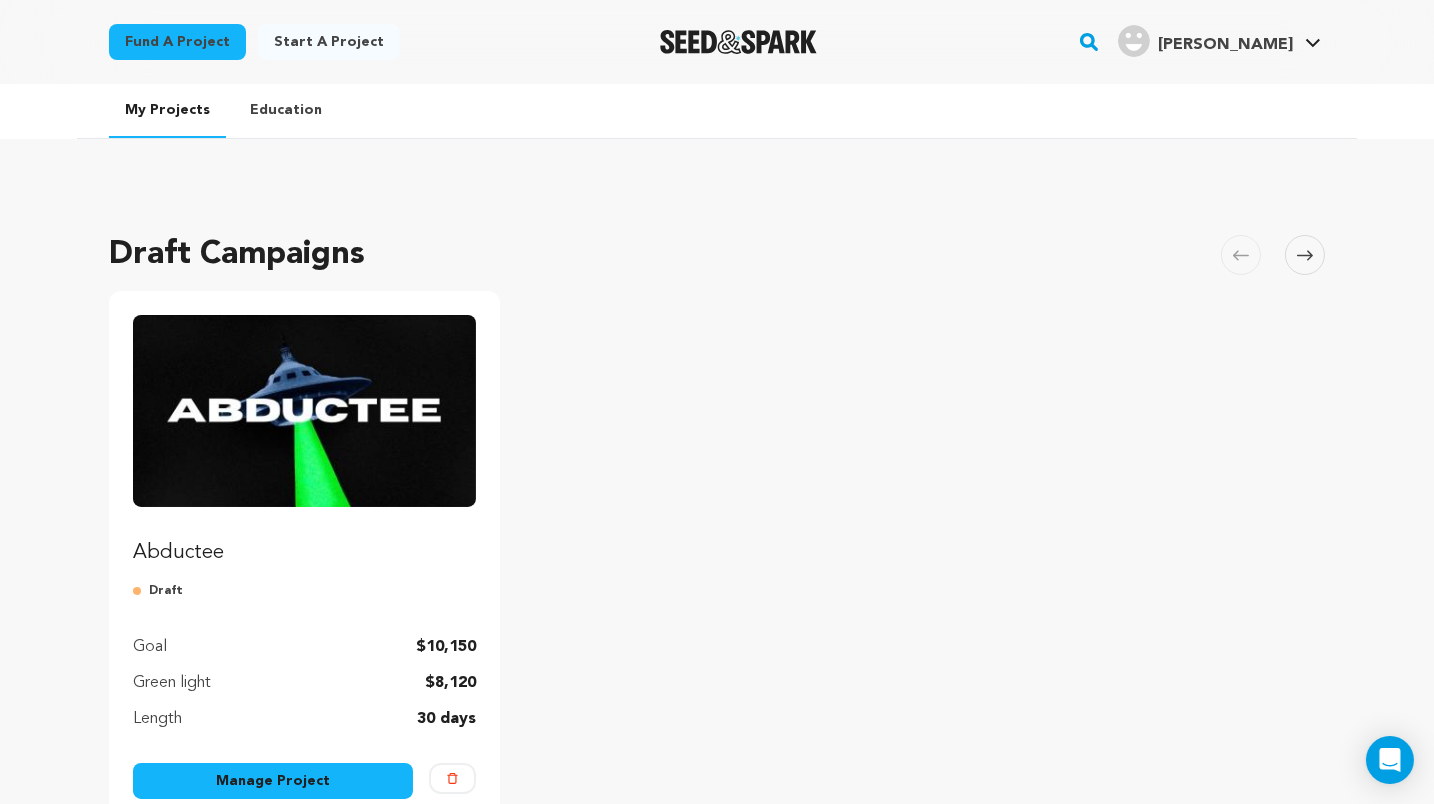 click at bounding box center (304, 411) 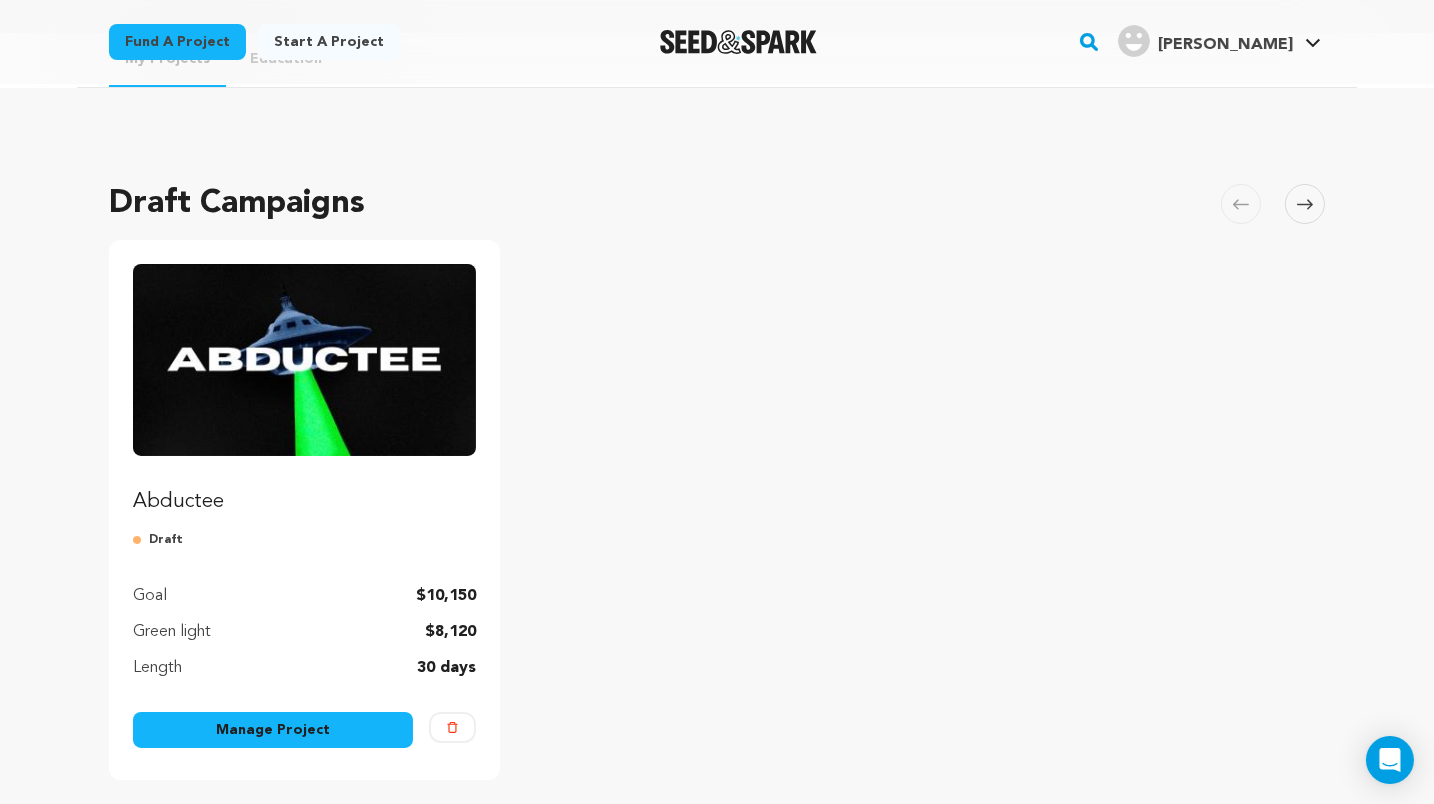 scroll, scrollTop: 140, scrollLeft: 0, axis: vertical 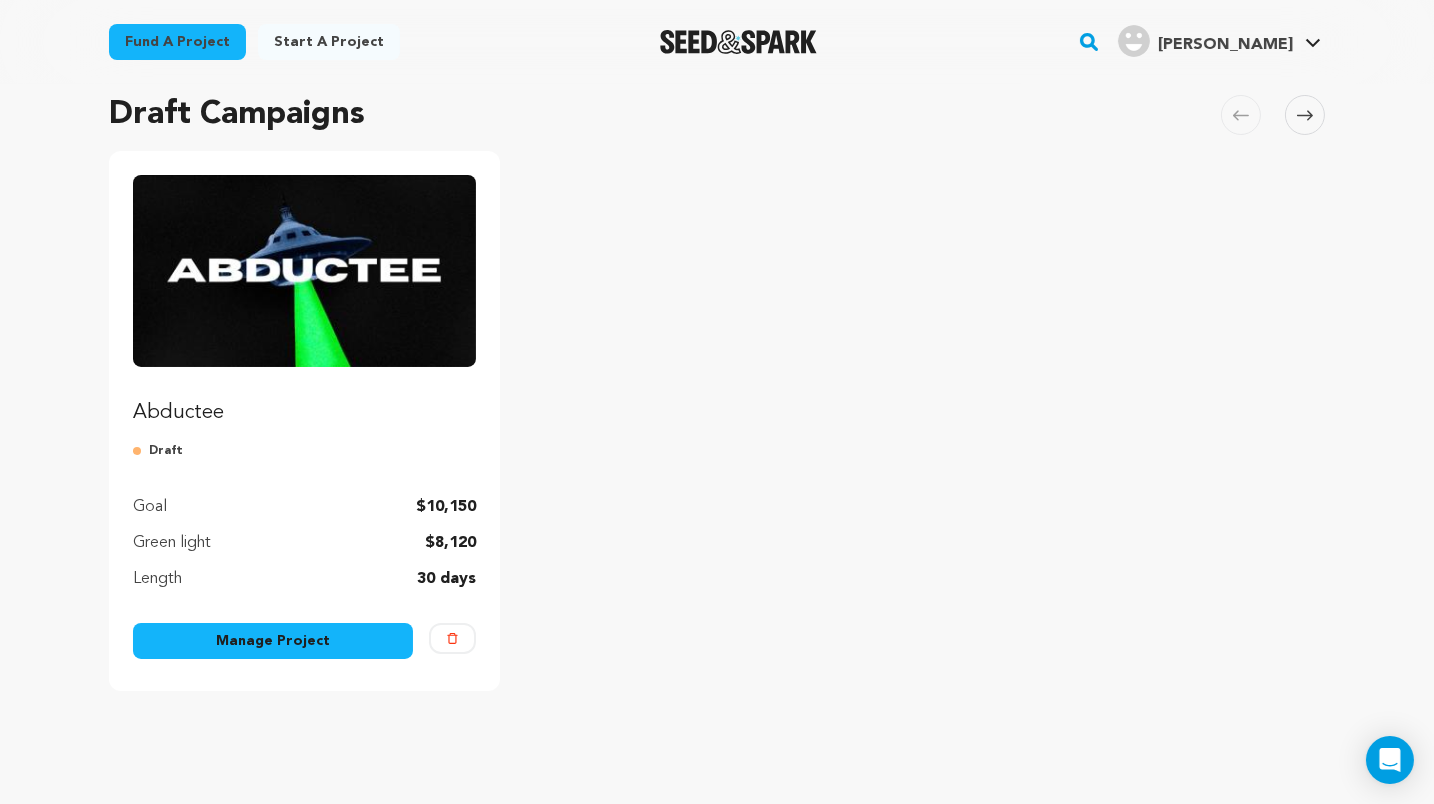 click on "Manage Project" at bounding box center (273, 641) 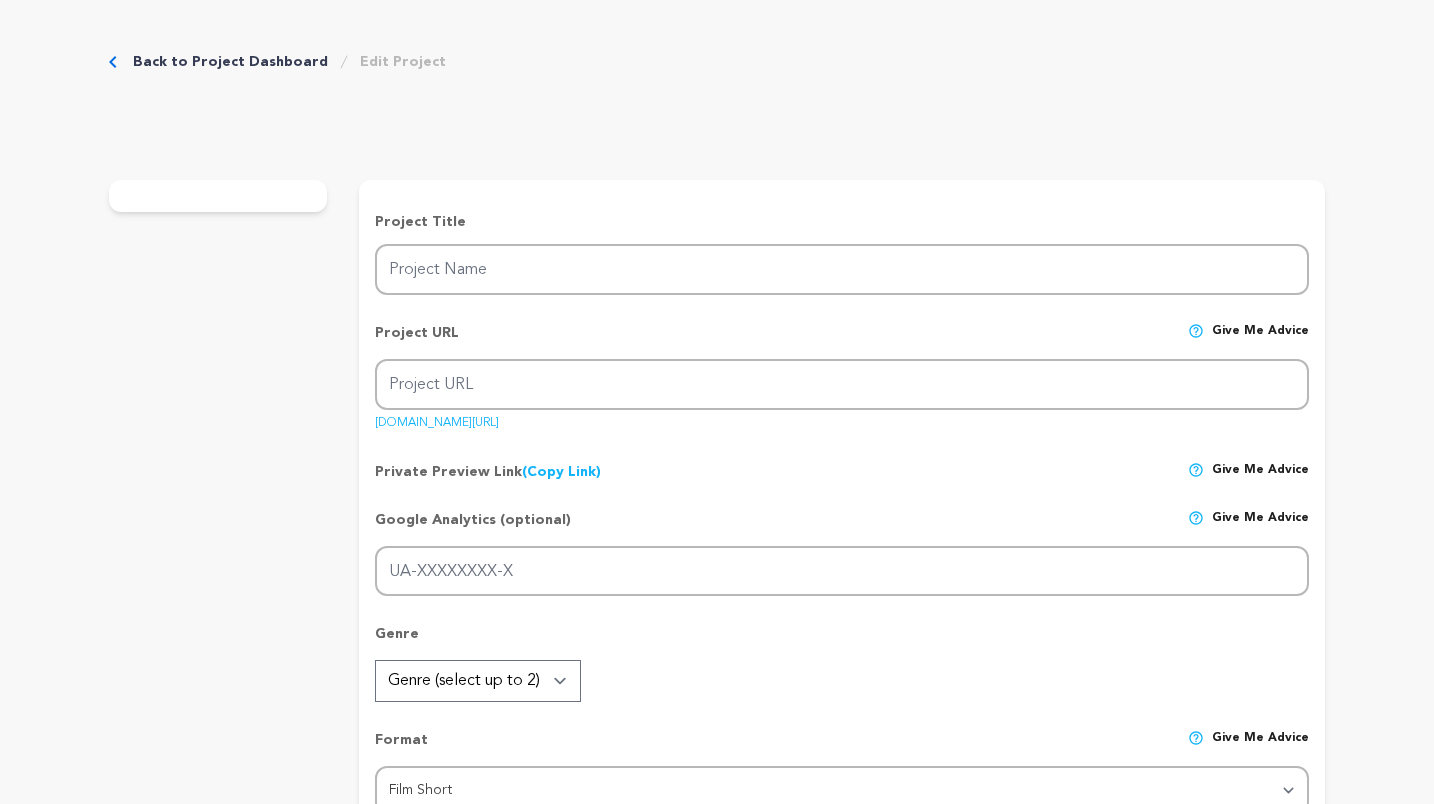 scroll, scrollTop: 0, scrollLeft: 0, axis: both 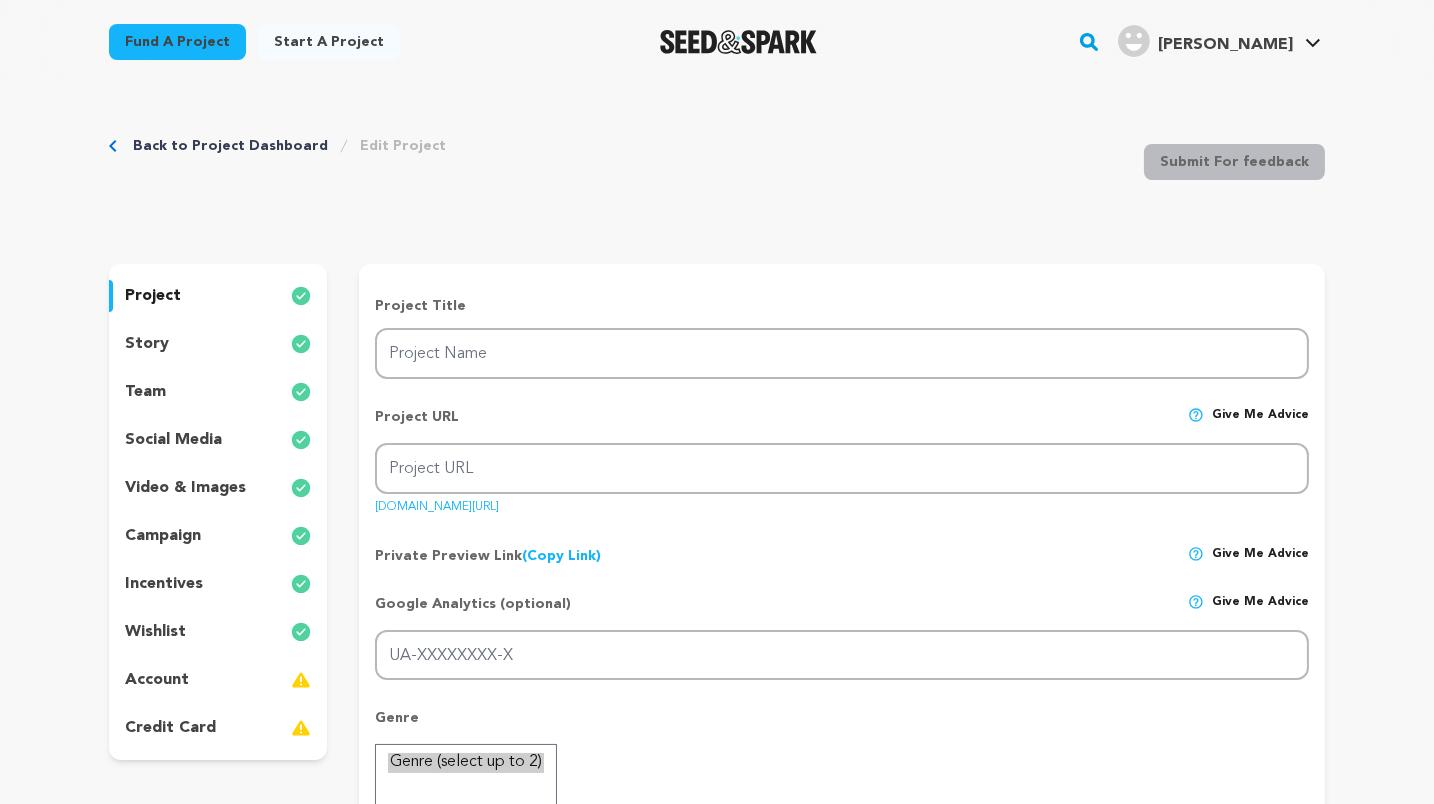type on "Abductee" 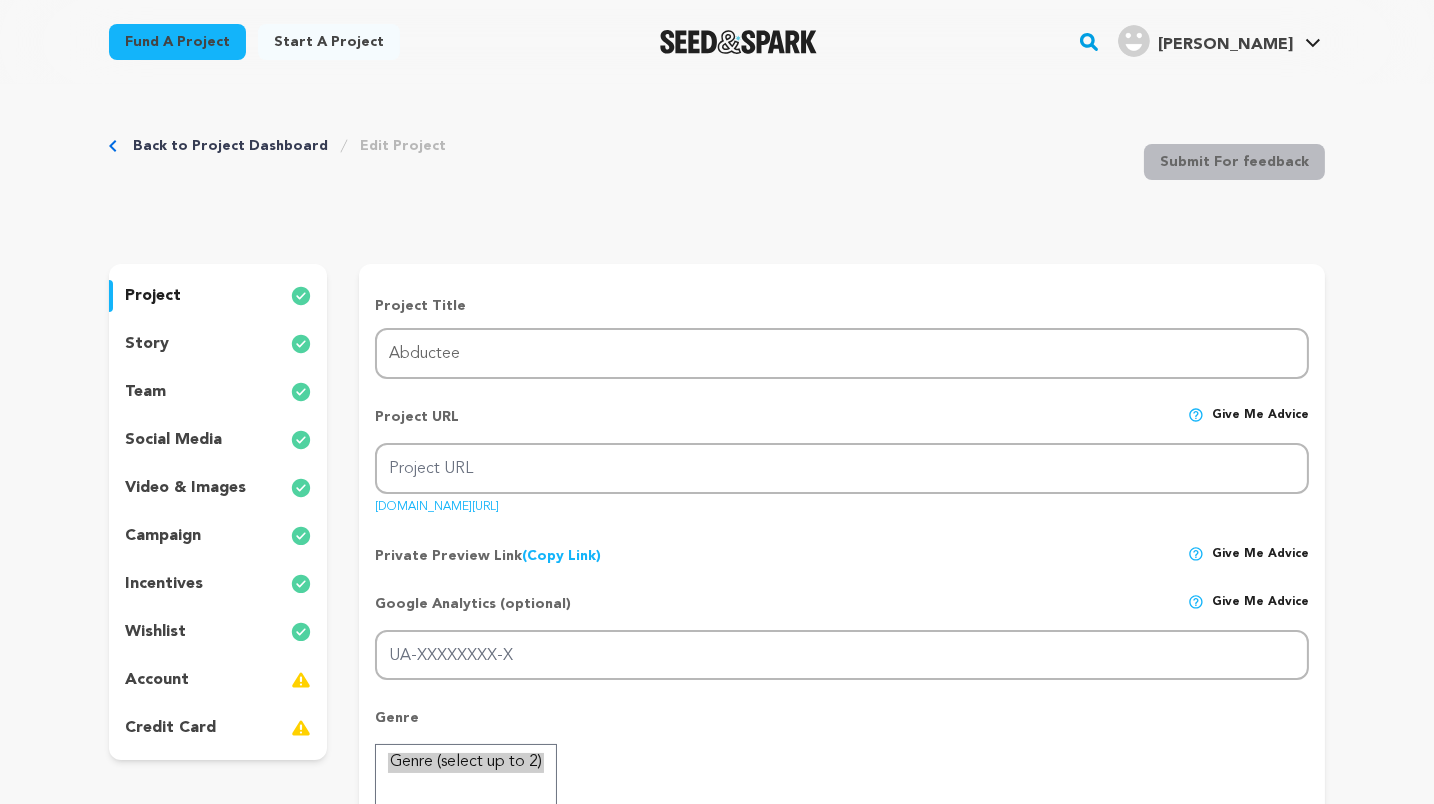type on "abductee-1" 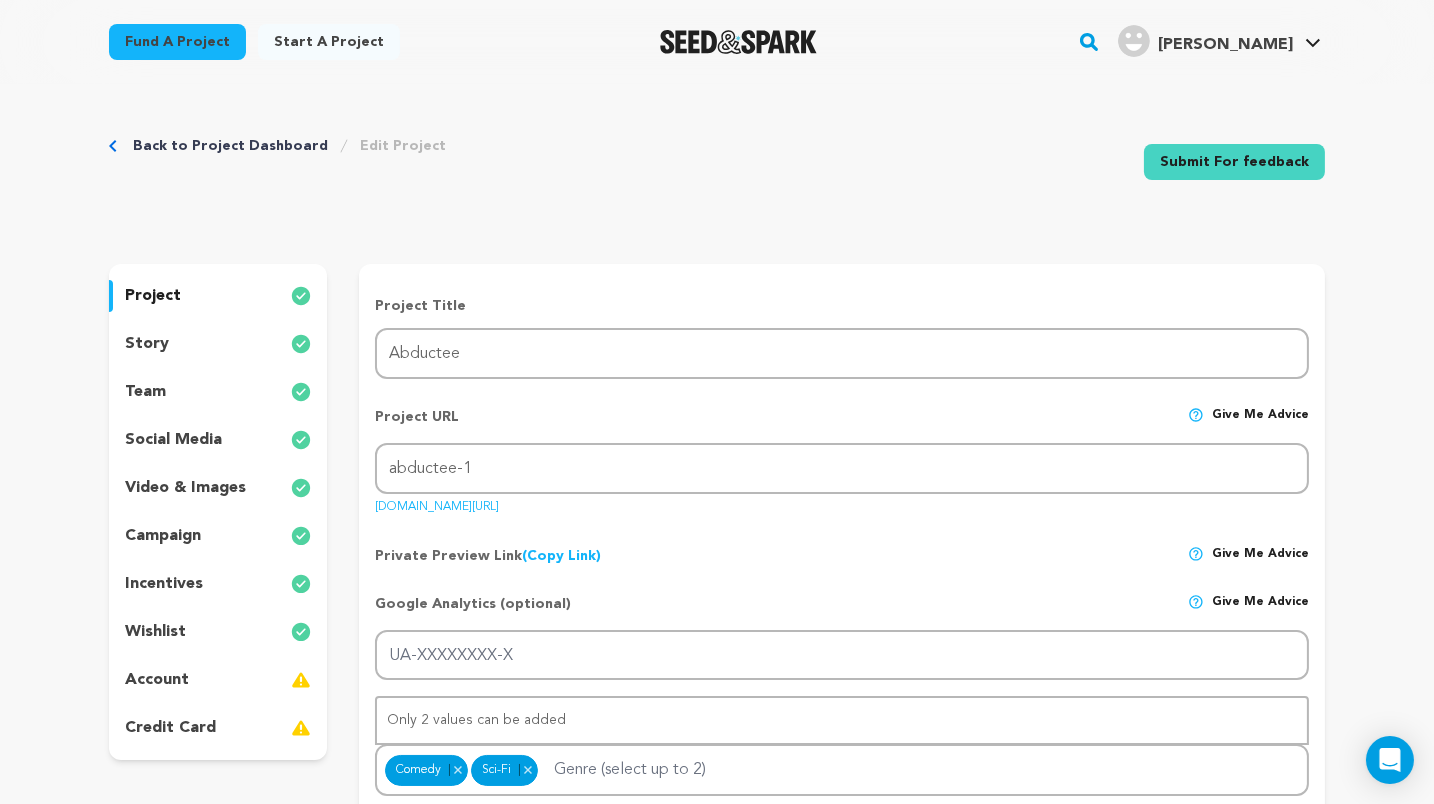 click on "team" at bounding box center (218, 392) 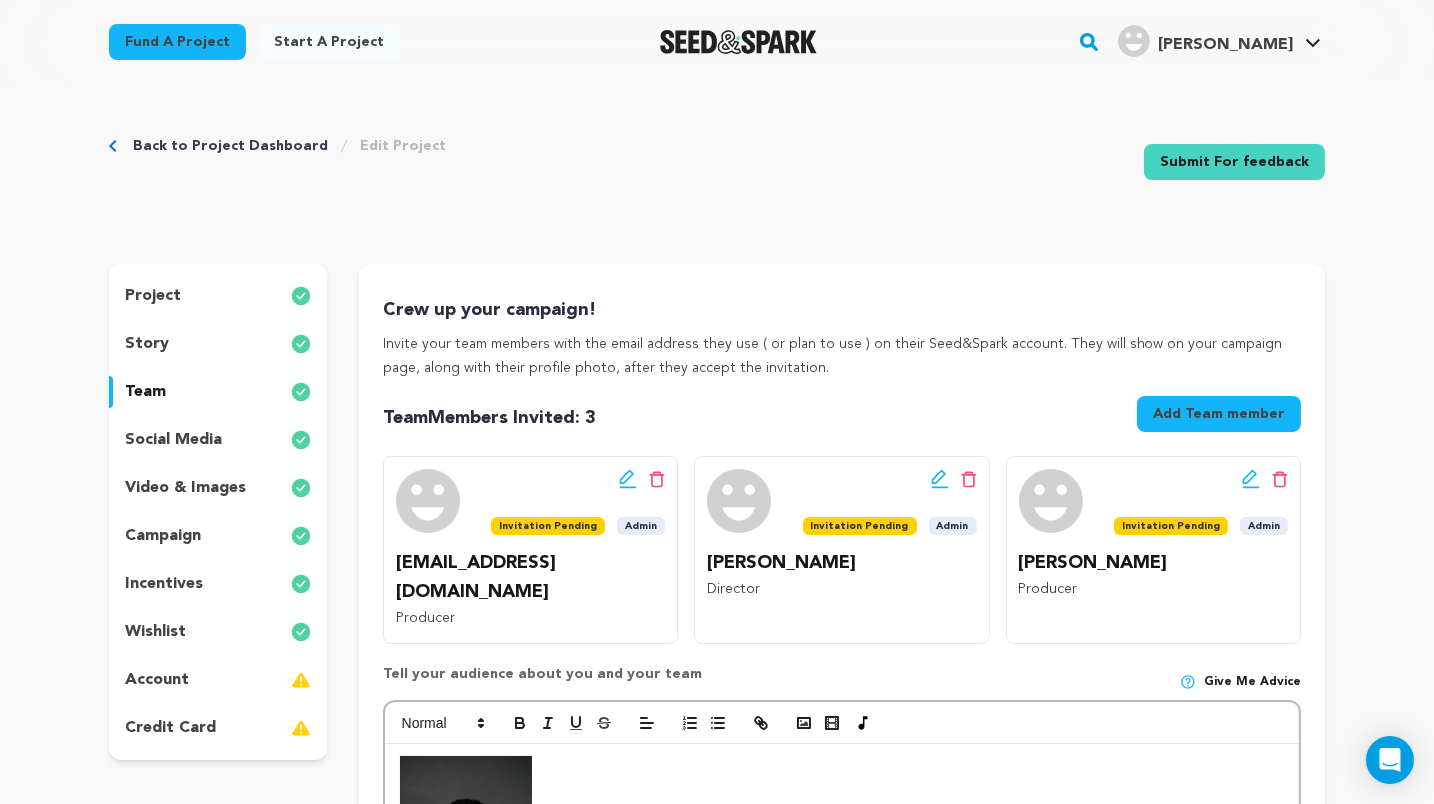 click on "social media" at bounding box center (218, 440) 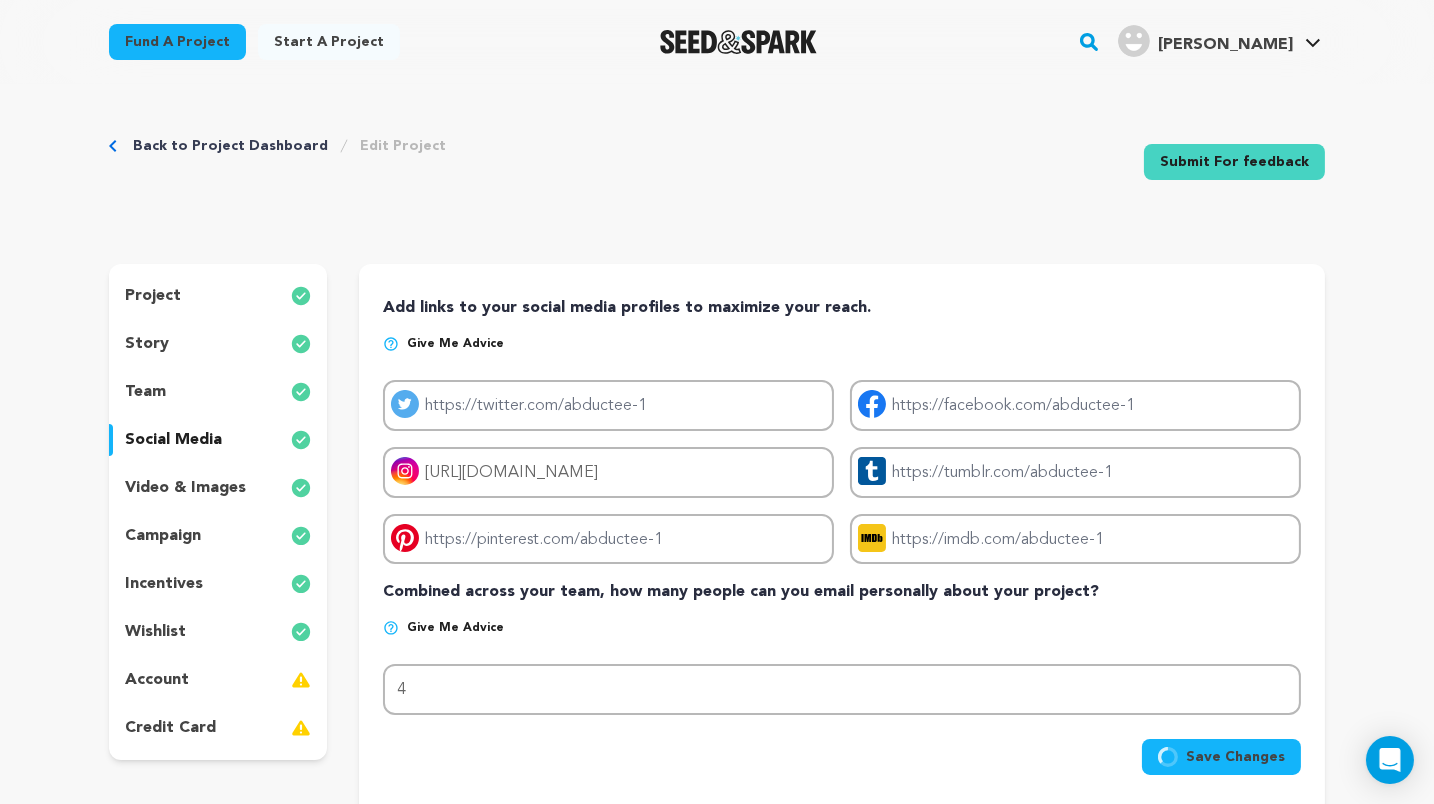 click on "video & images" at bounding box center (185, 488) 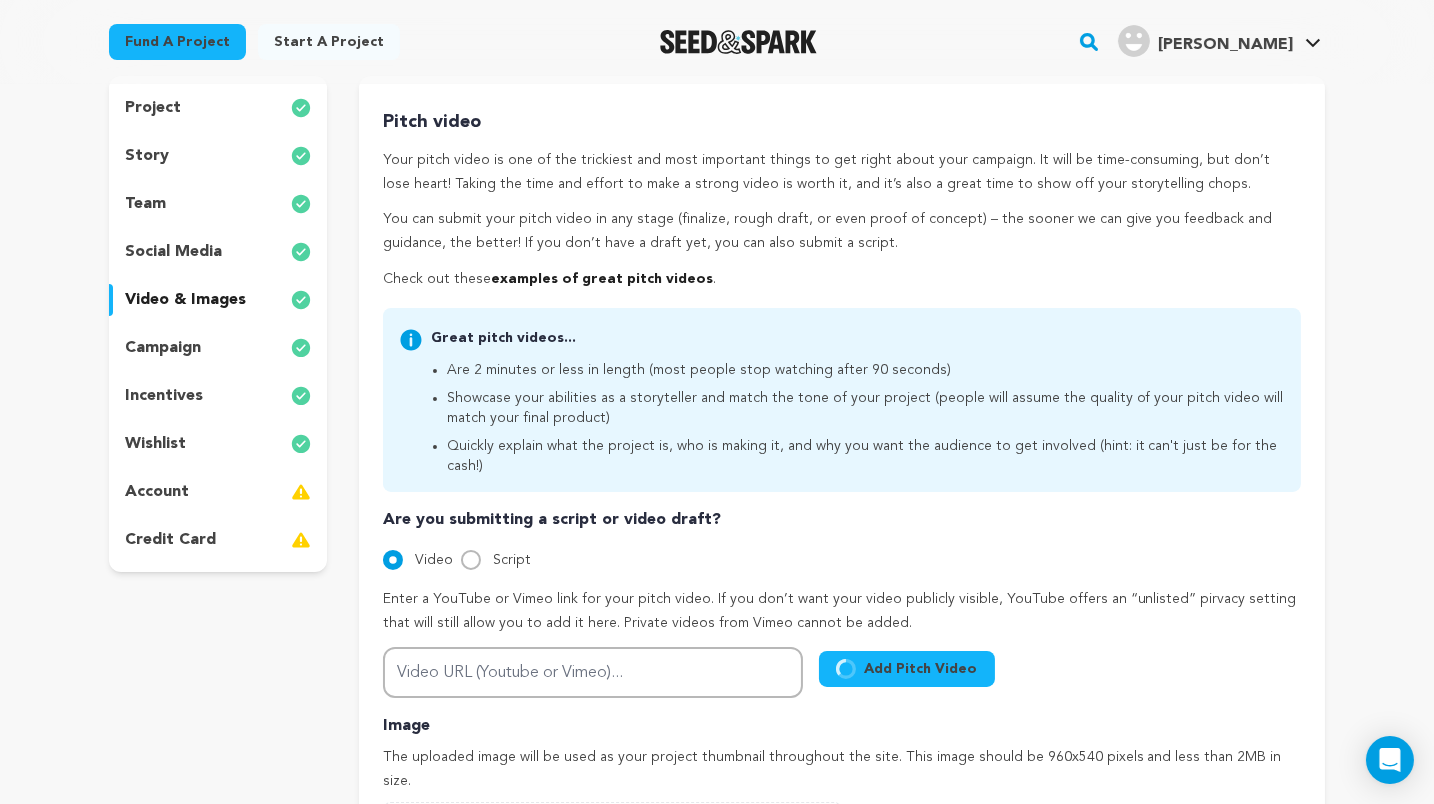 scroll, scrollTop: 220, scrollLeft: 0, axis: vertical 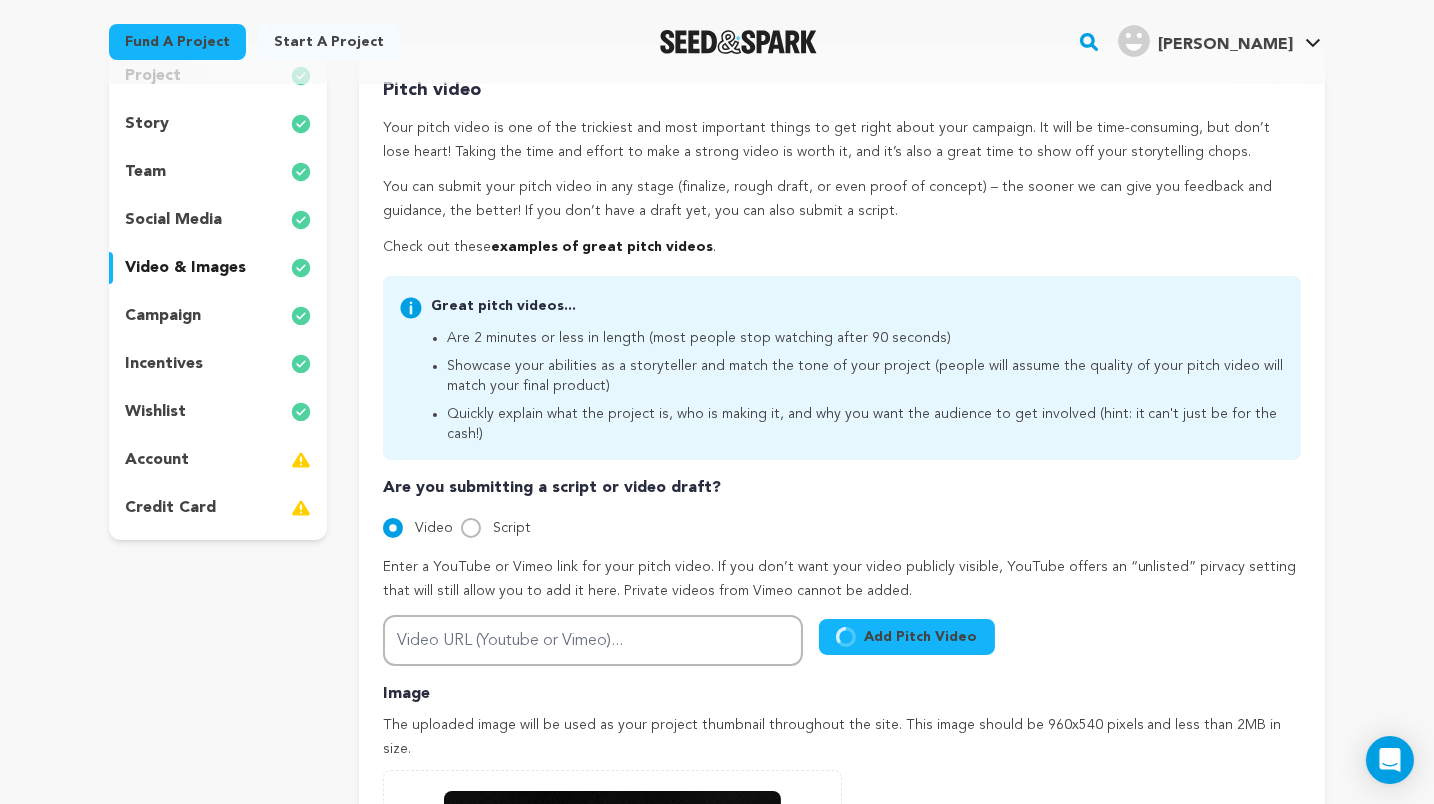 click on "incentives" at bounding box center (218, 364) 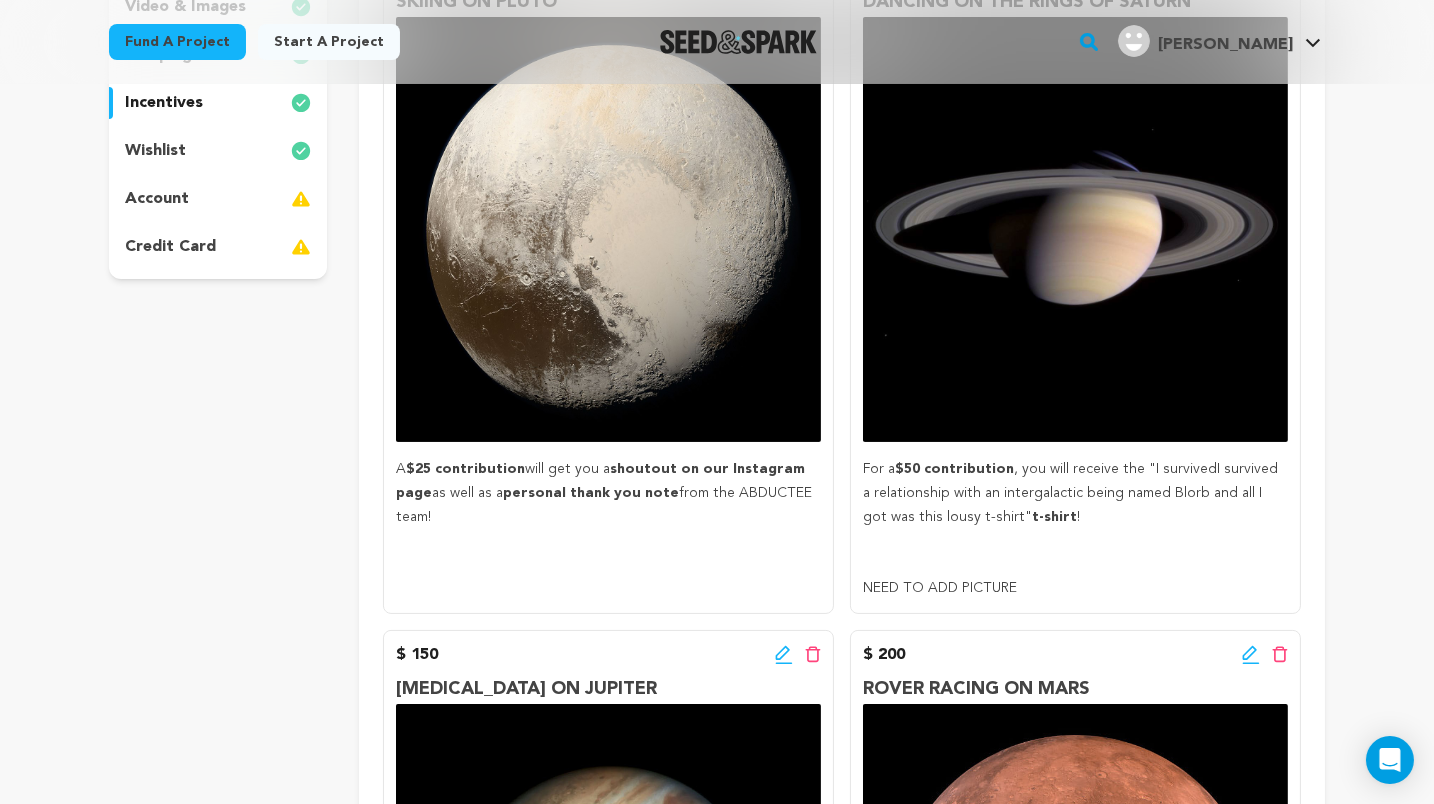 scroll, scrollTop: 557, scrollLeft: 0, axis: vertical 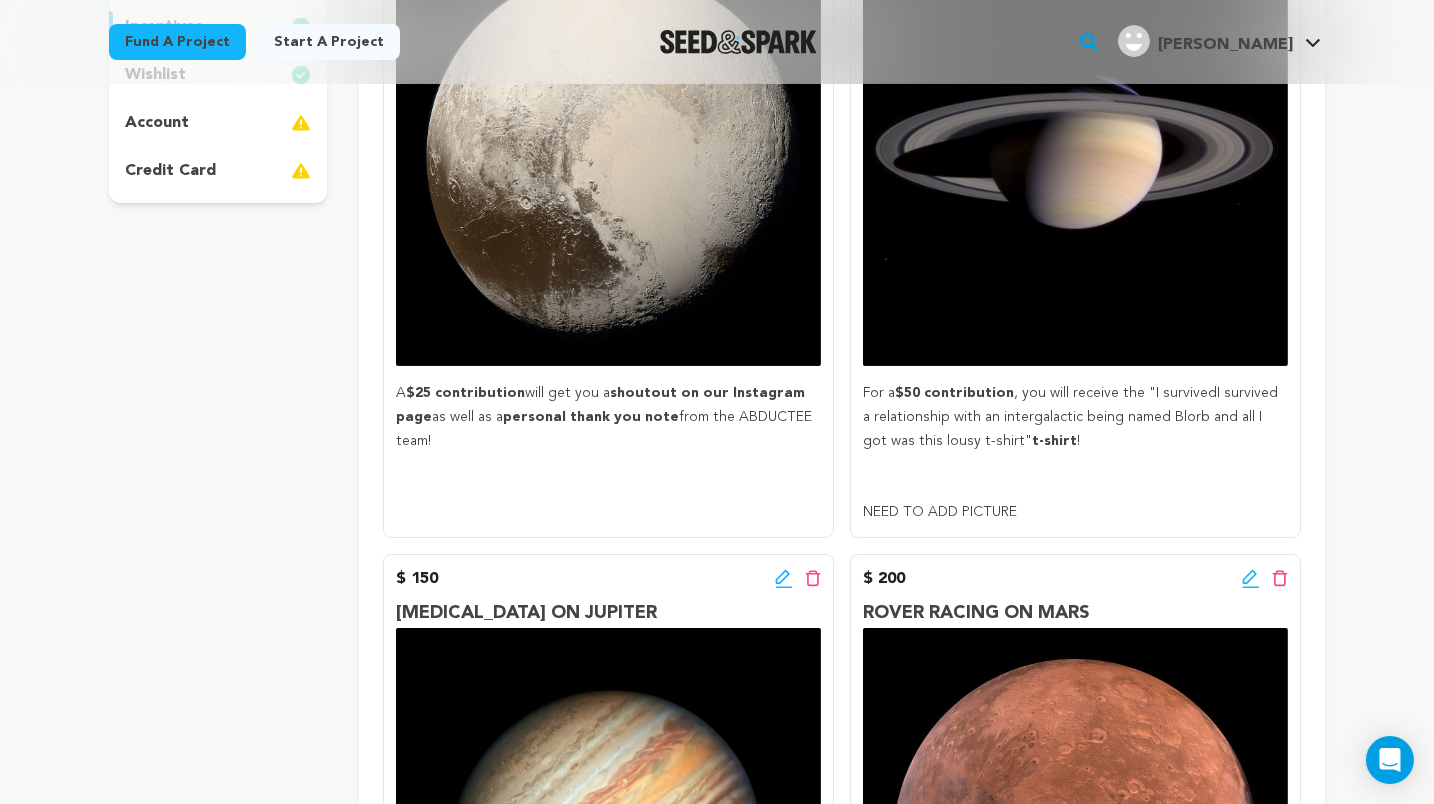 click on "For a  $50 contribution , you will receive the "I survived  I survived a relationship with an intergalactic being named Blorb and all I got was this lousy t-shirt"  t-shirt !" at bounding box center [1075, 417] 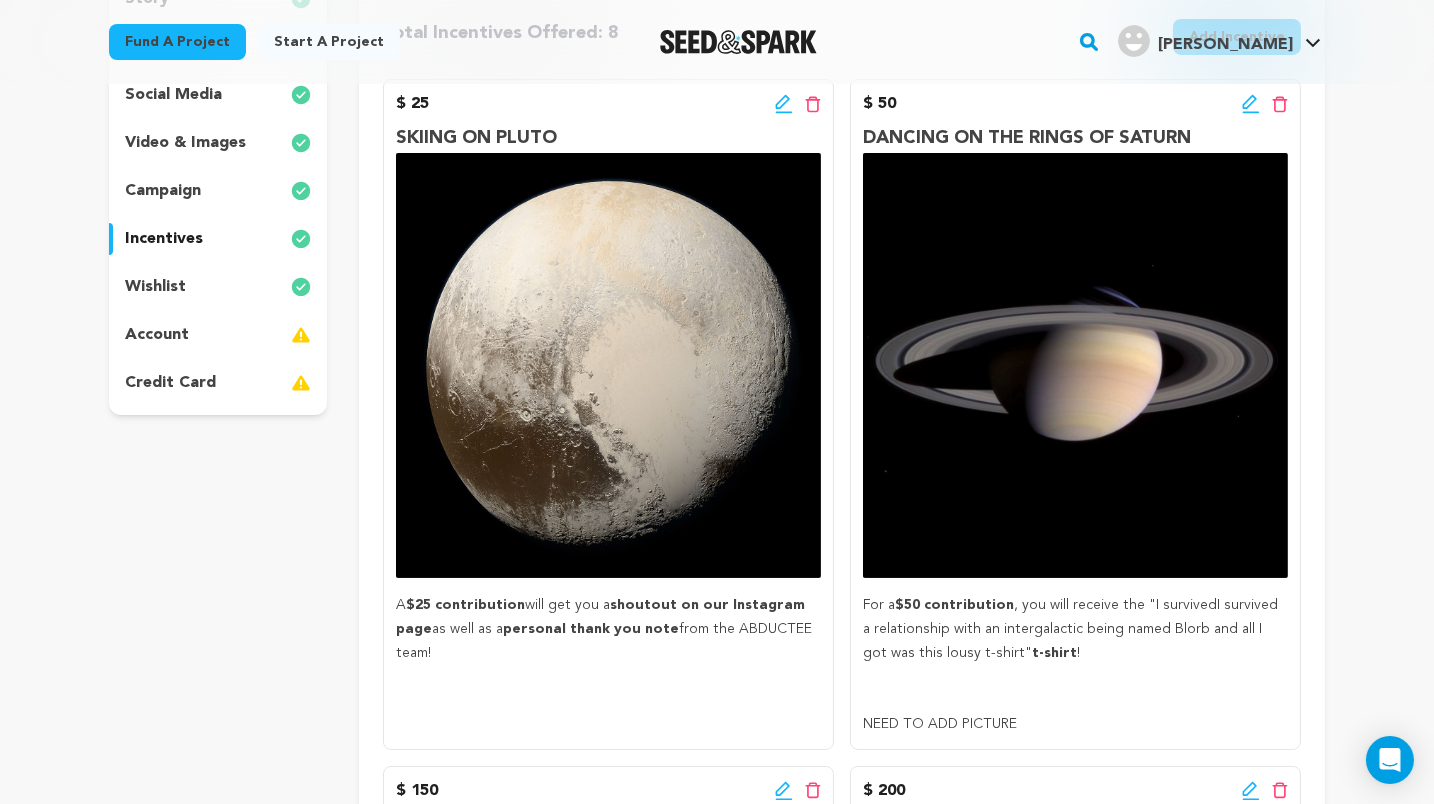 scroll, scrollTop: 0, scrollLeft: 0, axis: both 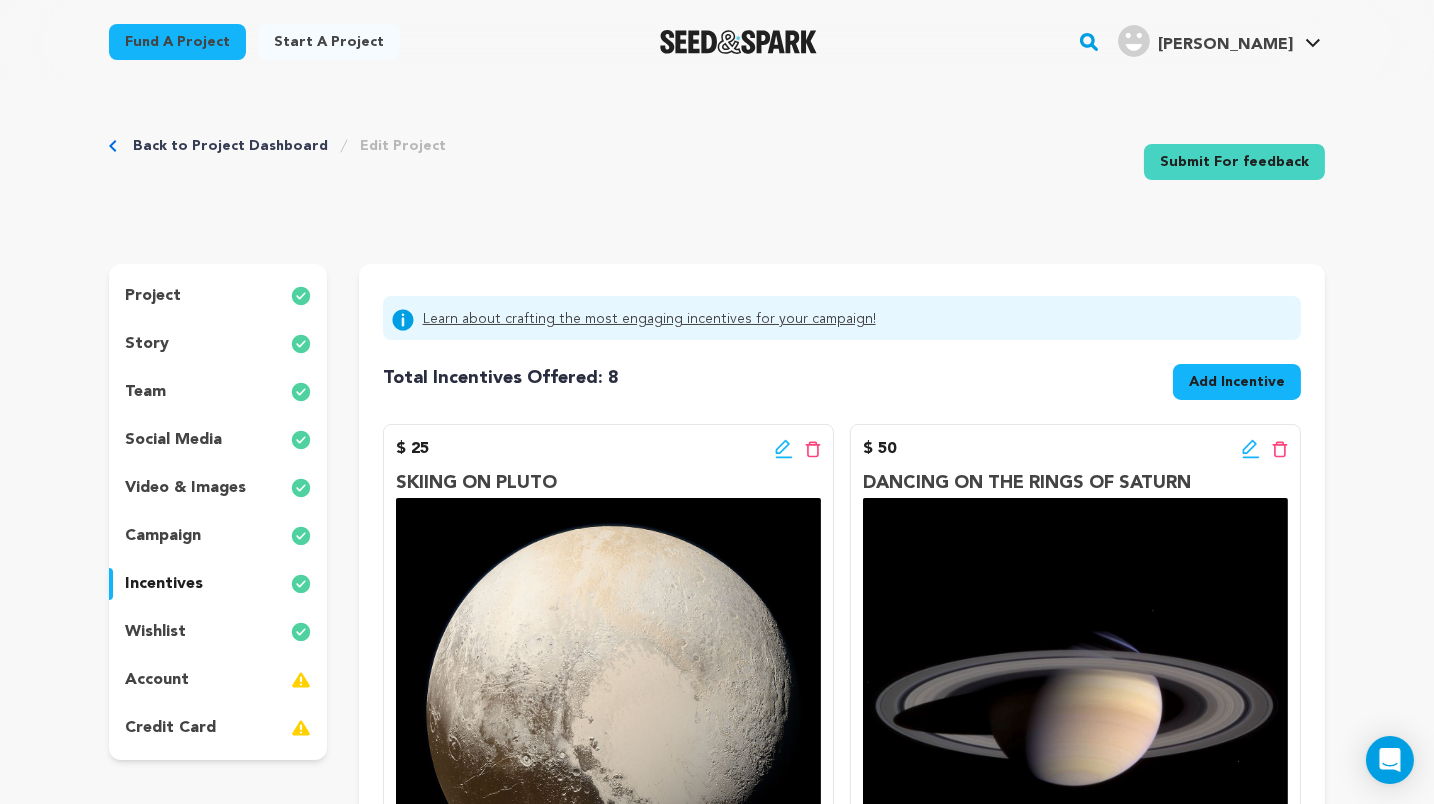click 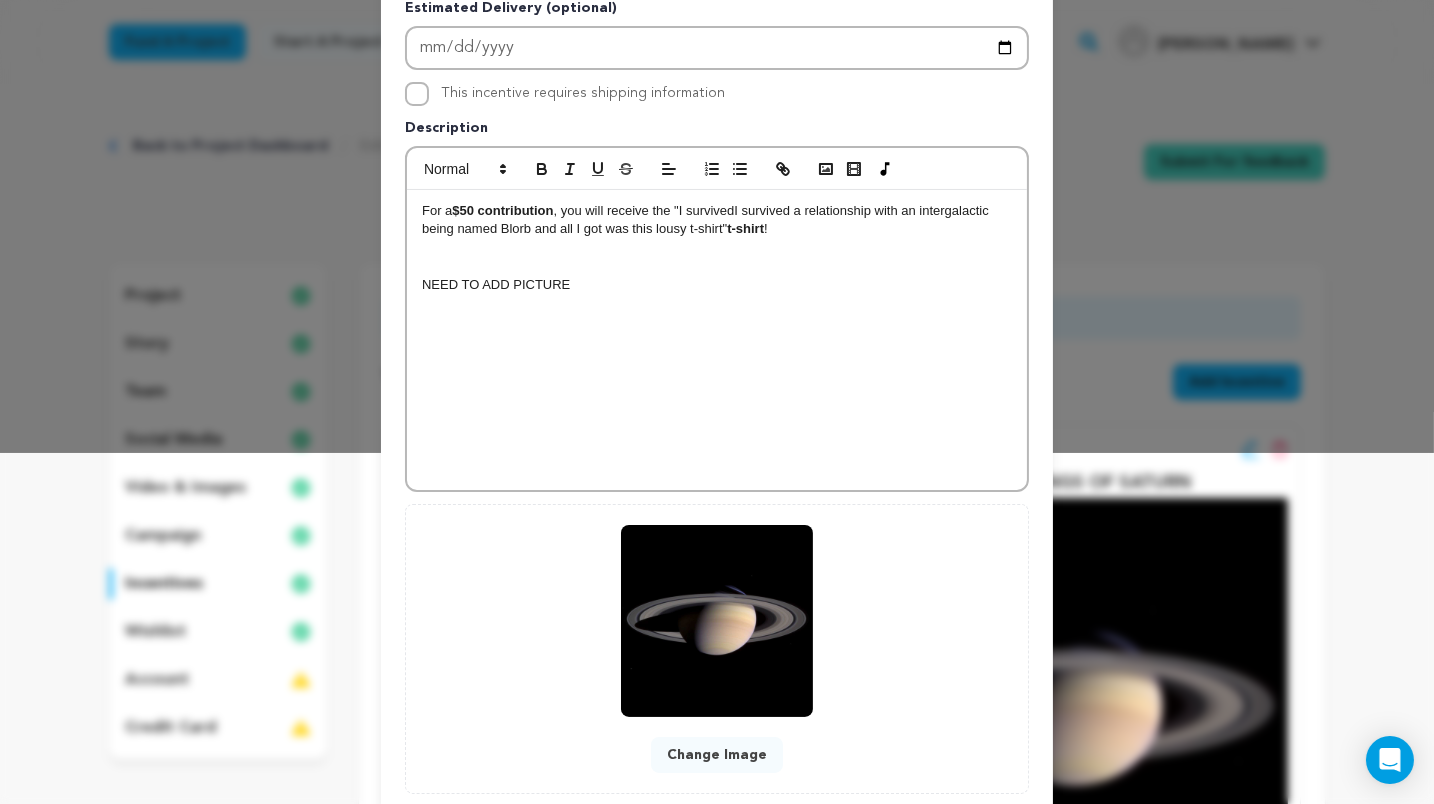 scroll, scrollTop: 350, scrollLeft: 0, axis: vertical 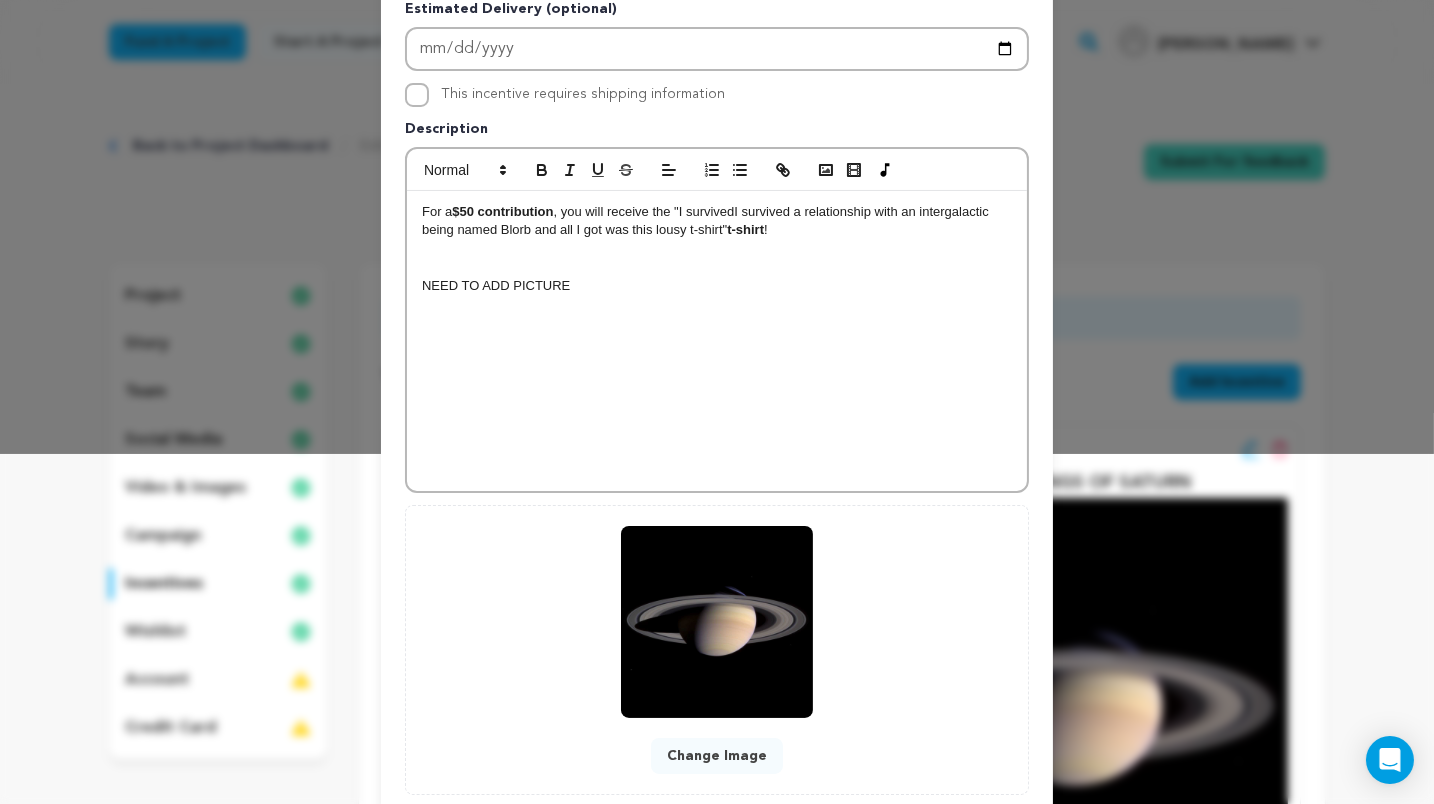click on "For a  $50 contribution , you will receive the "I survived  I survived a relationship with an intergalactic being named Blorb and all I got was this lousy t-shirt"  t-shirt ! NEED TO ADD PICTURE" at bounding box center [717, 341] 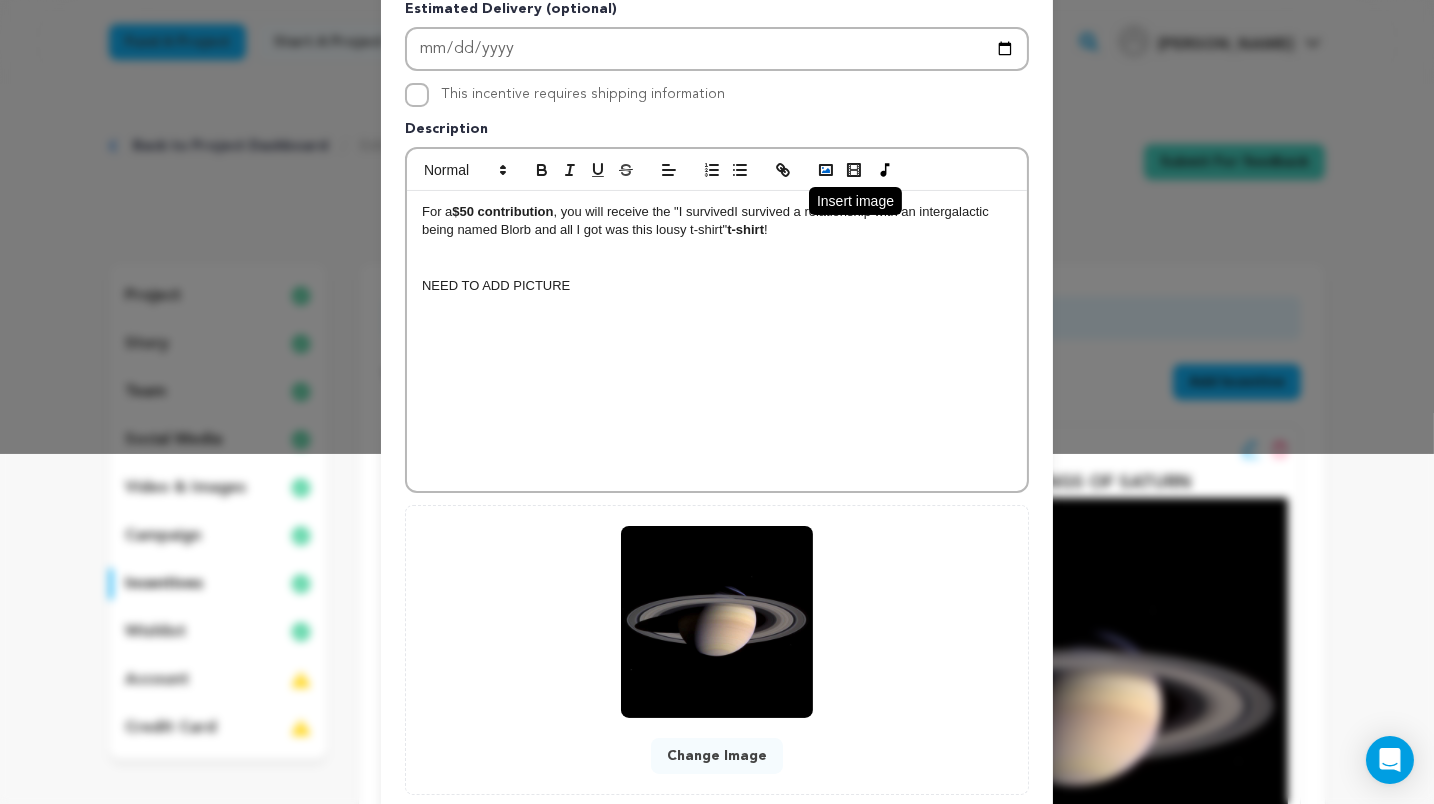 click 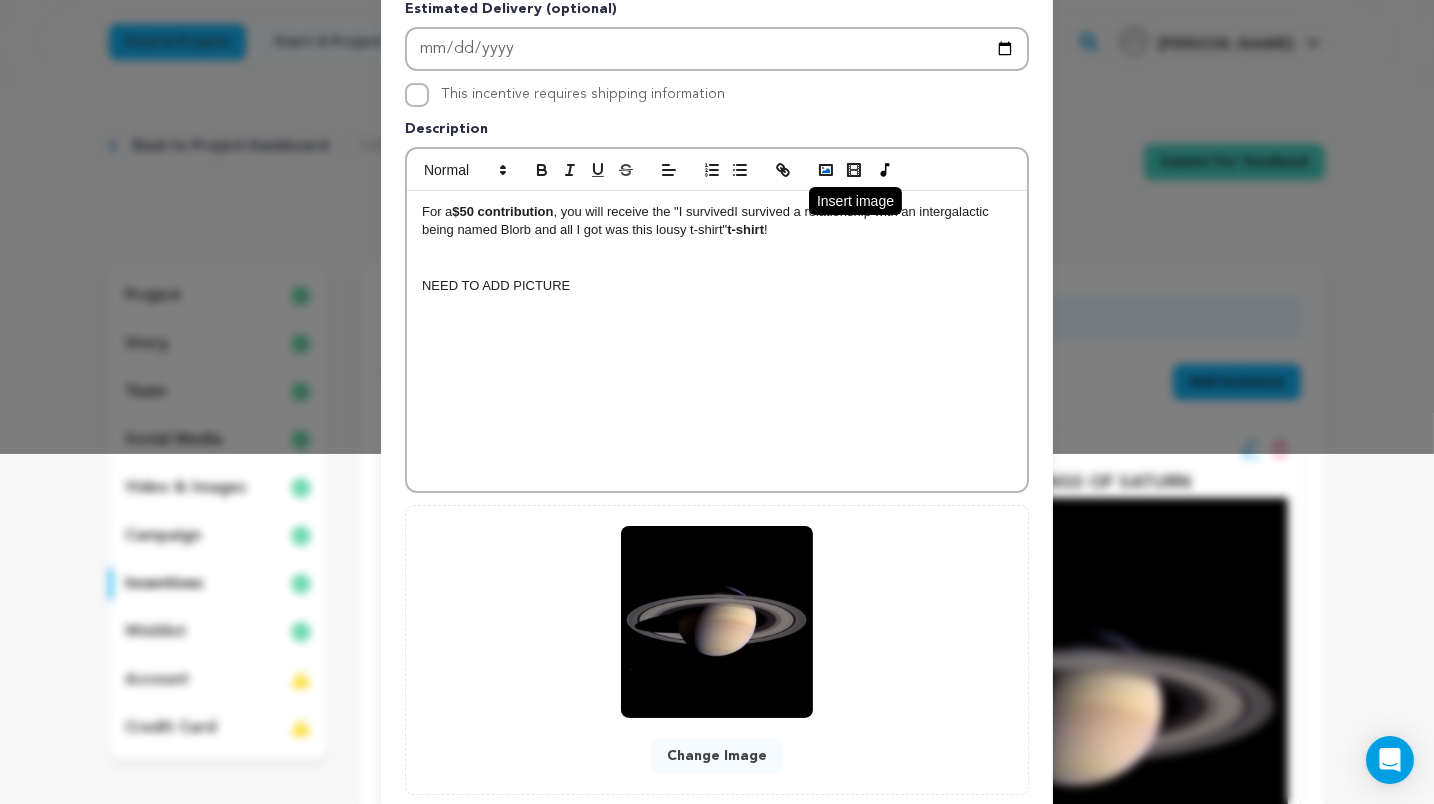 click 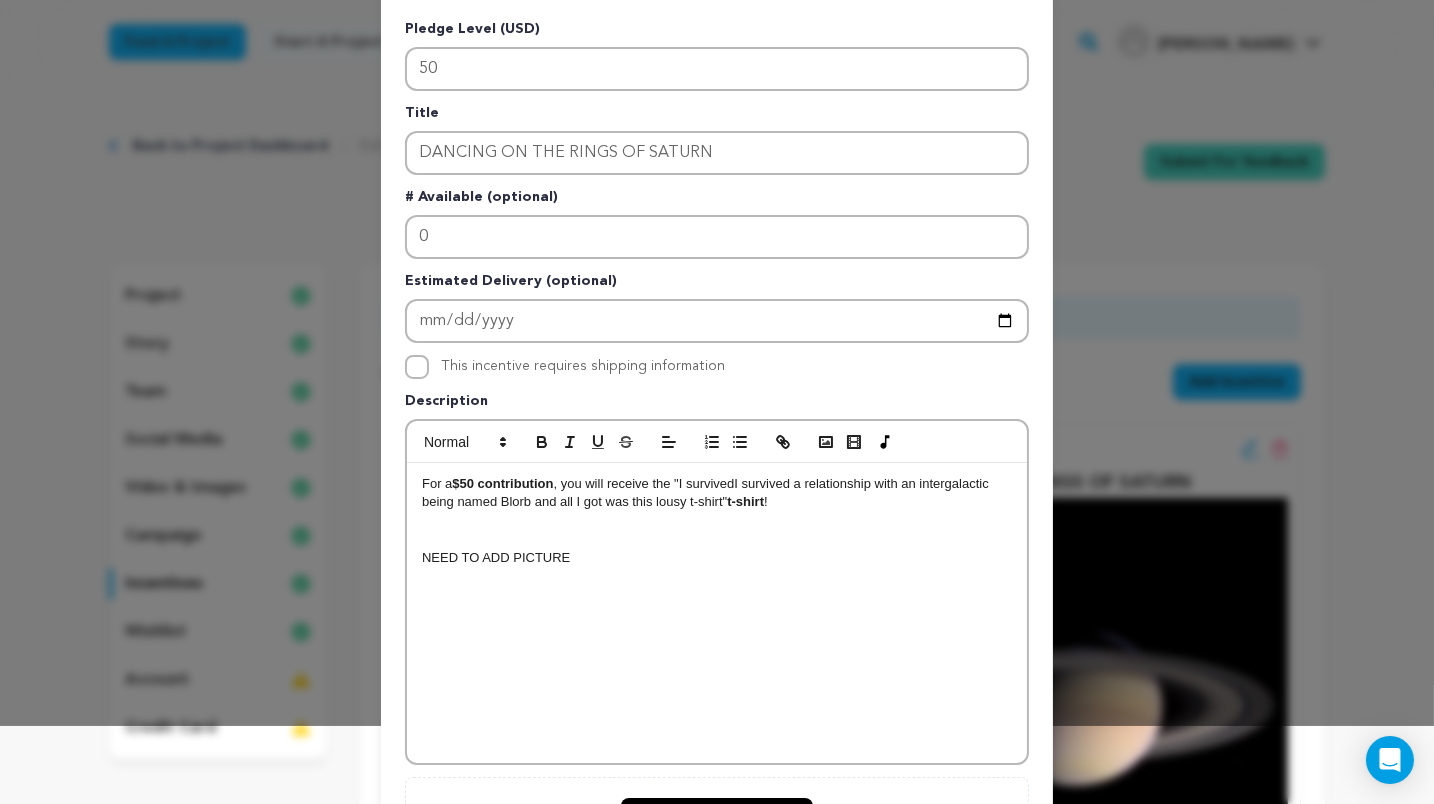 scroll, scrollTop: 385, scrollLeft: 0, axis: vertical 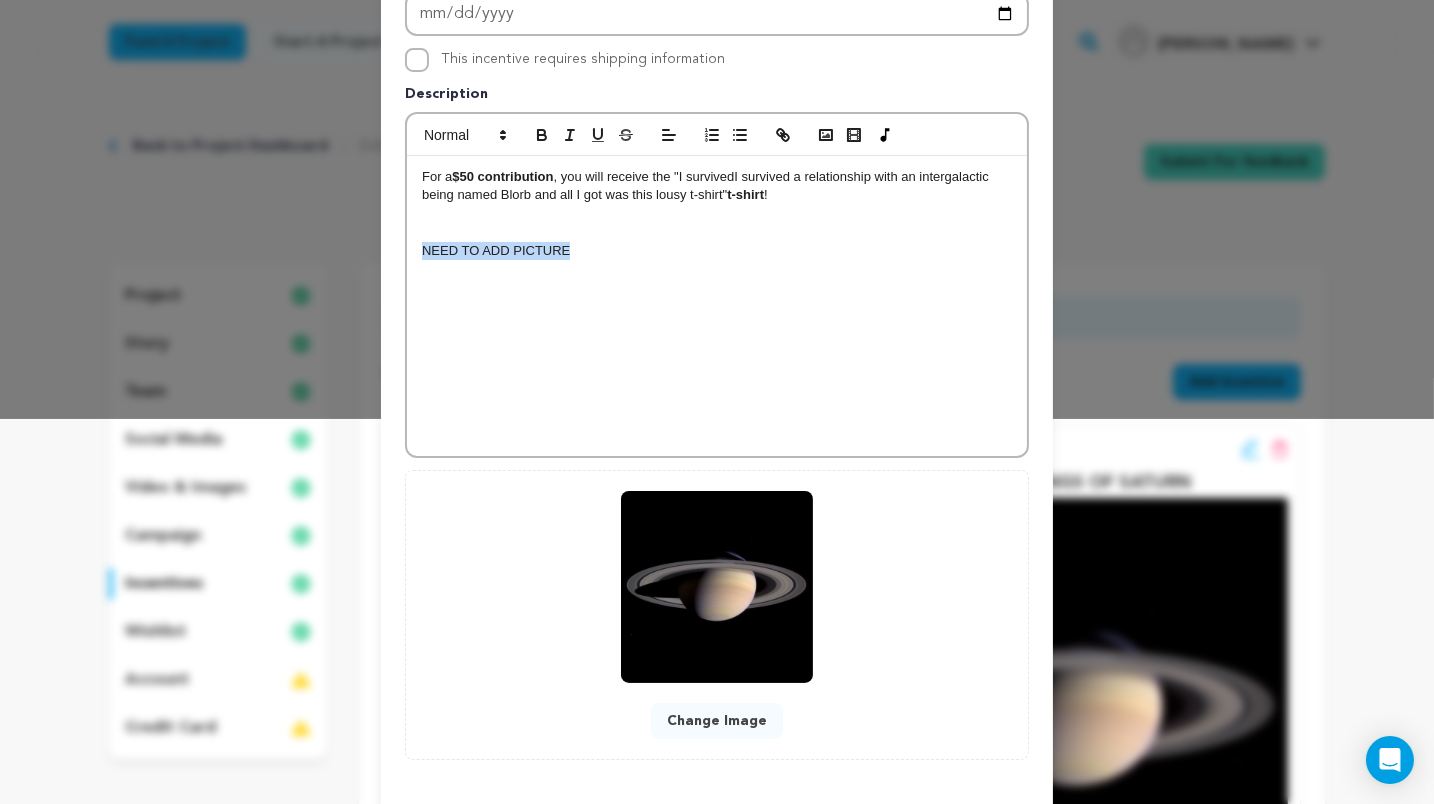 drag, startPoint x: 694, startPoint y: 325, endPoint x: 403, endPoint y: 236, distance: 304.30576 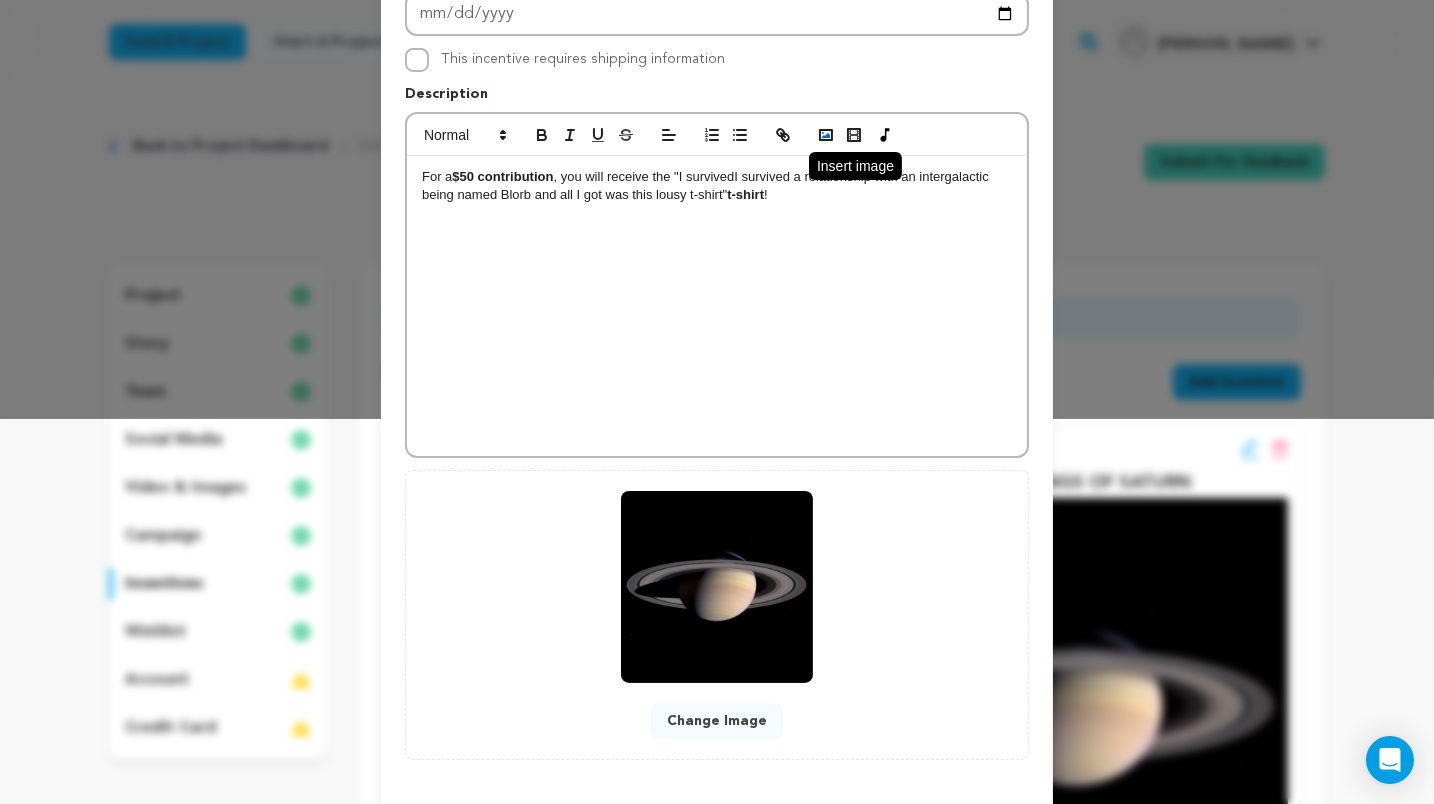 click 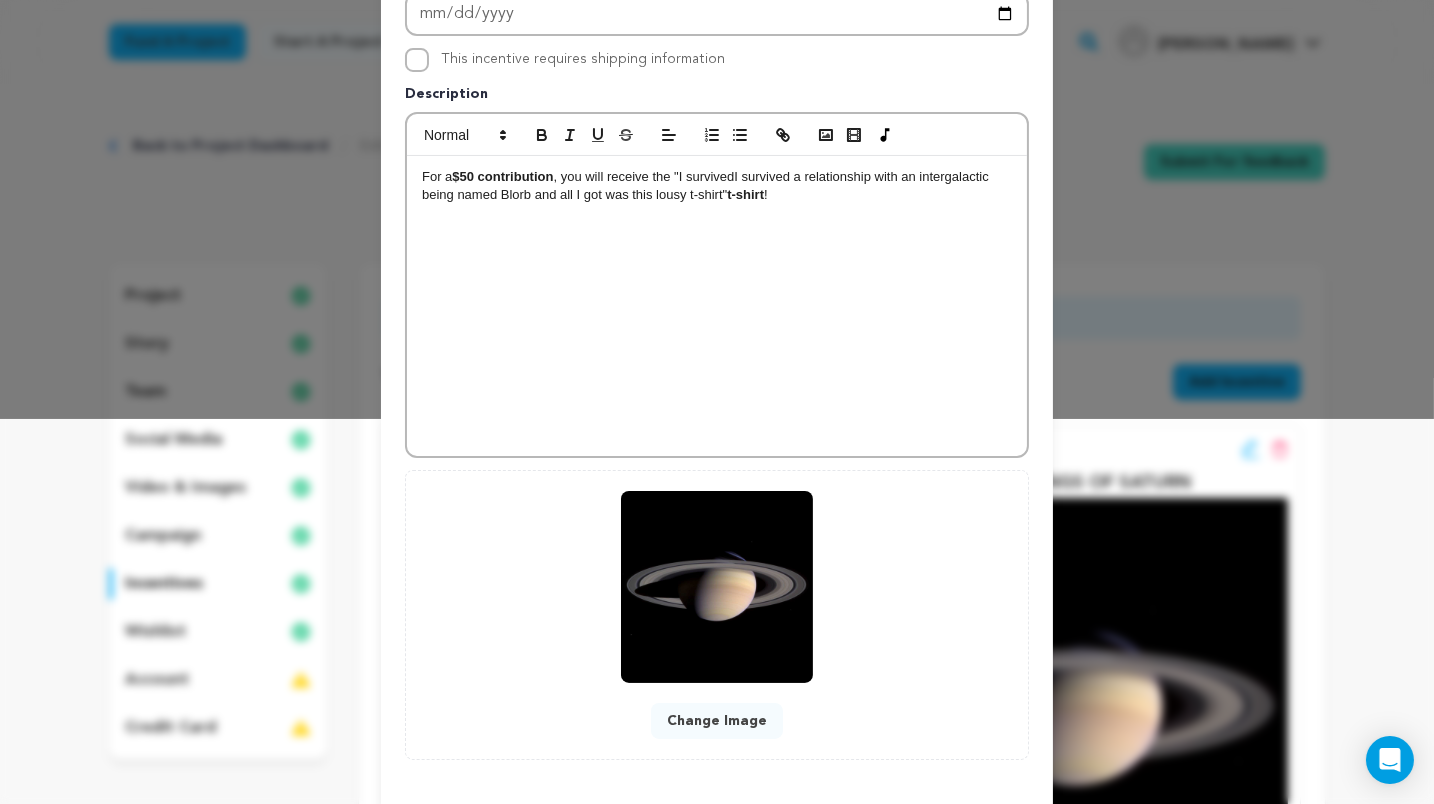 click on "For a  $50 contribution , you will receive the "I survived  I survived a relationship with an intergalactic being named Blorb and all I got was this lousy t-shirt"  t-shirt !" at bounding box center (717, 306) 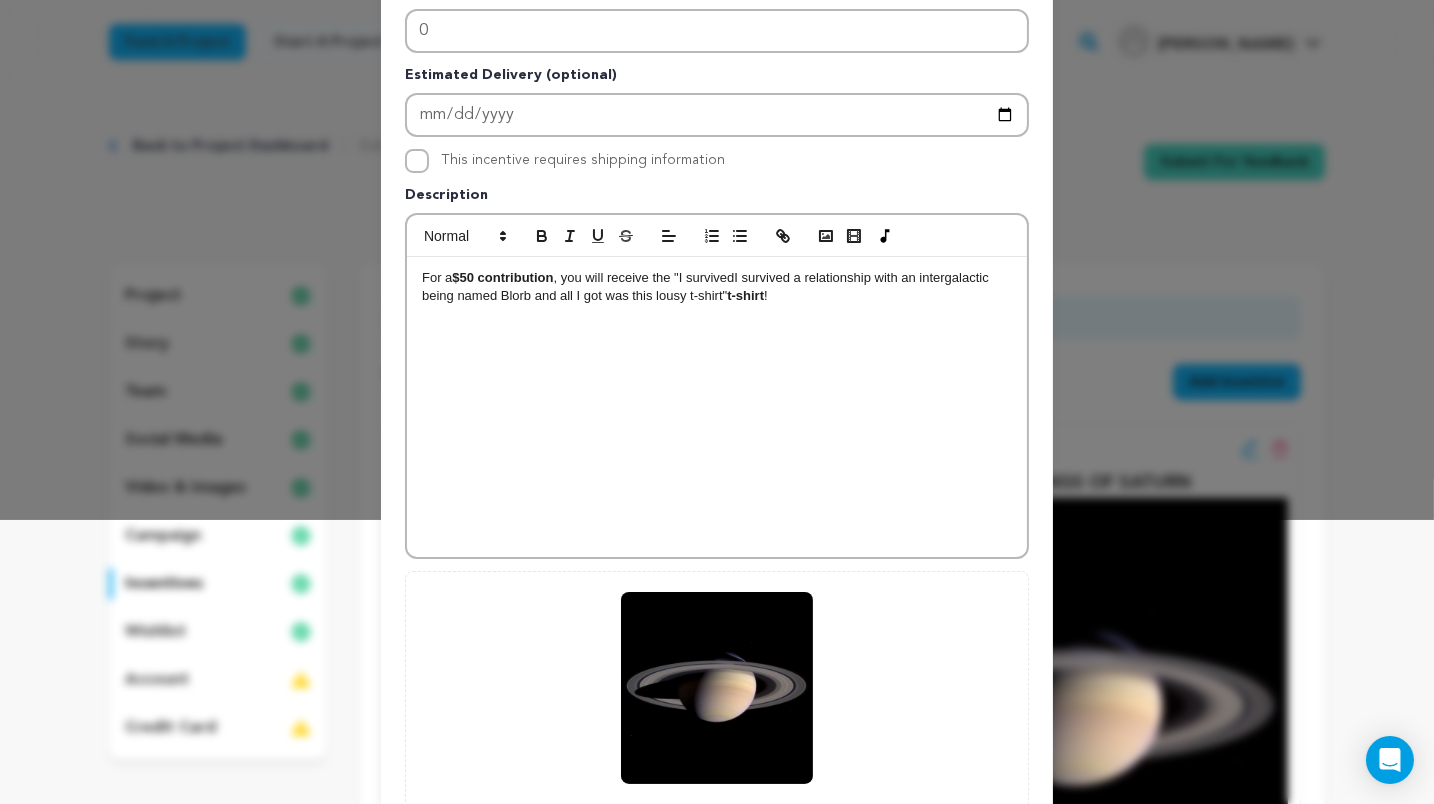 scroll, scrollTop: 305, scrollLeft: 0, axis: vertical 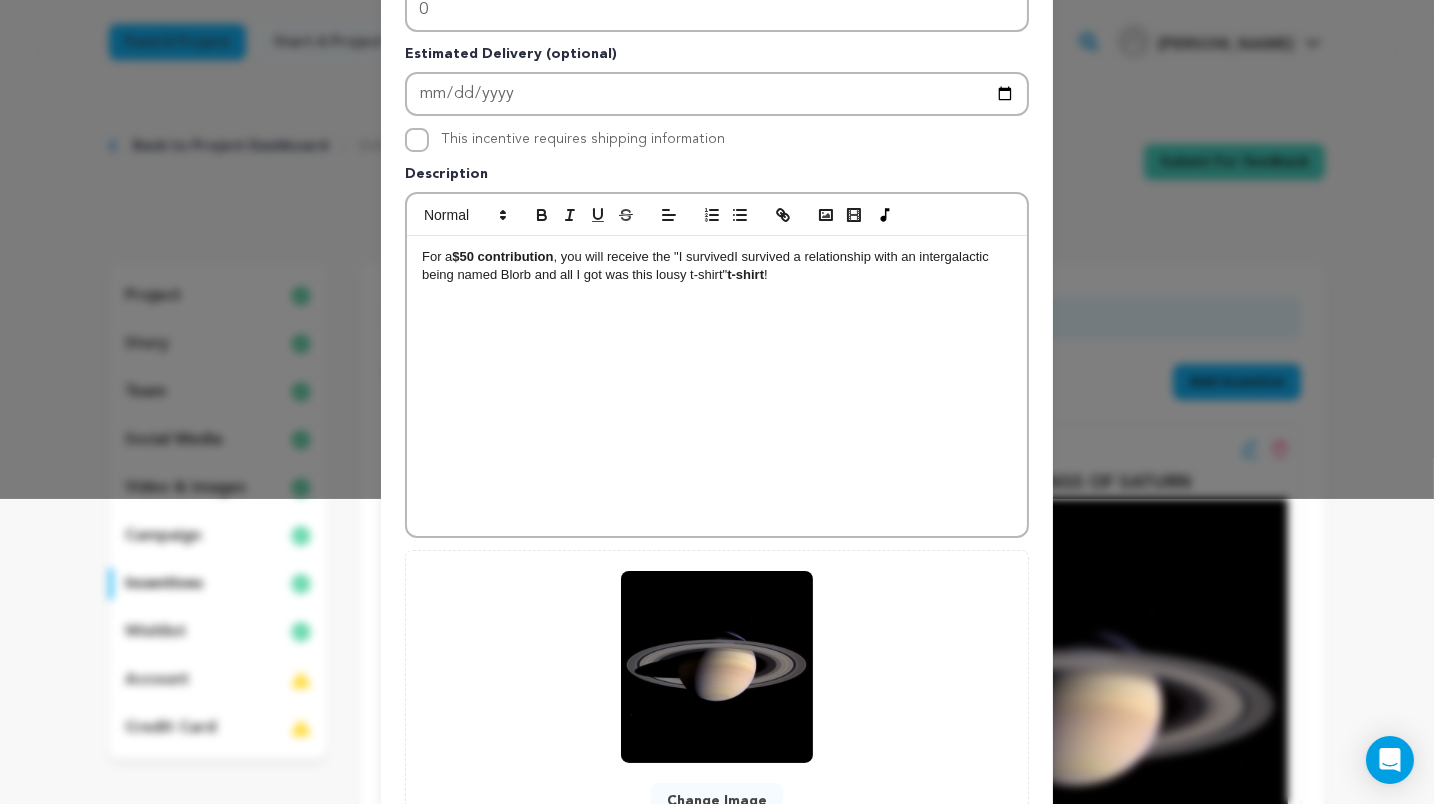 drag, startPoint x: 736, startPoint y: 435, endPoint x: 757, endPoint y: 452, distance: 27.018513 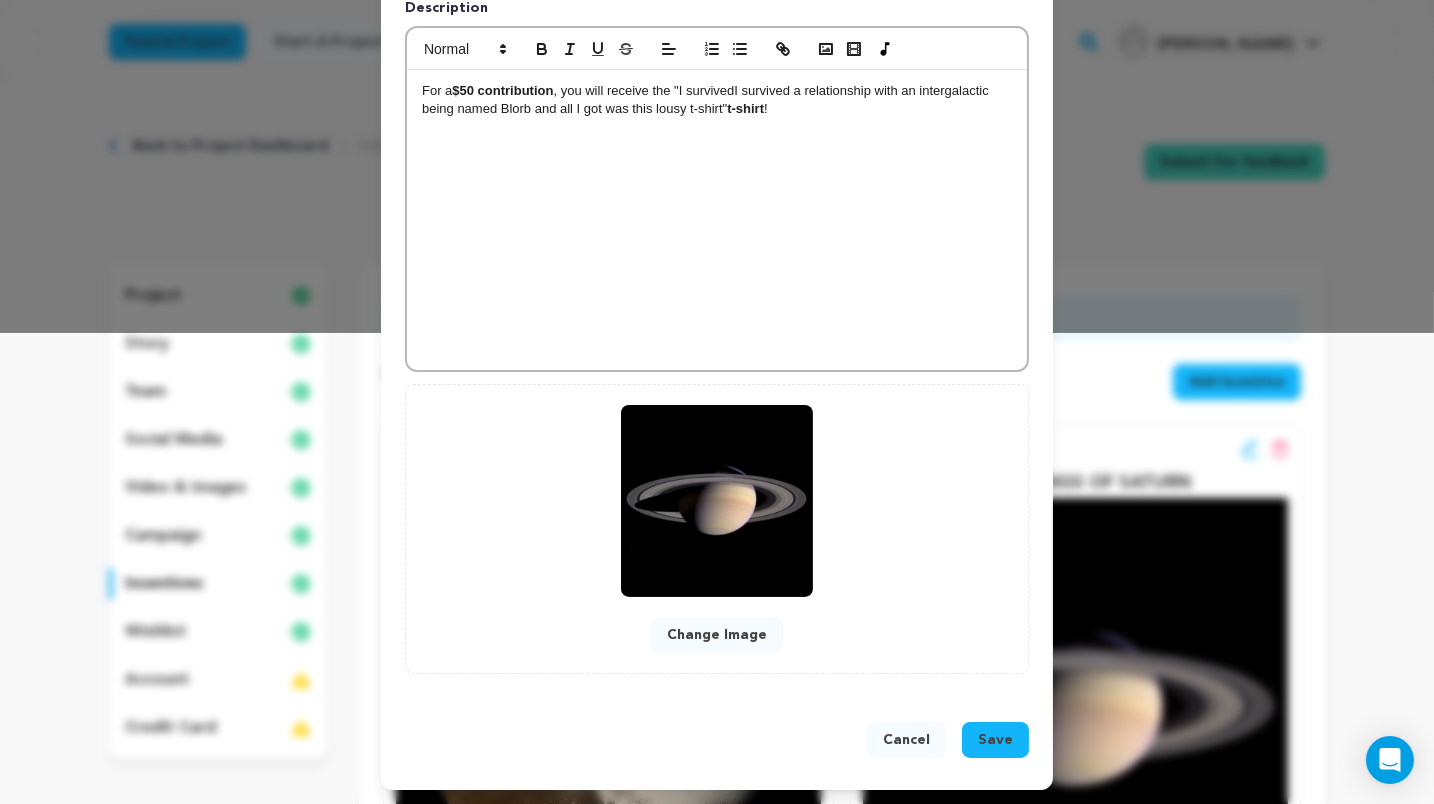scroll, scrollTop: 470, scrollLeft: 0, axis: vertical 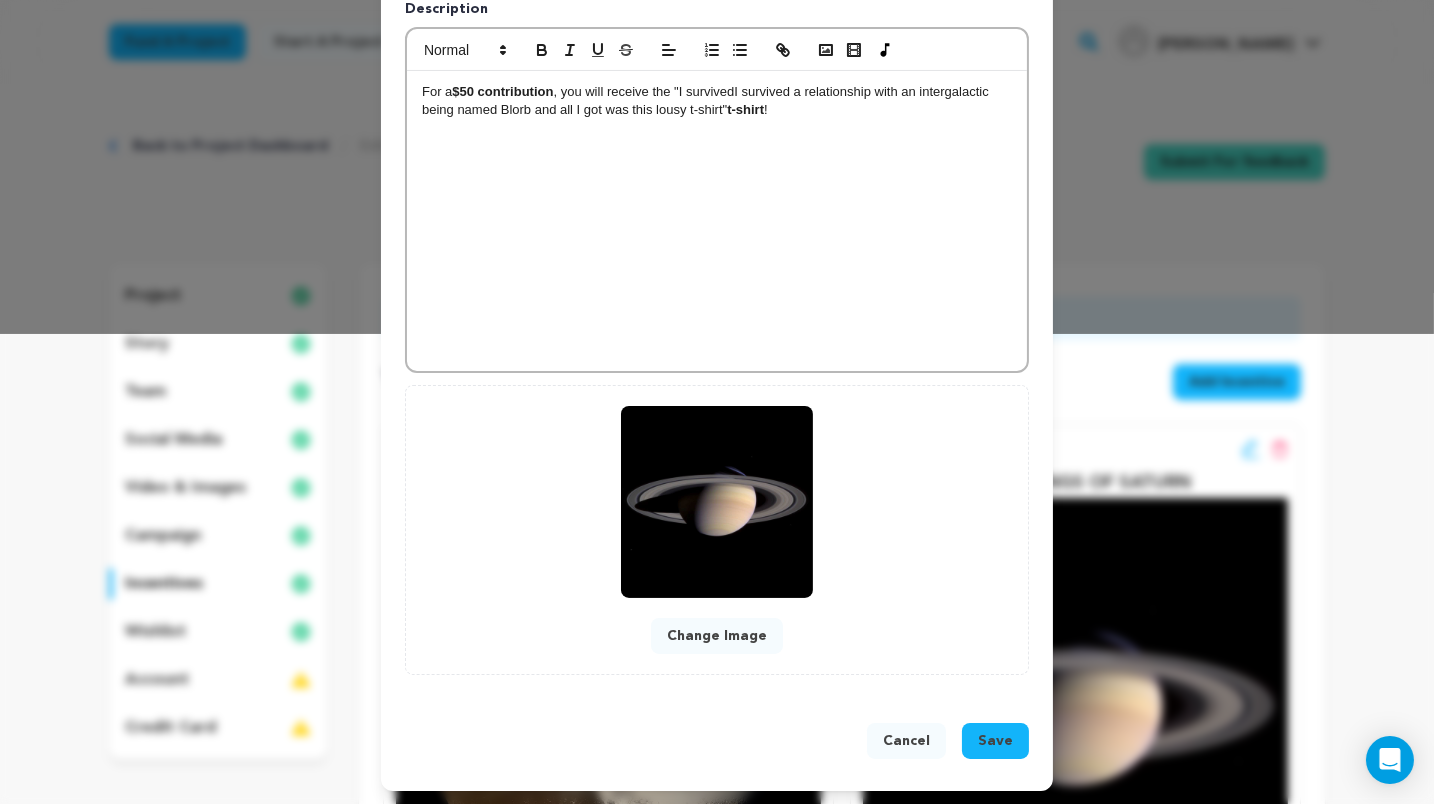 click on "Cancel" at bounding box center (906, 741) 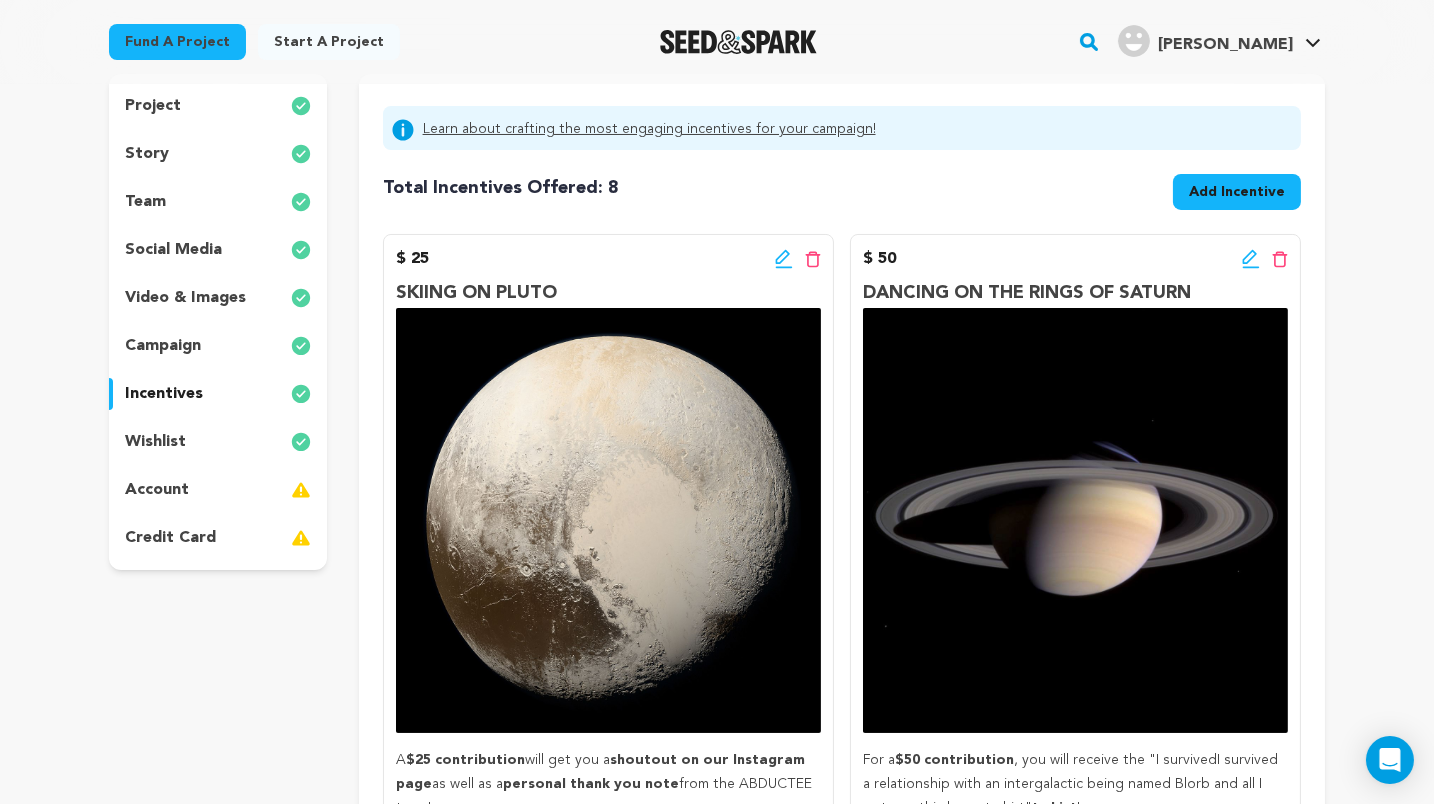 scroll, scrollTop: 100, scrollLeft: 0, axis: vertical 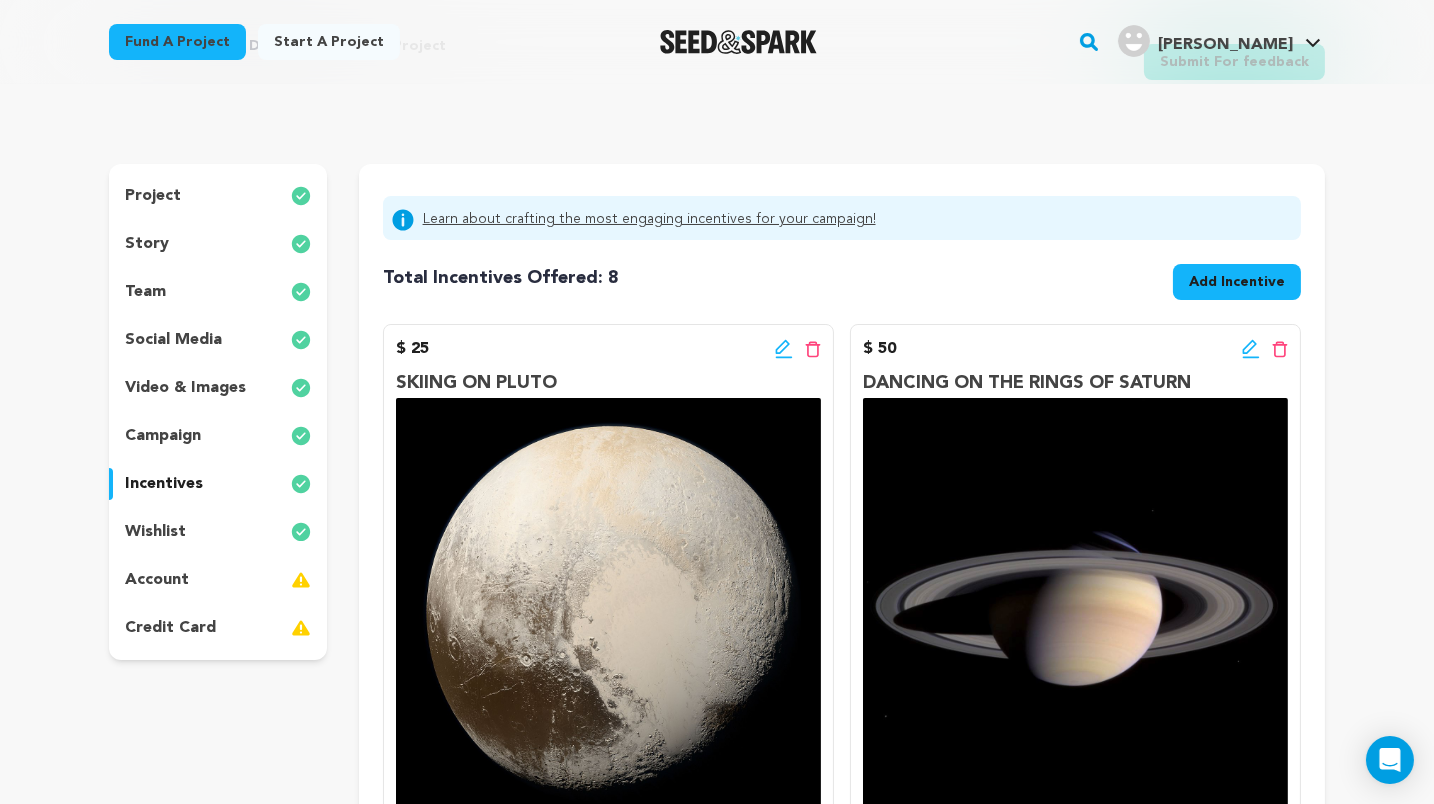 click 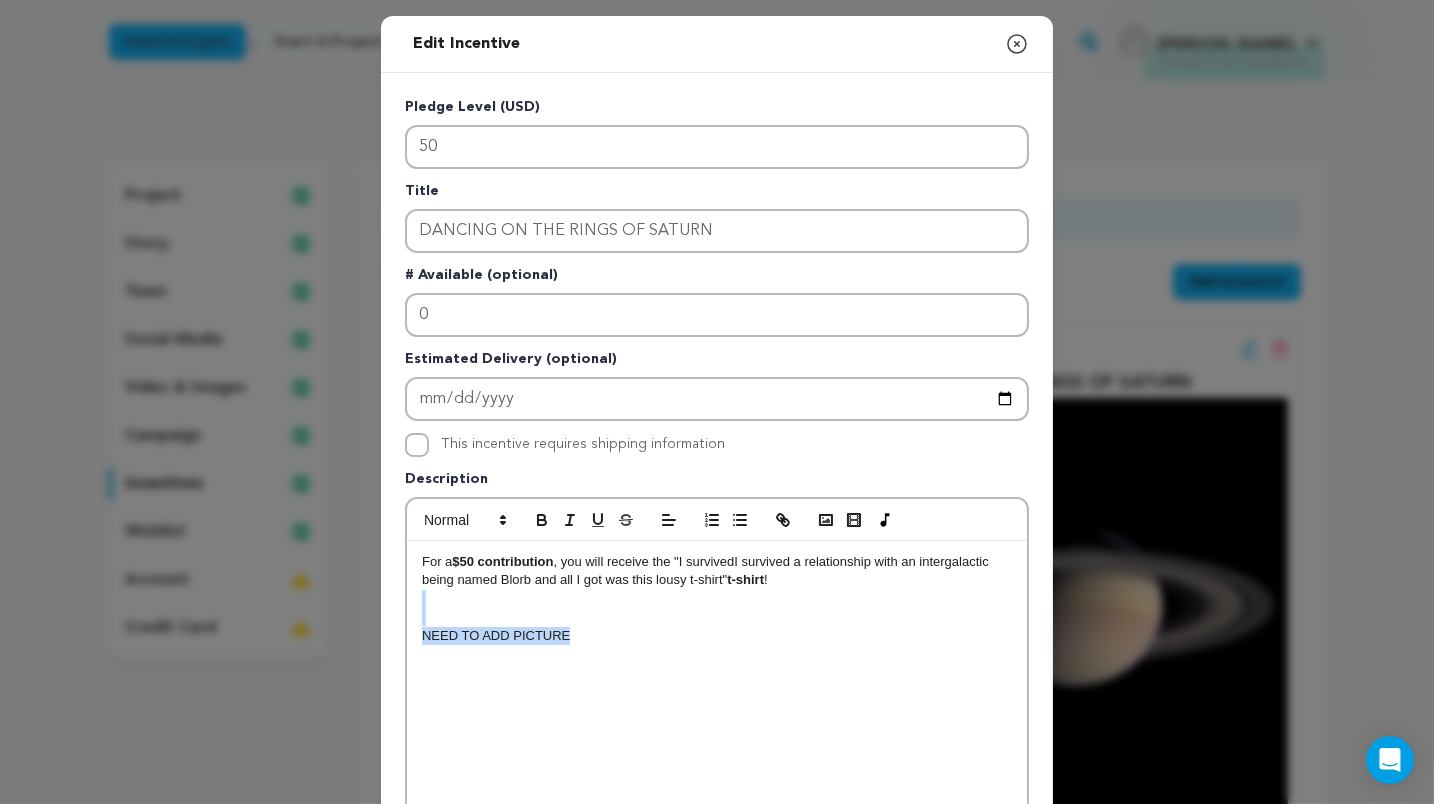 drag, startPoint x: 644, startPoint y: 639, endPoint x: 421, endPoint y: 597, distance: 226.92068 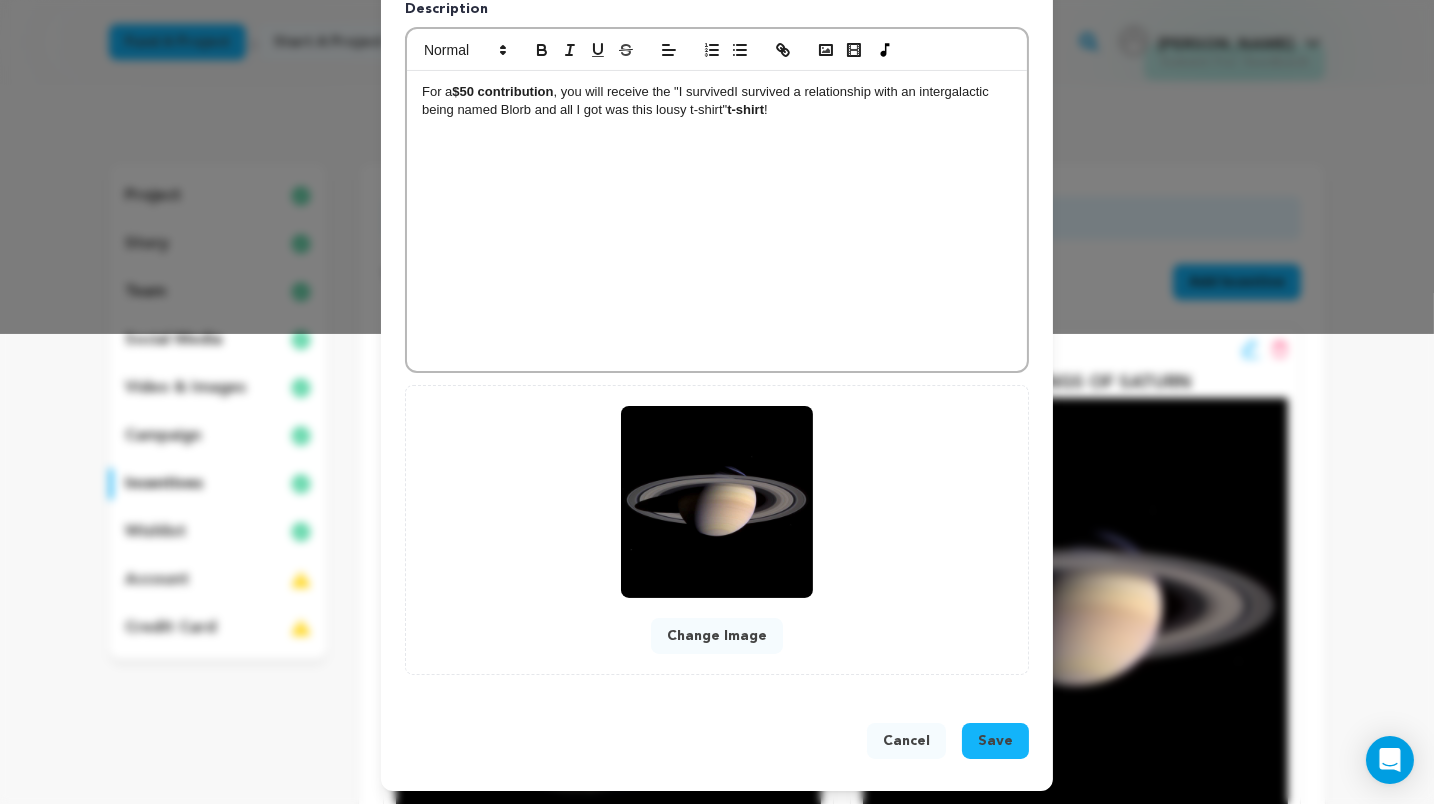 click on "Save" at bounding box center (995, 741) 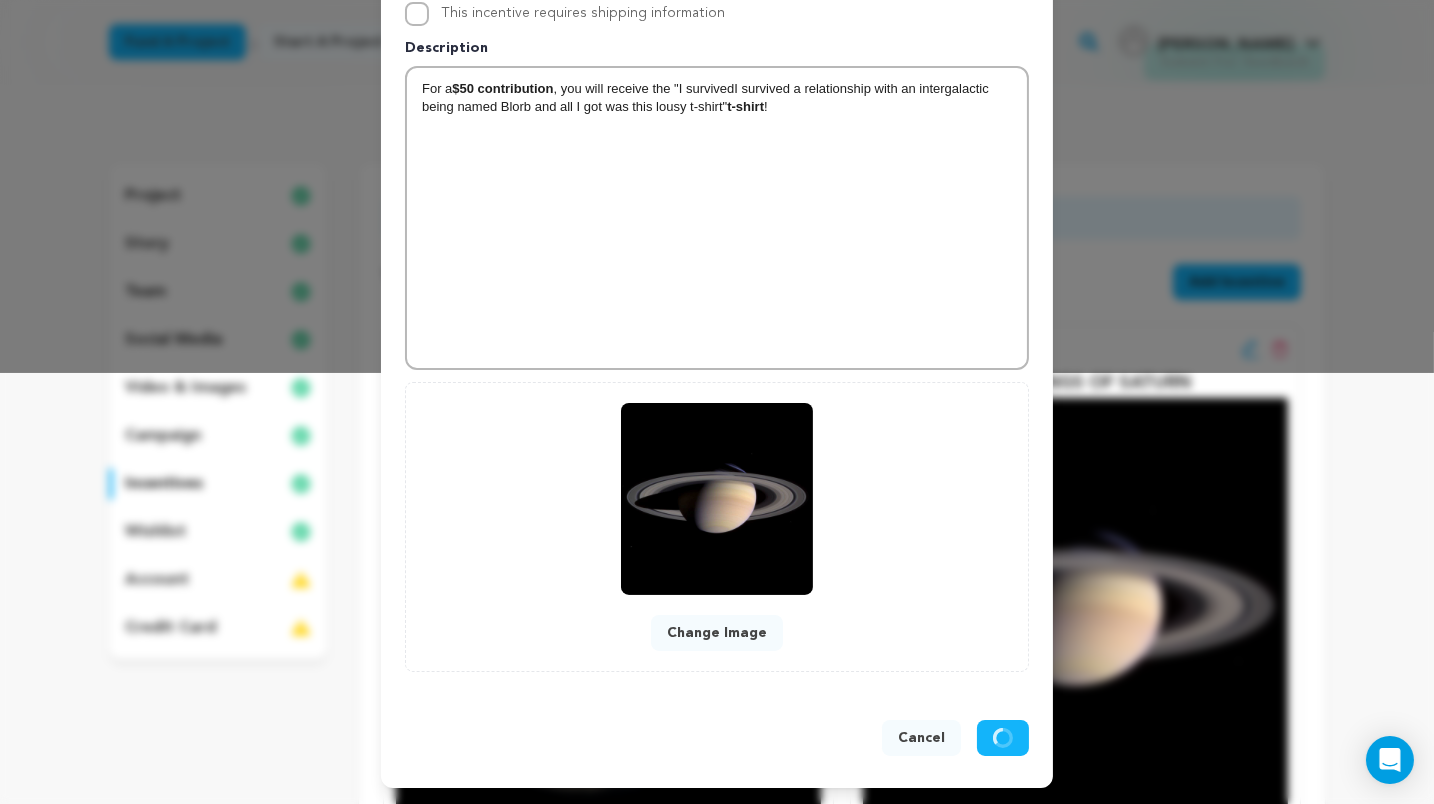 scroll, scrollTop: 428, scrollLeft: 0, axis: vertical 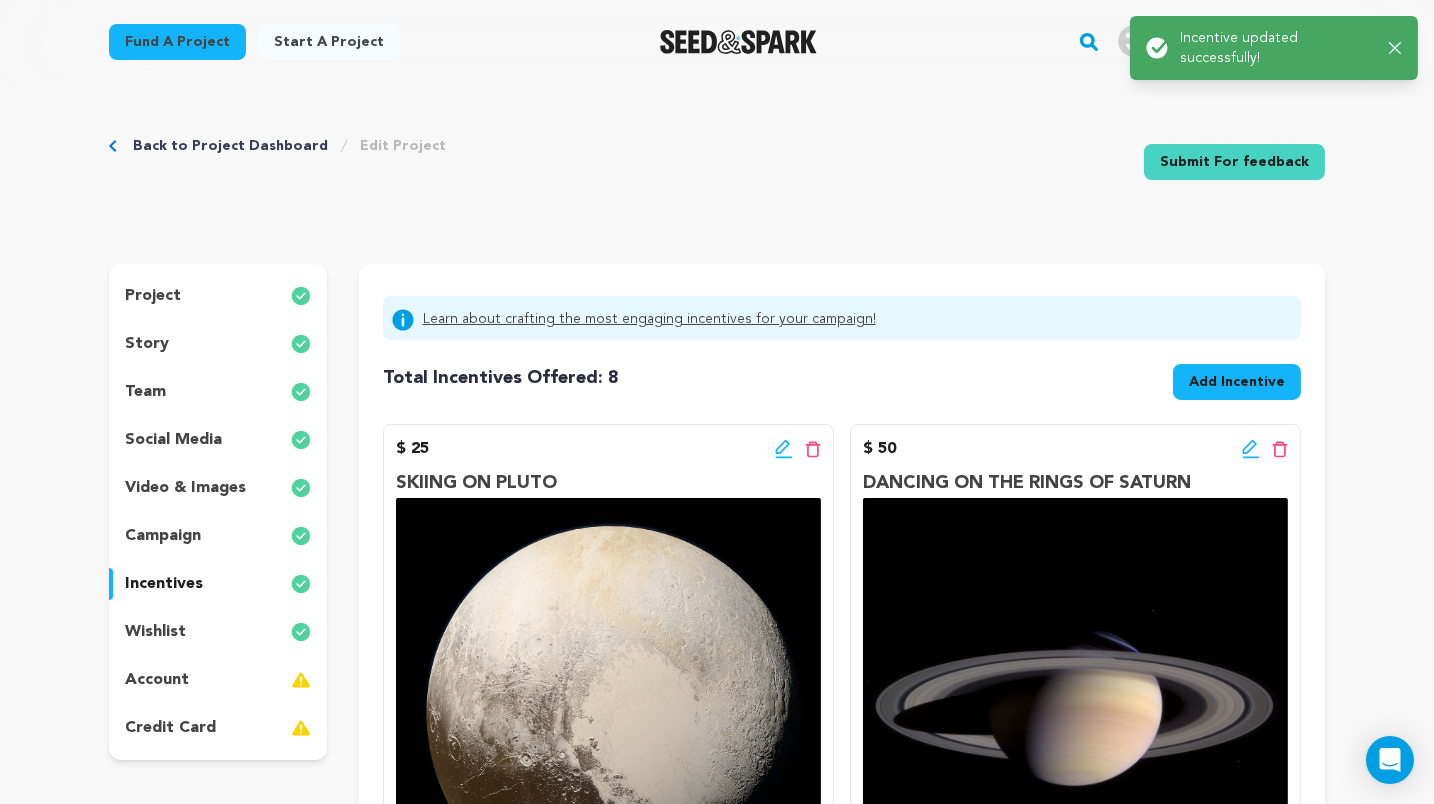 click on "video & images" at bounding box center [185, 488] 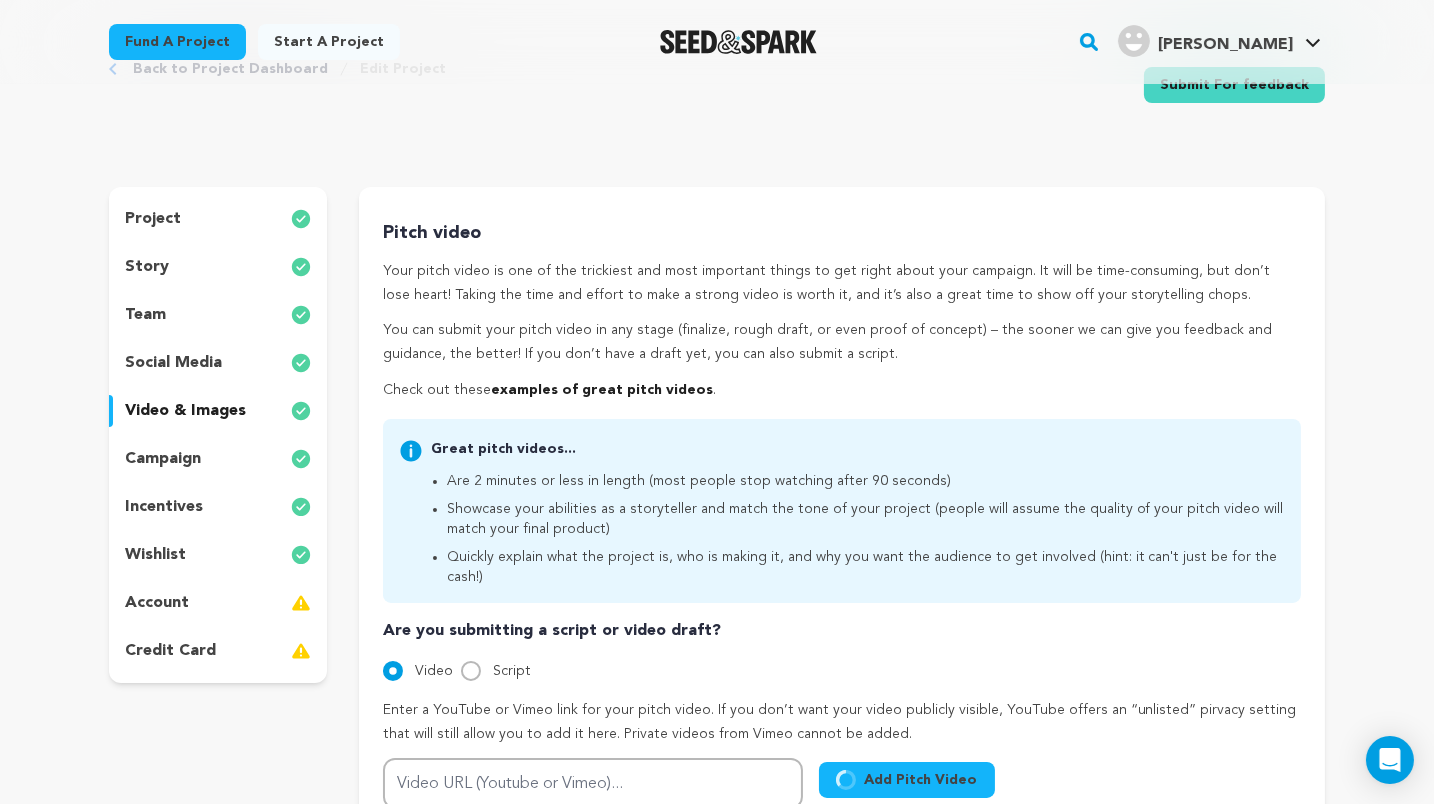 scroll, scrollTop: 64, scrollLeft: 0, axis: vertical 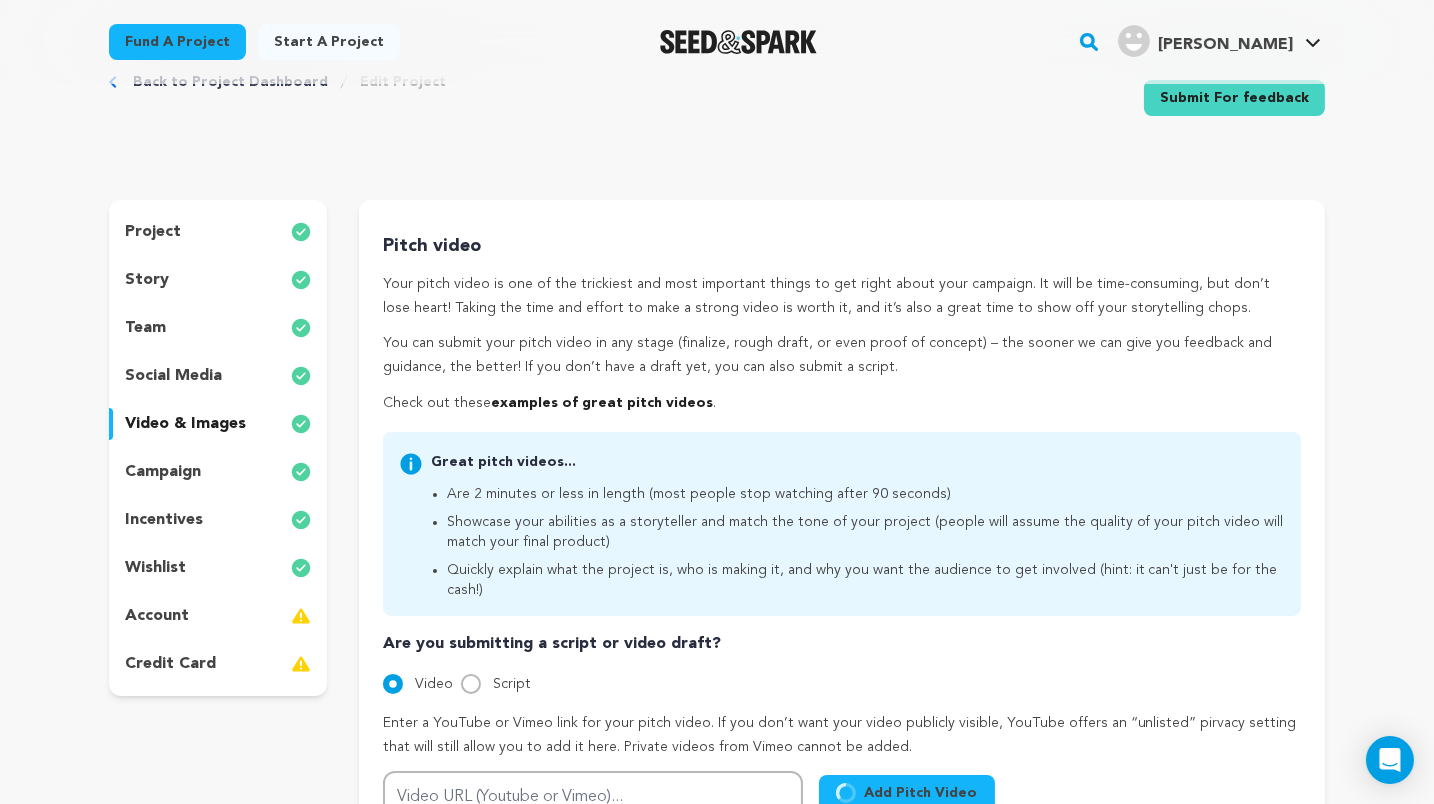 click on "campaign" at bounding box center (218, 472) 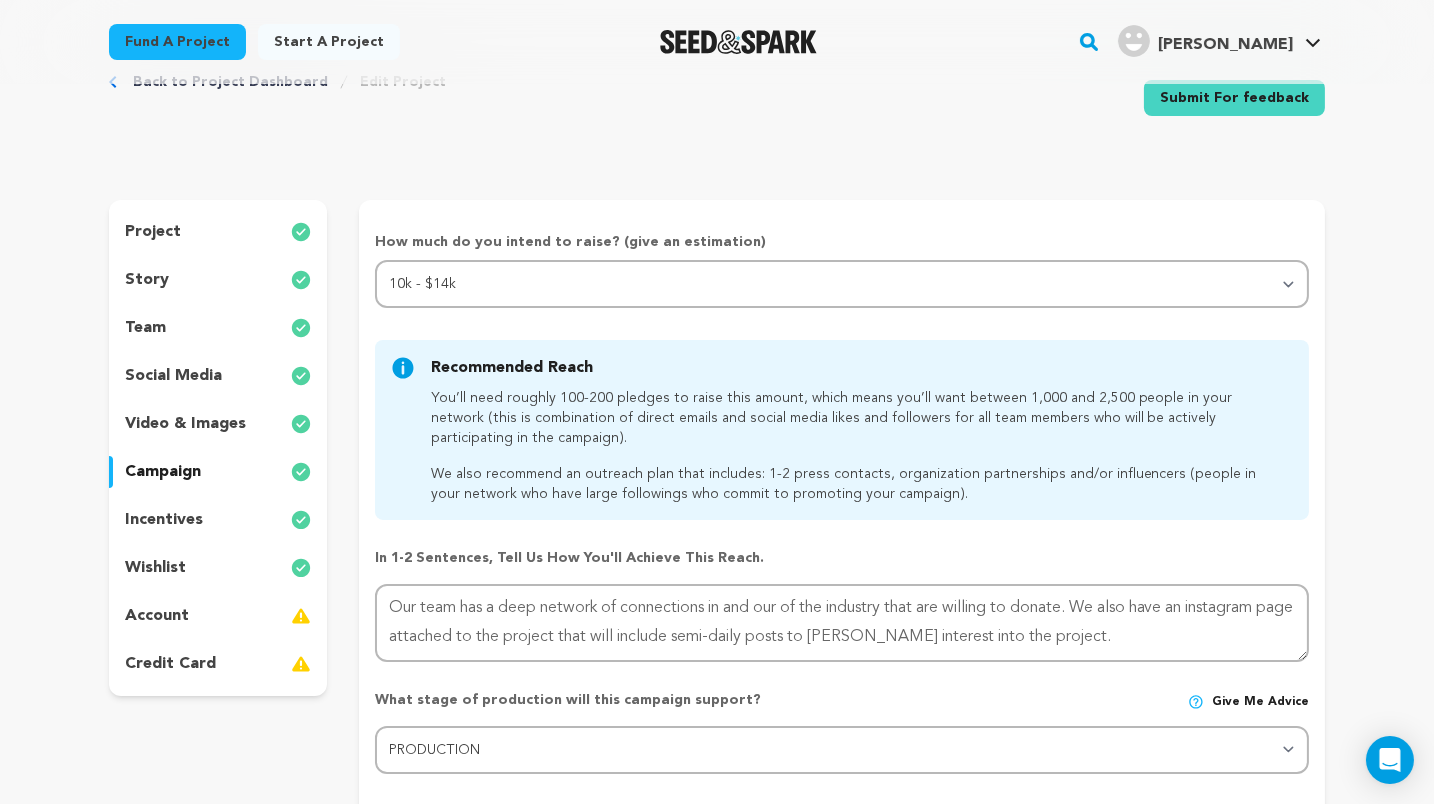 click on "incentives" at bounding box center [218, 520] 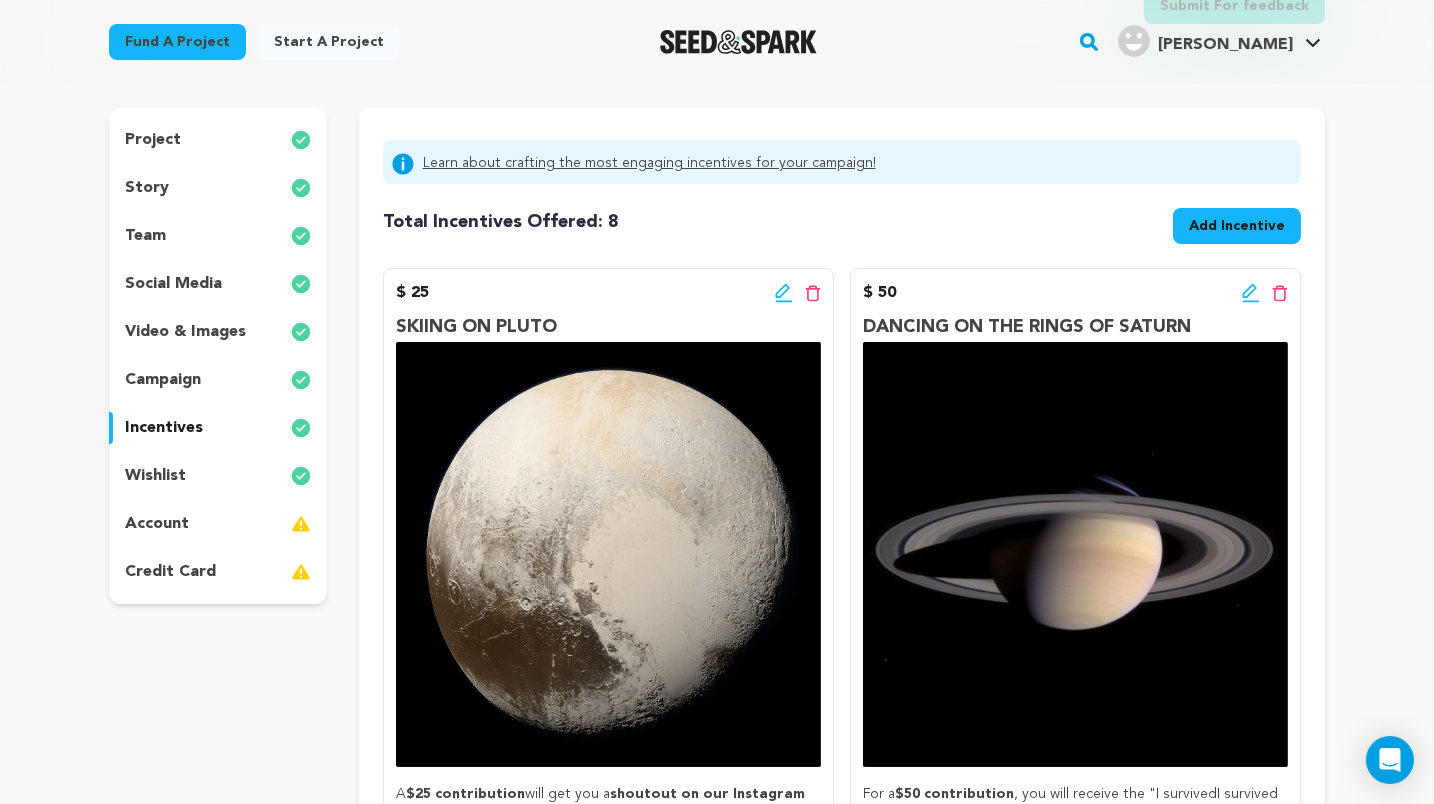 scroll, scrollTop: 135, scrollLeft: 0, axis: vertical 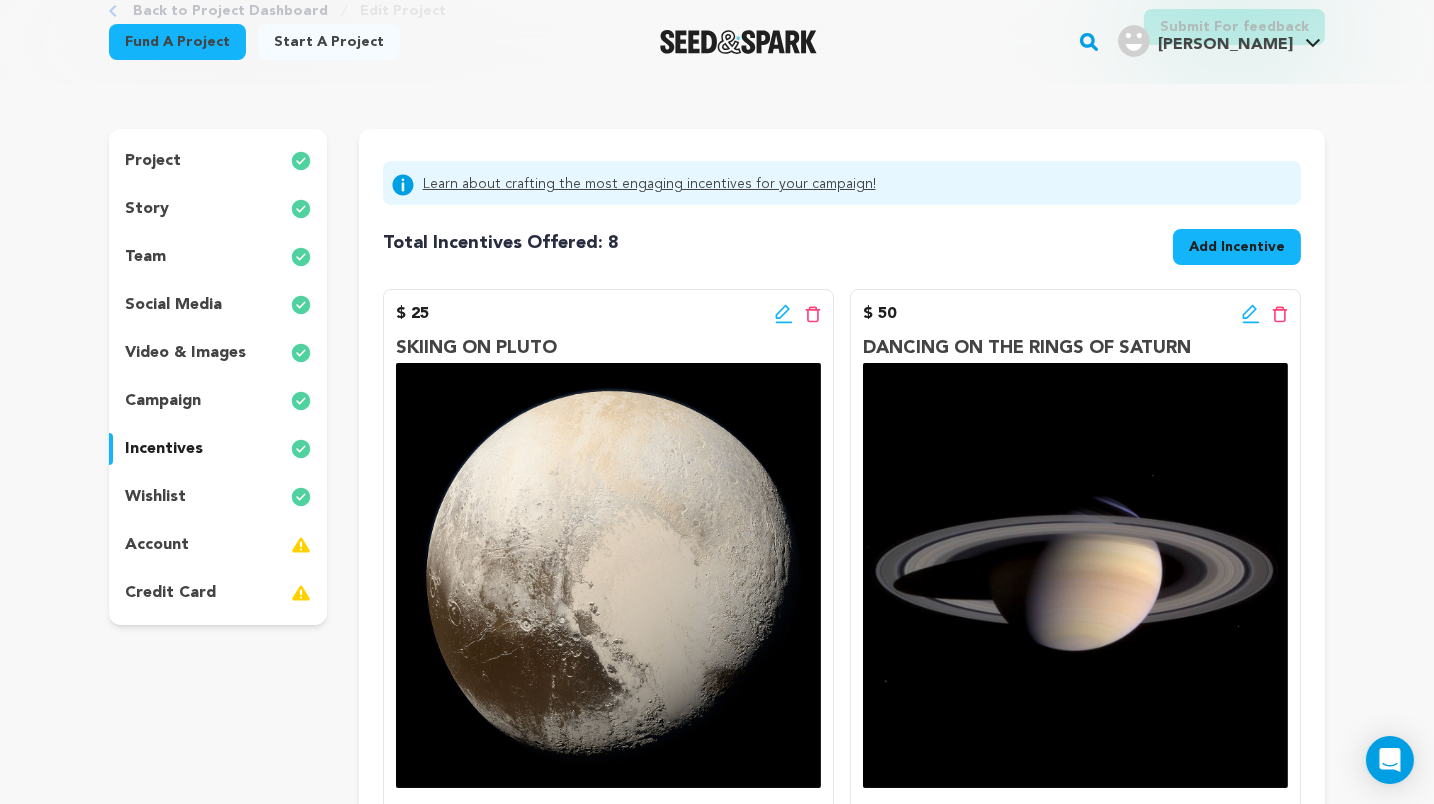 click on "video & images" at bounding box center (218, 353) 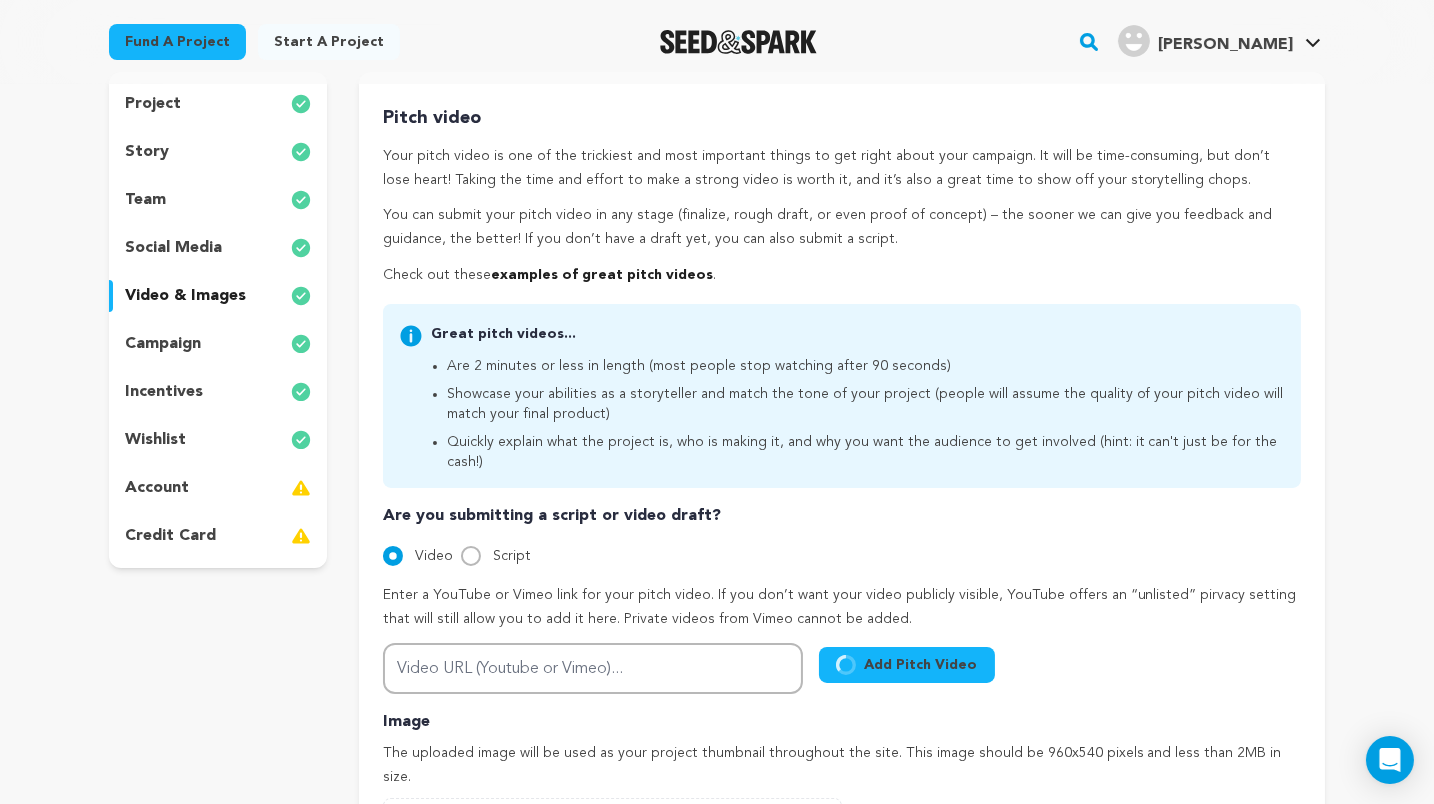 scroll, scrollTop: 202, scrollLeft: 0, axis: vertical 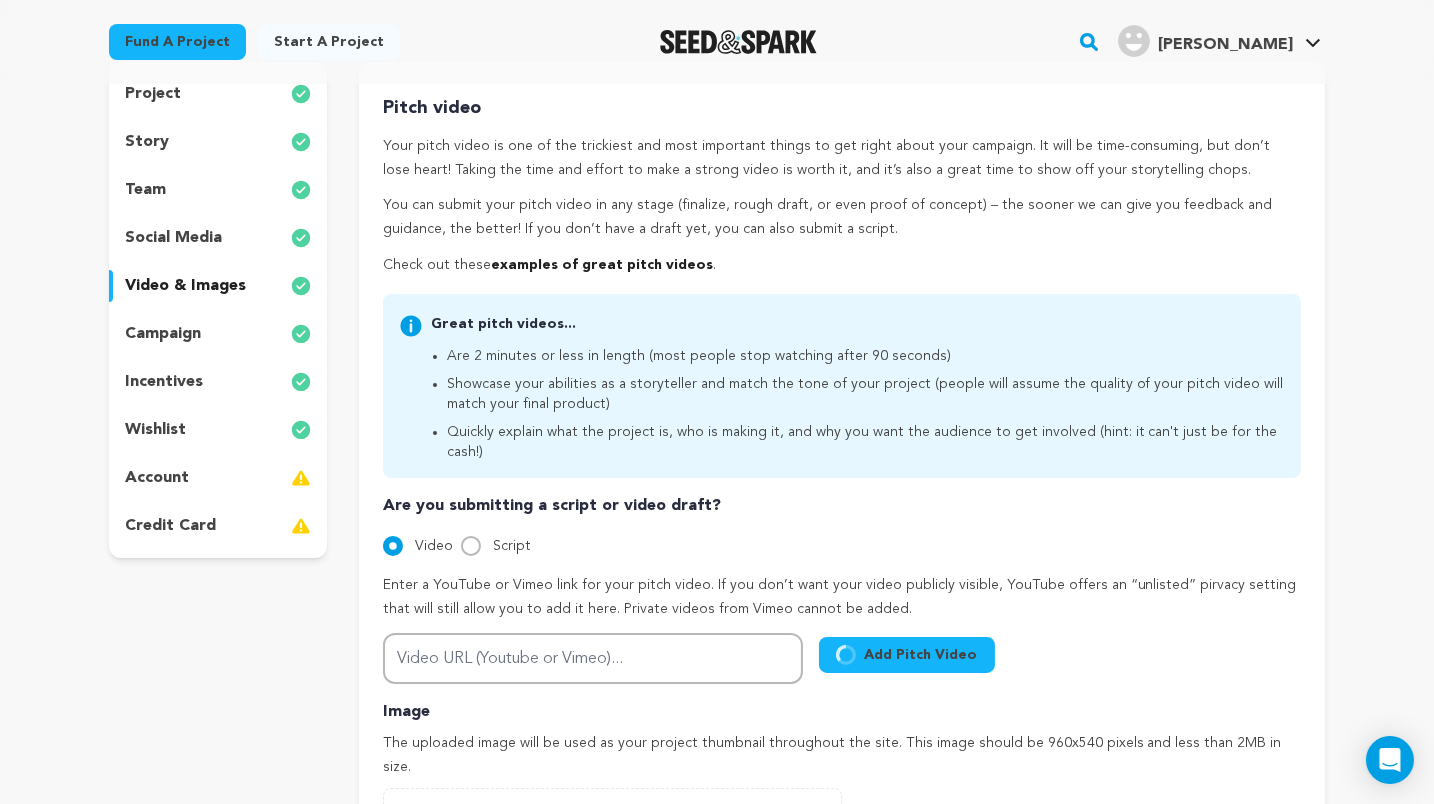 click on "campaign" at bounding box center (218, 334) 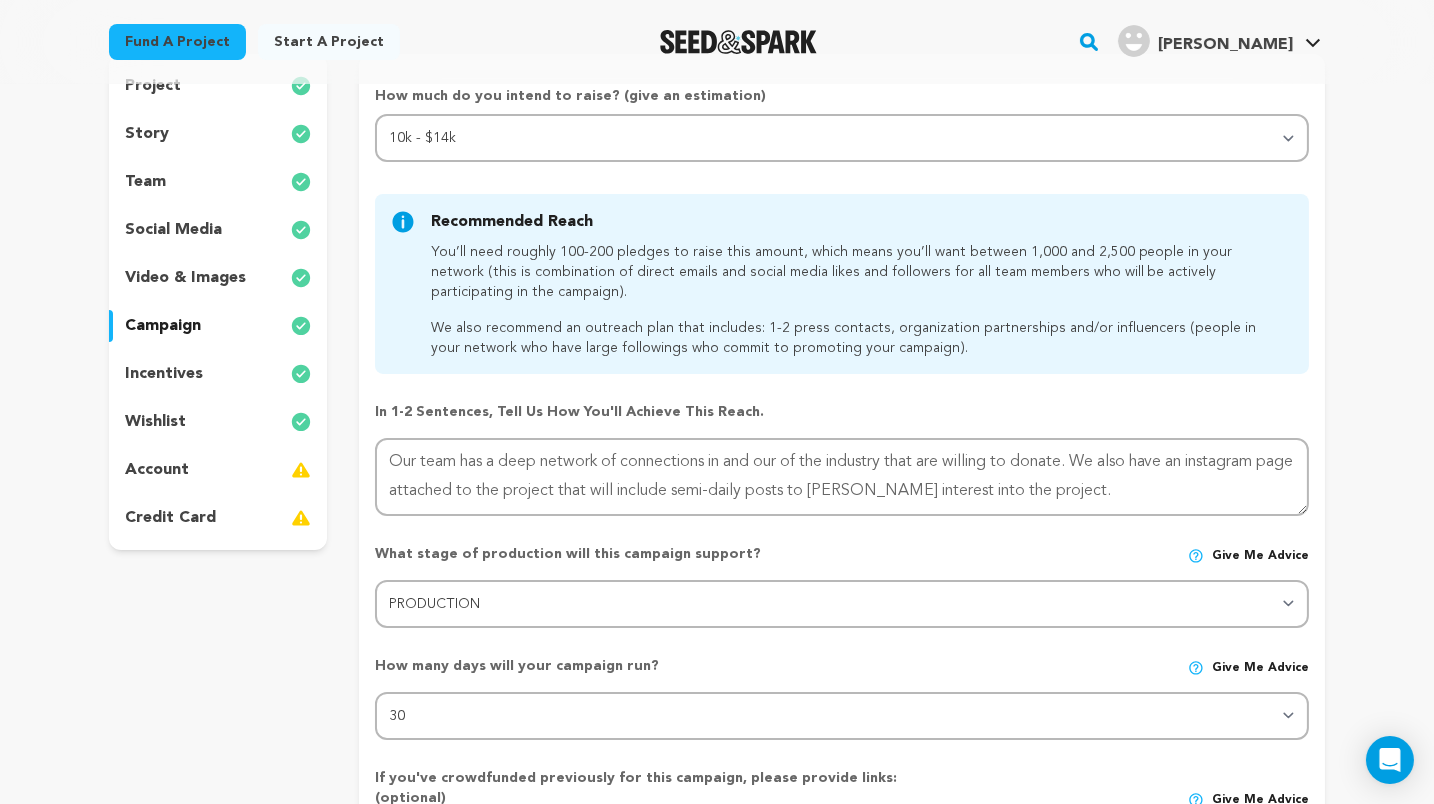 scroll, scrollTop: 184, scrollLeft: 0, axis: vertical 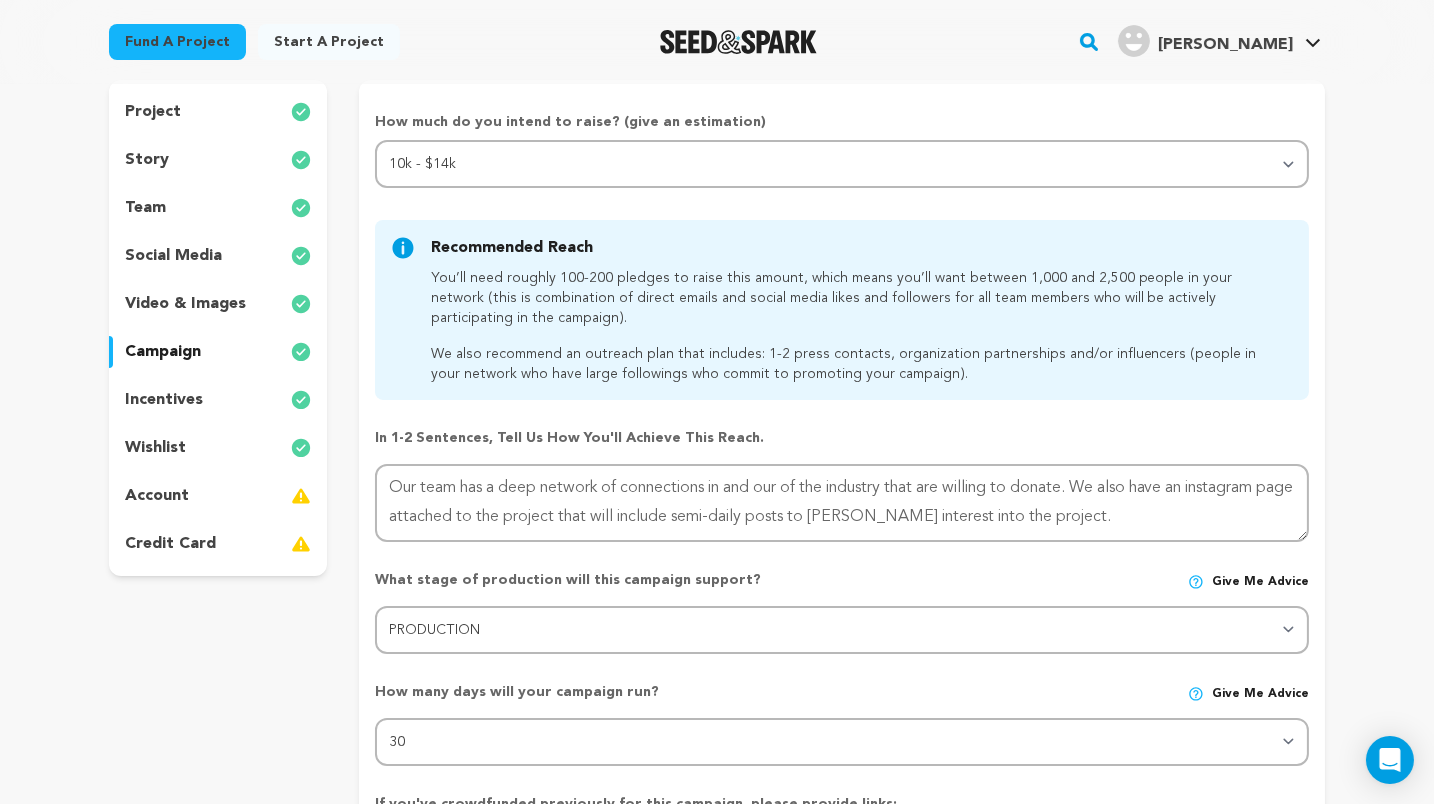 click on "social media" at bounding box center [173, 256] 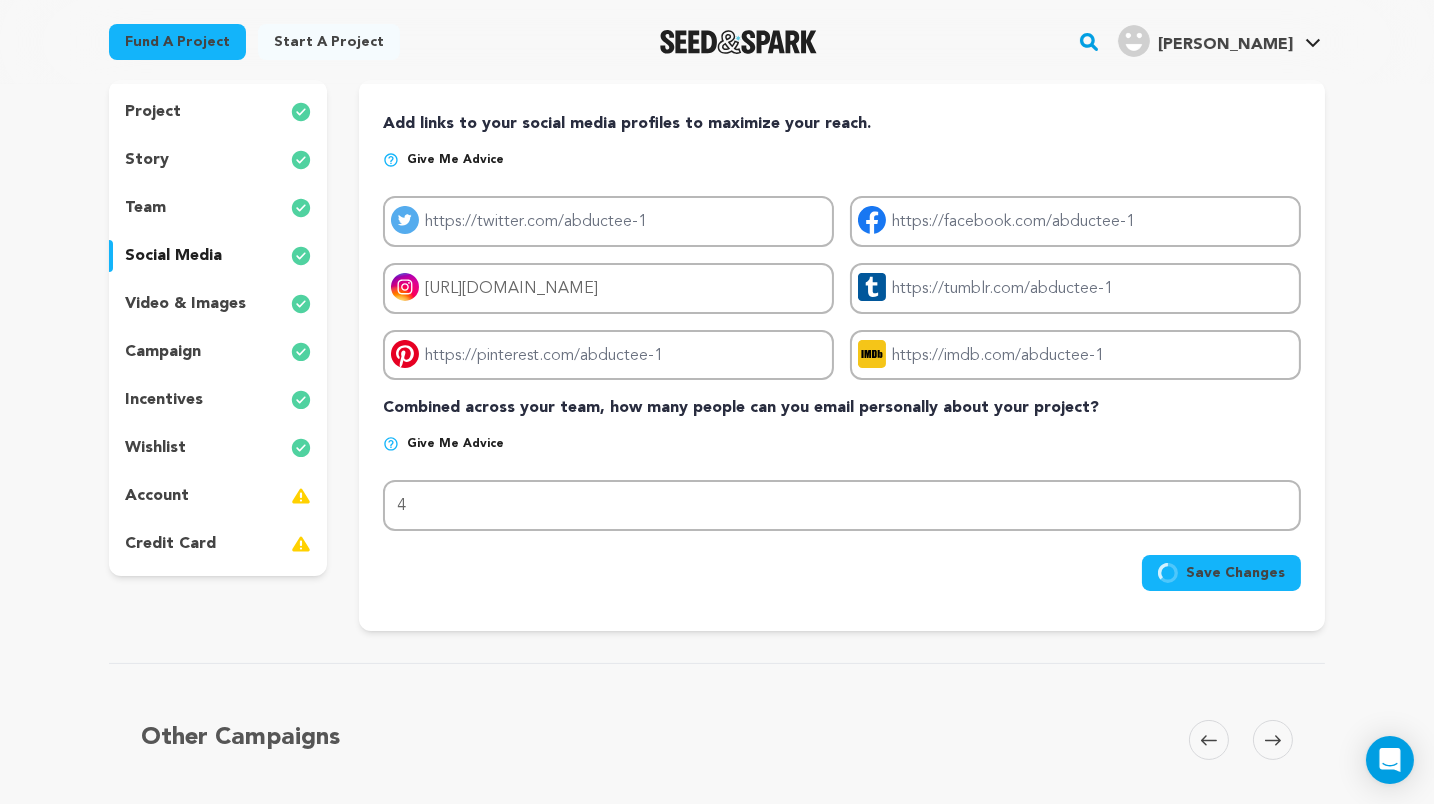 scroll, scrollTop: 176, scrollLeft: 0, axis: vertical 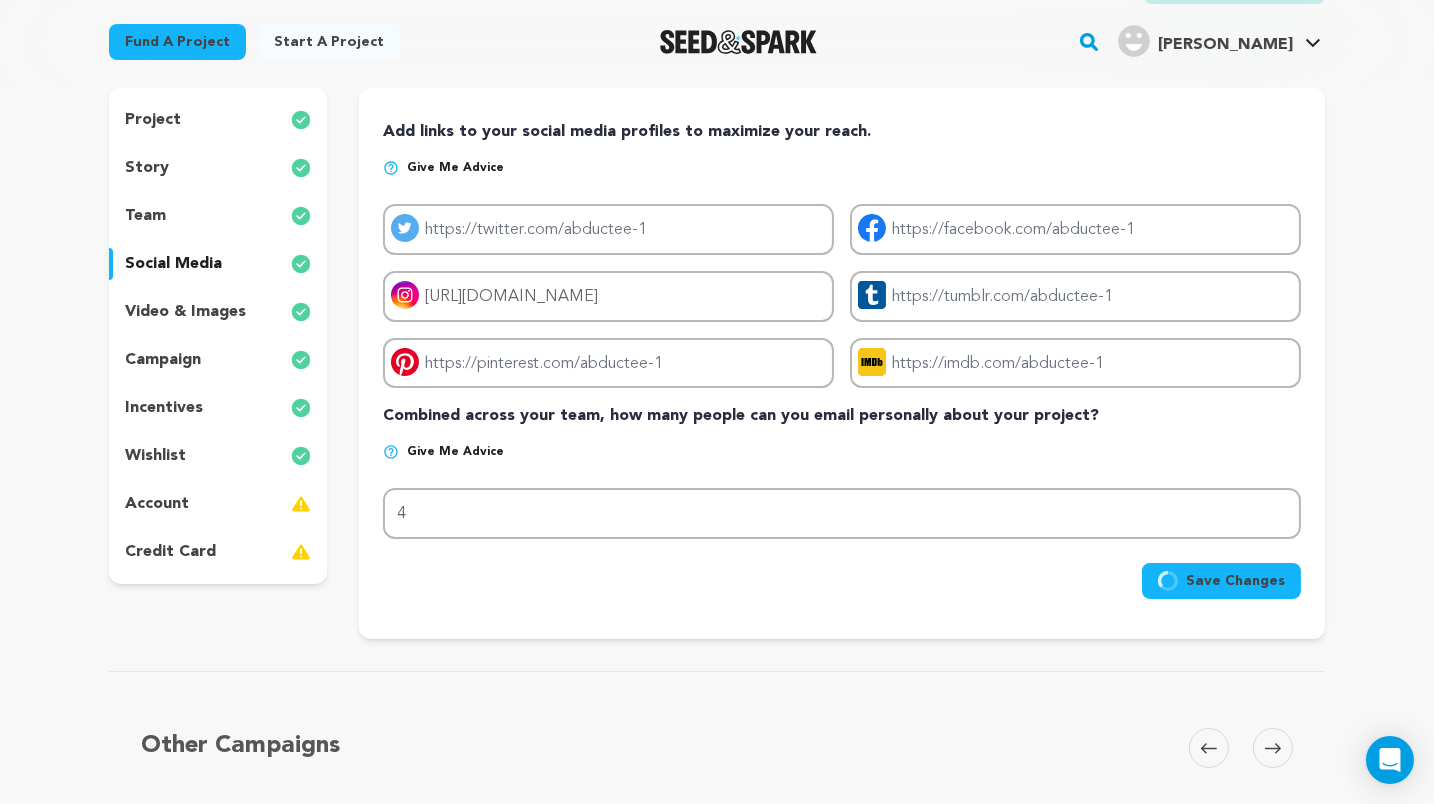 click on "video & images" at bounding box center [185, 312] 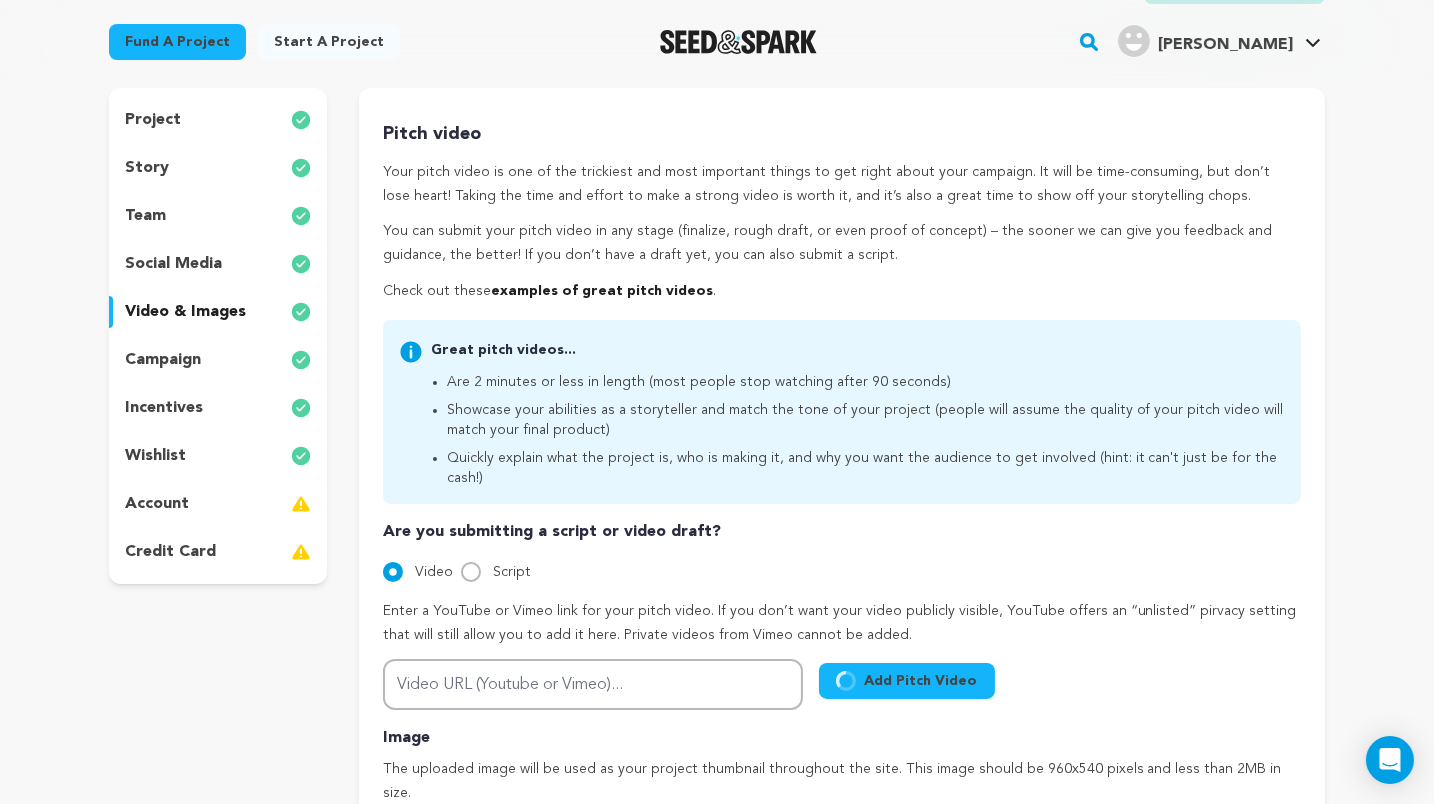 click on "campaign" at bounding box center [218, 360] 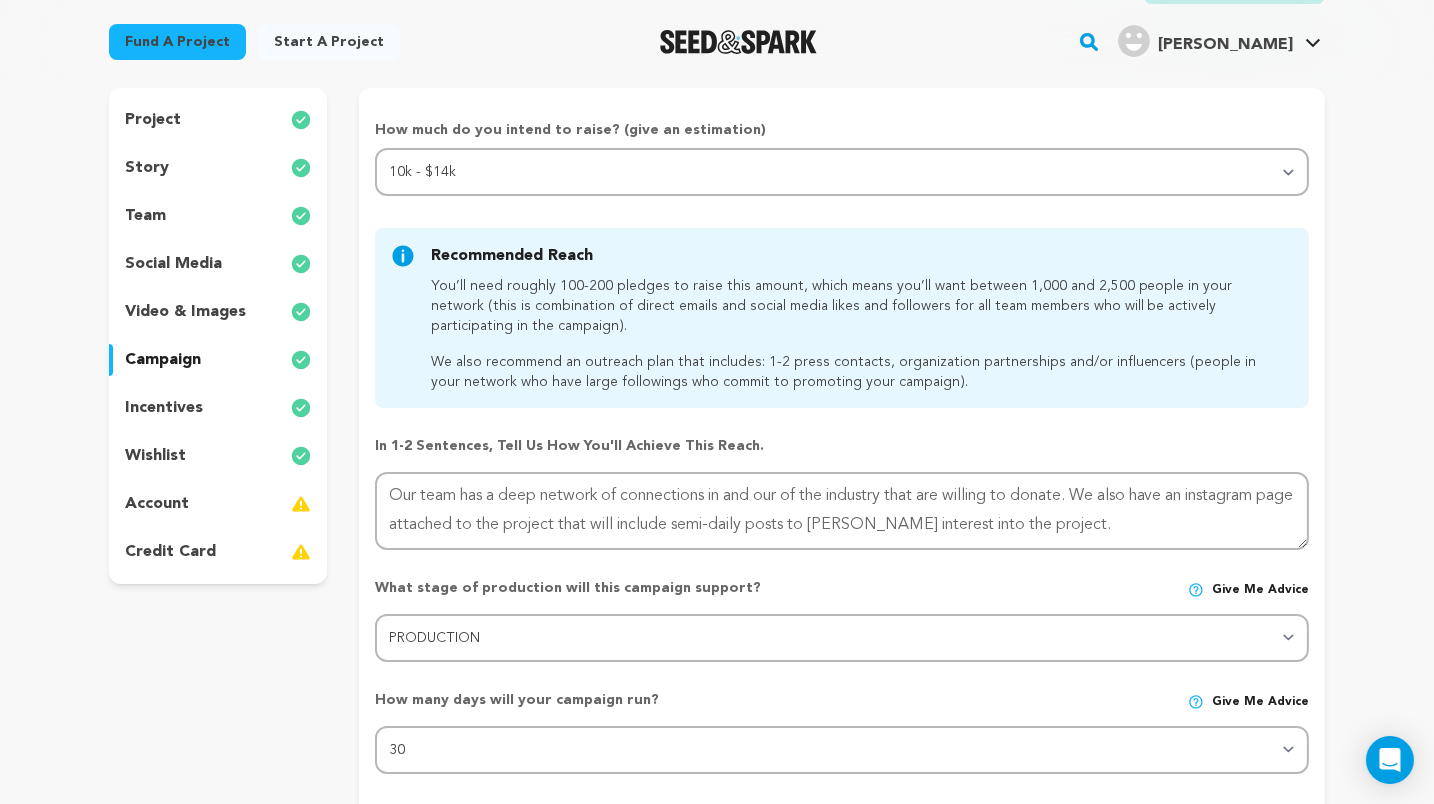 click on "social media" at bounding box center [173, 264] 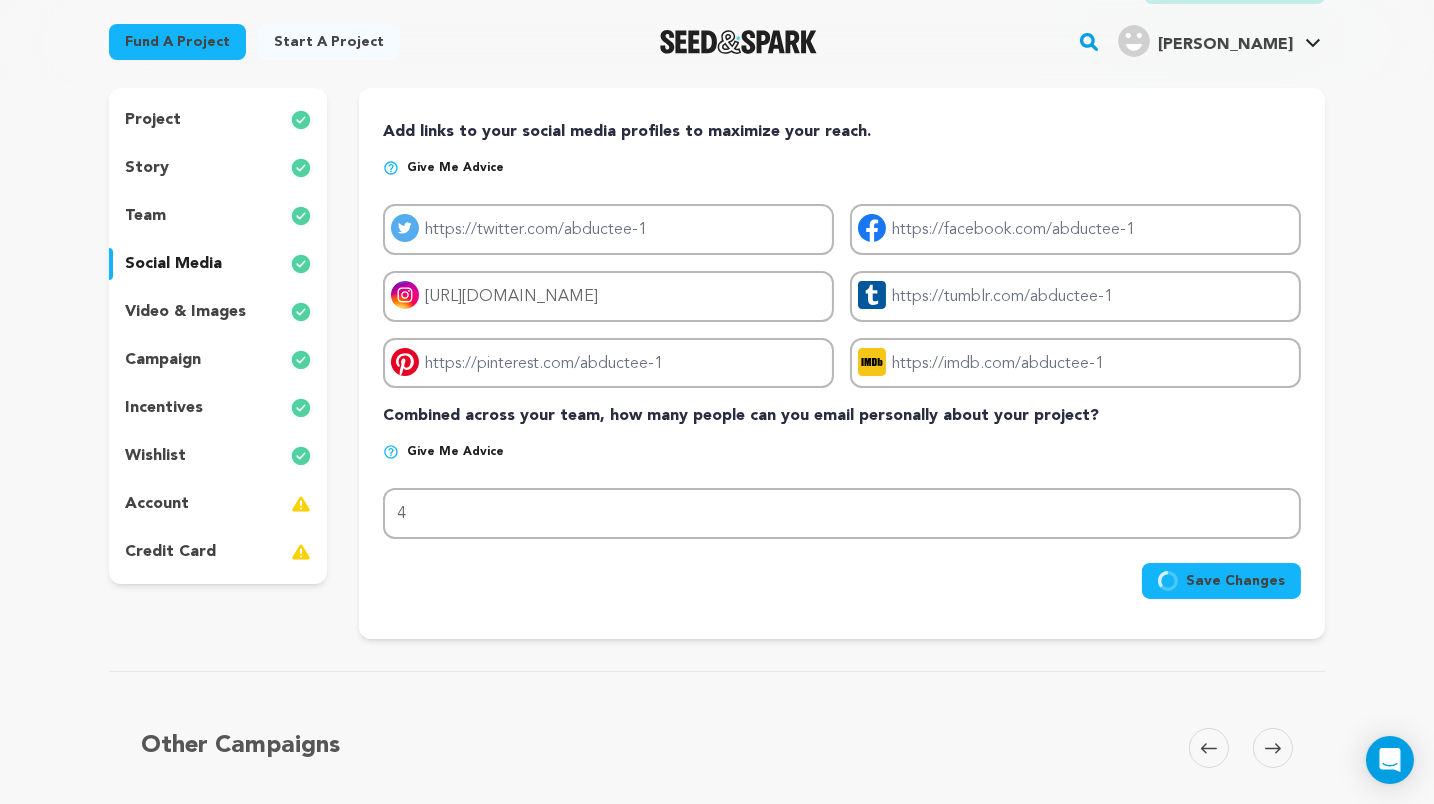 click on "video & images" at bounding box center (185, 312) 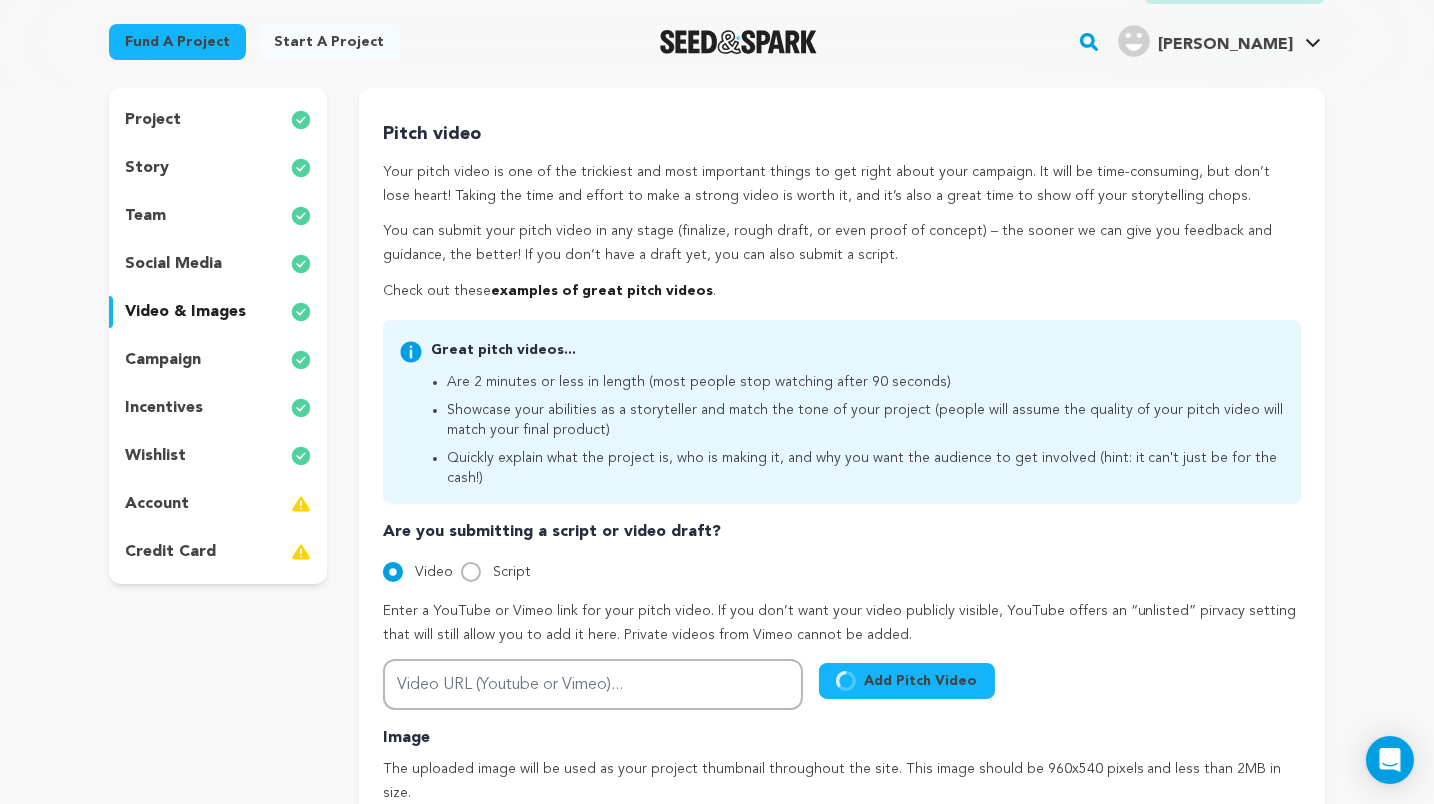 click on "campaign" at bounding box center (218, 360) 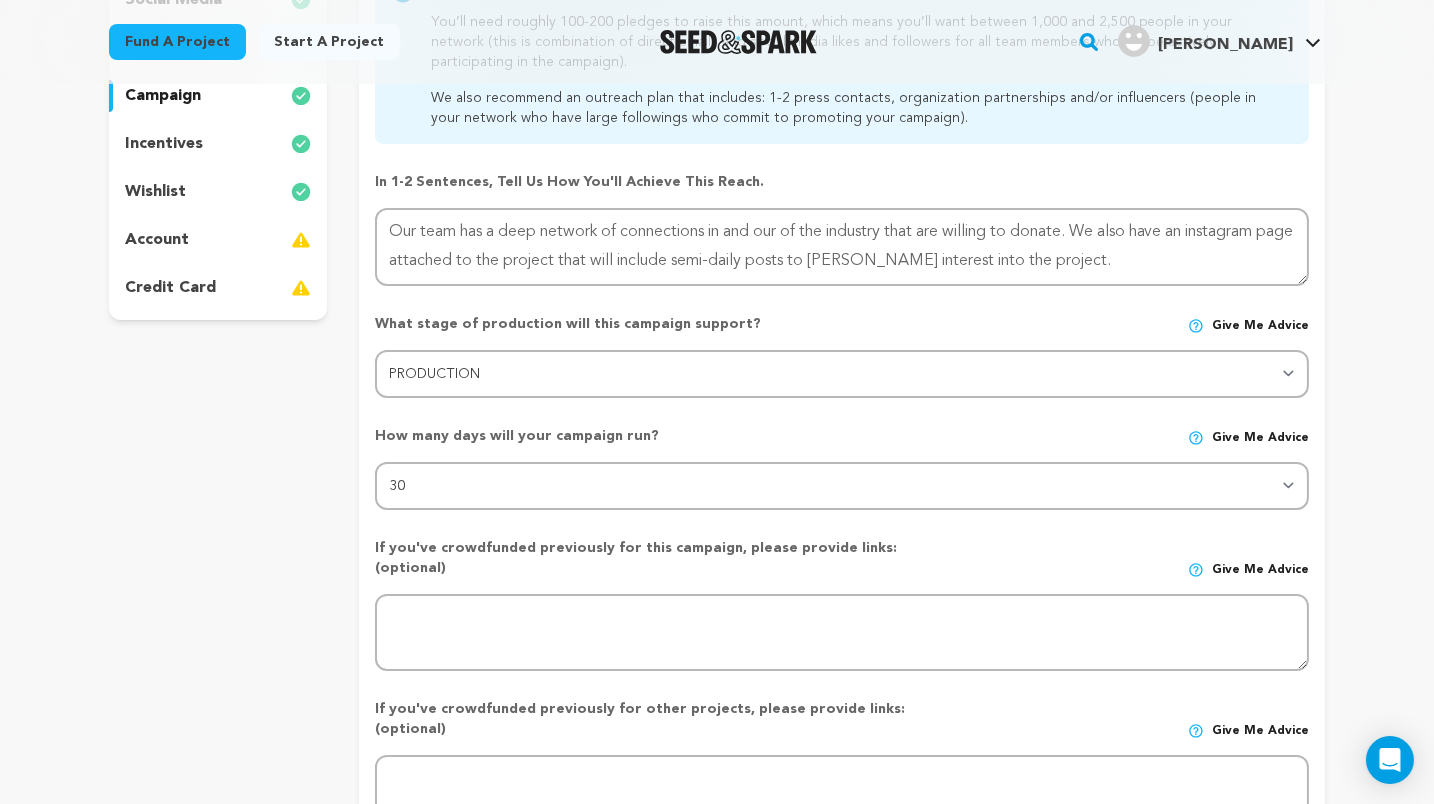 scroll, scrollTop: 470, scrollLeft: 0, axis: vertical 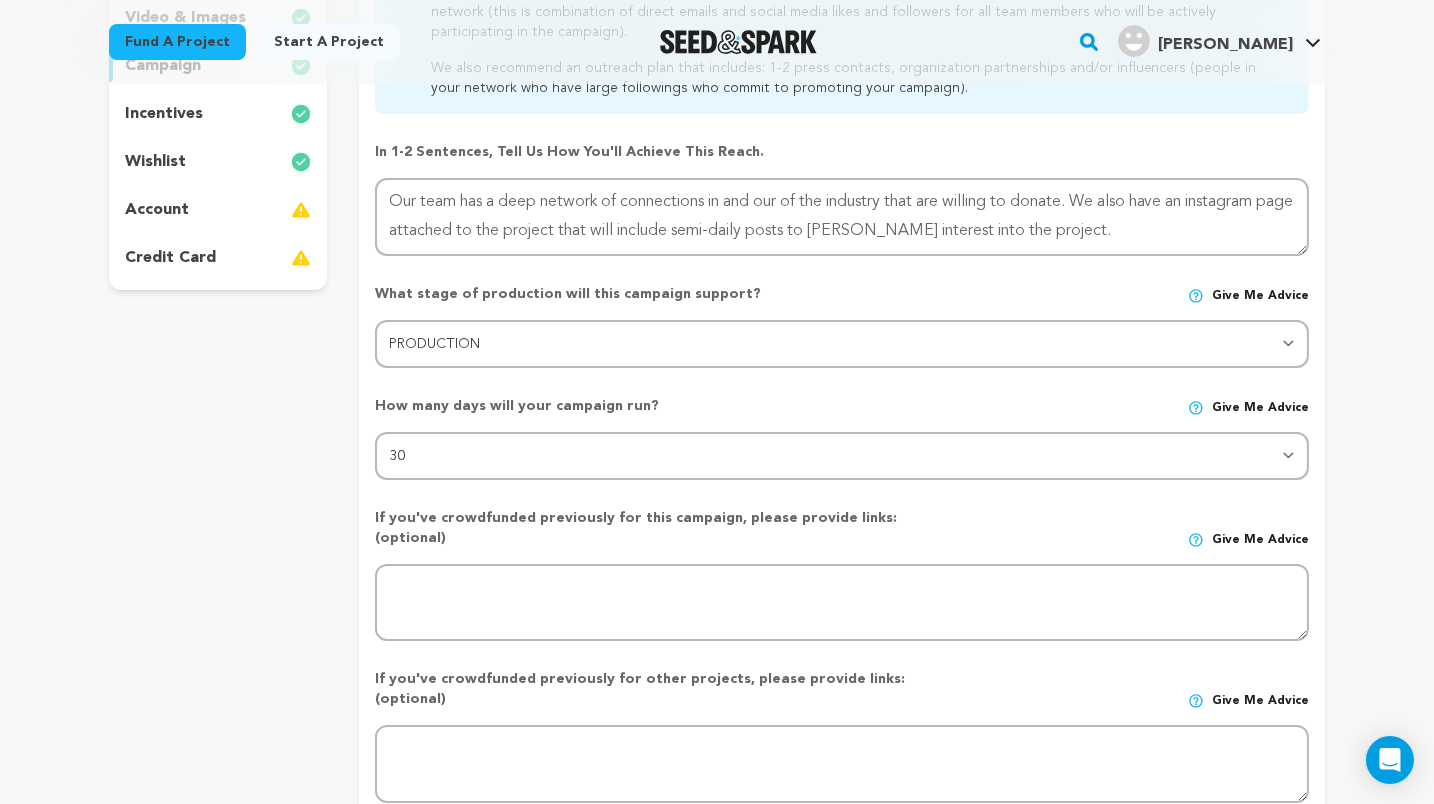 click on "wishlist" at bounding box center (218, 162) 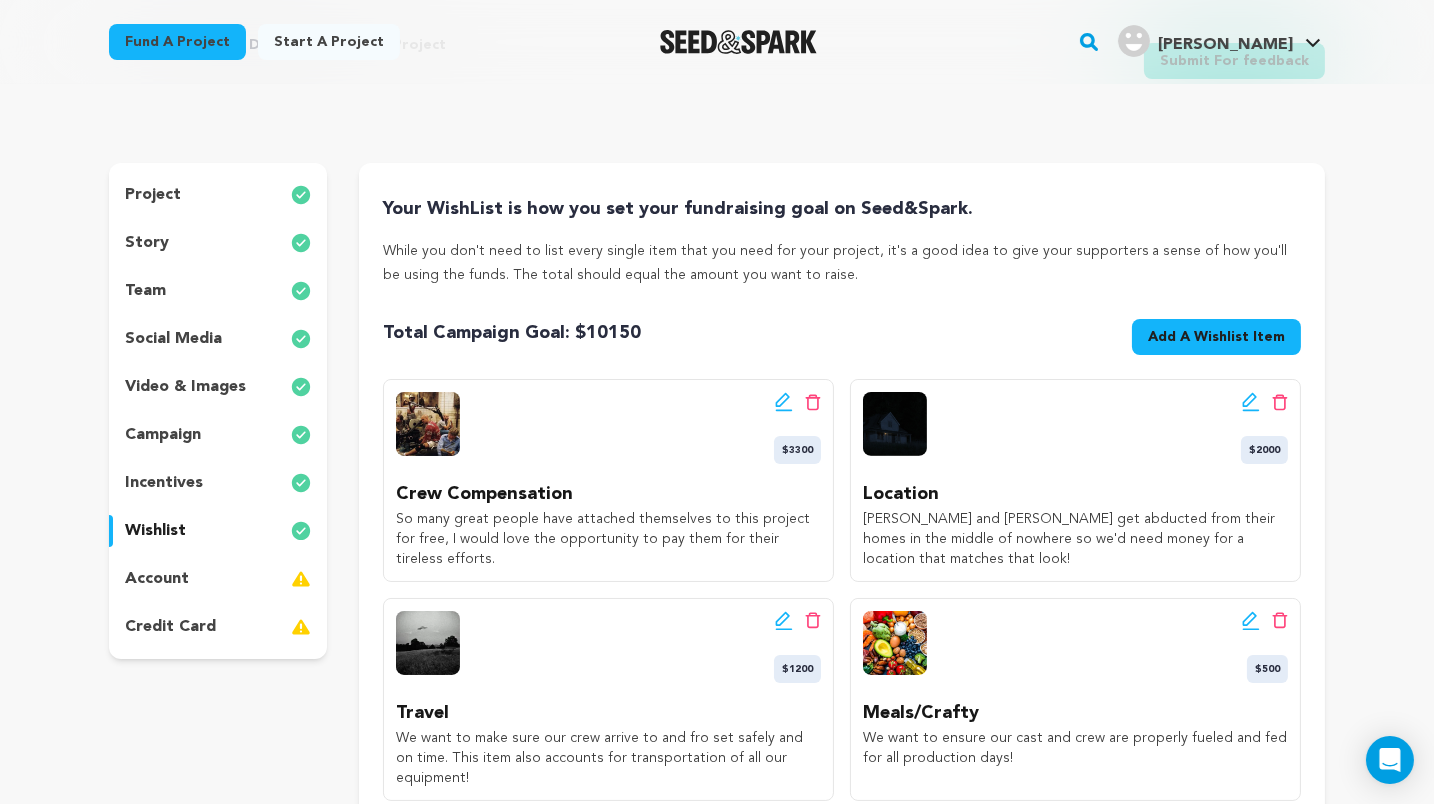 scroll, scrollTop: 70, scrollLeft: 0, axis: vertical 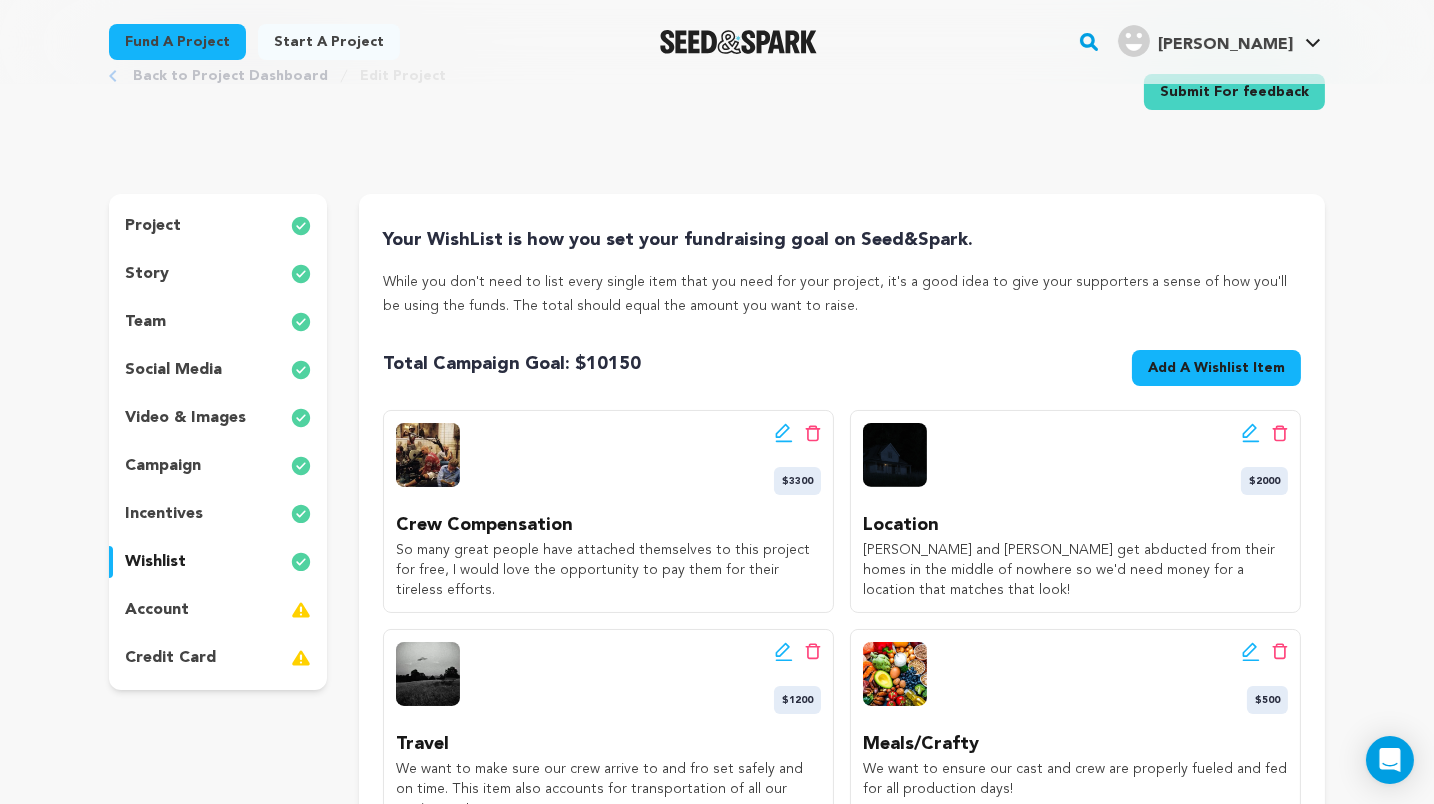 click on "Add A Wishlist Item" at bounding box center (1216, 368) 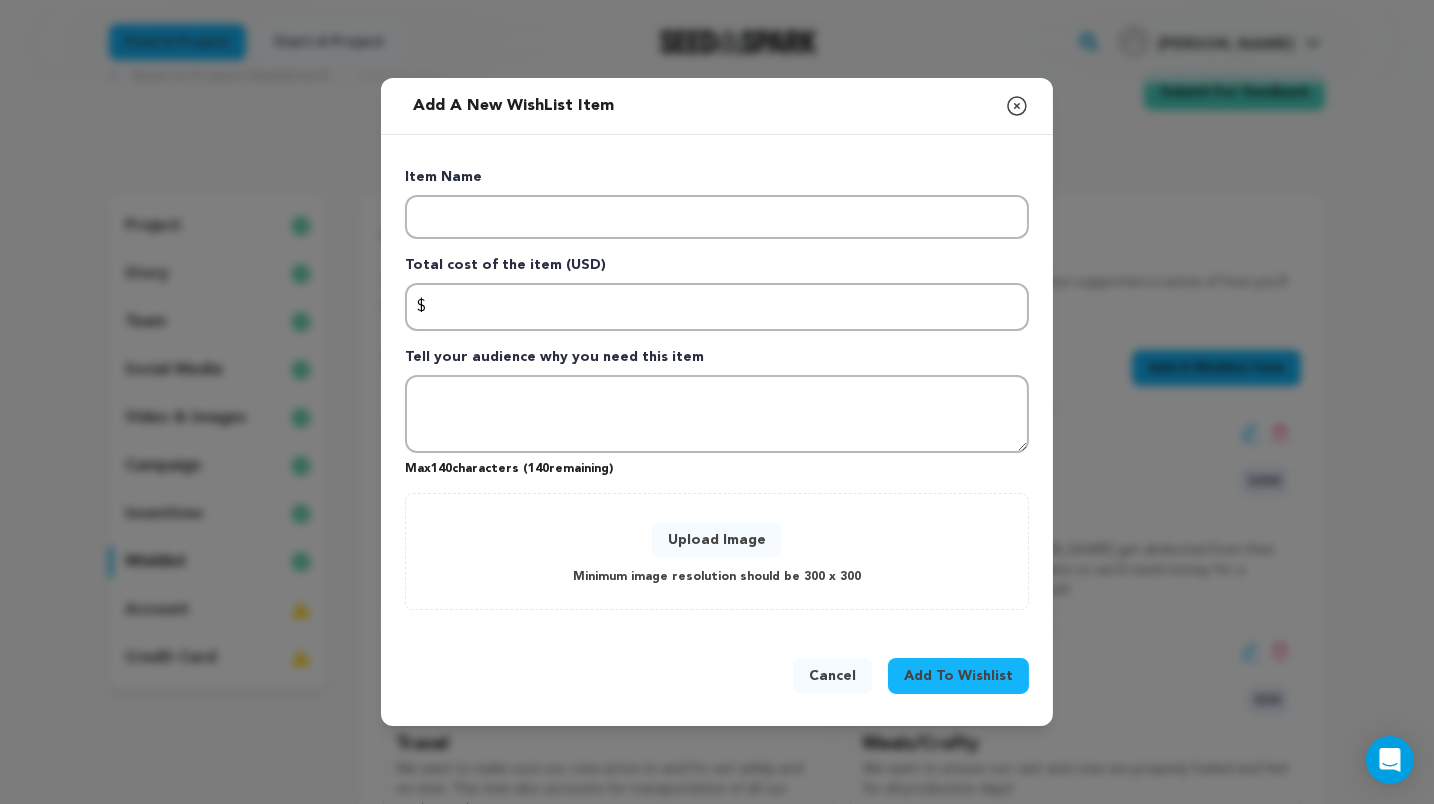click on "Total cost of the item (USD)" at bounding box center (717, 269) 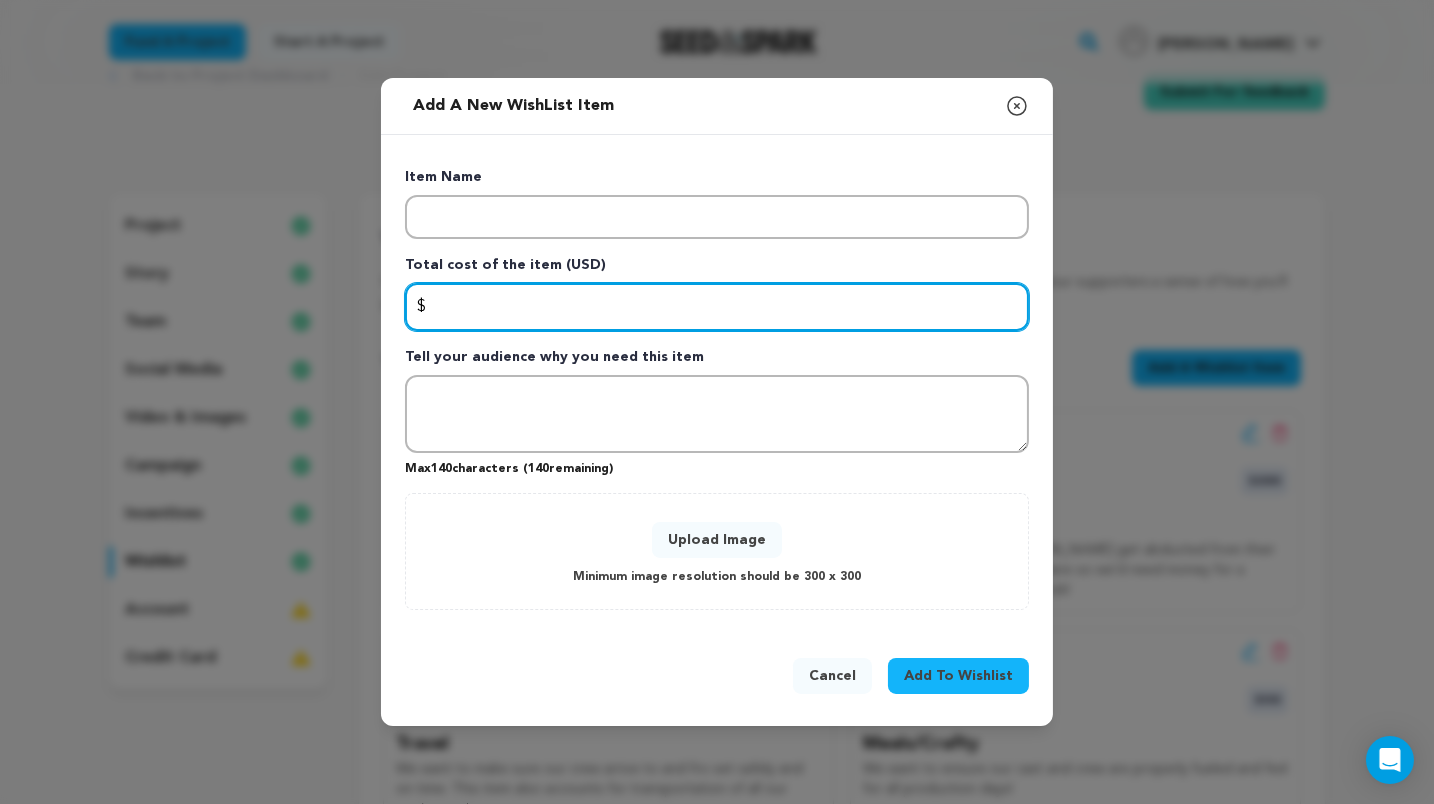 click at bounding box center (717, 307) 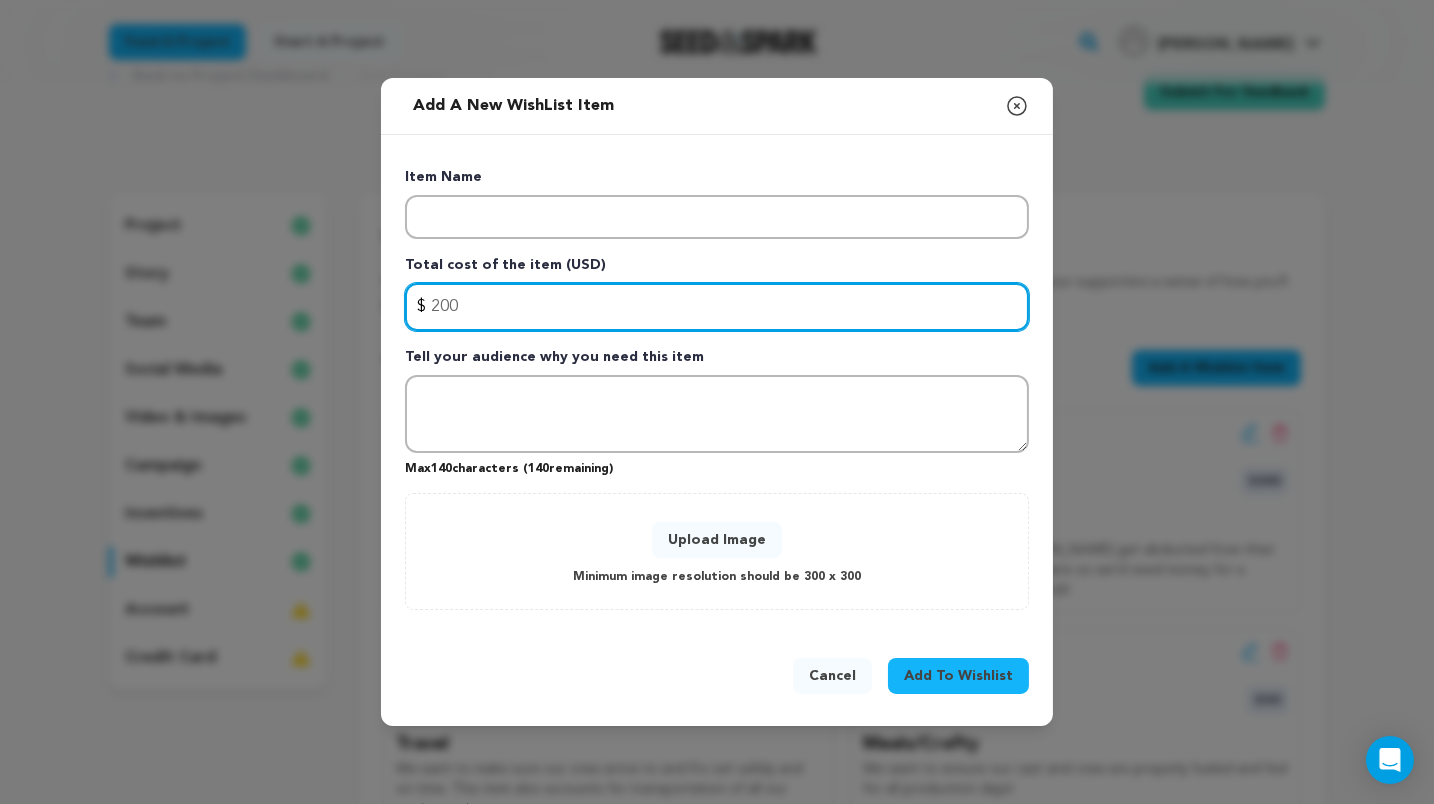 type on "200" 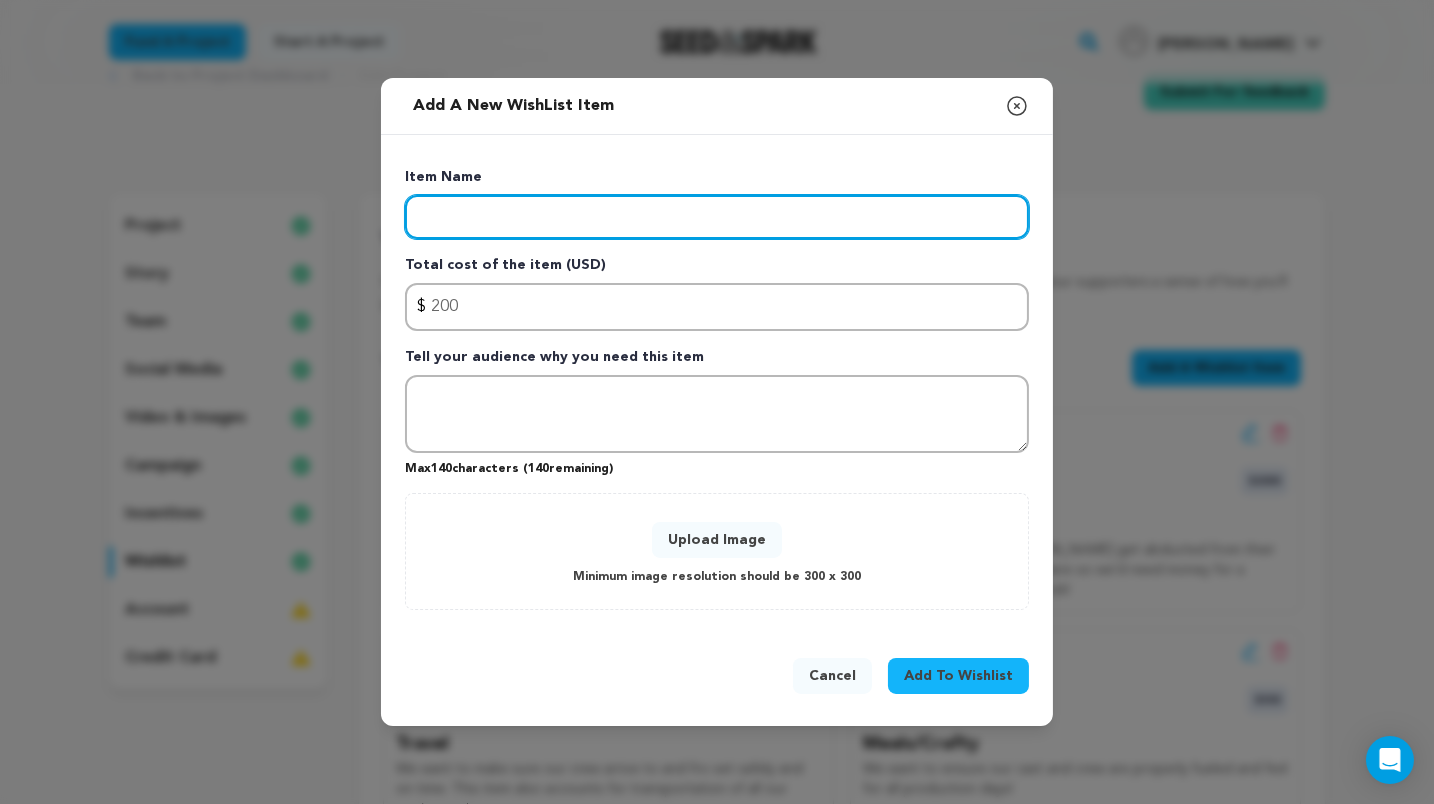 click at bounding box center (717, 217) 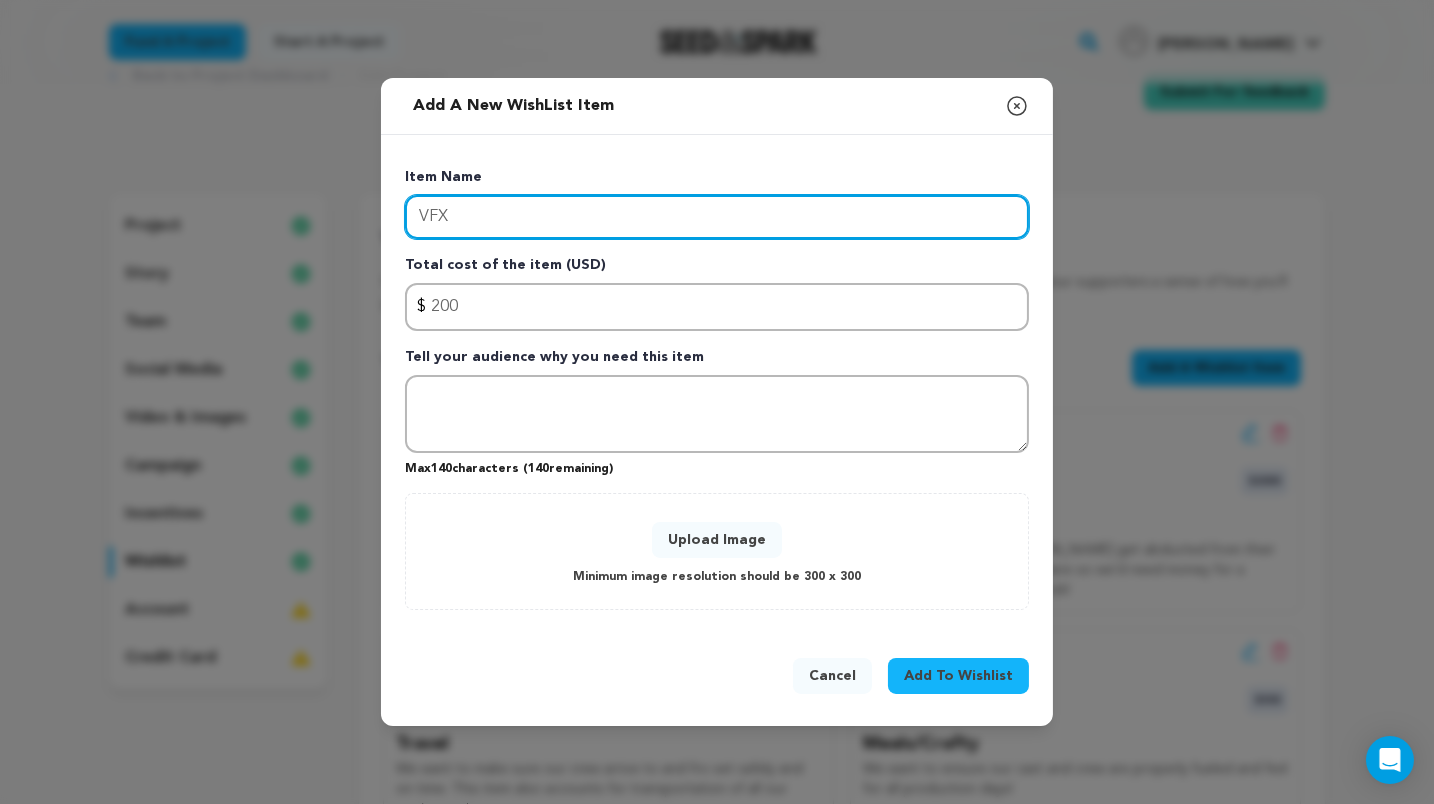 type on "VFX" 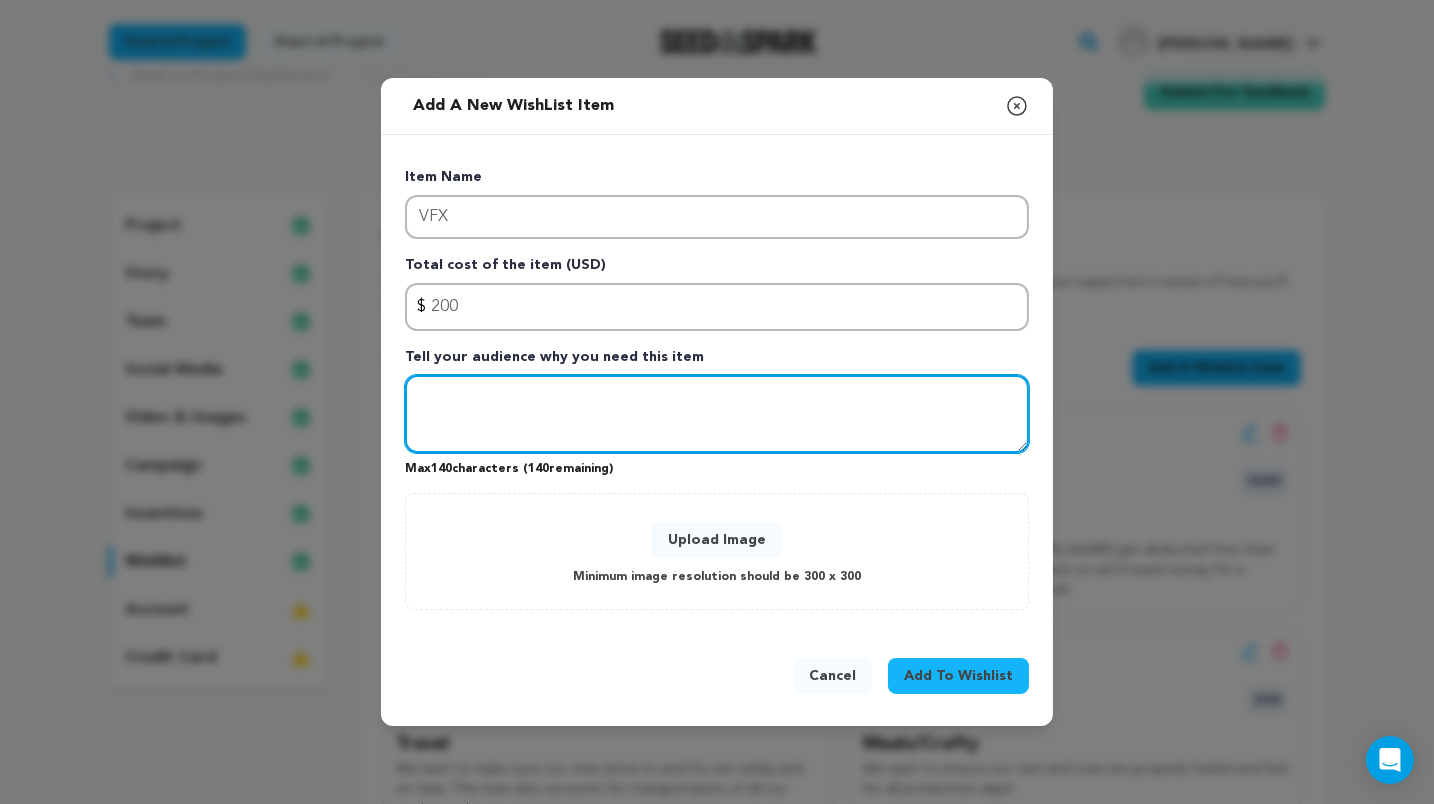 click at bounding box center (717, 414) 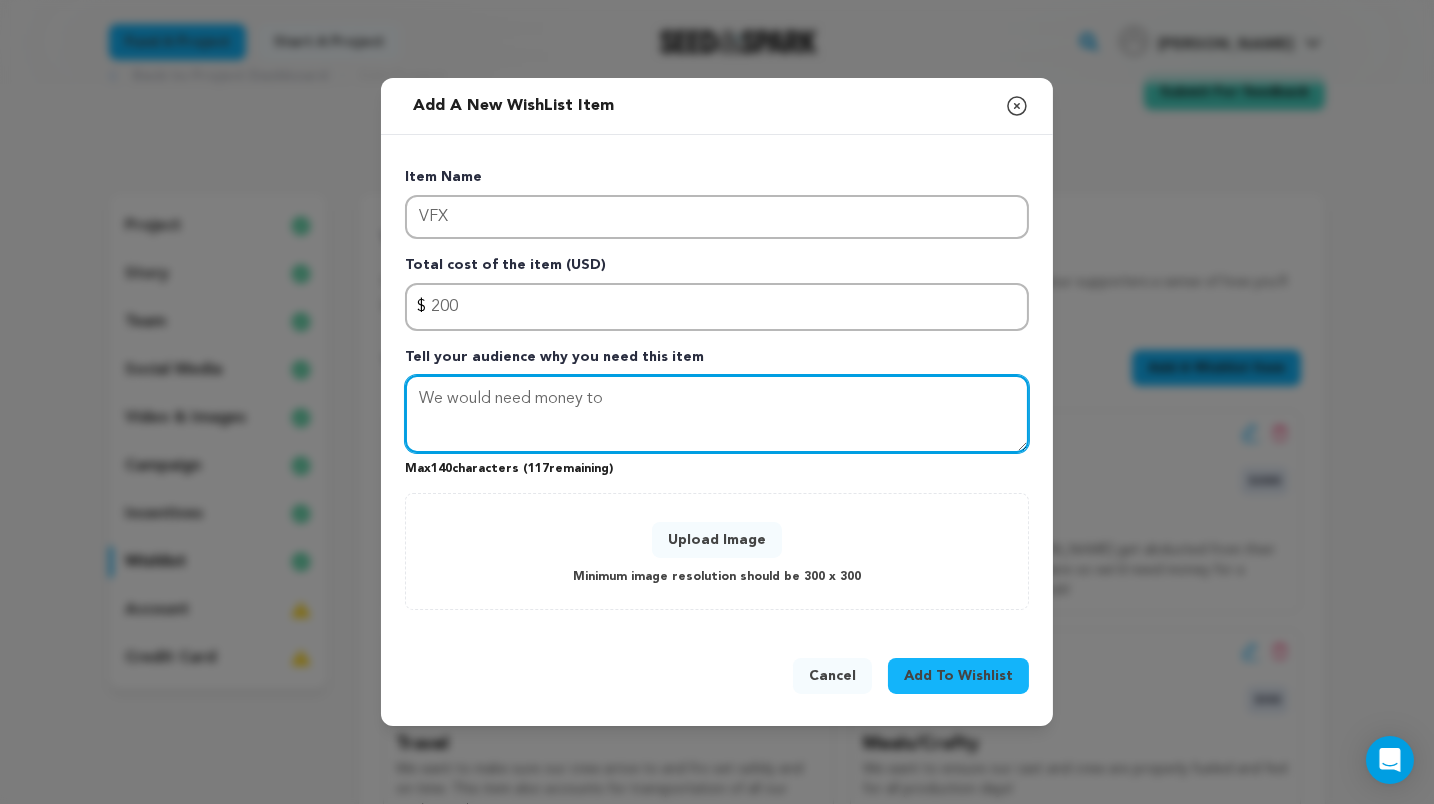 drag, startPoint x: 814, startPoint y: 404, endPoint x: 475, endPoint y: 387, distance: 339.426 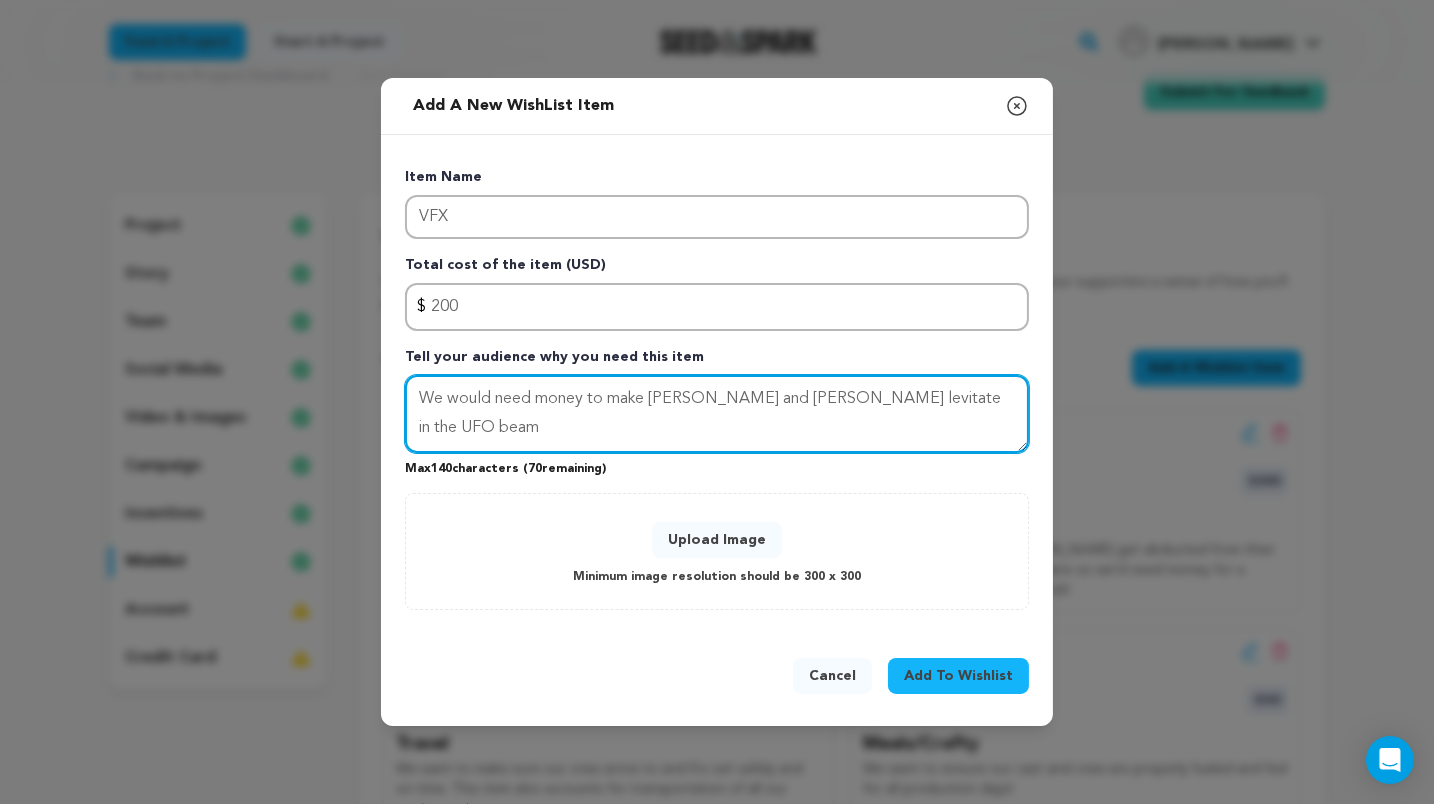 drag, startPoint x: 990, startPoint y: 401, endPoint x: 457, endPoint y: 376, distance: 533.586 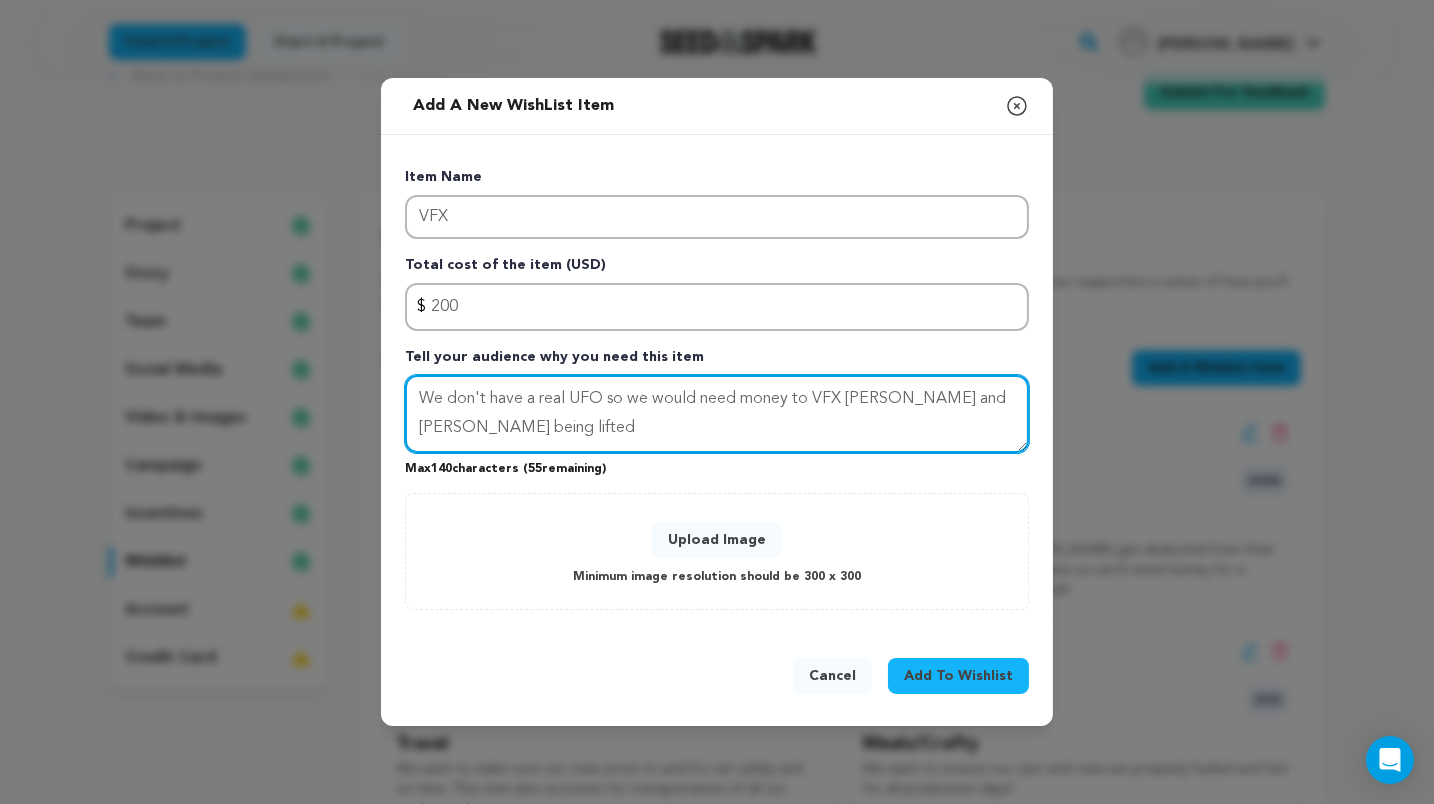 click on "We don't have a real UFO so we would need money to VFX Todd and Phineas being lifted" at bounding box center [717, 414] 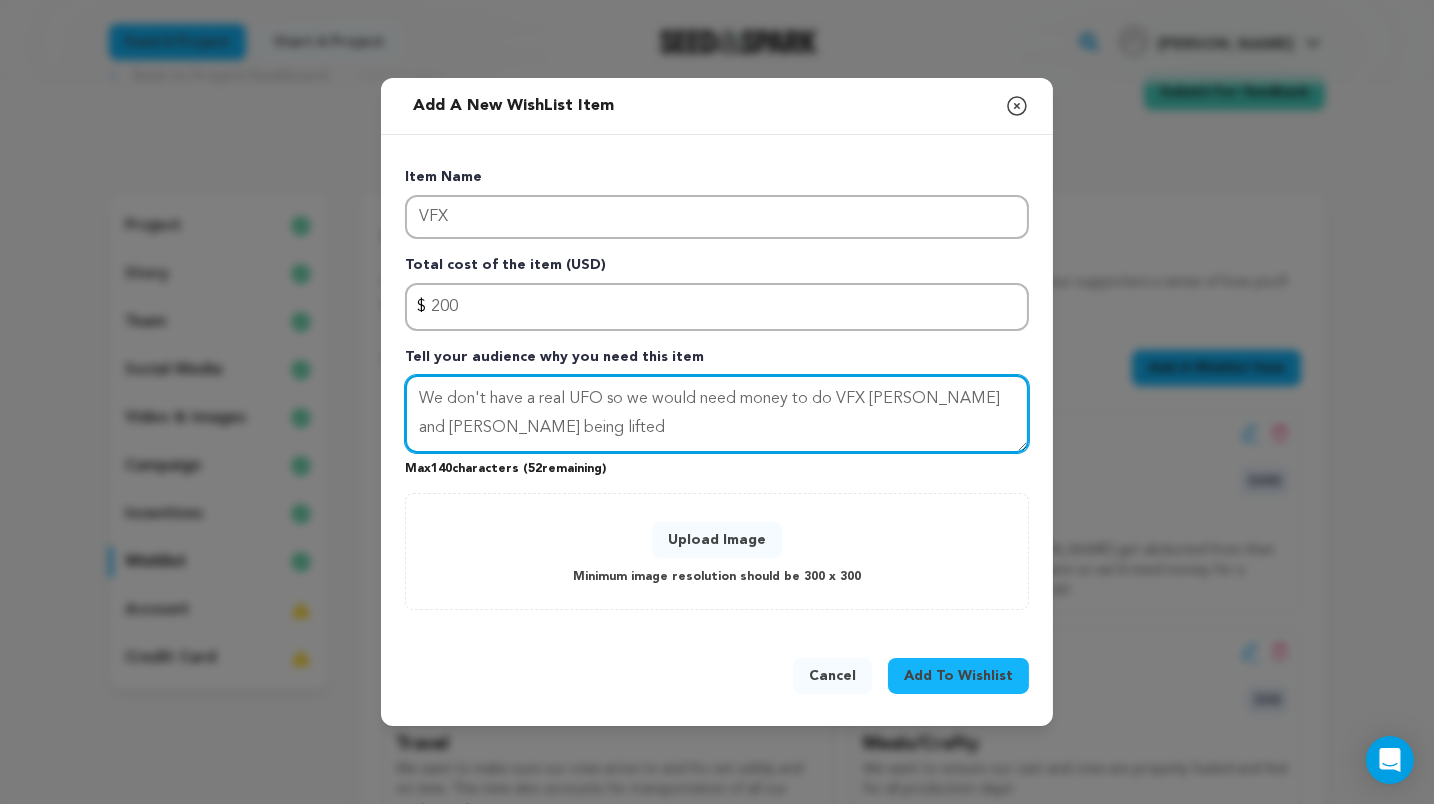 click on "We don't have a real UFO so we would need money to do VFX Todd and Phineas being lifted" at bounding box center (717, 414) 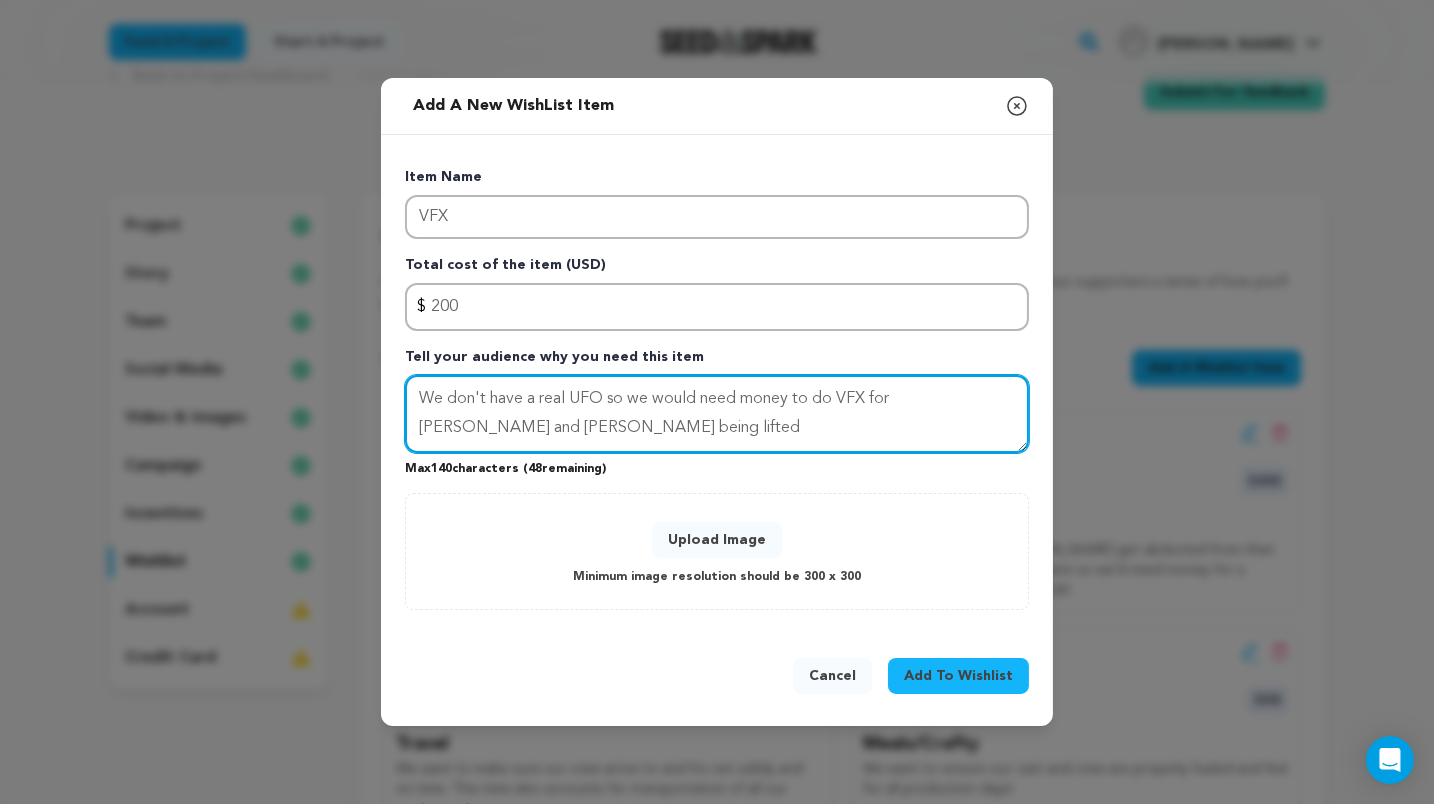 click on "We don't have a real UFO so we would need money to do VFX for Todd and Phineas being lifted" at bounding box center (717, 414) 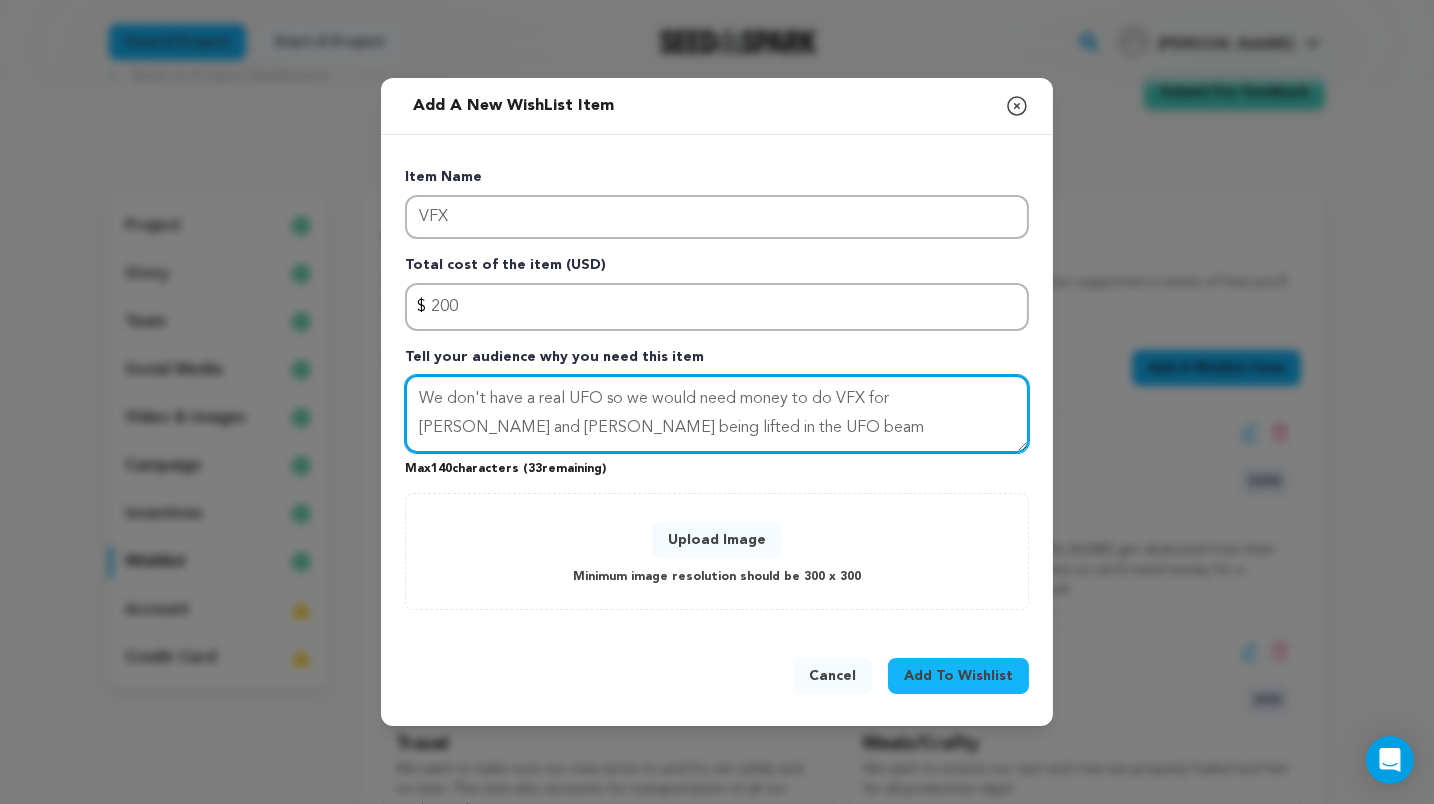type on "We don't have a real UFO so we would need money to do VFX for Todd and Phineas being lifted in the UFO beam" 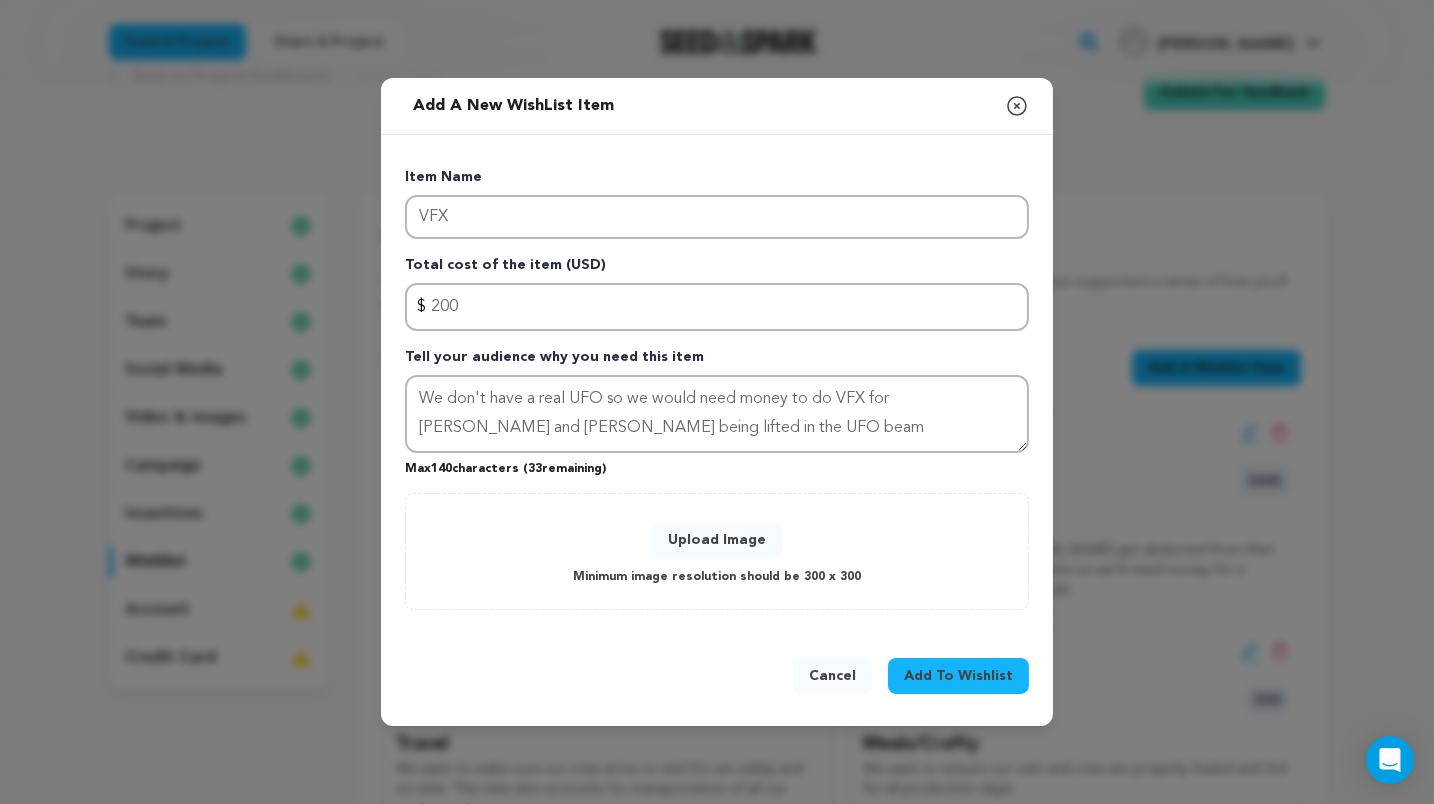 click on "Upload Image" at bounding box center (717, 540) 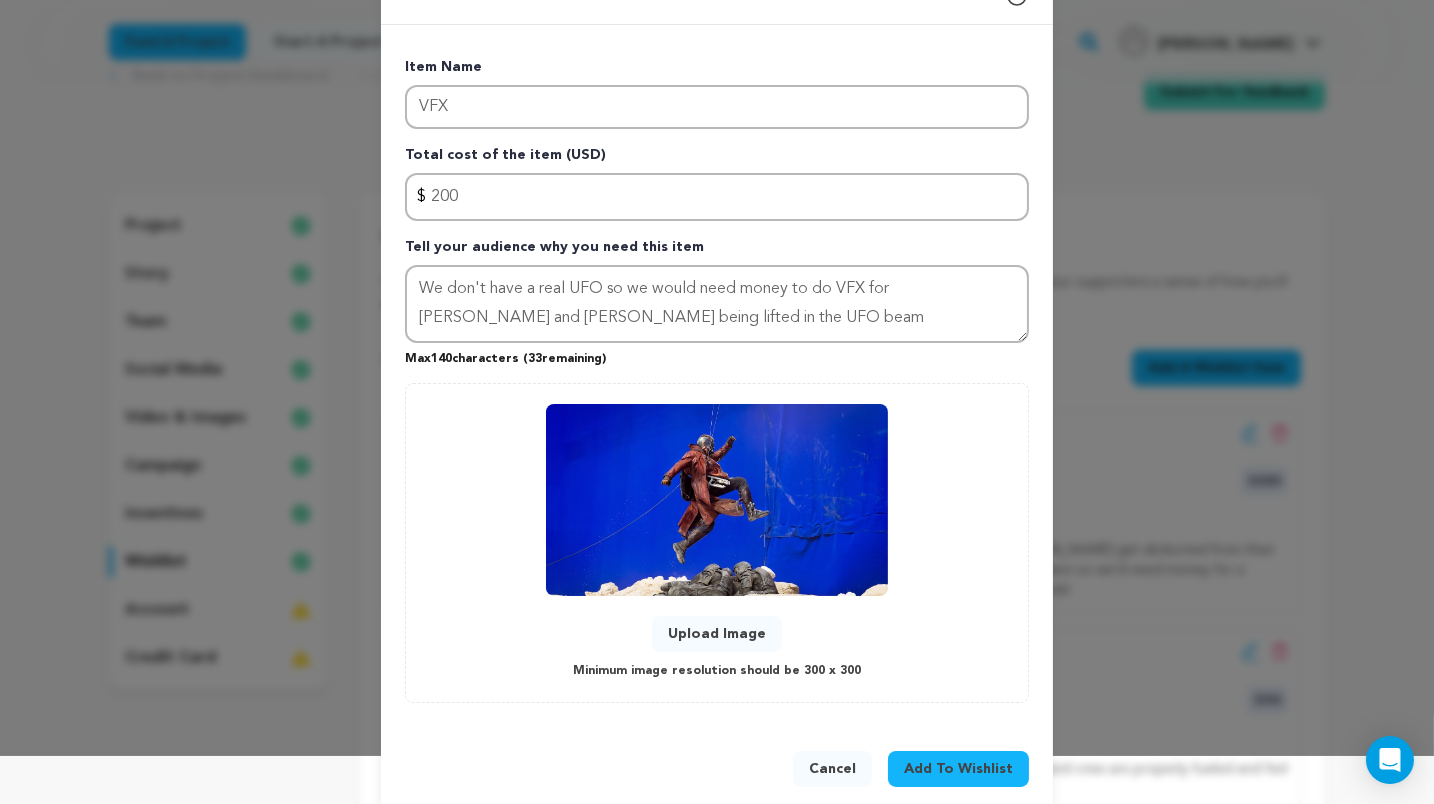 scroll, scrollTop: 52, scrollLeft: 0, axis: vertical 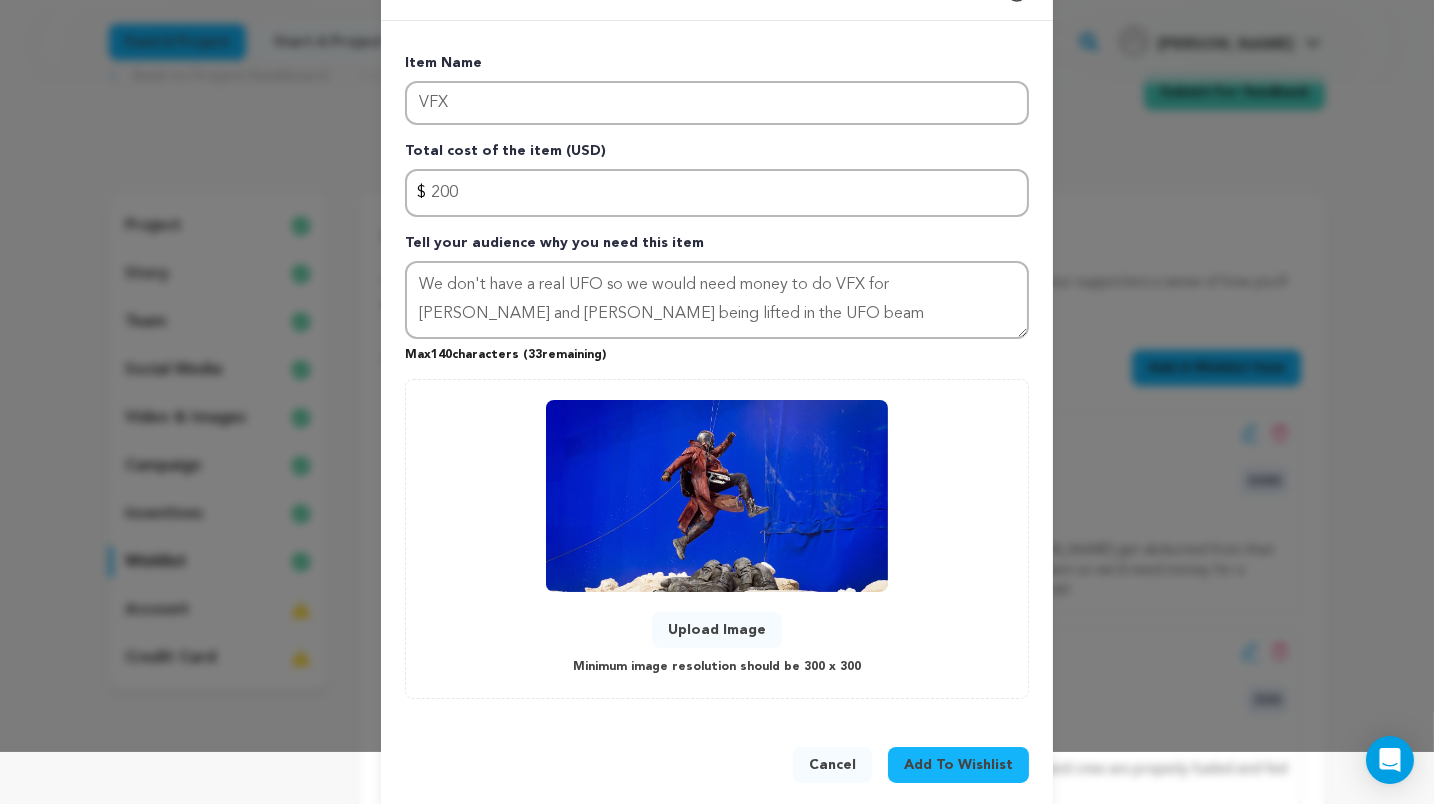click on "Add To Wishlist" at bounding box center [958, 765] 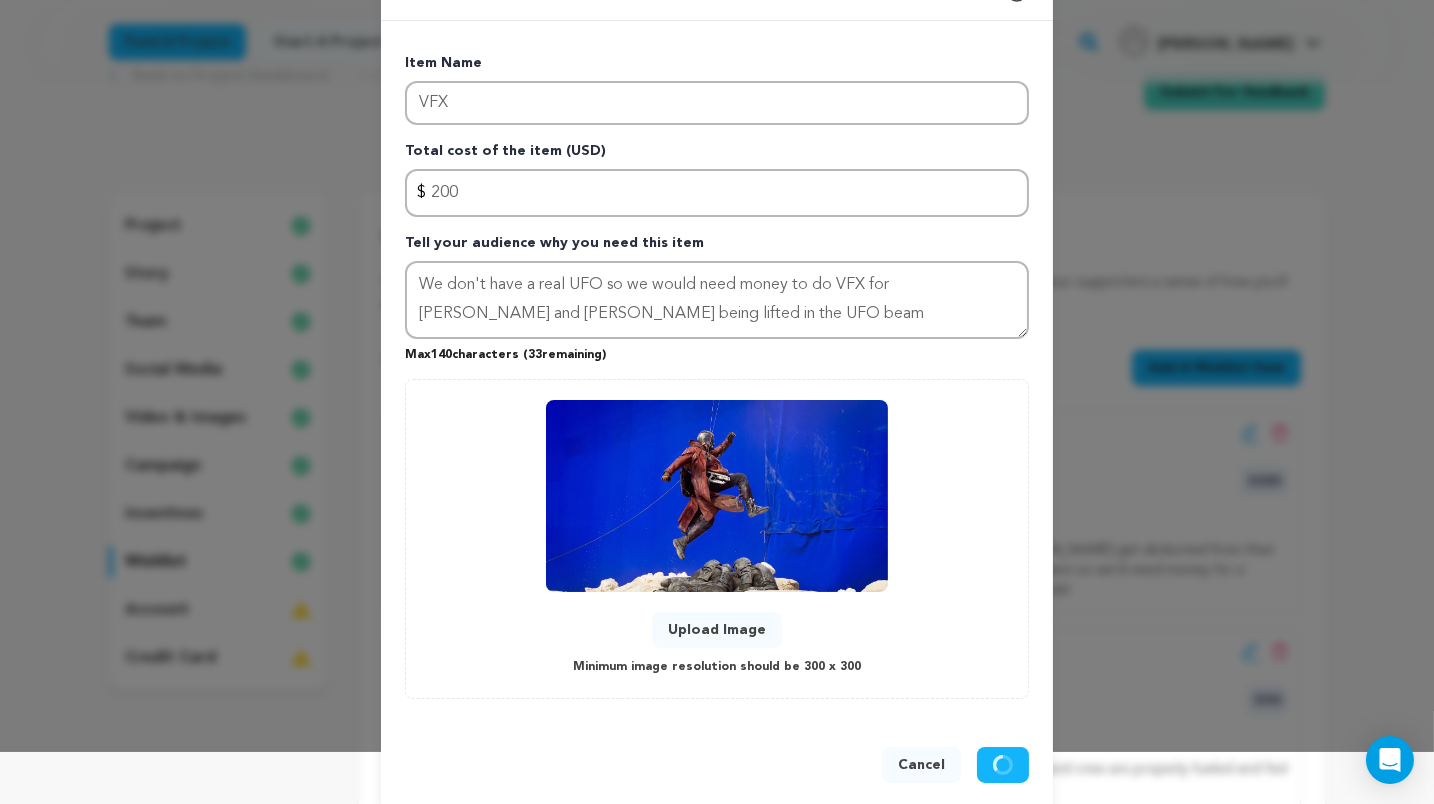 type 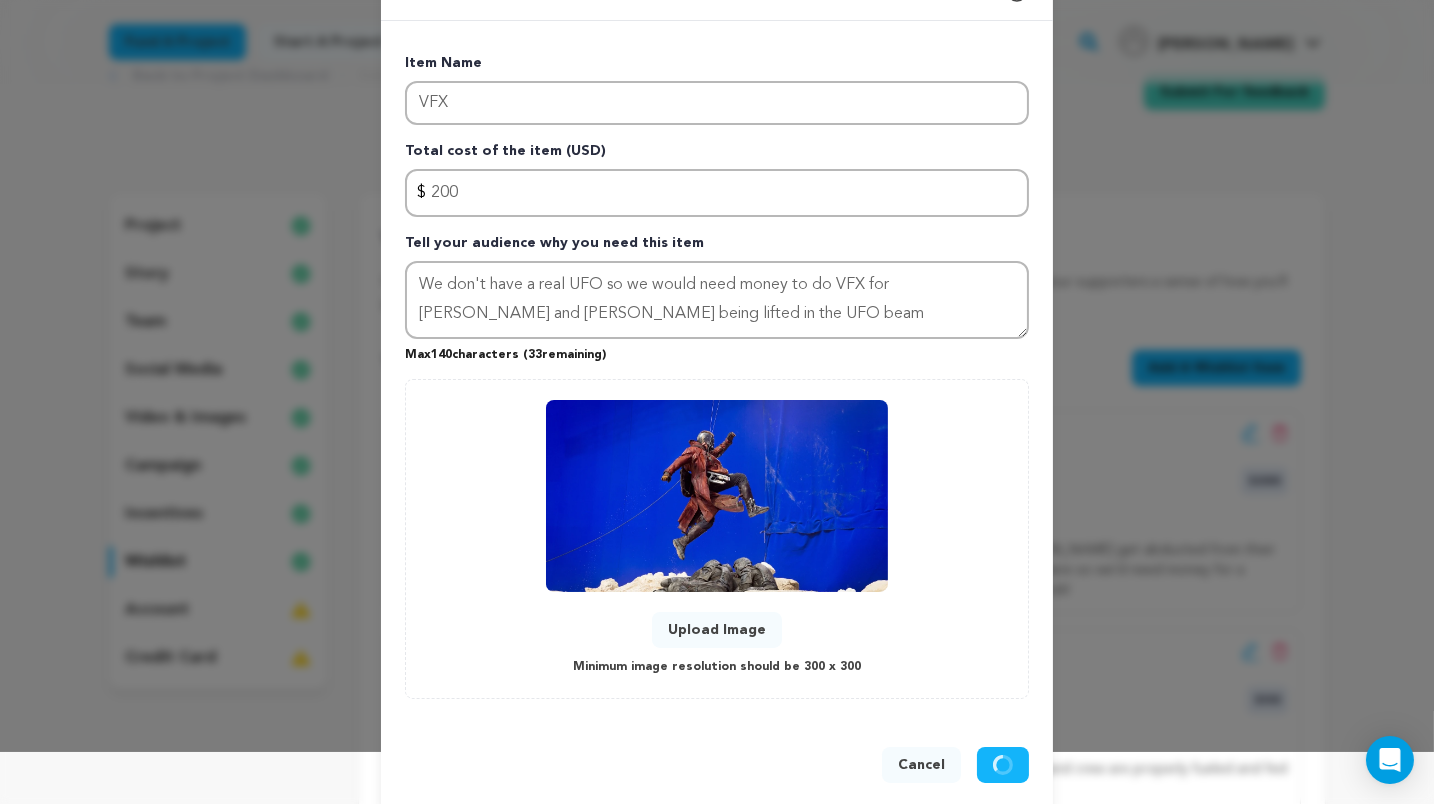 type 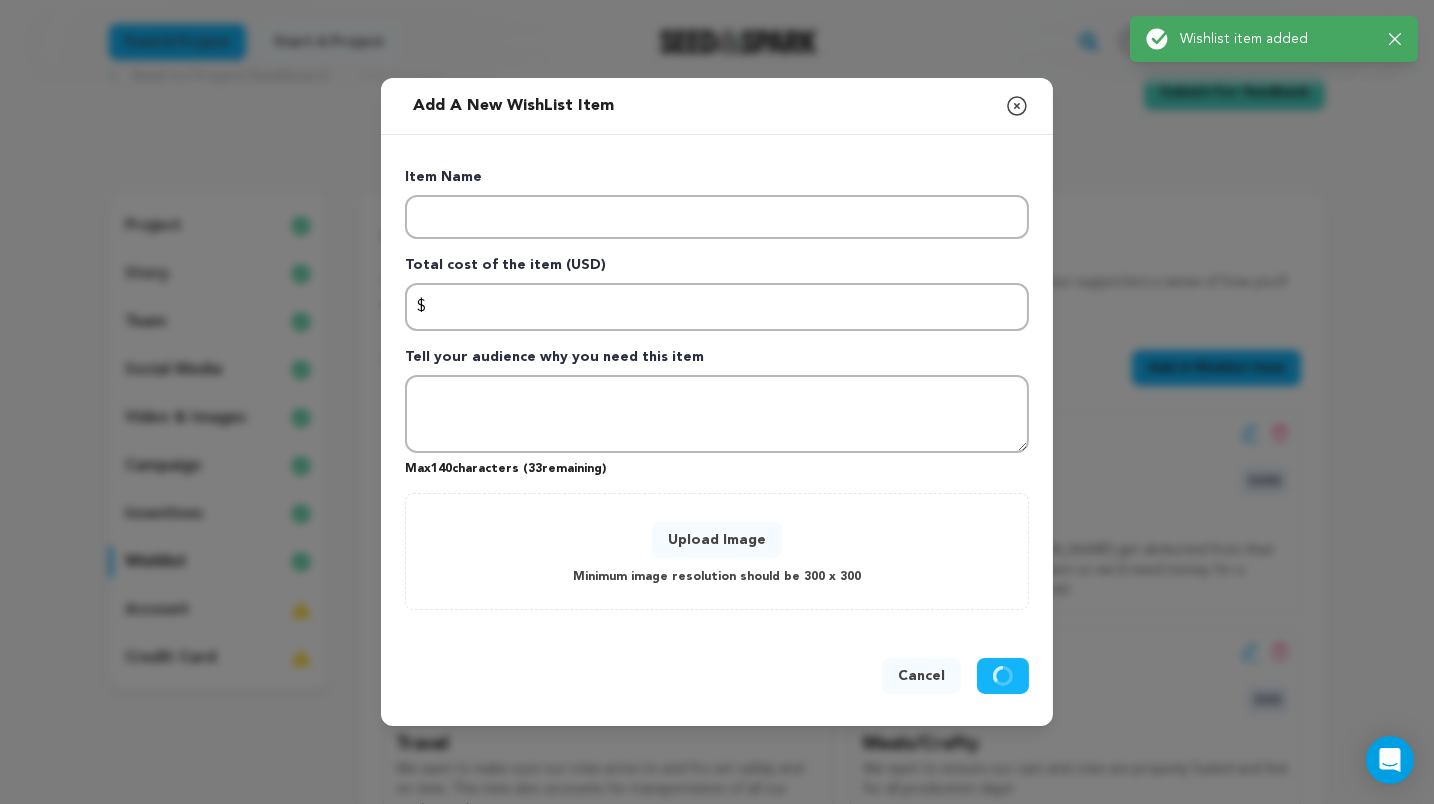 scroll, scrollTop: 0, scrollLeft: 0, axis: both 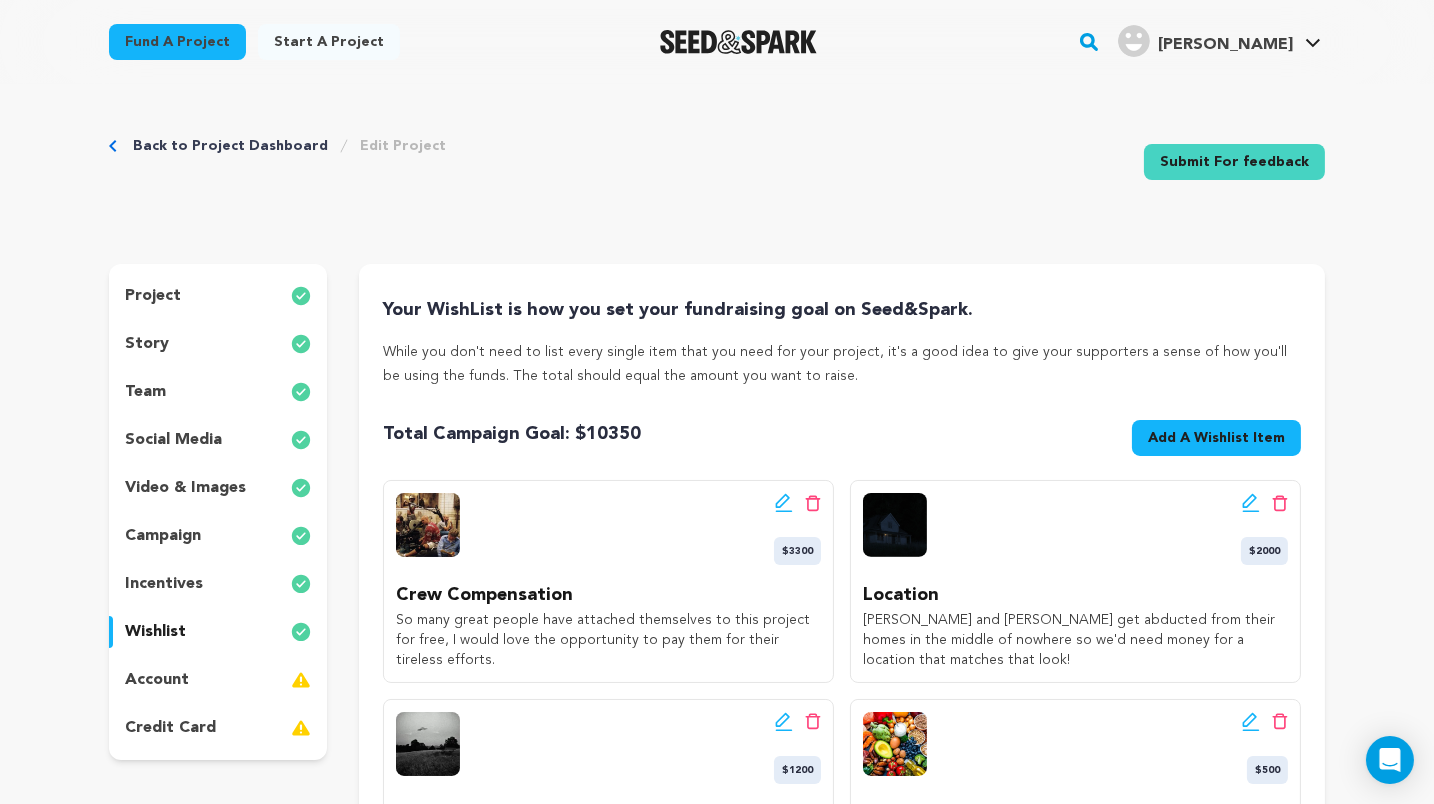 click on "Add A Wishlist Item" at bounding box center (1216, 438) 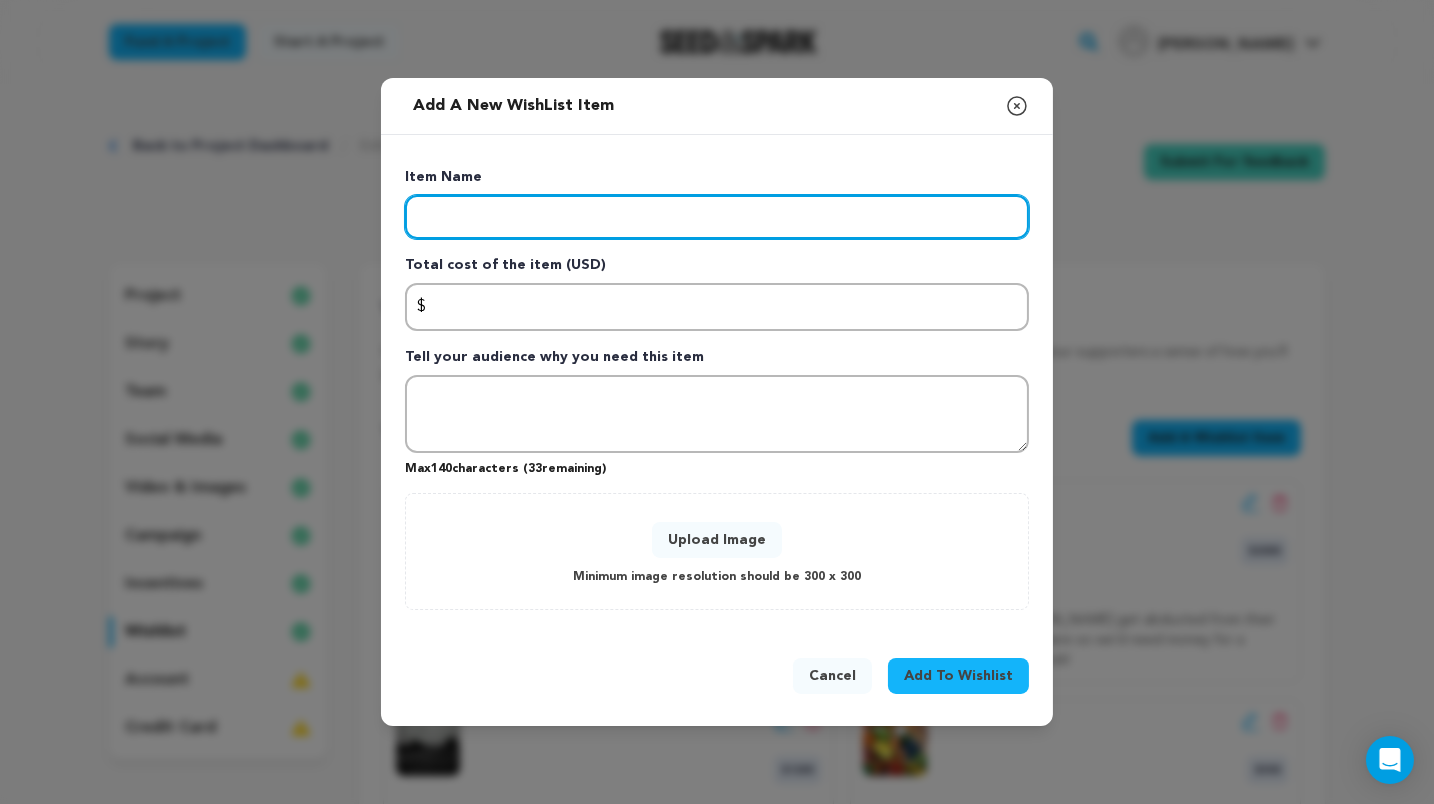 click at bounding box center (717, 217) 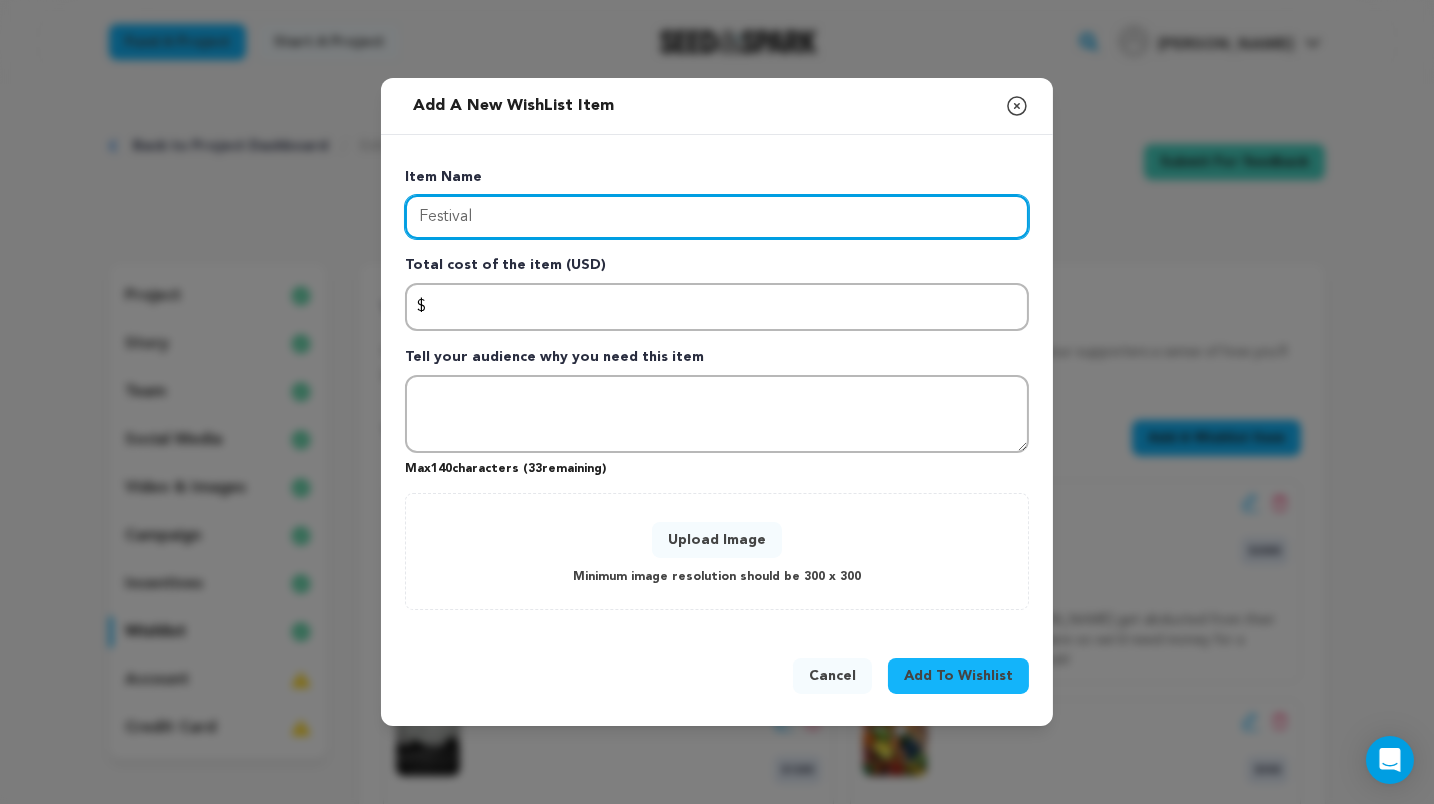 type on "Festival" 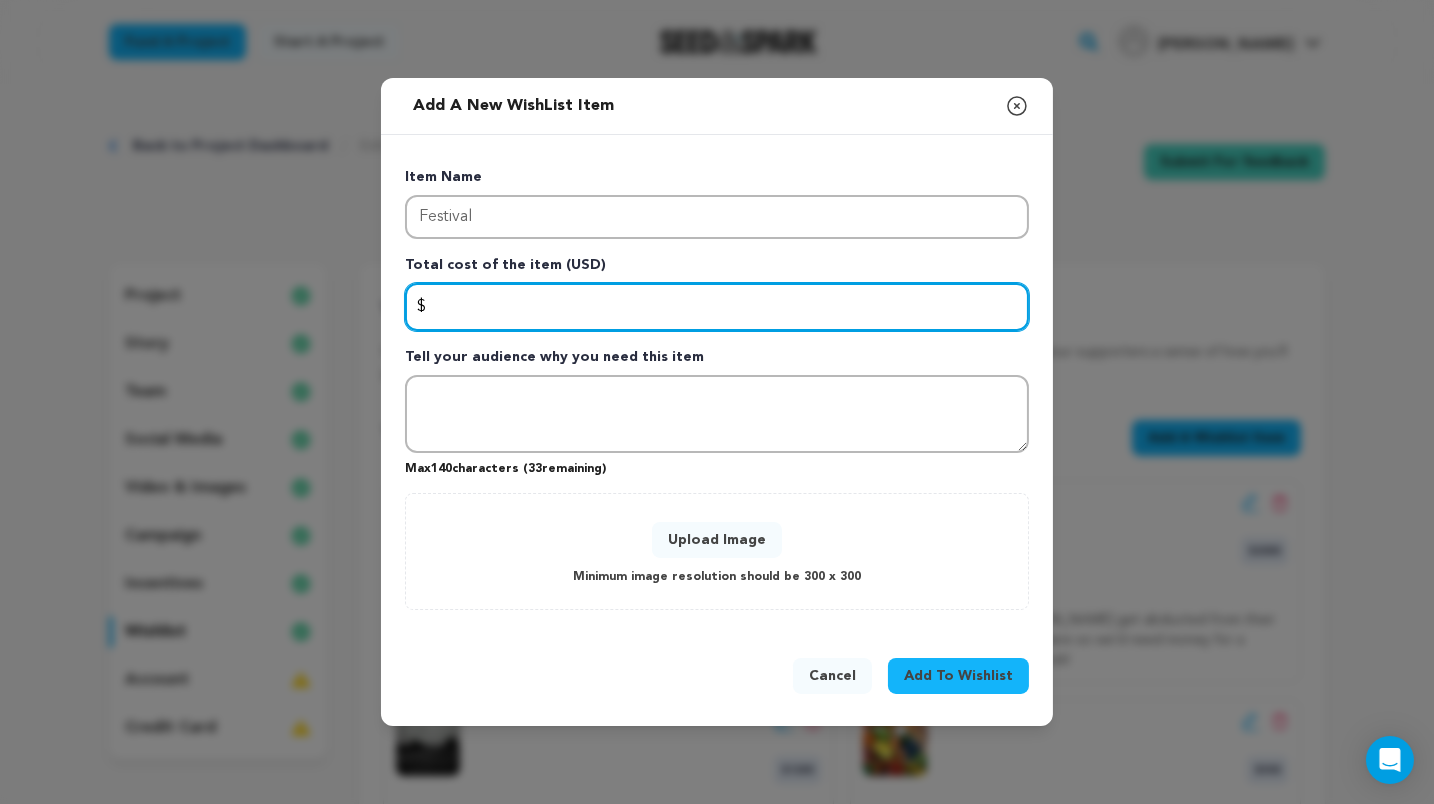 click at bounding box center (717, 307) 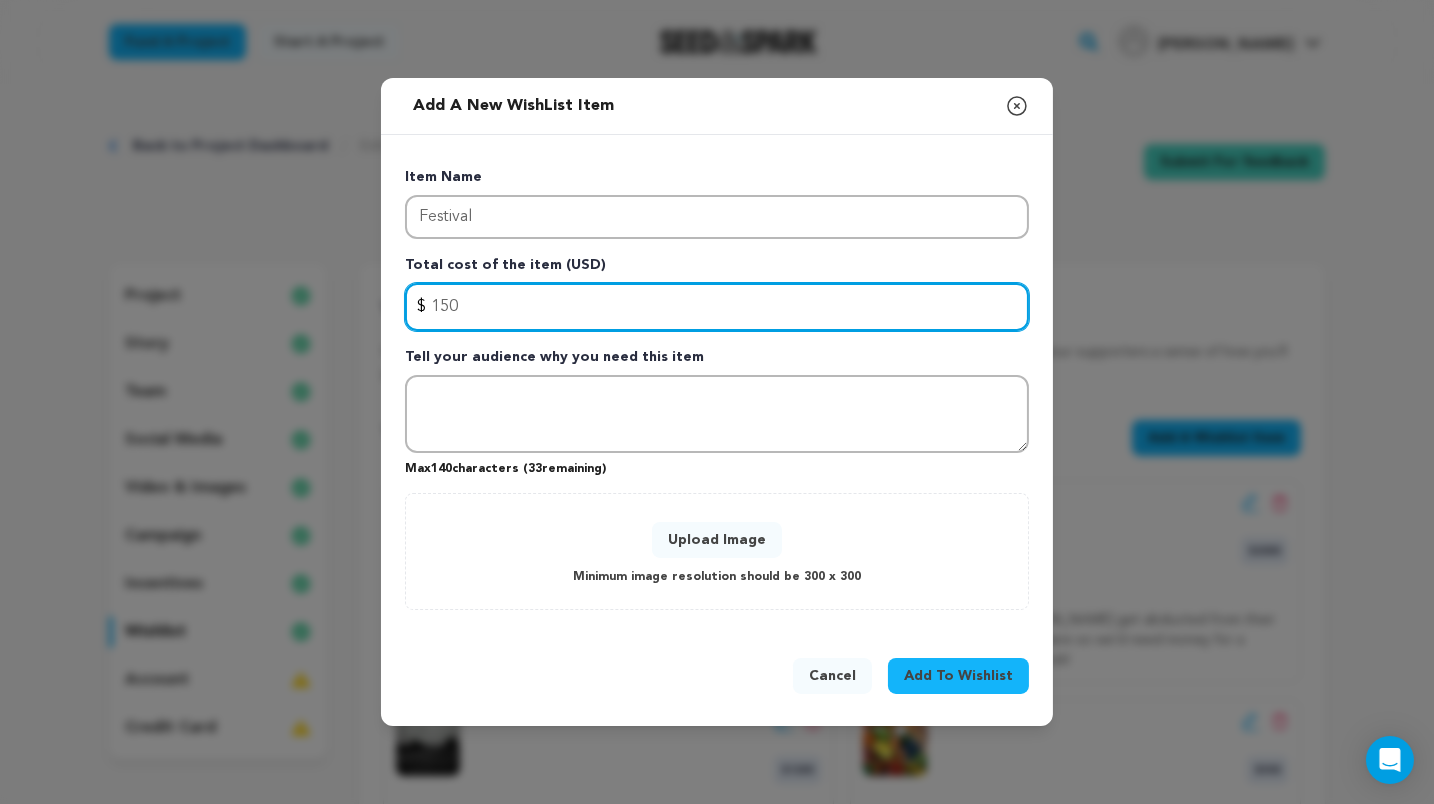 type on "150" 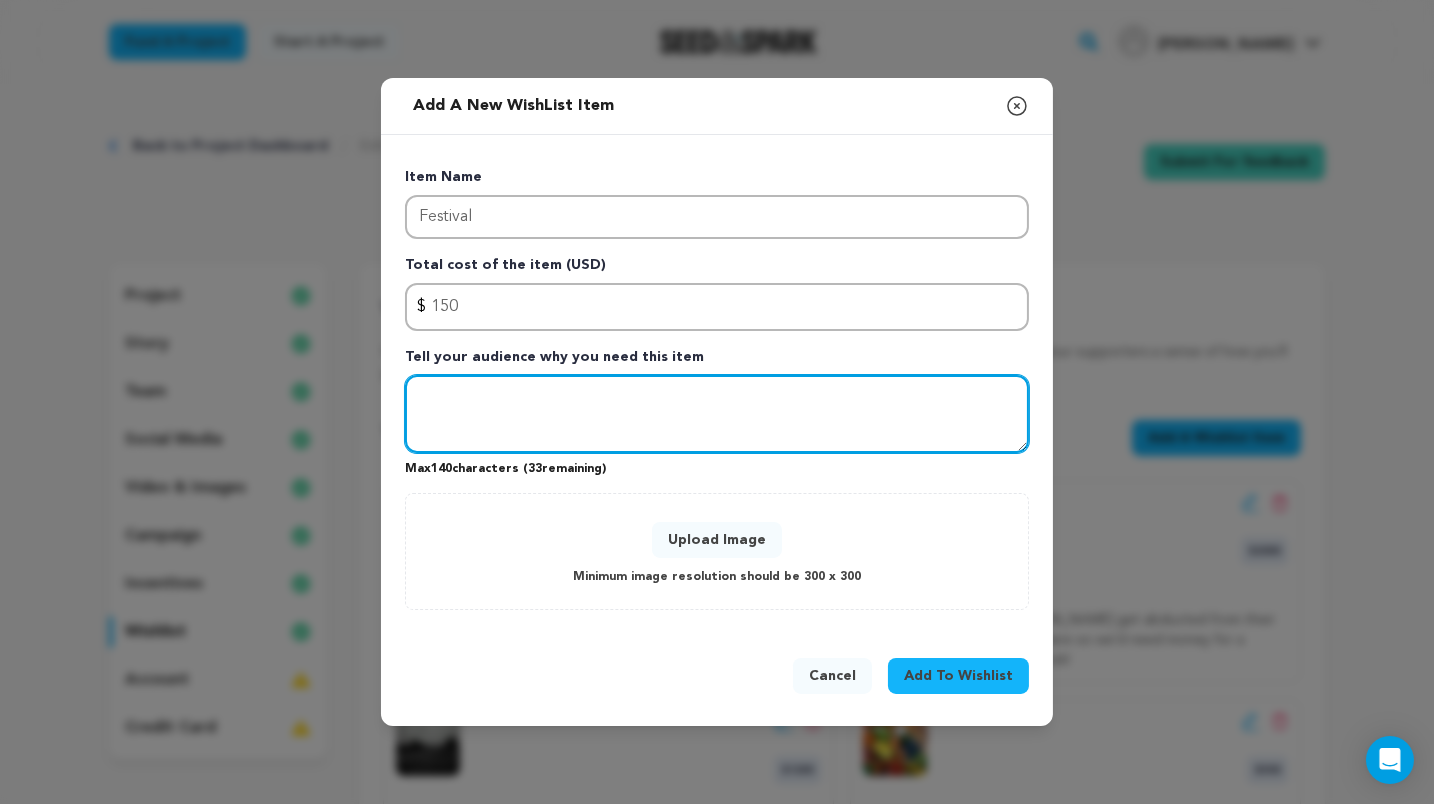 click at bounding box center (717, 414) 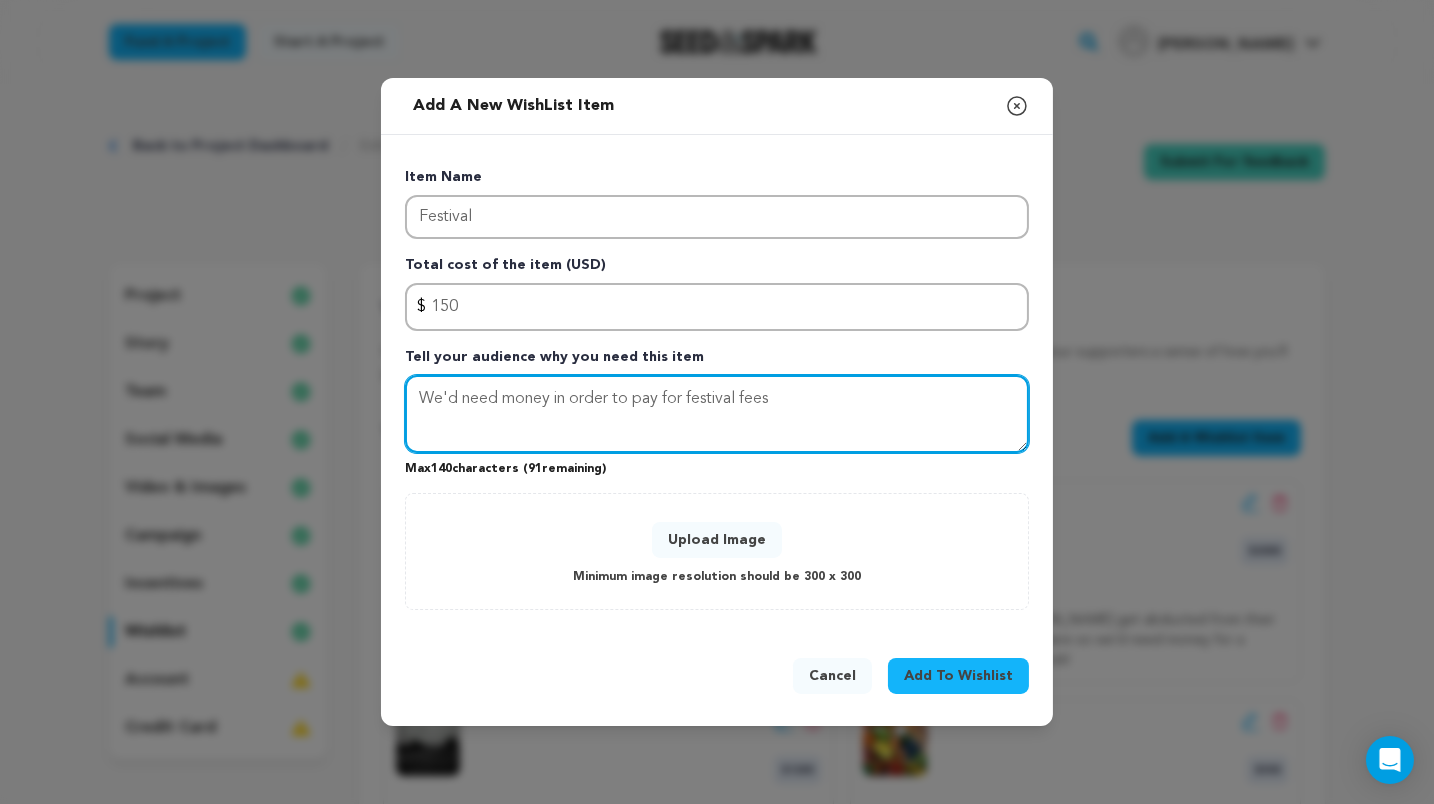 click on "We'd need money in order to pay for festival fees" at bounding box center (717, 414) 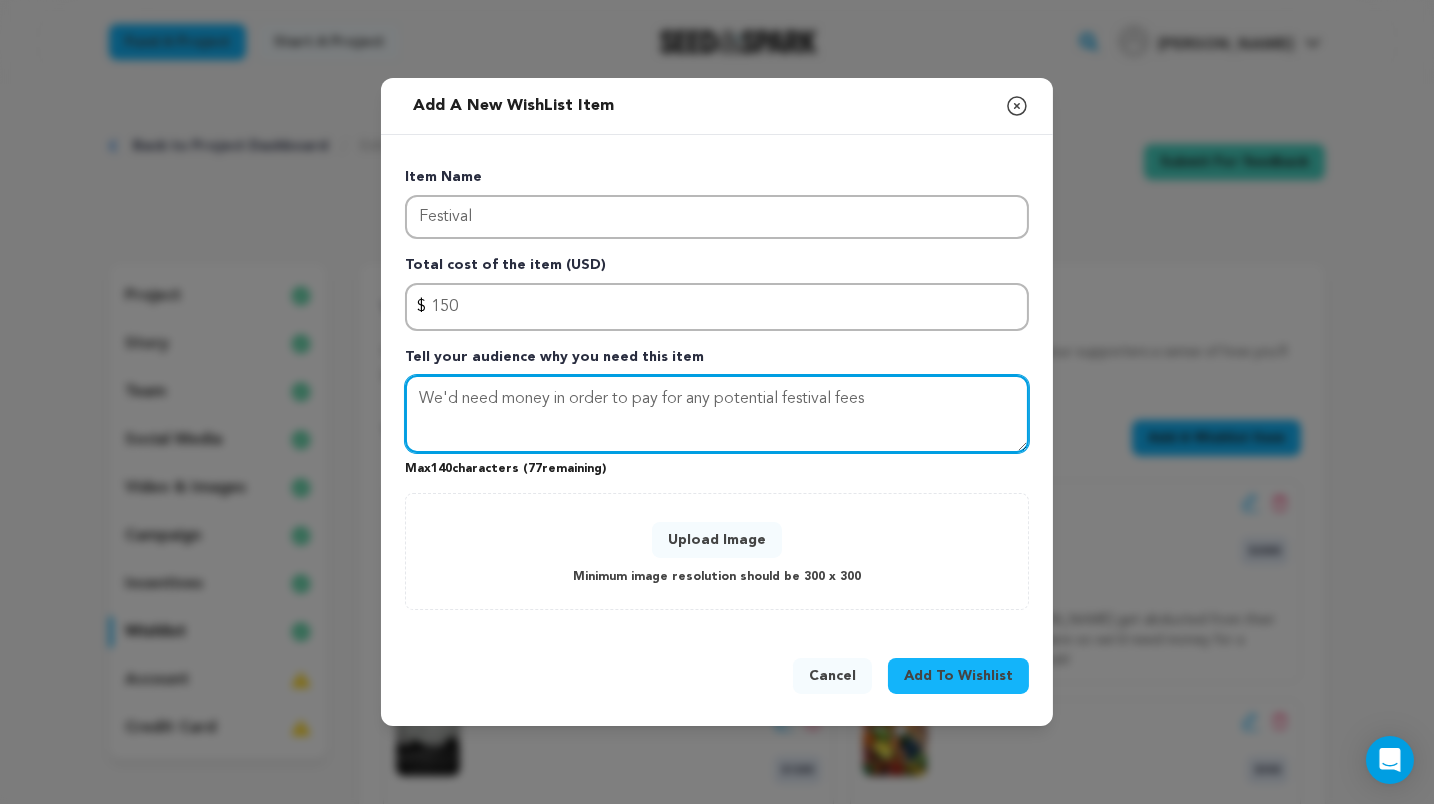 click on "We'd need money in order to pay for any potential festival fees" at bounding box center (717, 414) 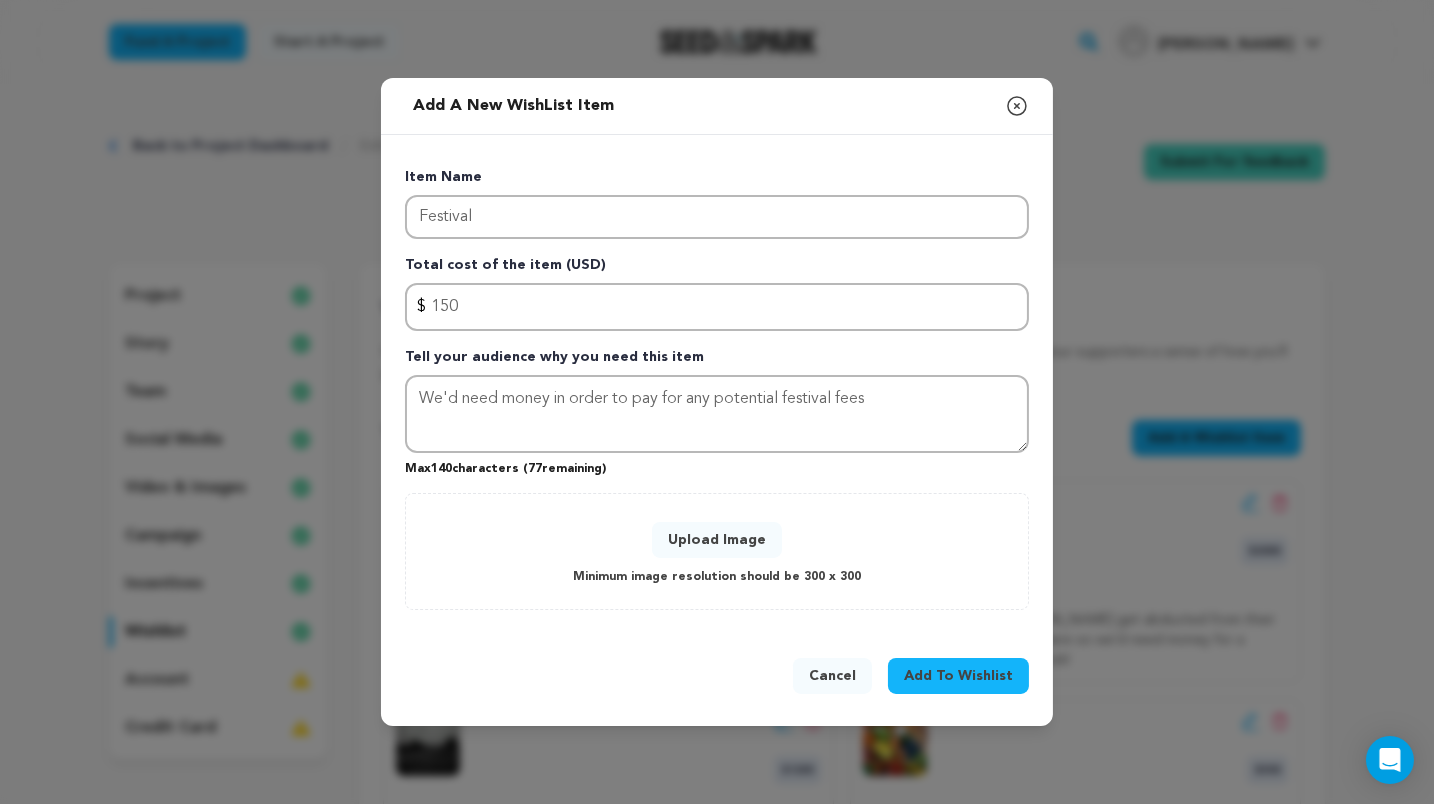 click on "Upload Image" at bounding box center [717, 540] 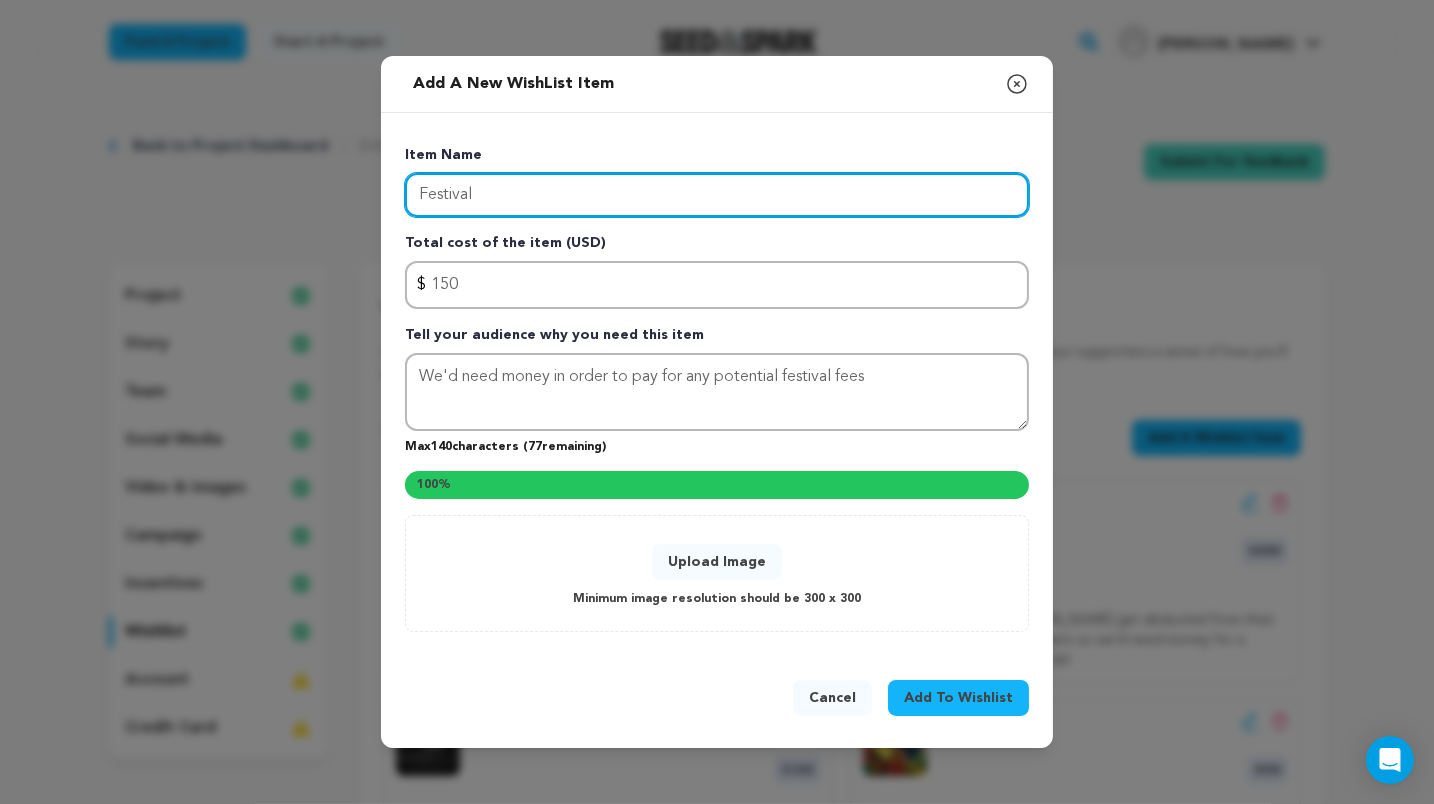 click on "Festival" at bounding box center [717, 195] 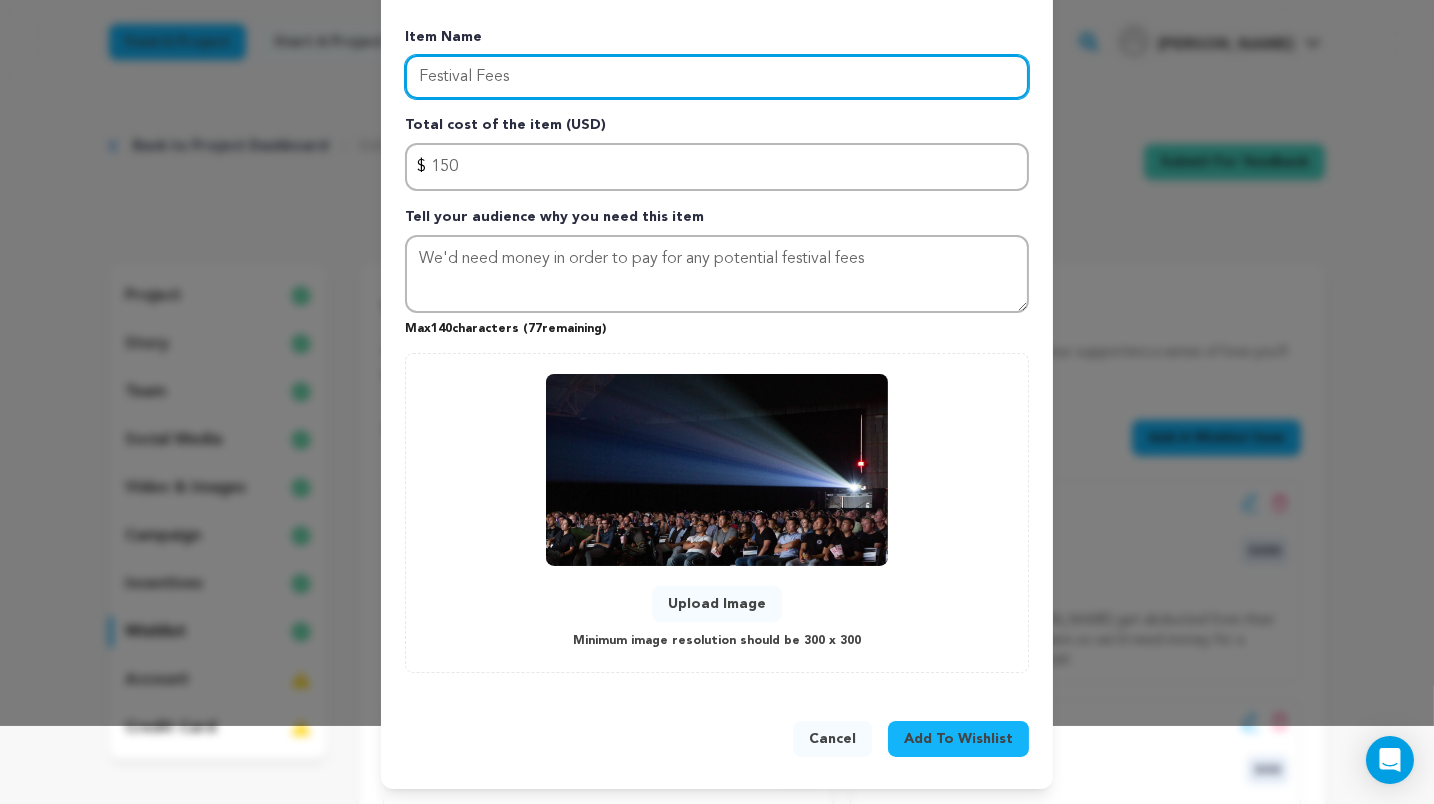 scroll, scrollTop: 77, scrollLeft: 0, axis: vertical 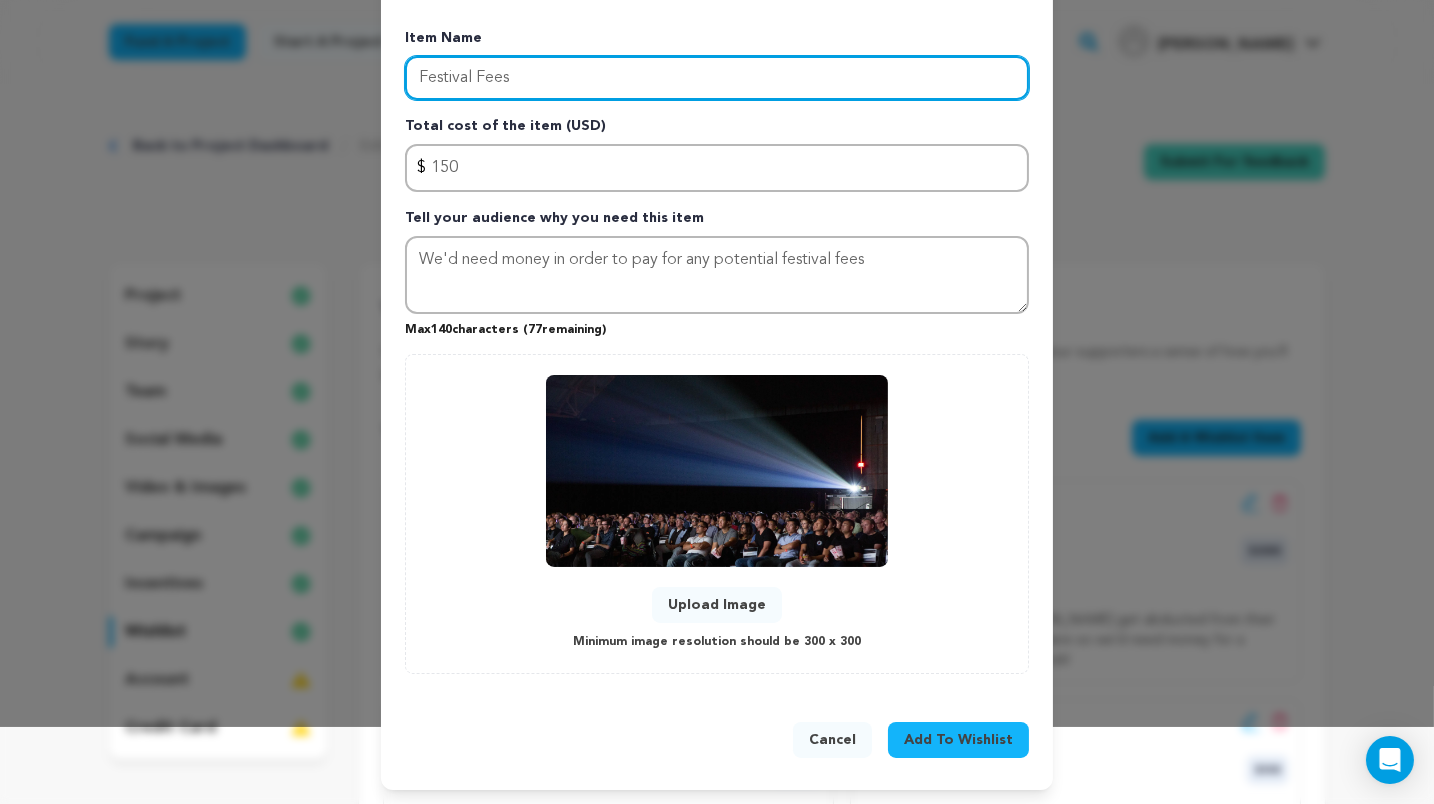 type on "Festival Fees" 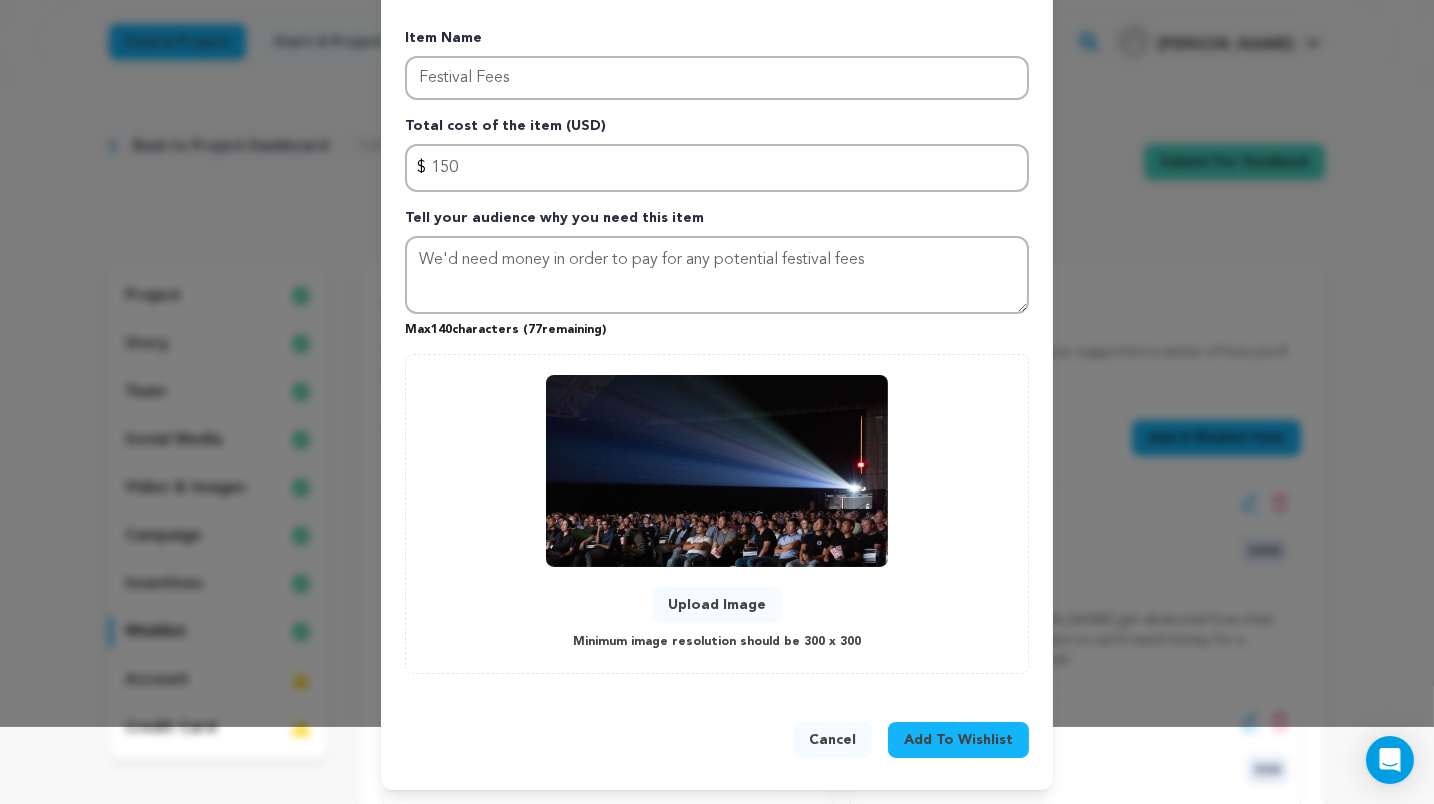 click on "Add To Wishlist" at bounding box center [958, 740] 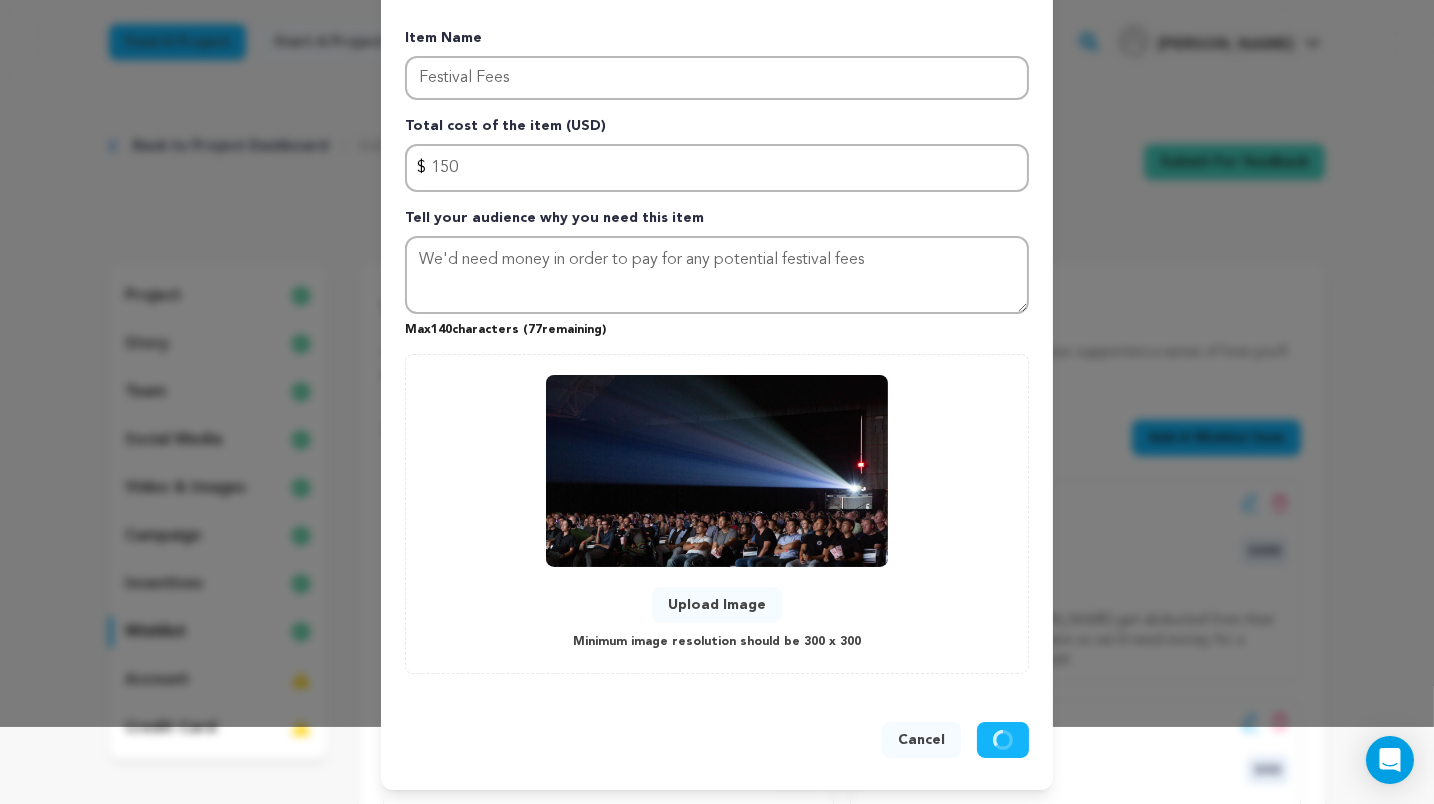 type 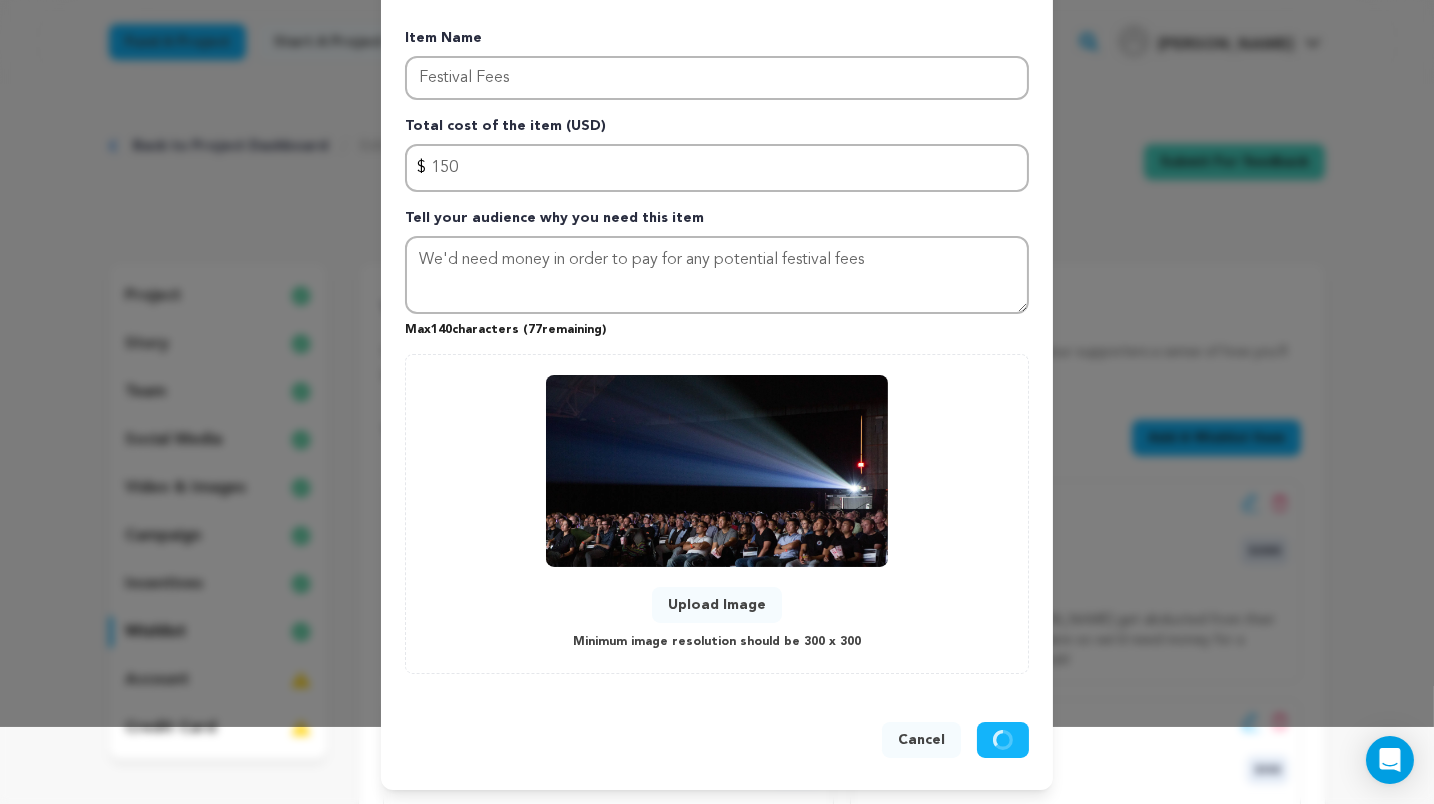 type 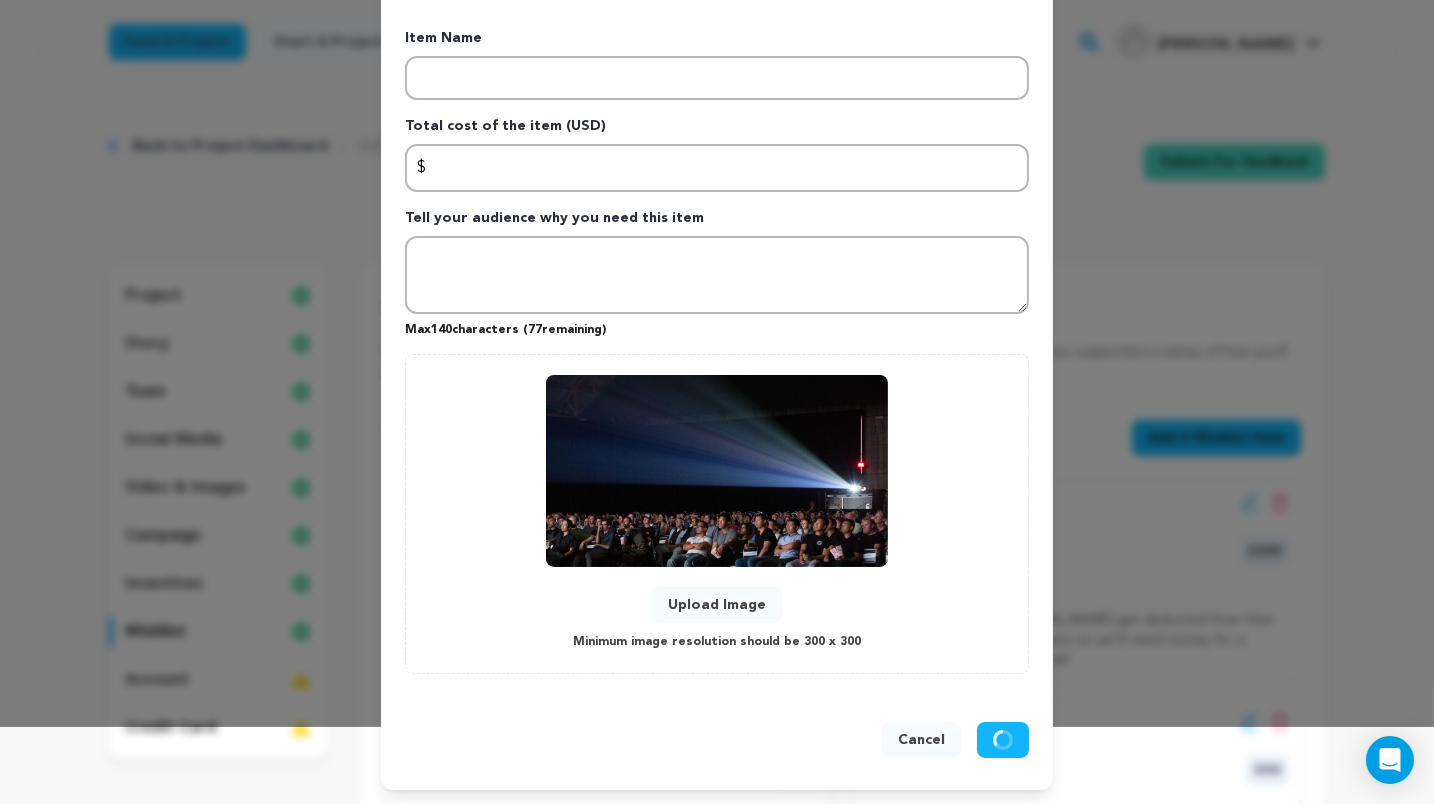 scroll, scrollTop: 0, scrollLeft: 0, axis: both 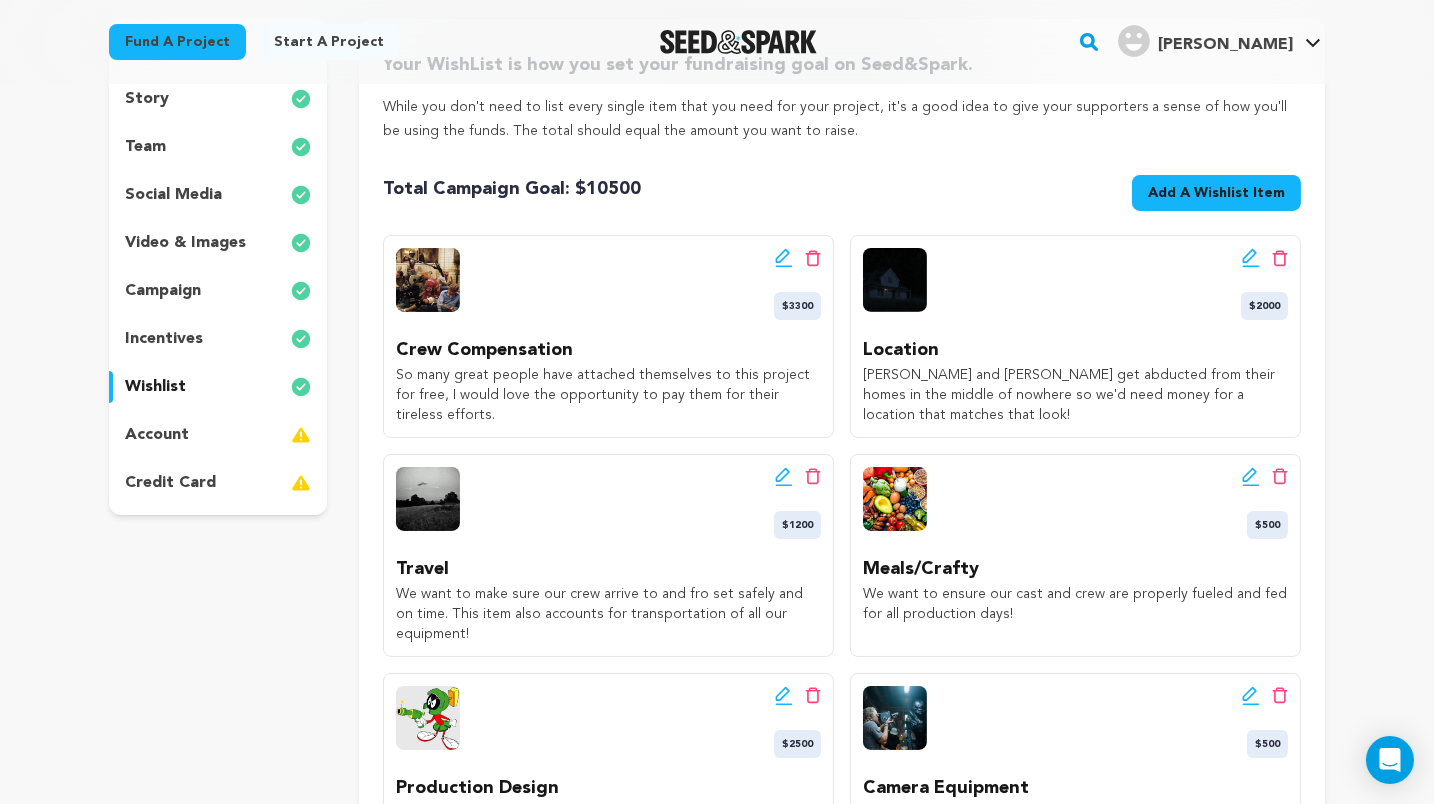click on "incentives" at bounding box center (164, 339) 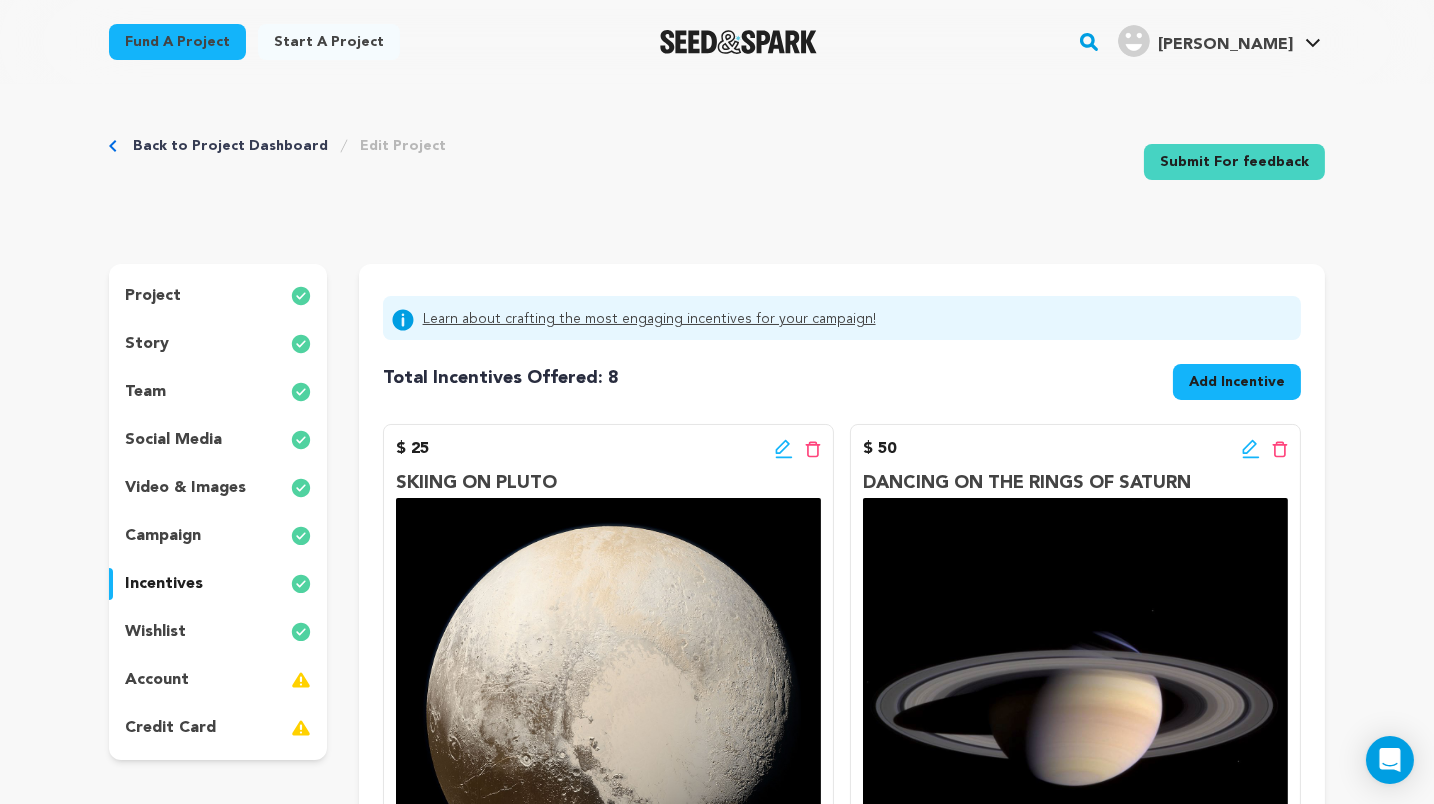 scroll, scrollTop: 0, scrollLeft: 0, axis: both 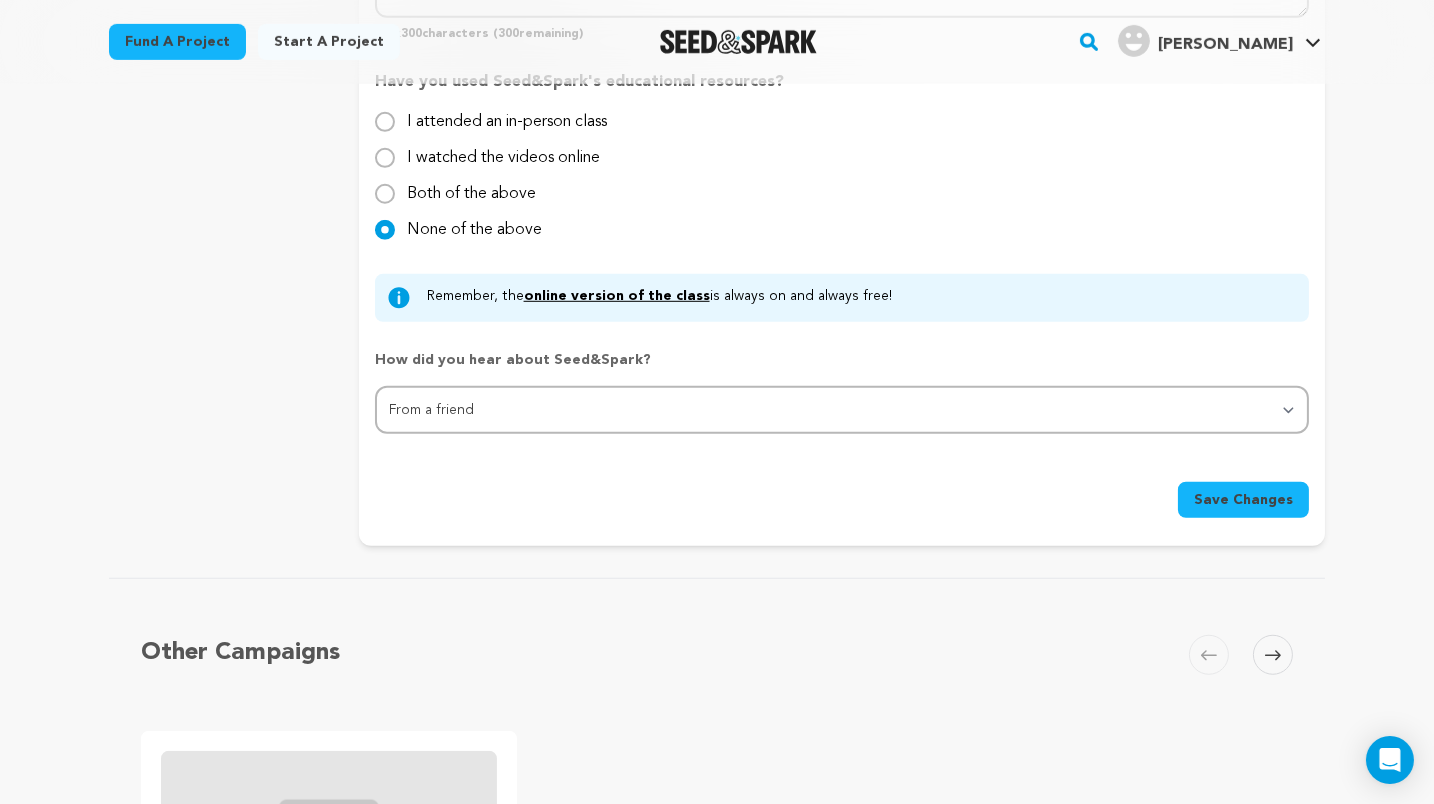 click on "Save Changes" at bounding box center (1243, 500) 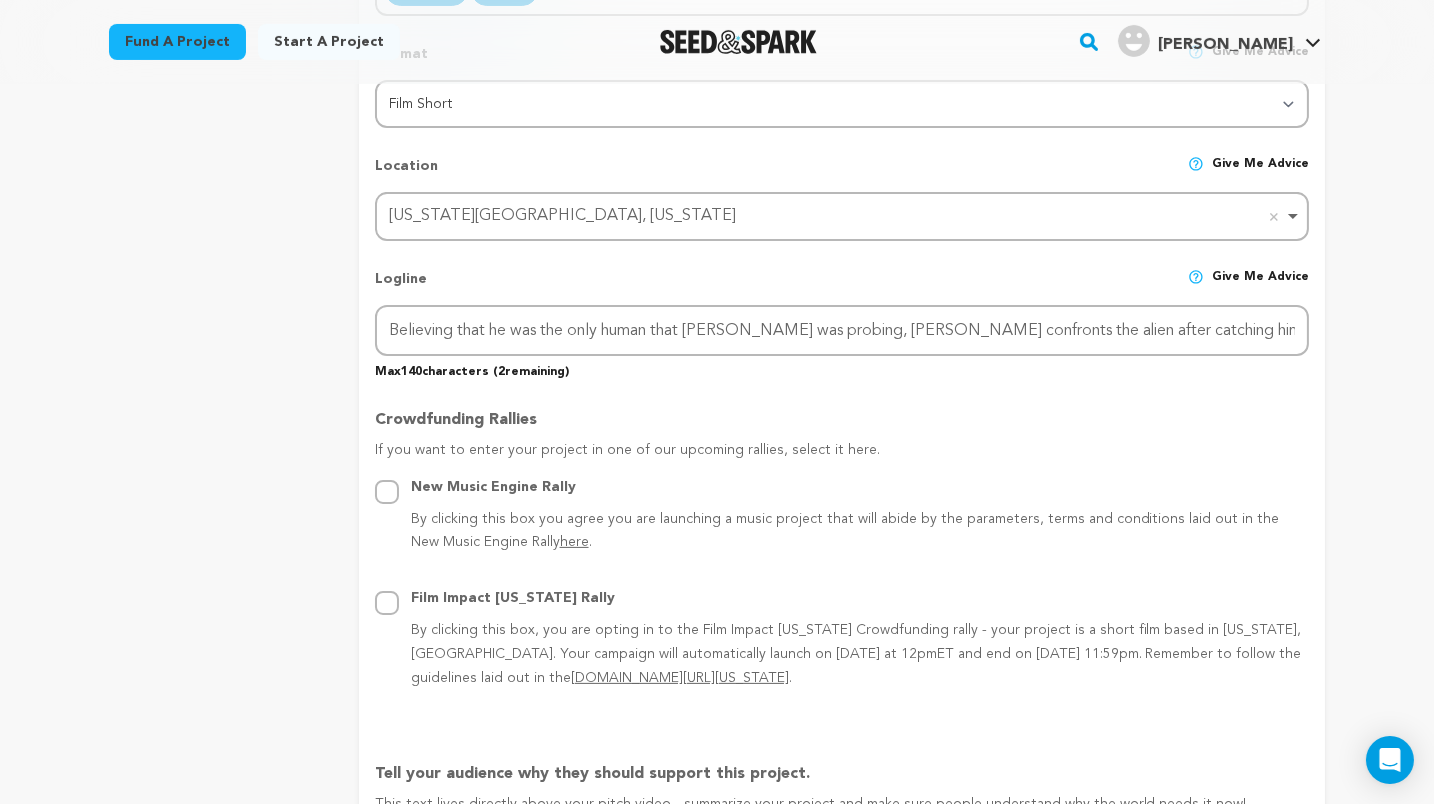 scroll, scrollTop: 218, scrollLeft: 0, axis: vertical 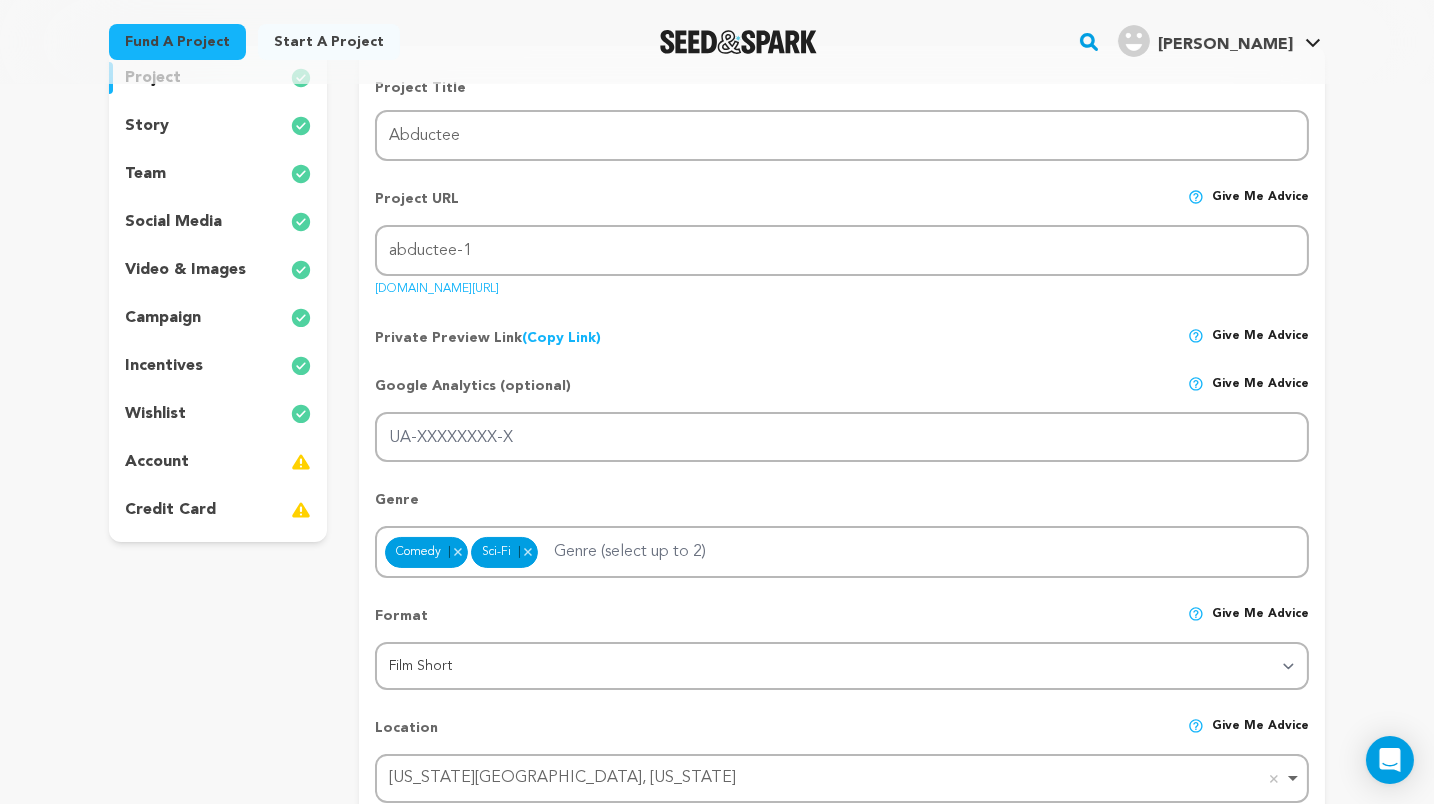 click on "team" at bounding box center [218, 174] 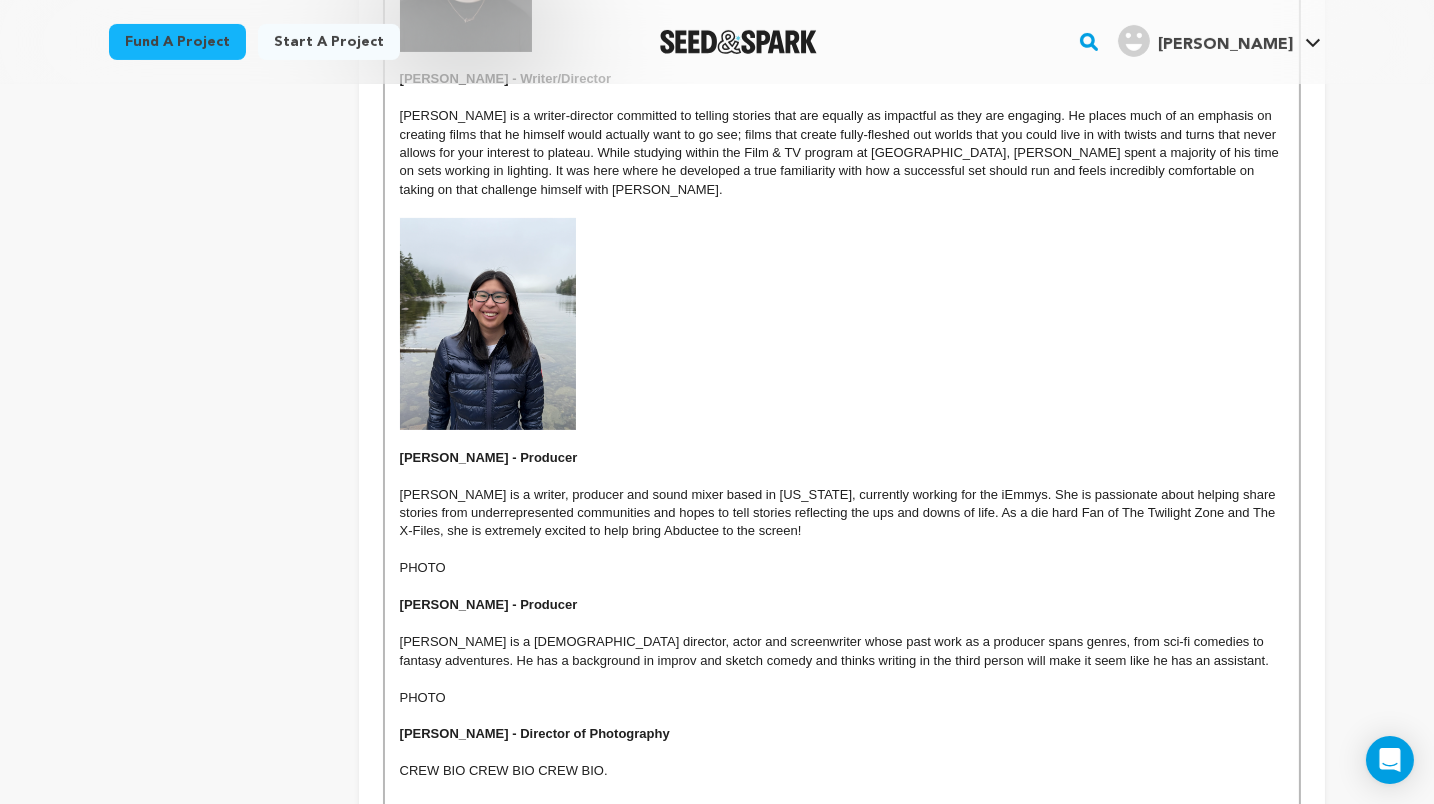 scroll, scrollTop: 945, scrollLeft: 0, axis: vertical 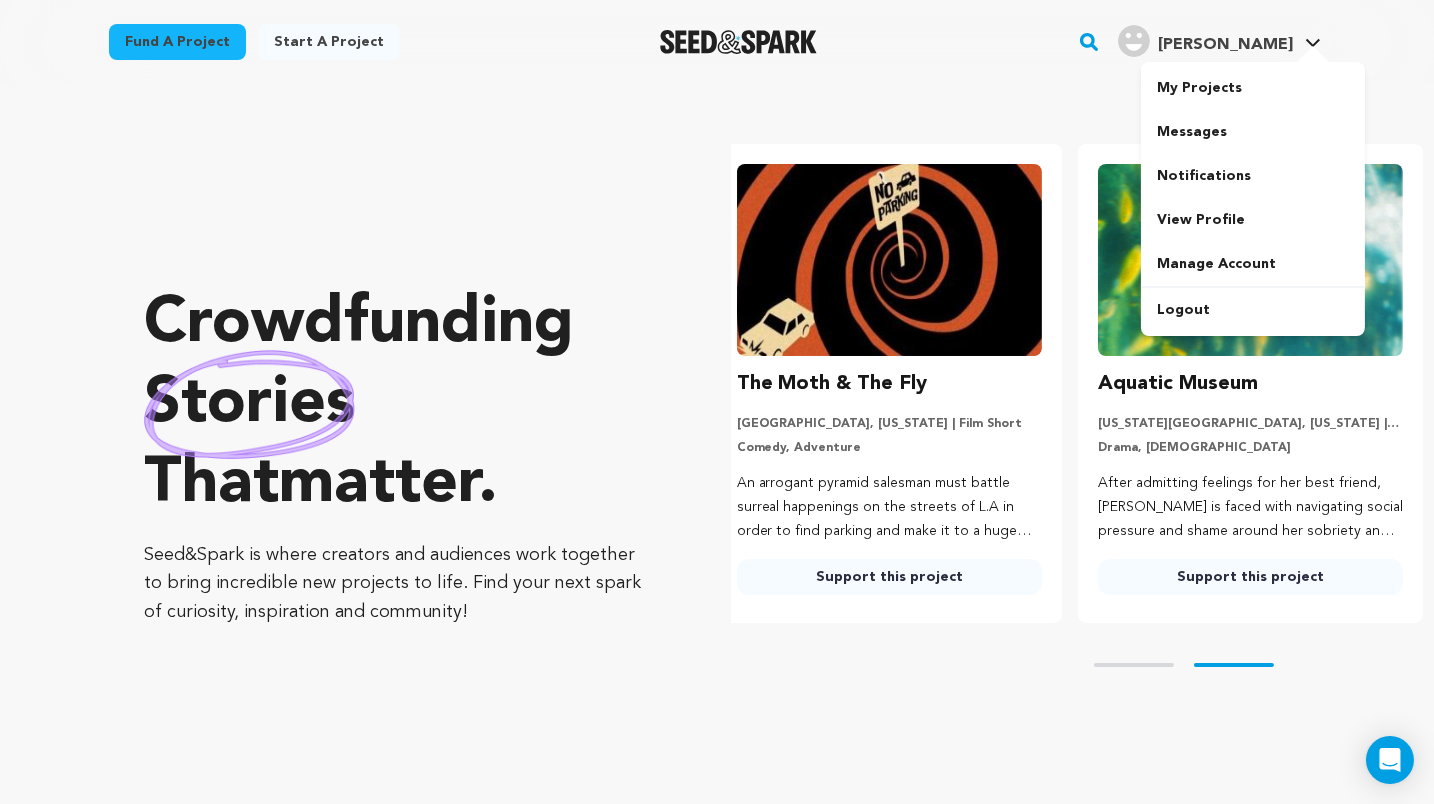 click on "[PERSON_NAME]" at bounding box center (1219, 39) 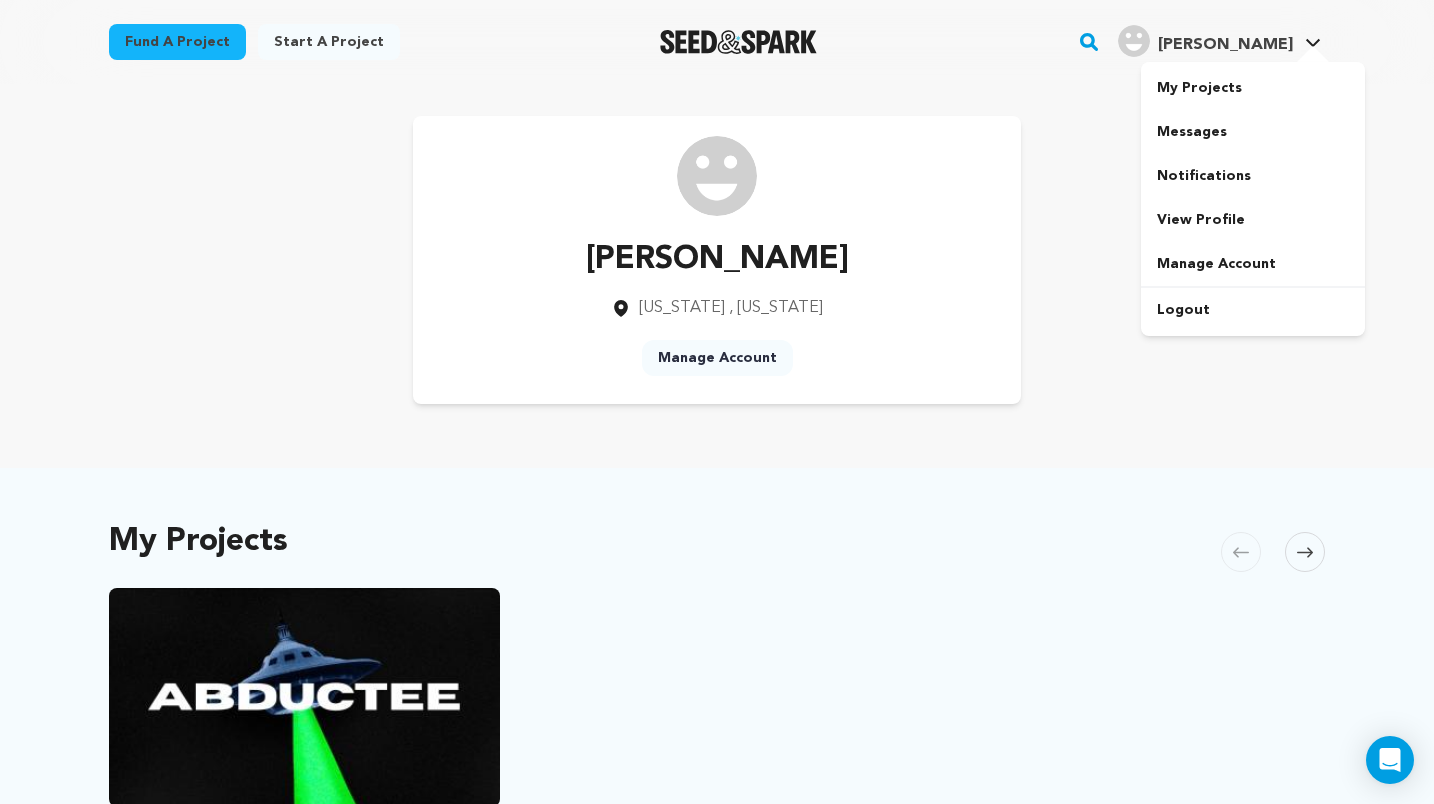 scroll, scrollTop: 0, scrollLeft: 0, axis: both 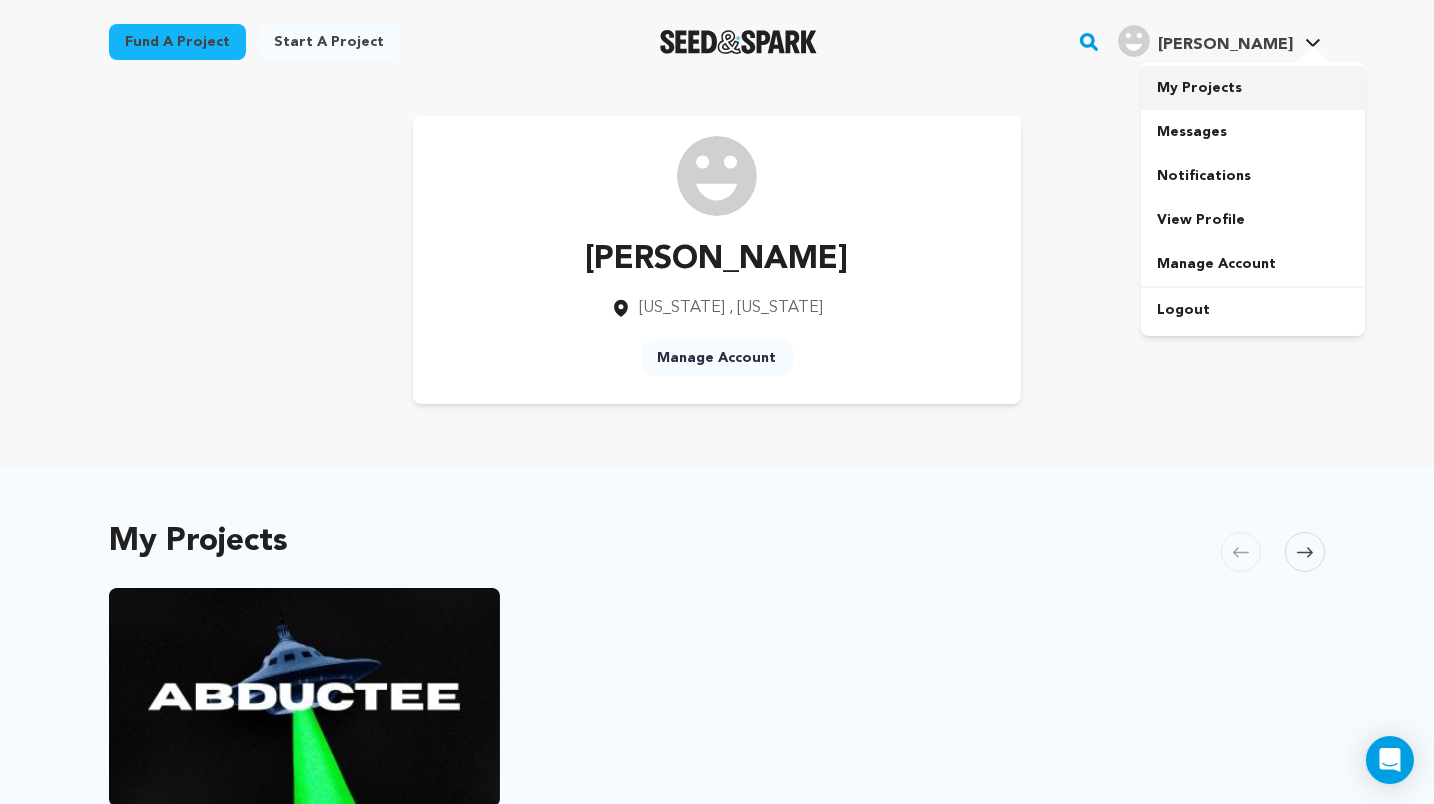 click on "My Projects" at bounding box center [1253, 88] 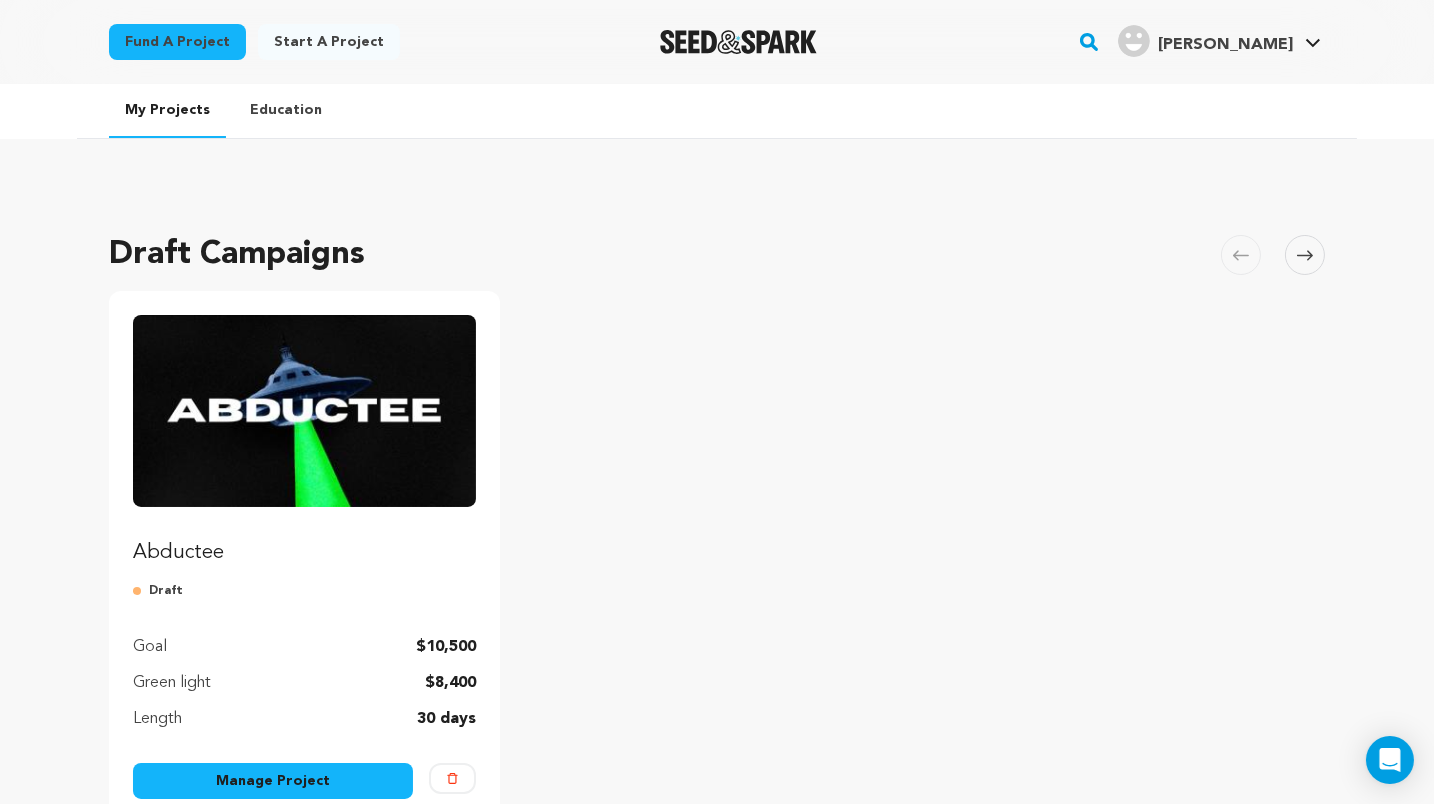 scroll, scrollTop: 189, scrollLeft: 0, axis: vertical 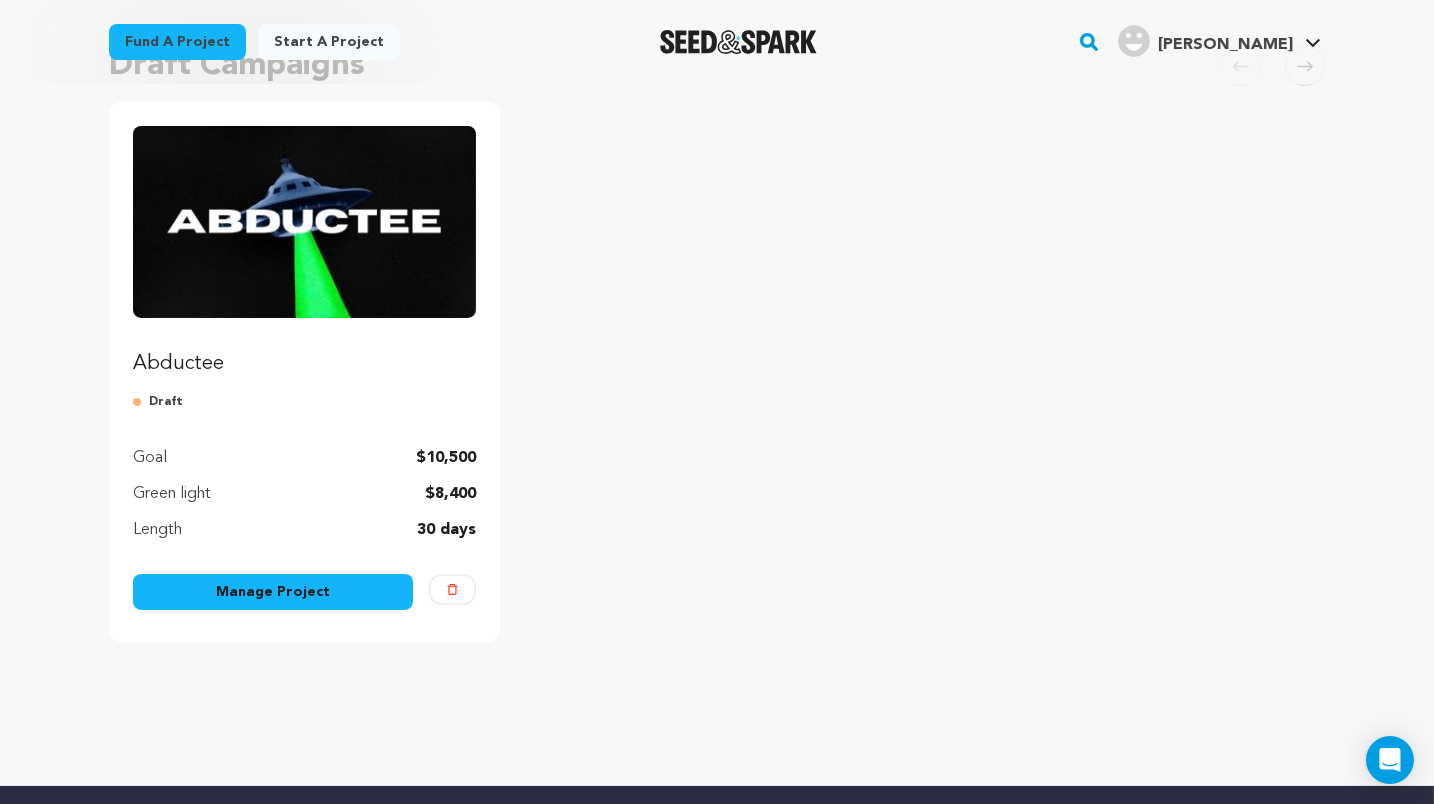 click on "Manage Project" at bounding box center (273, 592) 